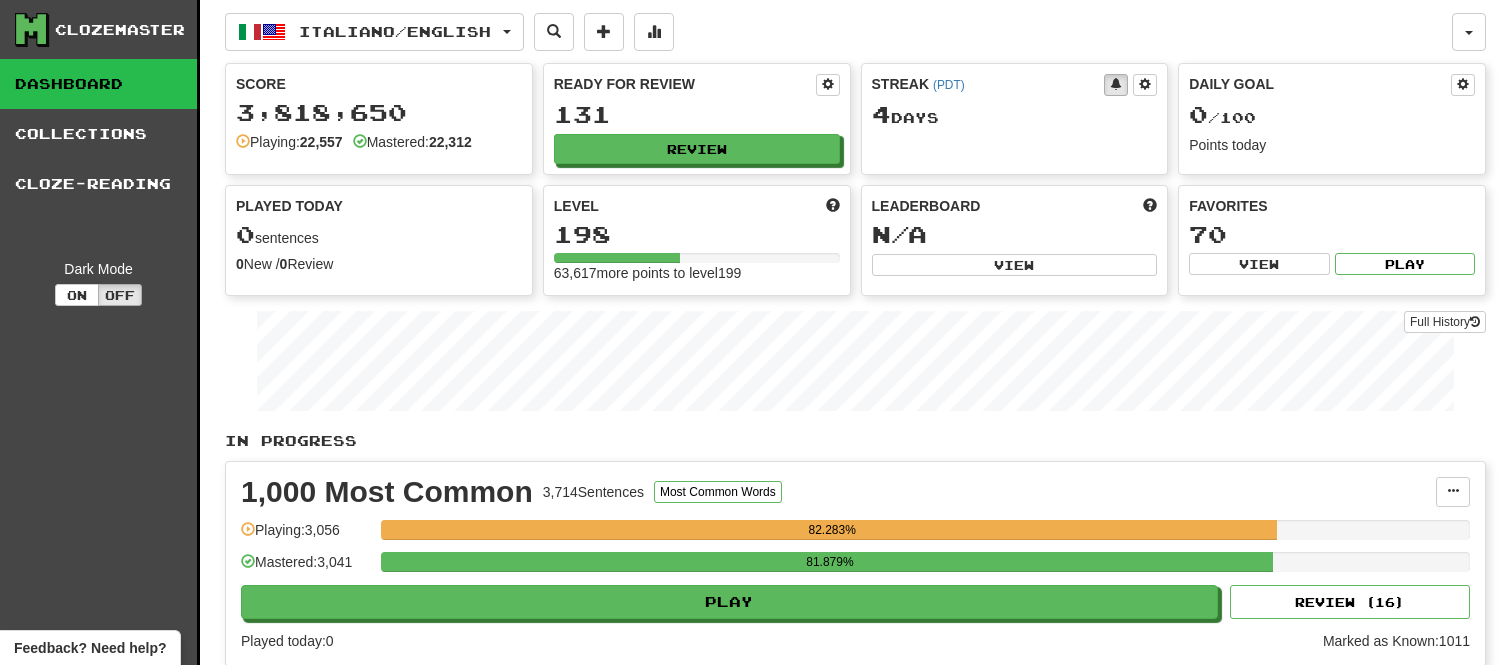 scroll, scrollTop: 0, scrollLeft: 0, axis: both 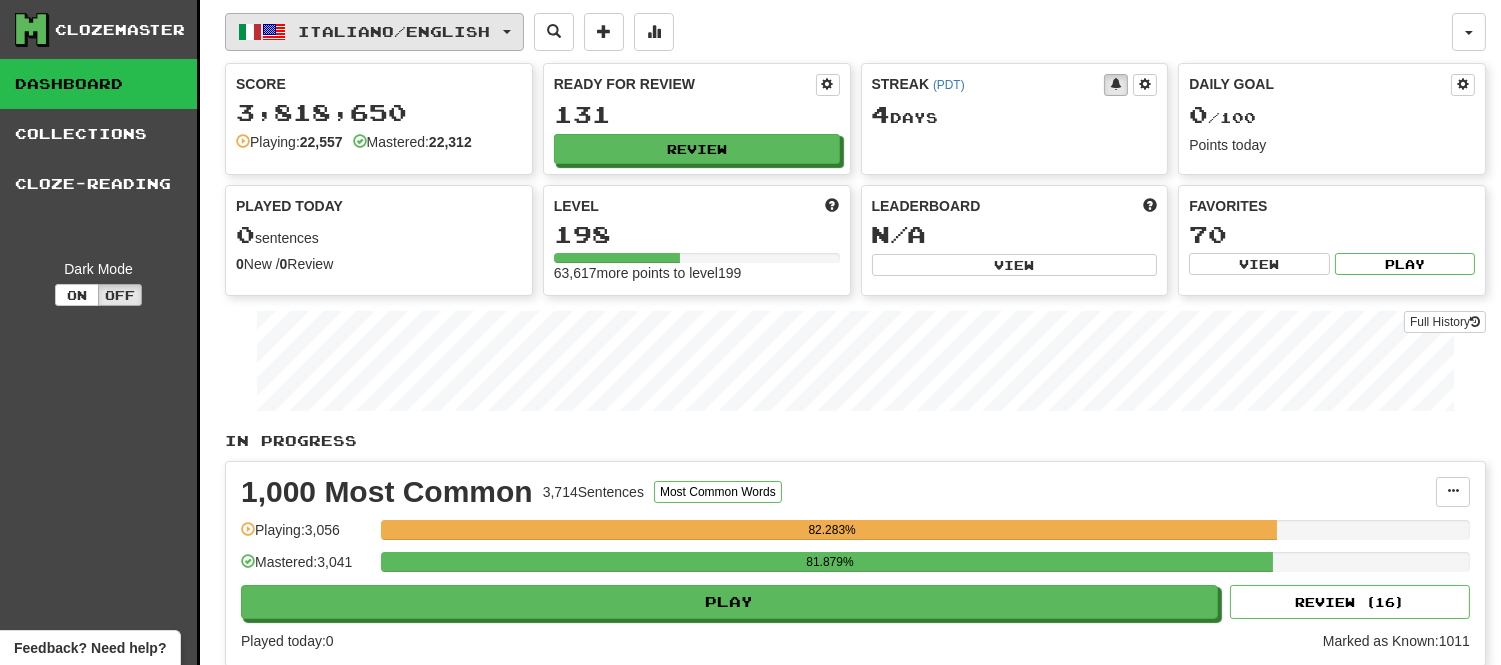 click on "Italiano  /  English" at bounding box center [374, 32] 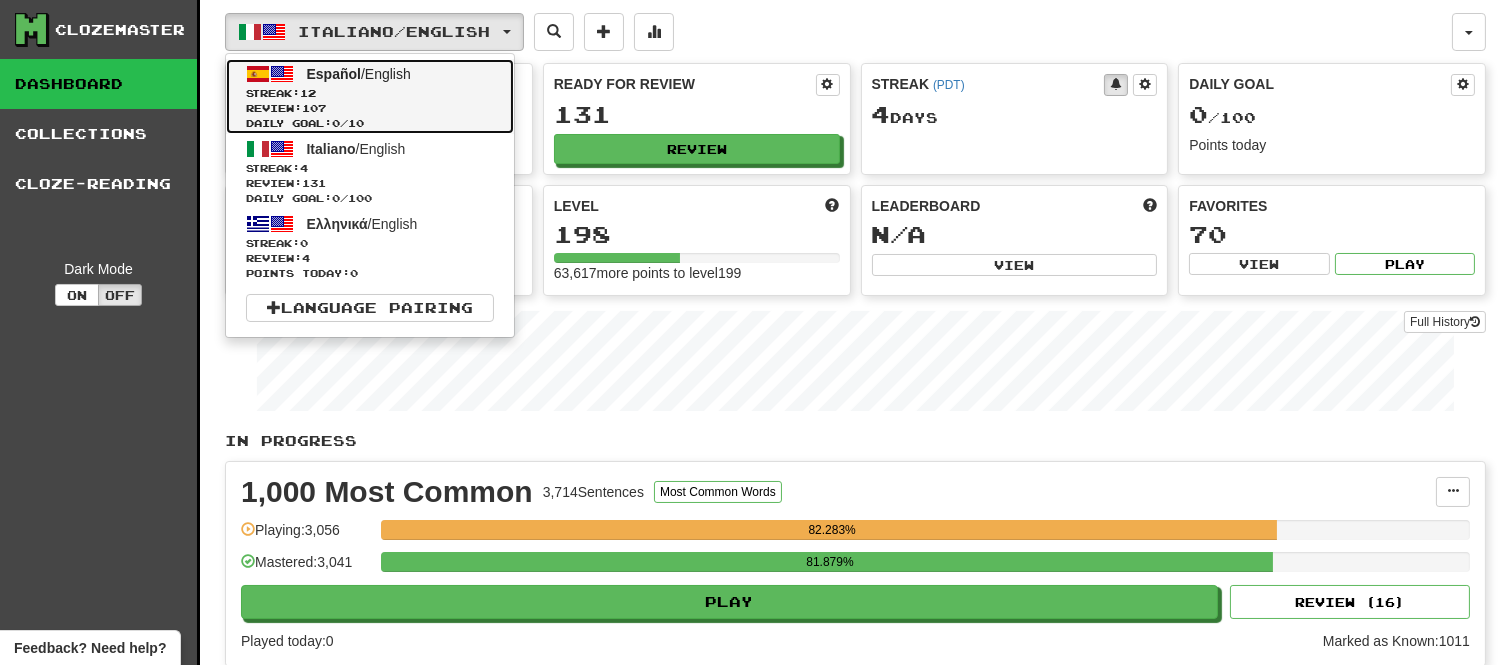 click on "Español  /  English Streak:  12   Review:  107 Daily Goal:  0  /  10" at bounding box center (370, 96) 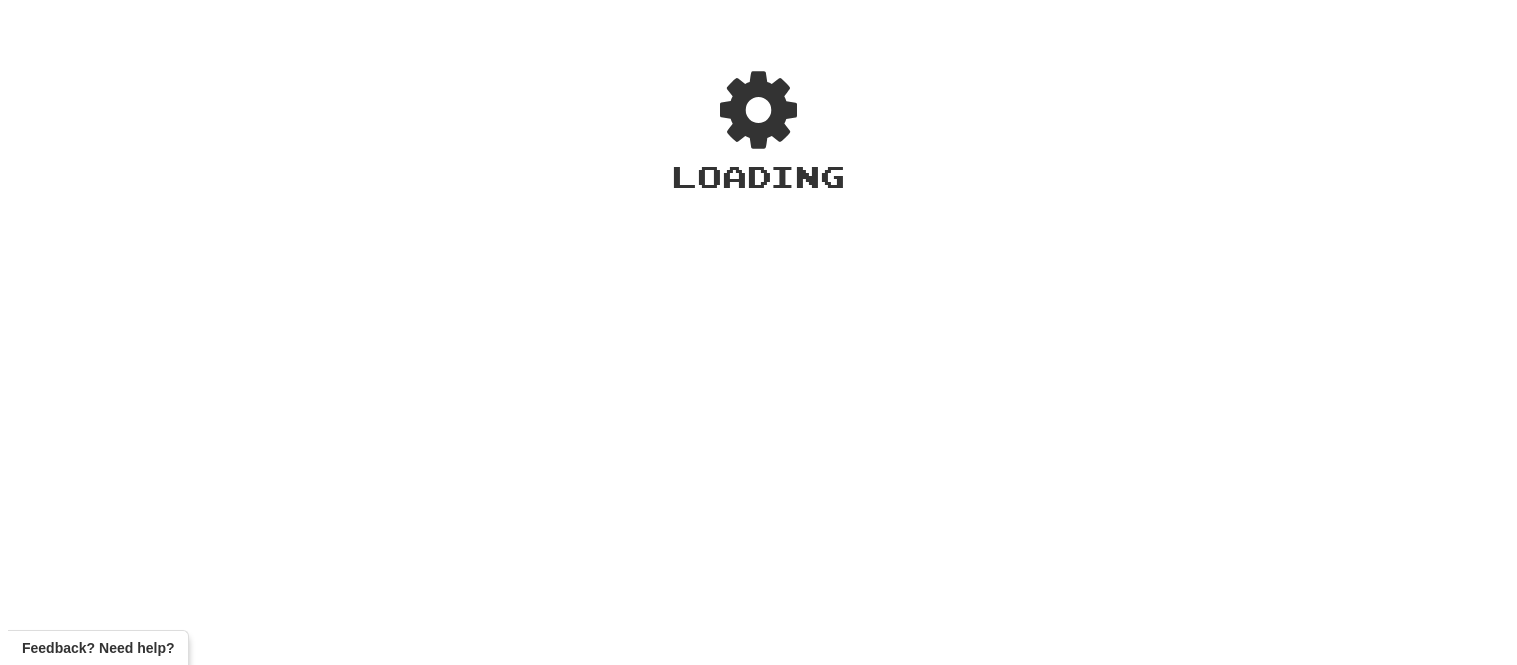 scroll, scrollTop: 0, scrollLeft: 0, axis: both 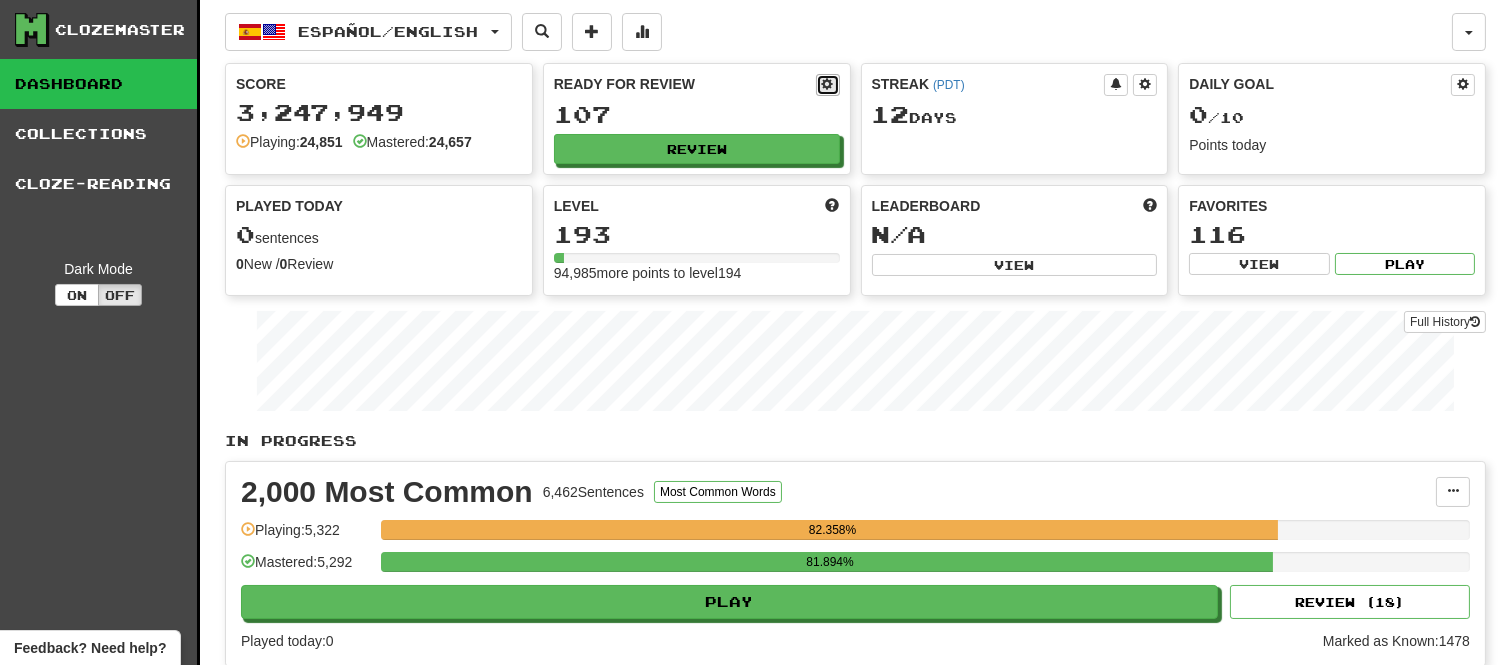click at bounding box center (828, 85) 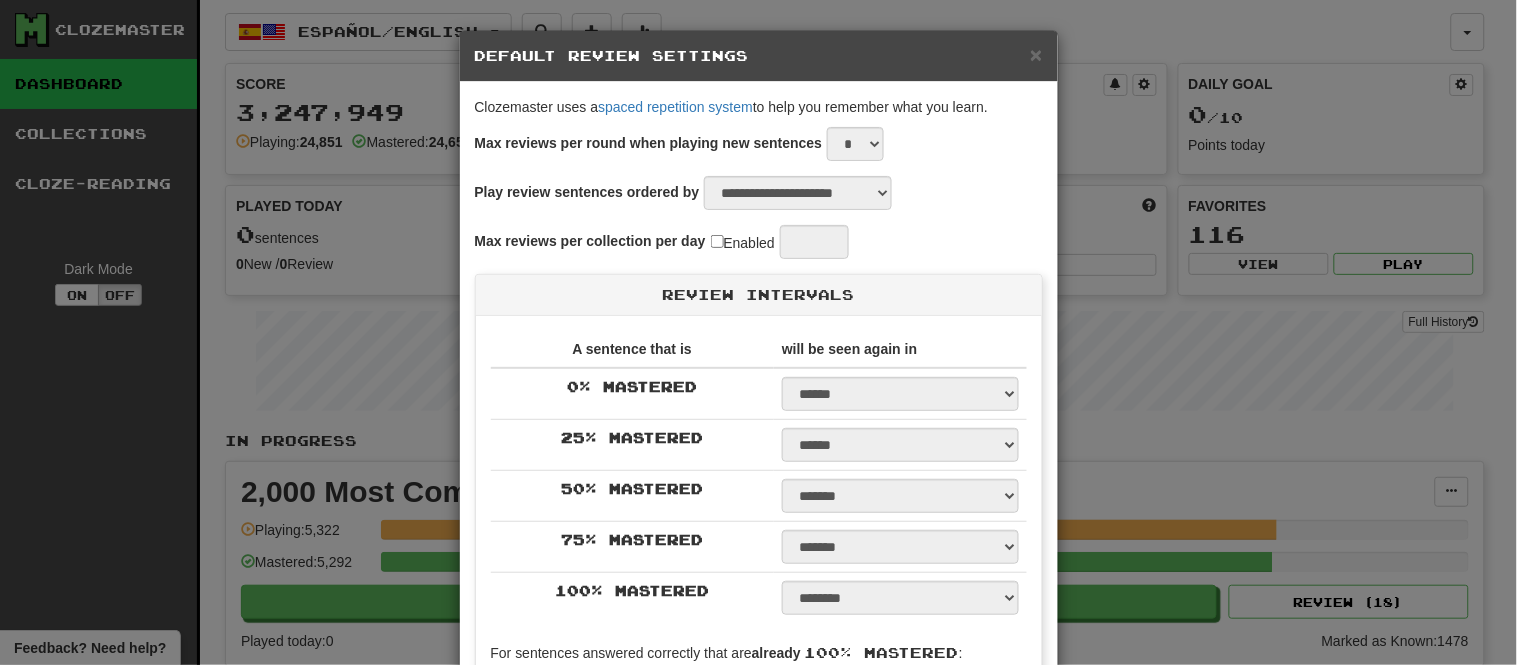 select on "*" 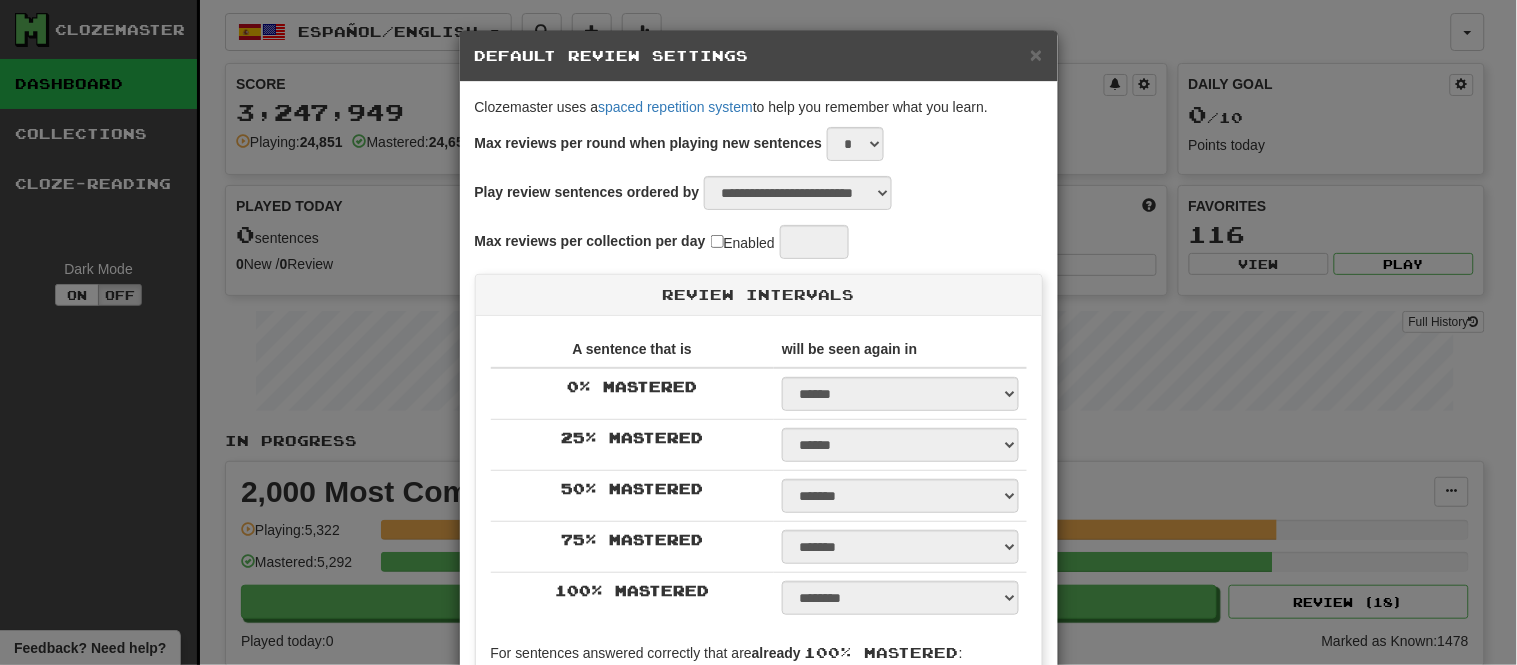 select on "*" 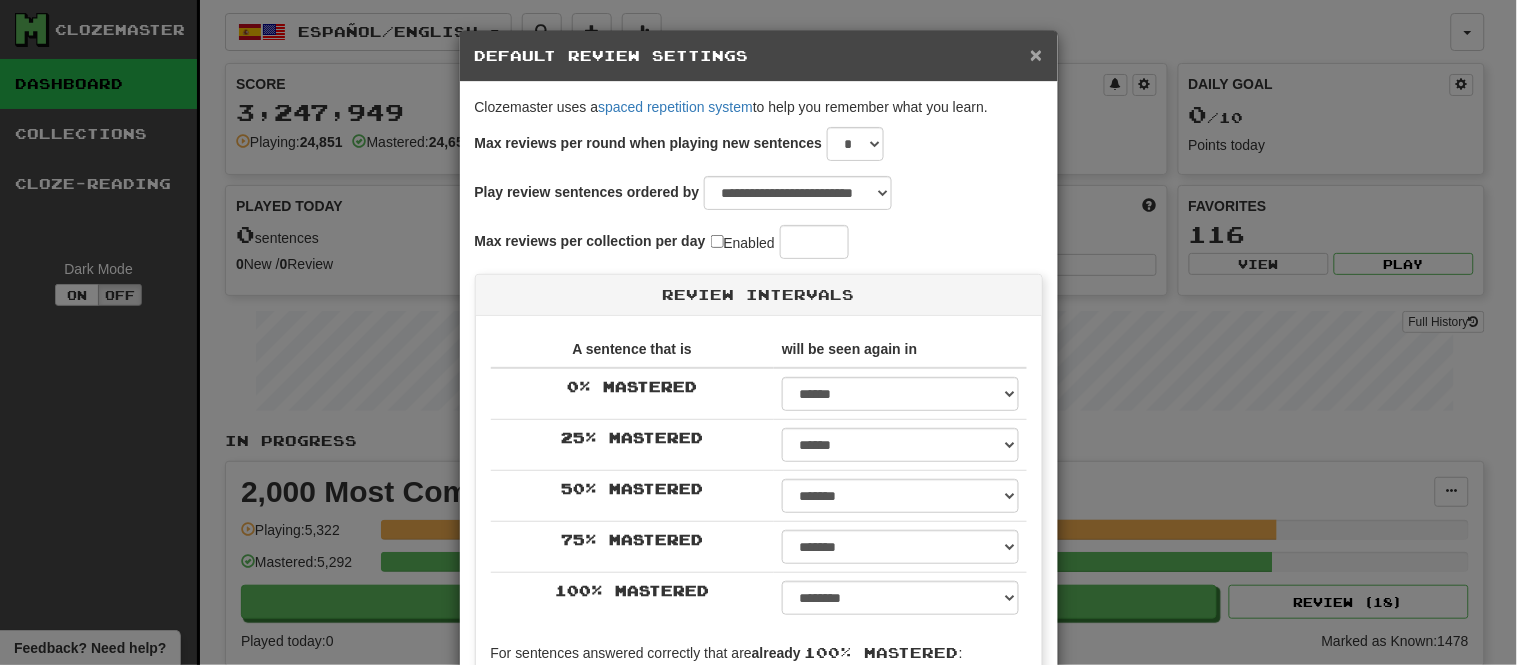click on "×" at bounding box center (1036, 54) 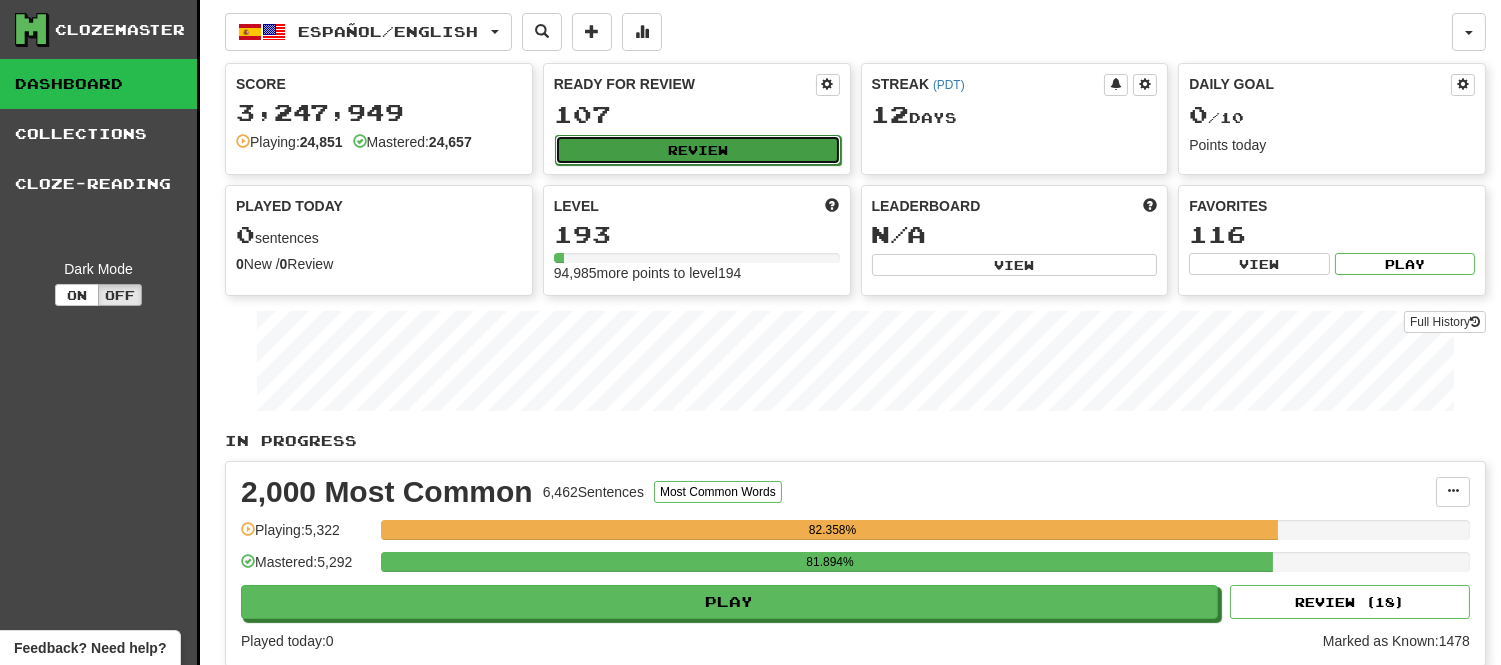 click on "Review" at bounding box center [698, 150] 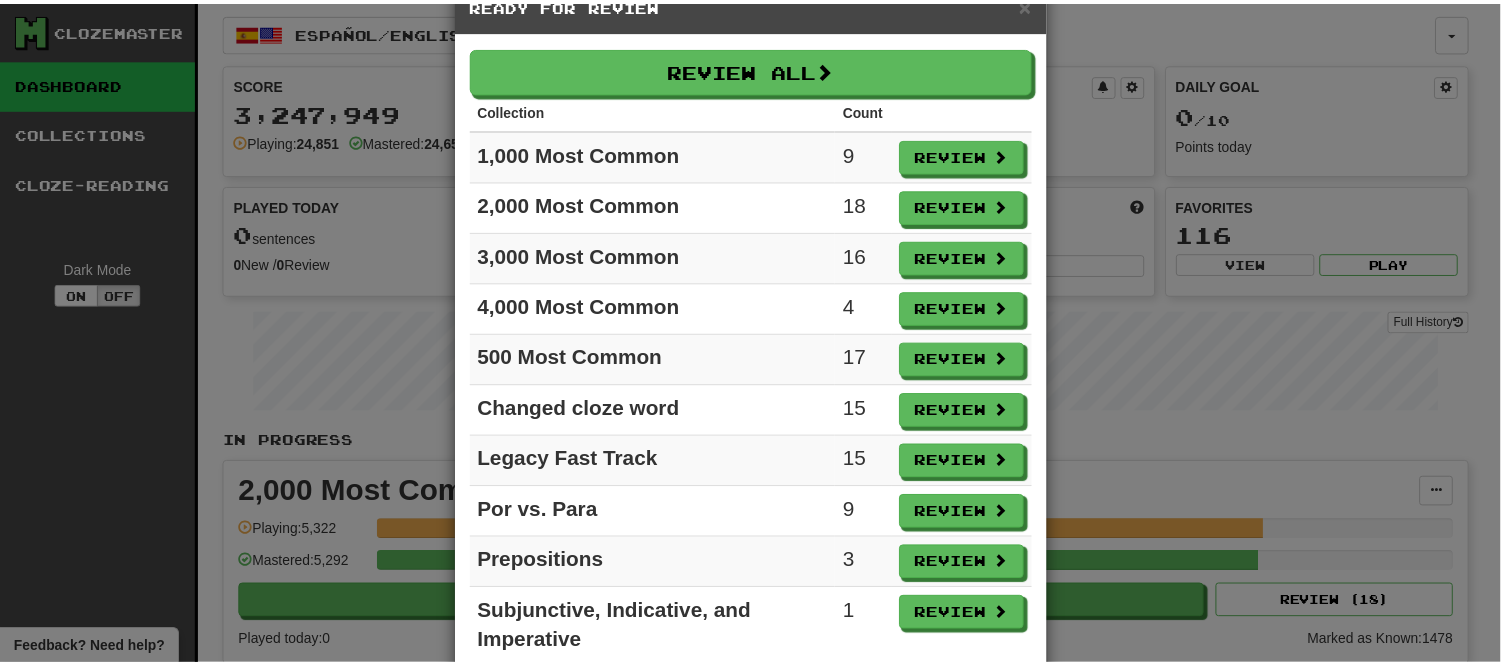 scroll, scrollTop: 43, scrollLeft: 0, axis: vertical 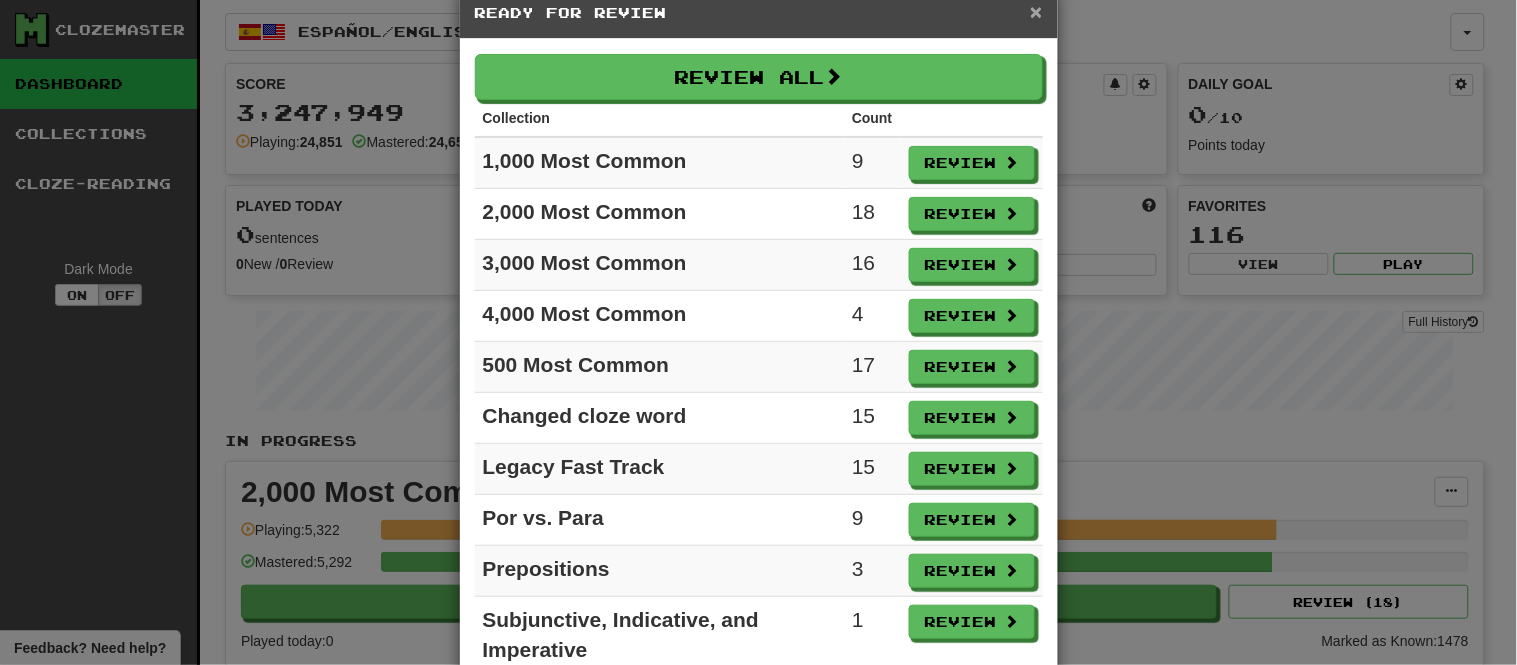 click on "×" at bounding box center (1036, 11) 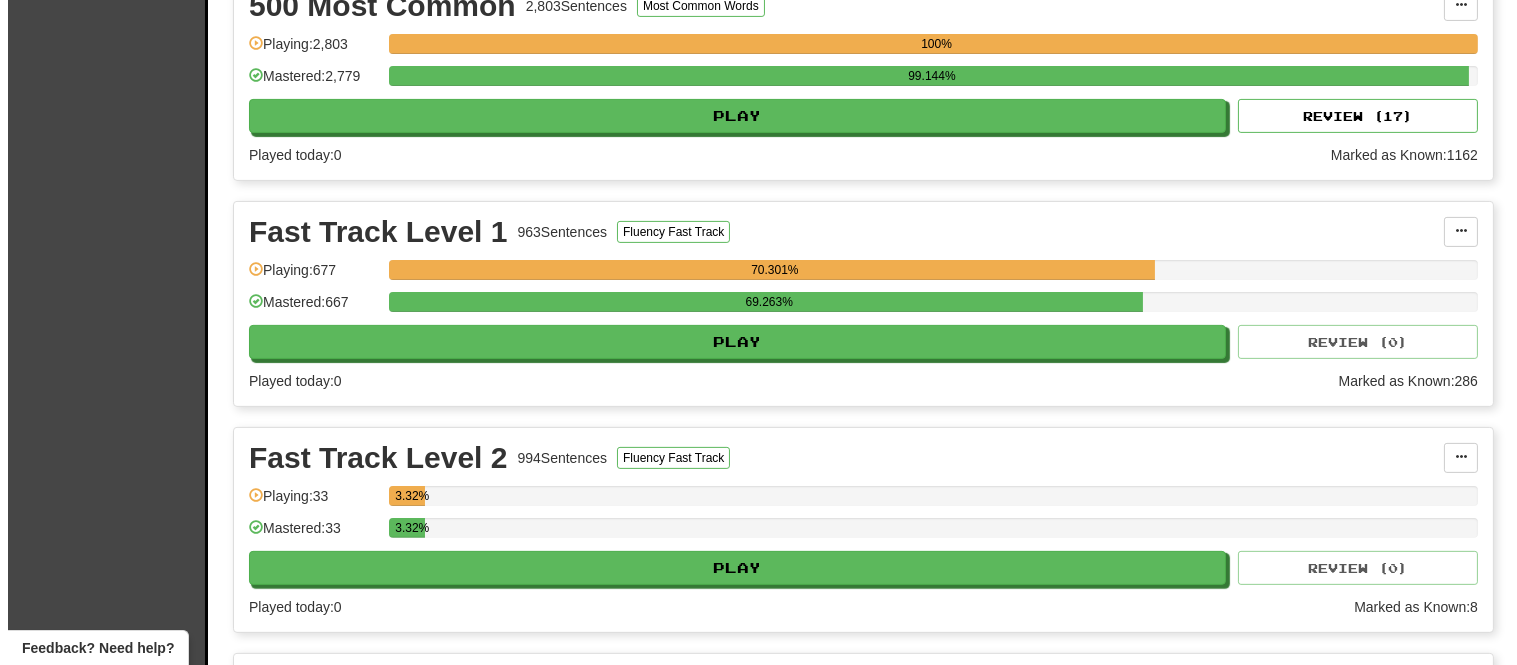 scroll, scrollTop: 1746, scrollLeft: 0, axis: vertical 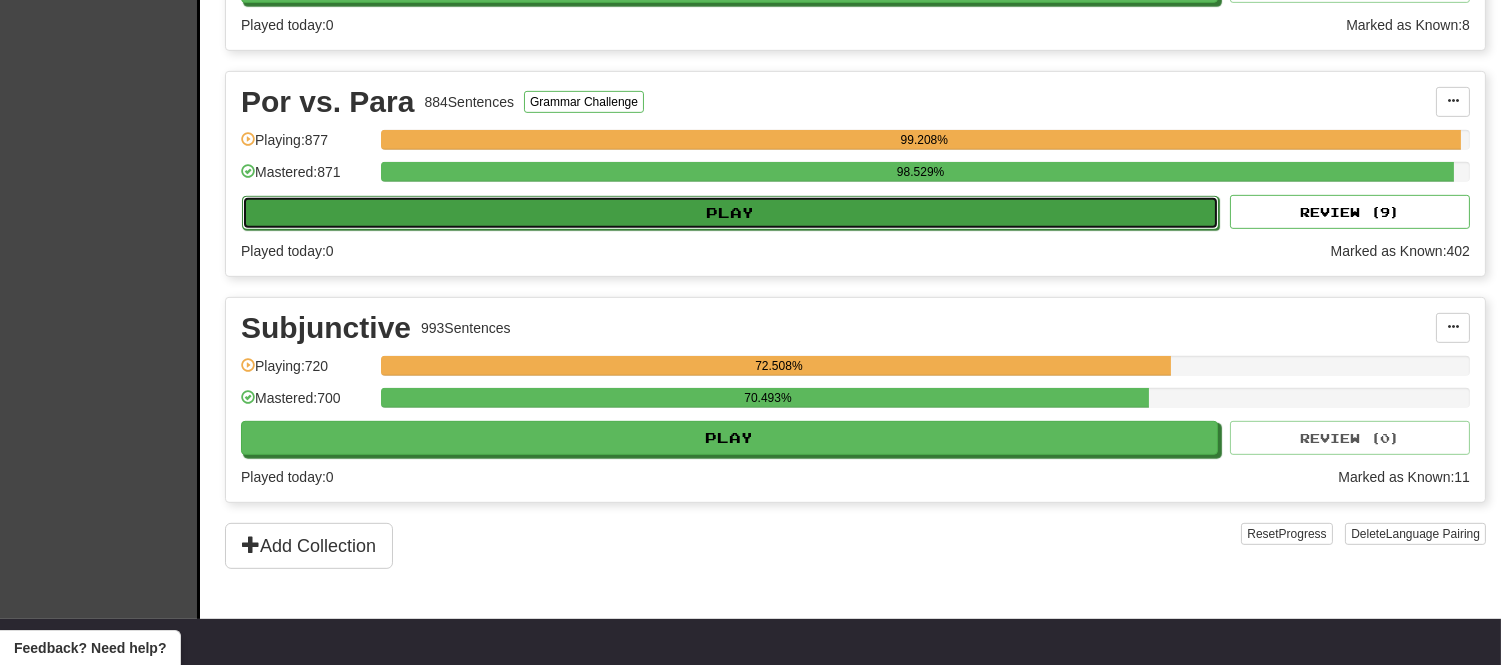 click on "Play" at bounding box center [730, 213] 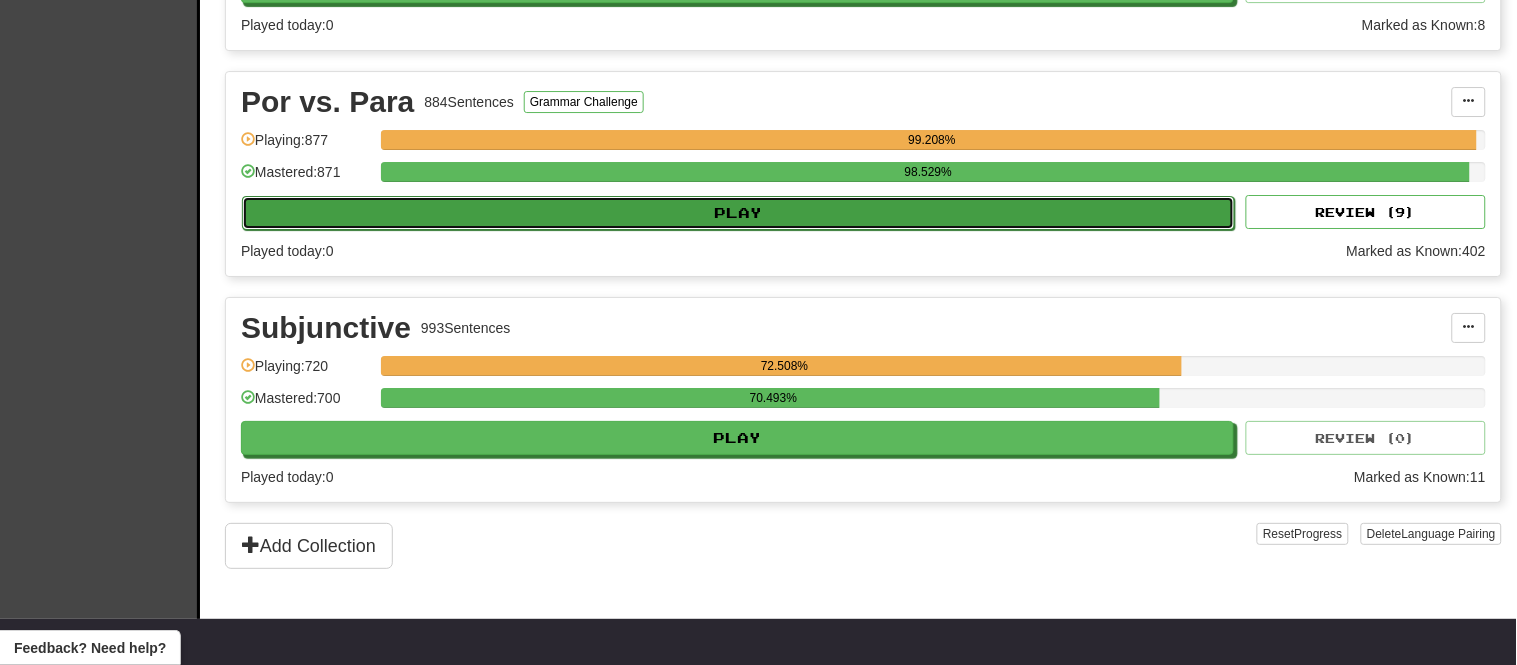 select on "**" 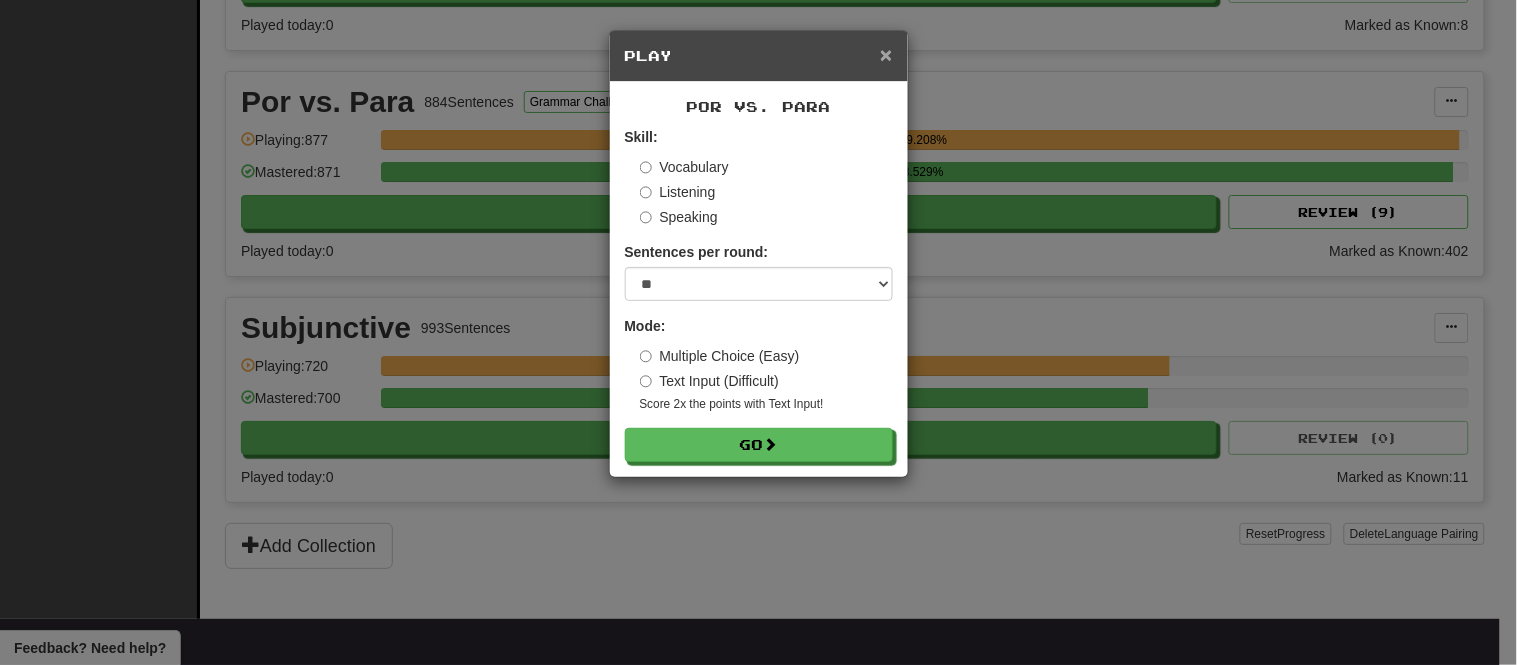 click on "×" at bounding box center [886, 54] 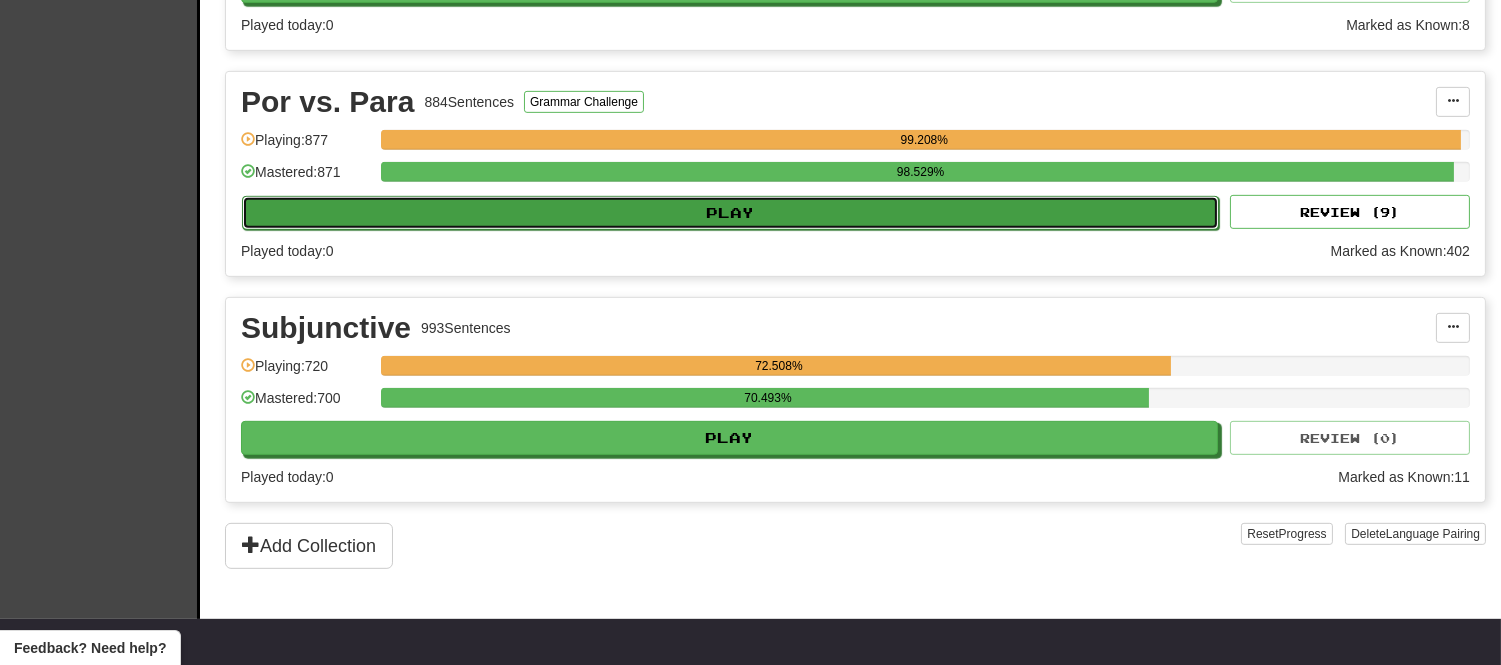 click on "Play" at bounding box center [730, 213] 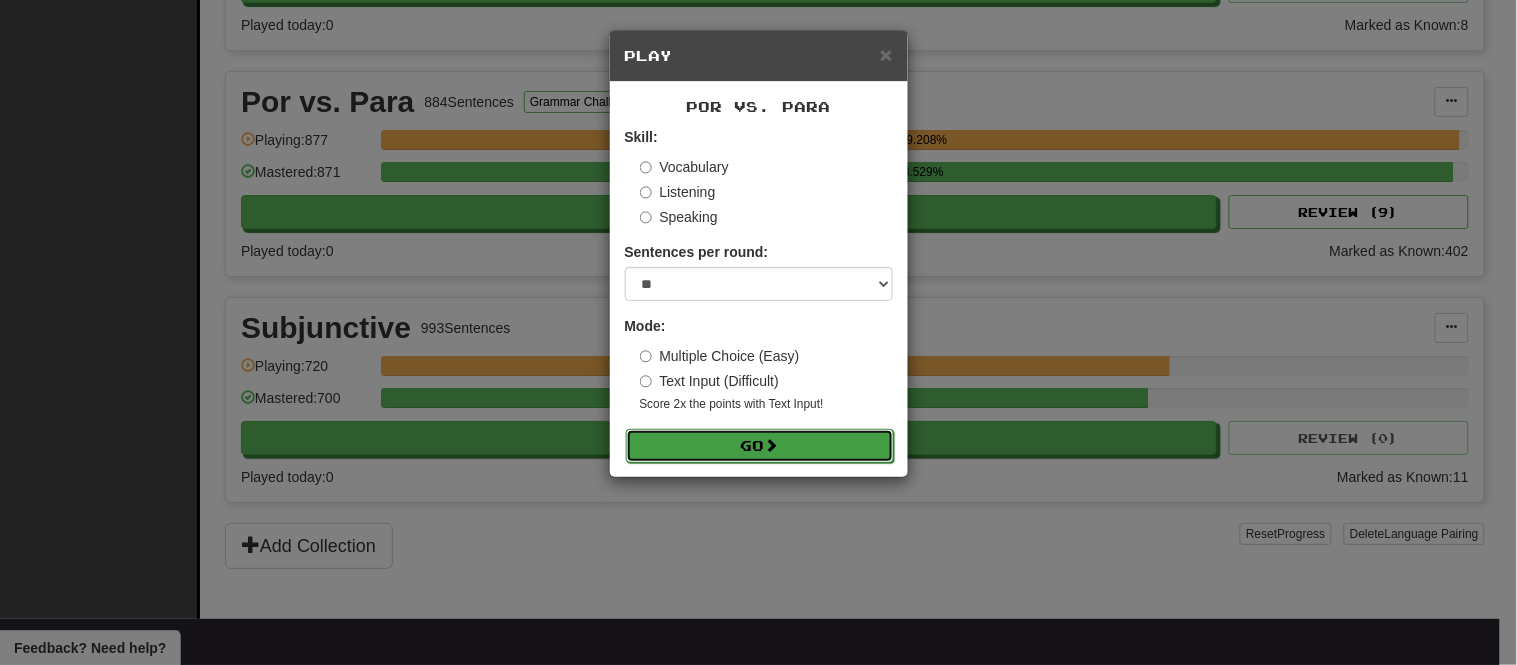 click on "Go" at bounding box center [760, 446] 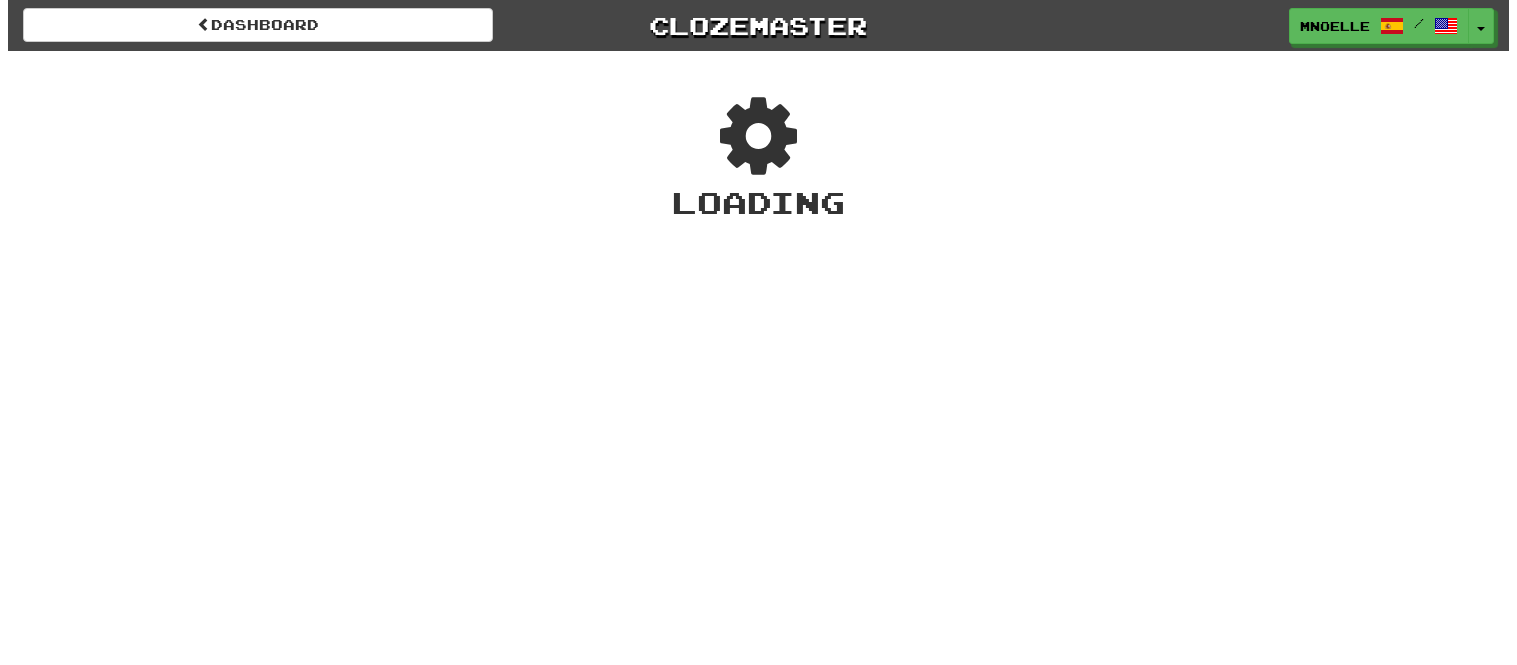 scroll, scrollTop: 0, scrollLeft: 0, axis: both 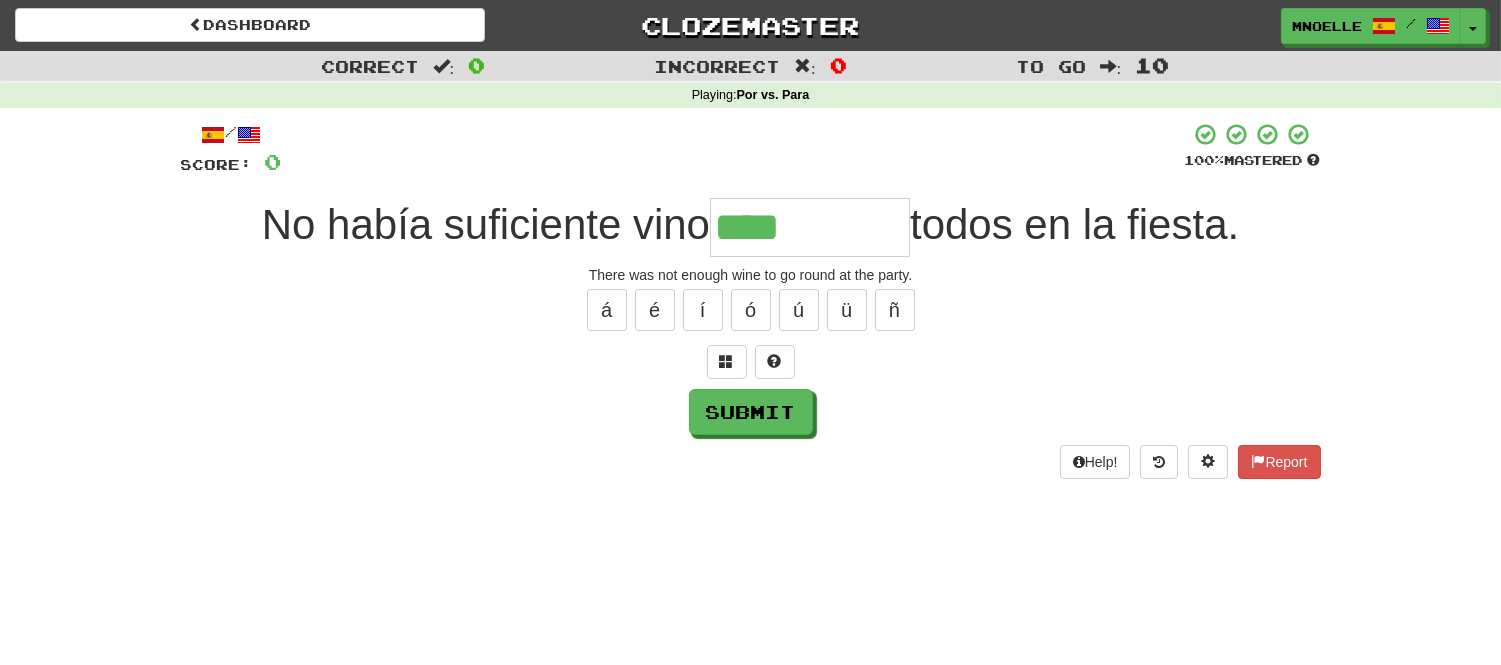 type on "****" 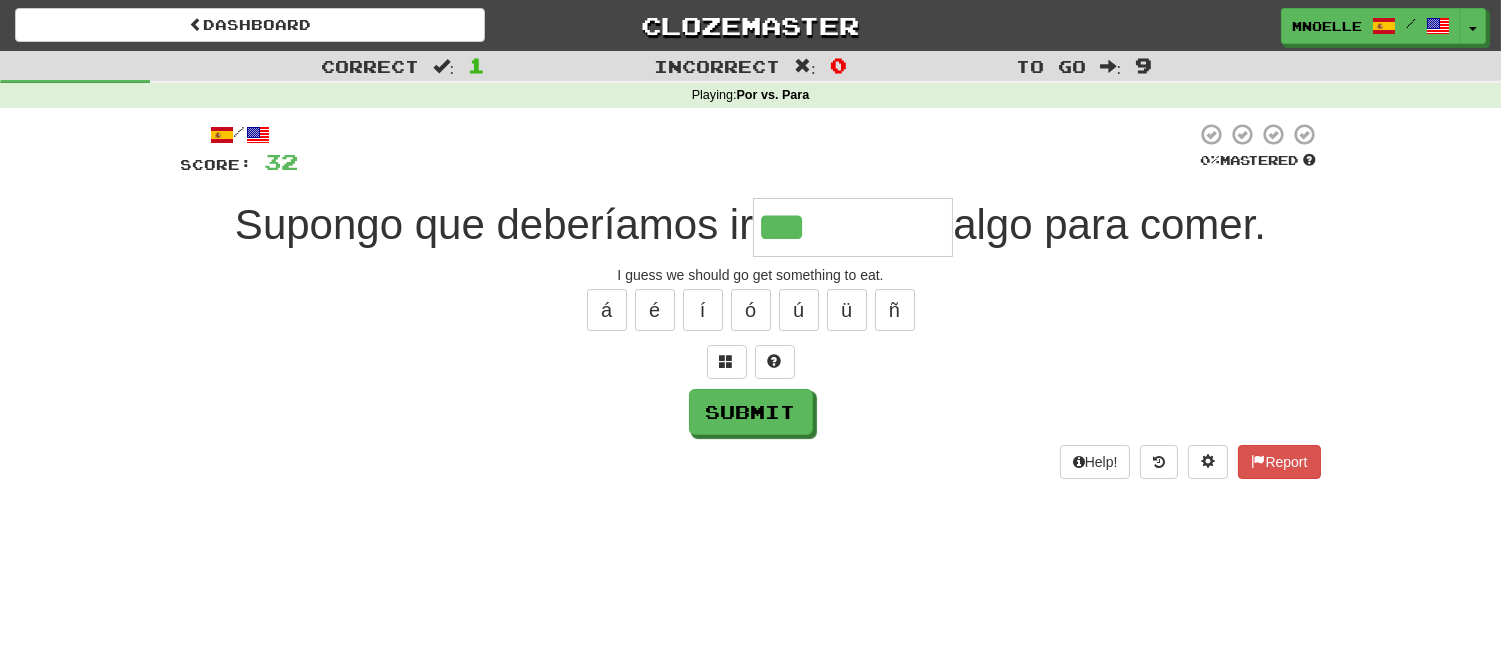 type on "***" 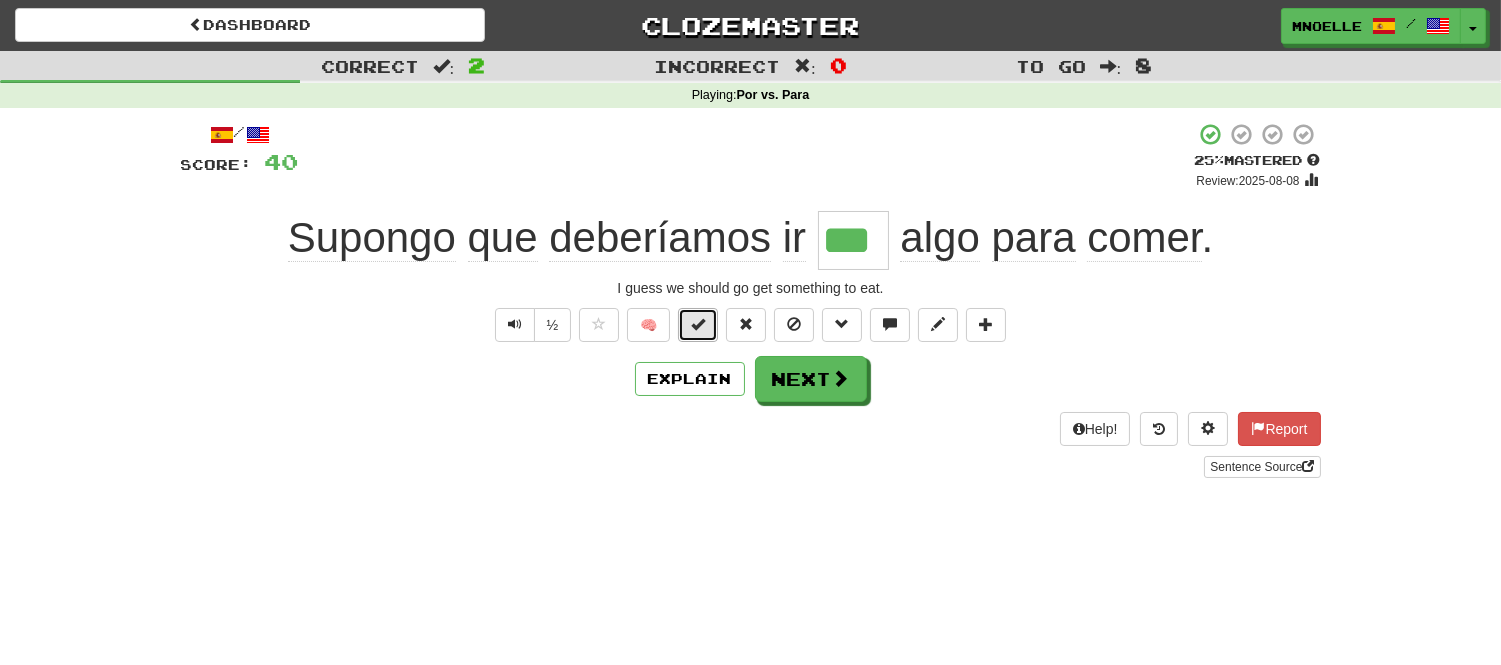 click at bounding box center (698, 324) 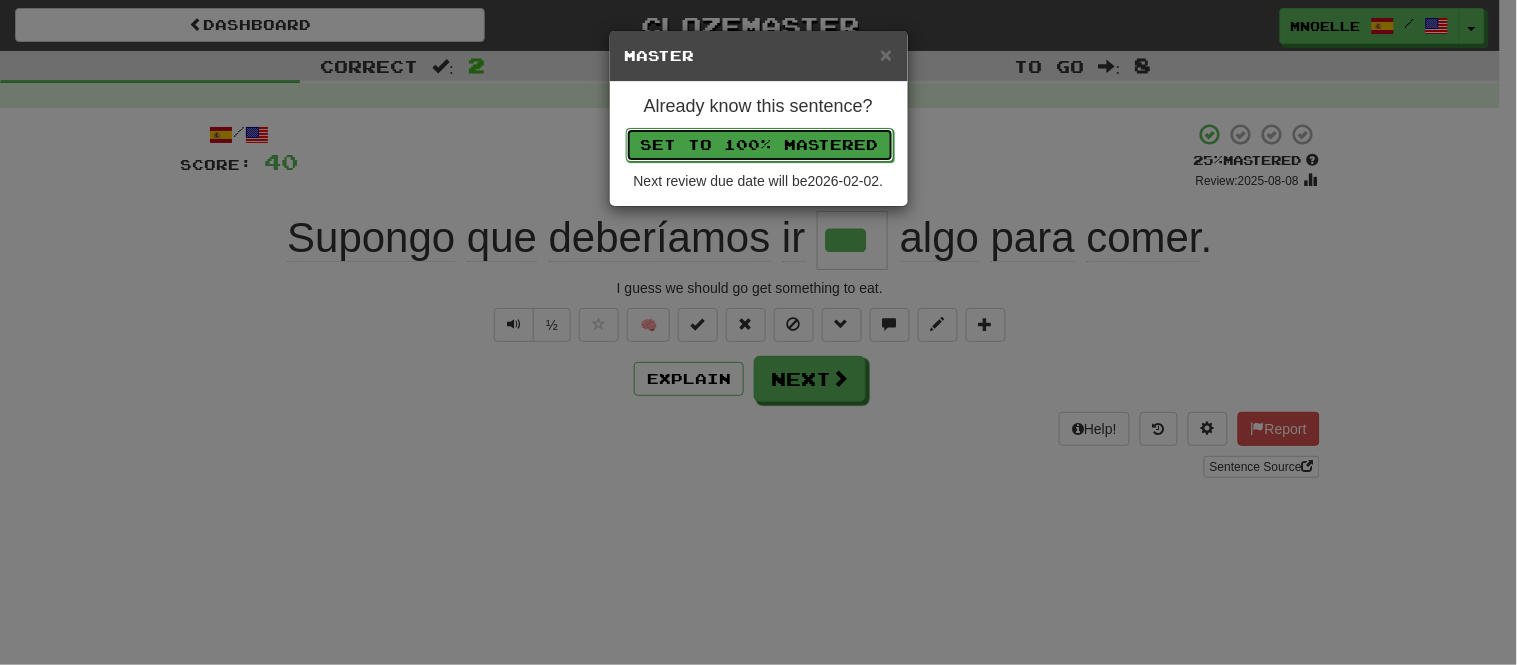 click on "Set to 100% Mastered" at bounding box center (760, 145) 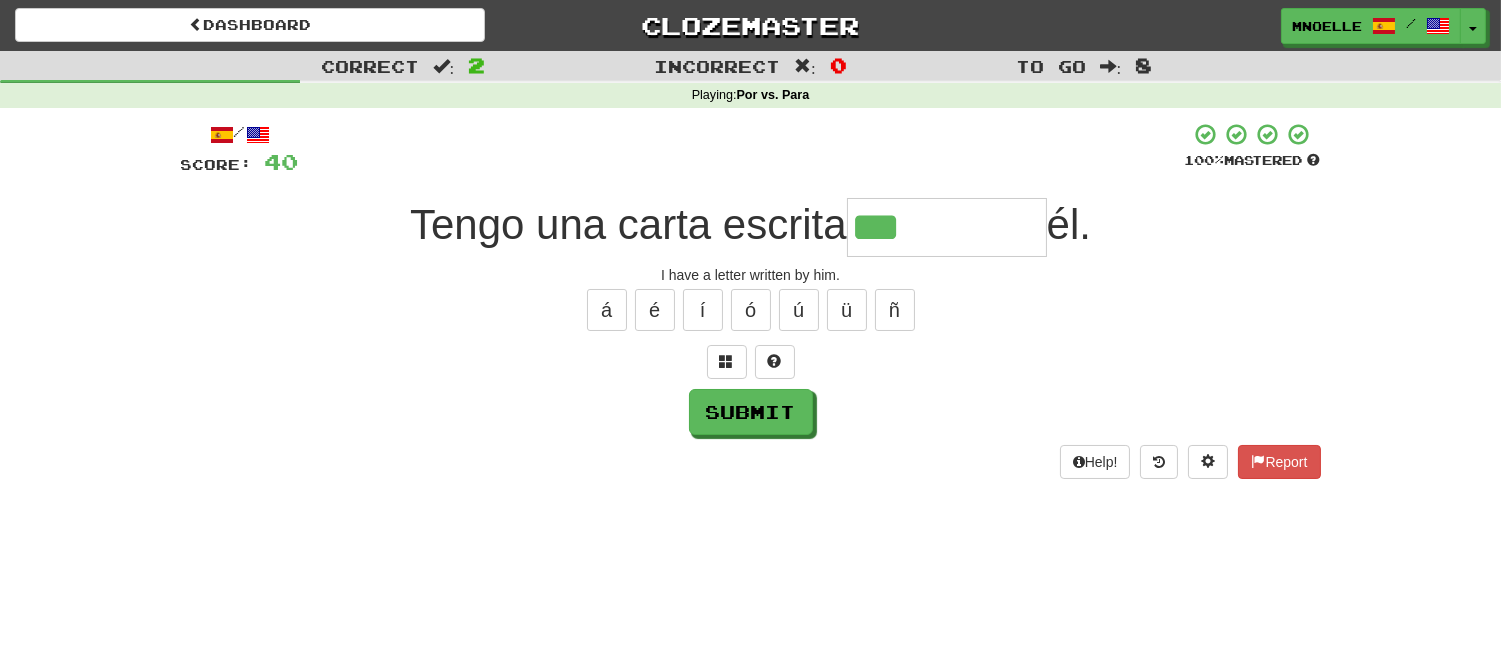 type on "***" 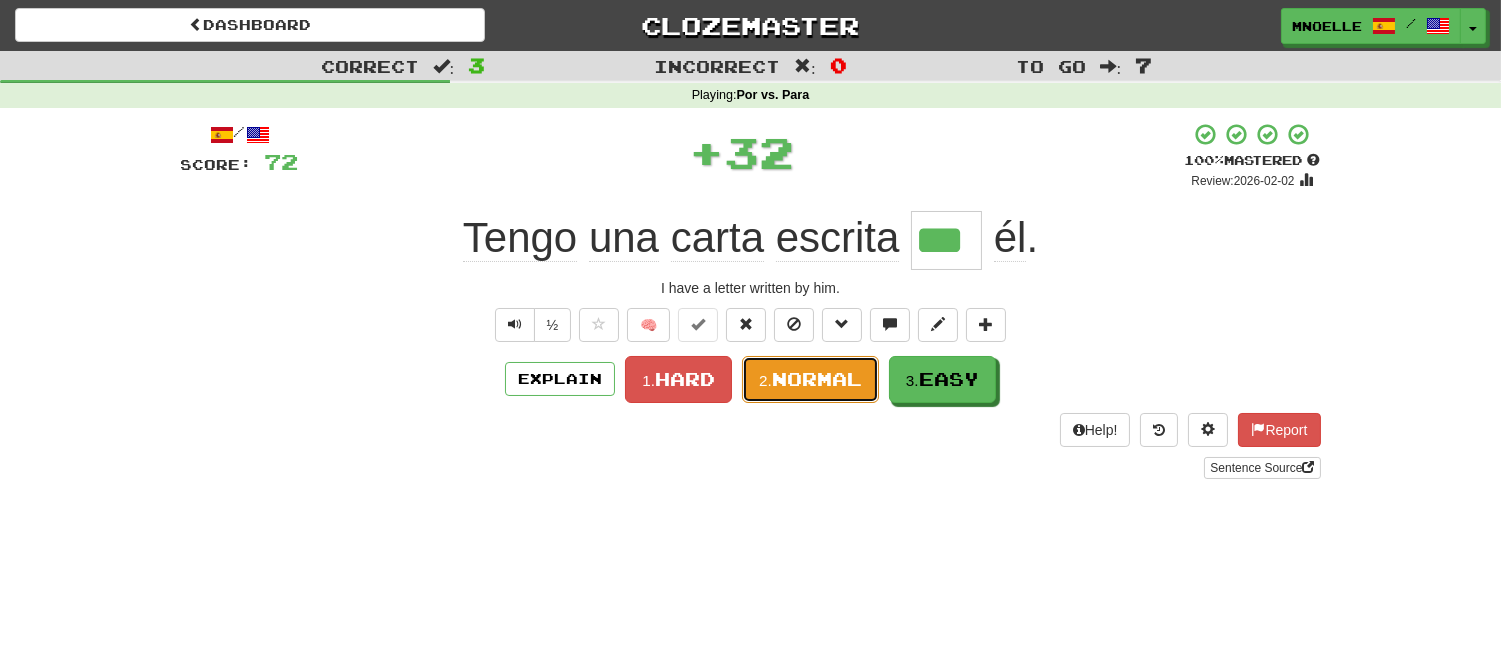 click on "Normal" at bounding box center (817, 379) 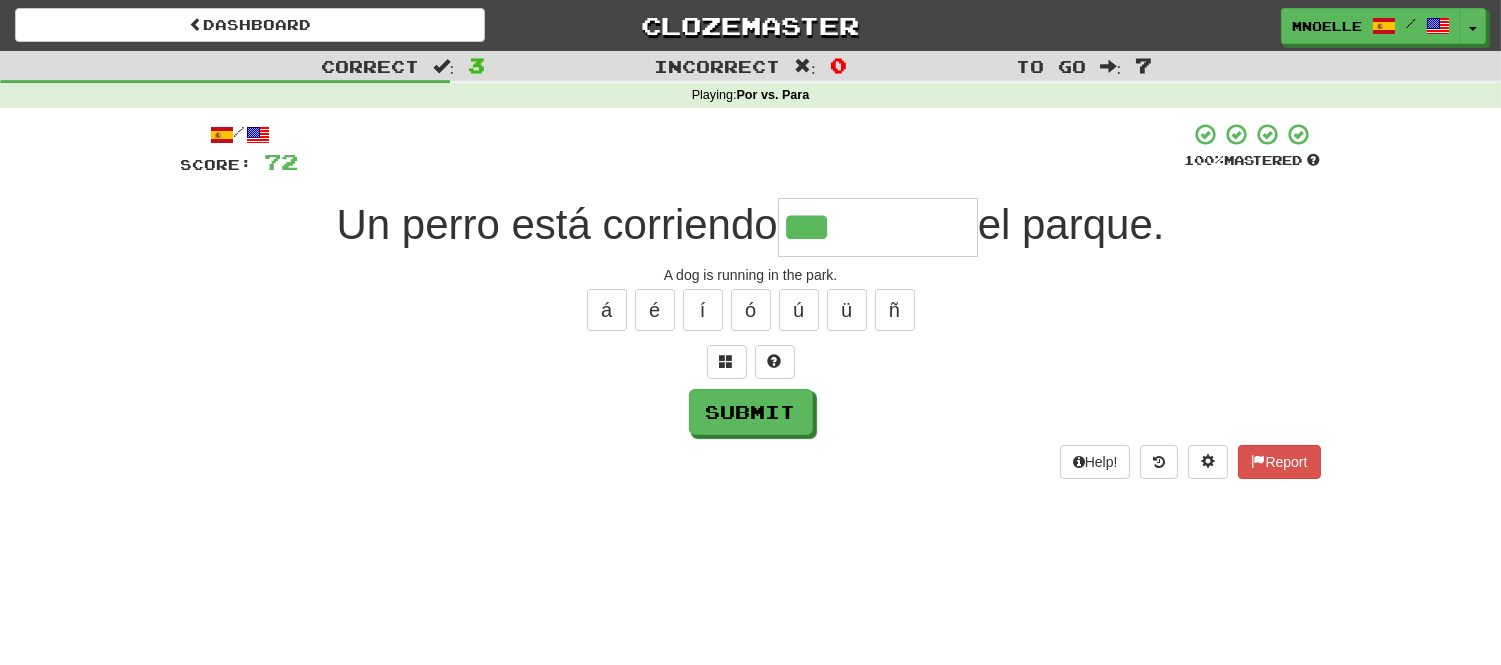 type on "***" 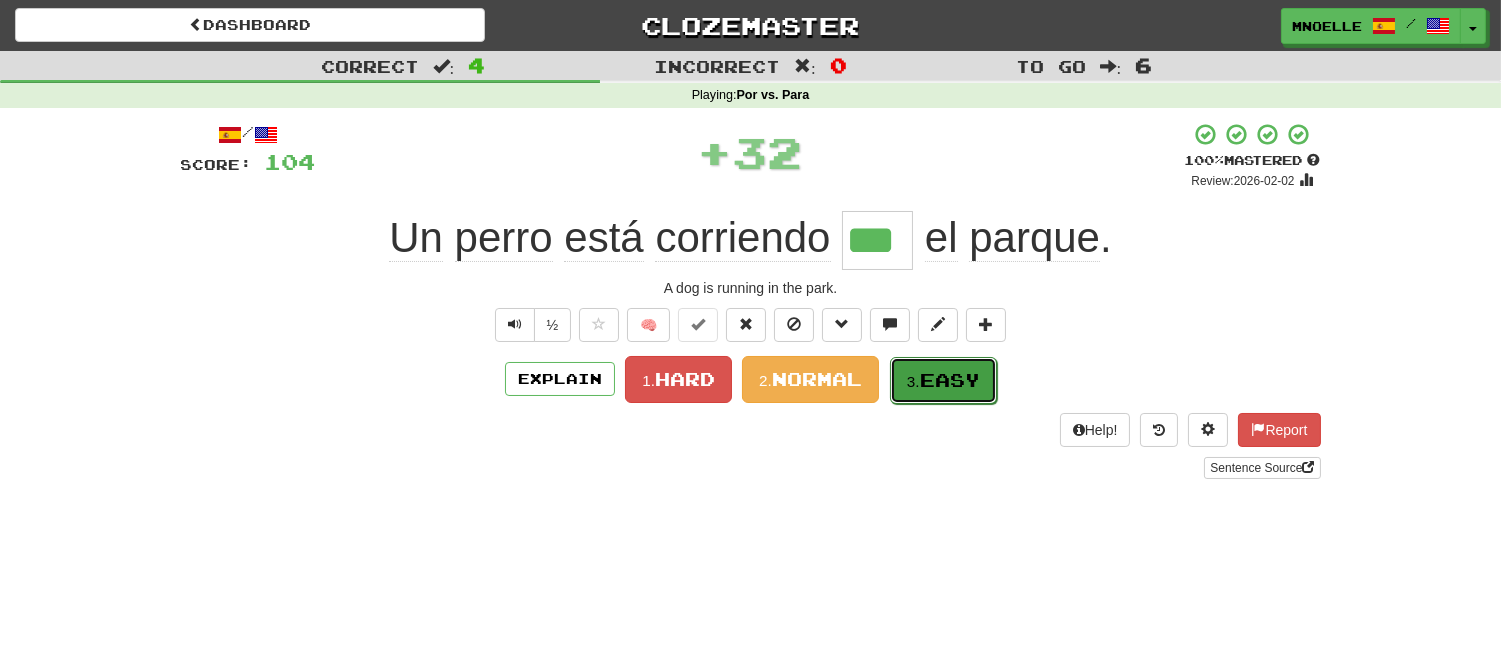 click on "3.  Easy" at bounding box center (943, 380) 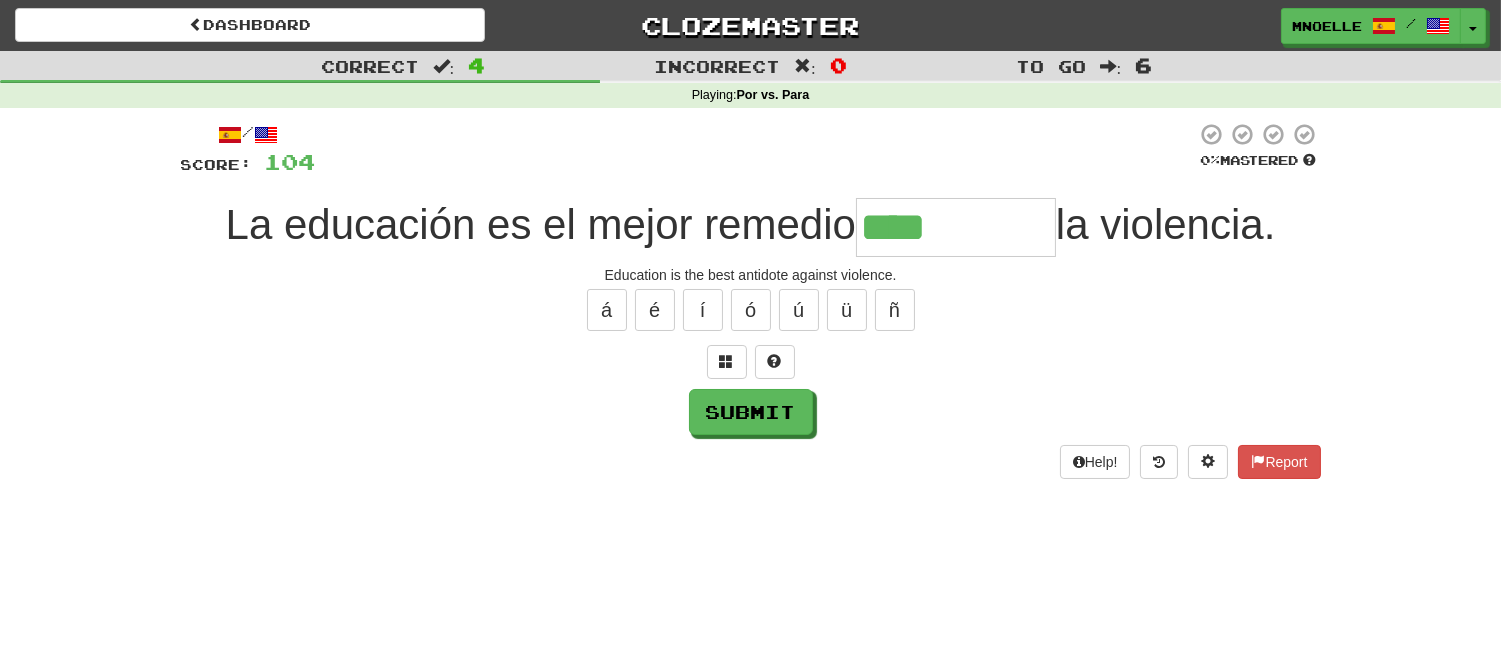 type on "****" 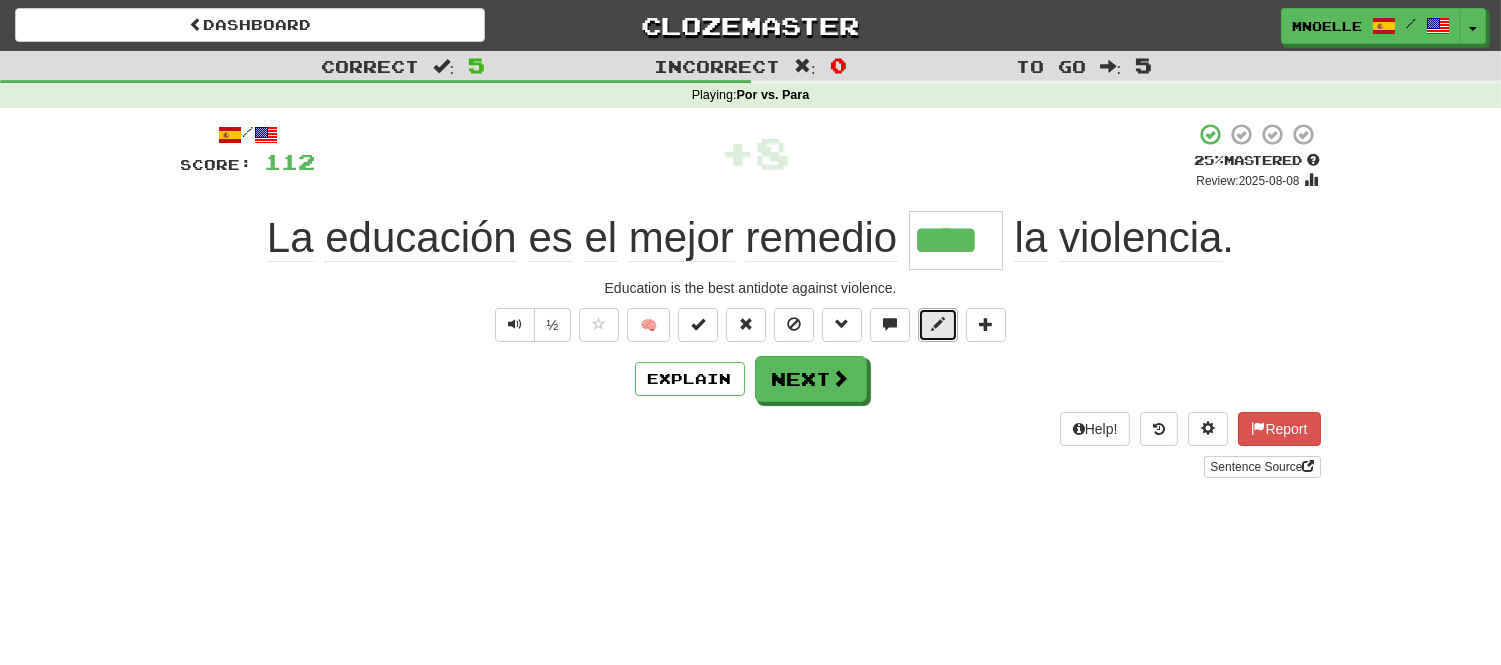 click at bounding box center (938, 325) 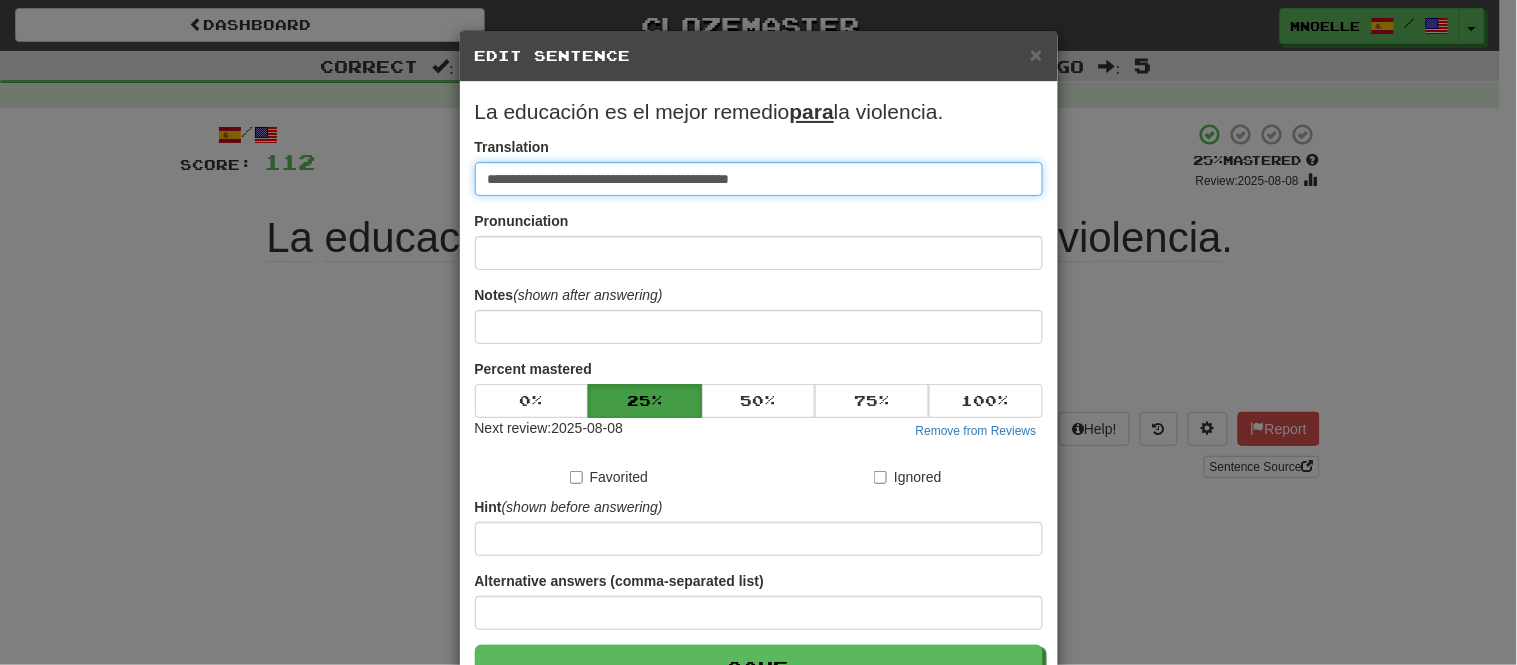 click on "**********" at bounding box center (759, 179) 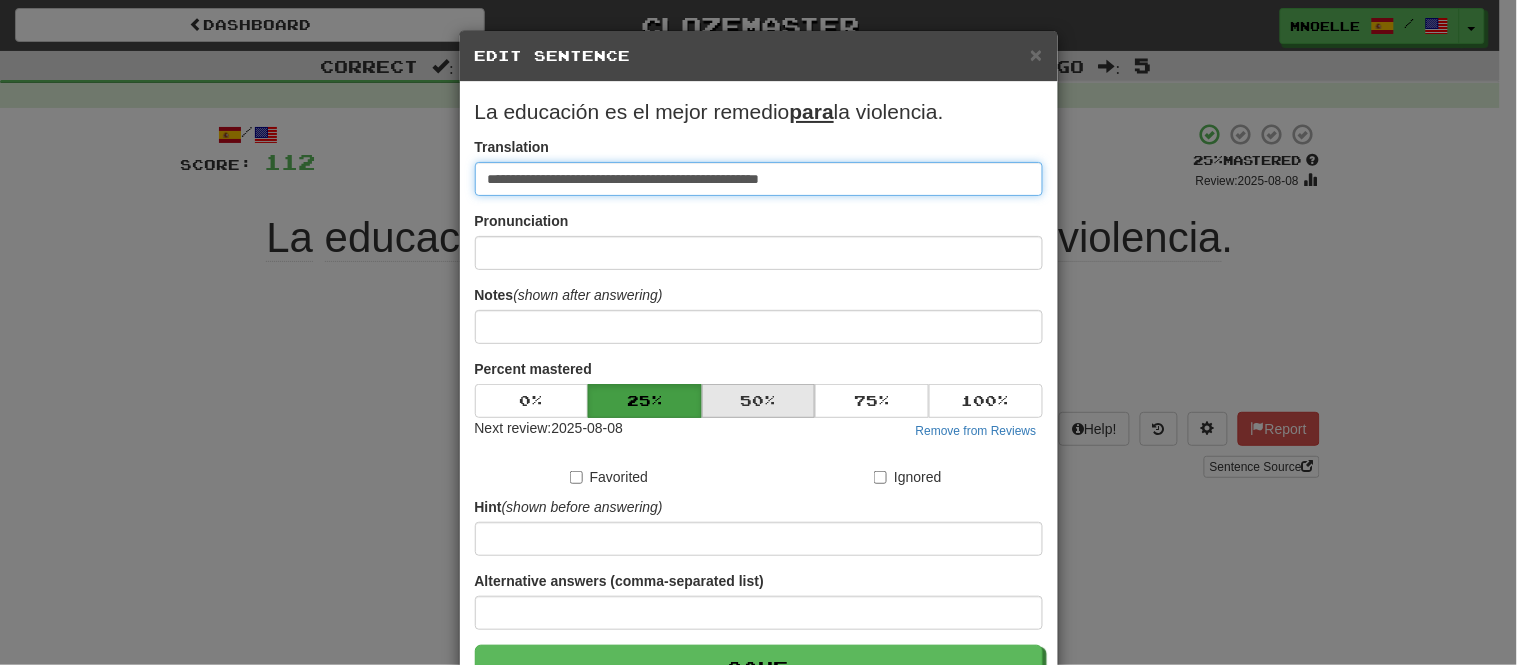type on "**********" 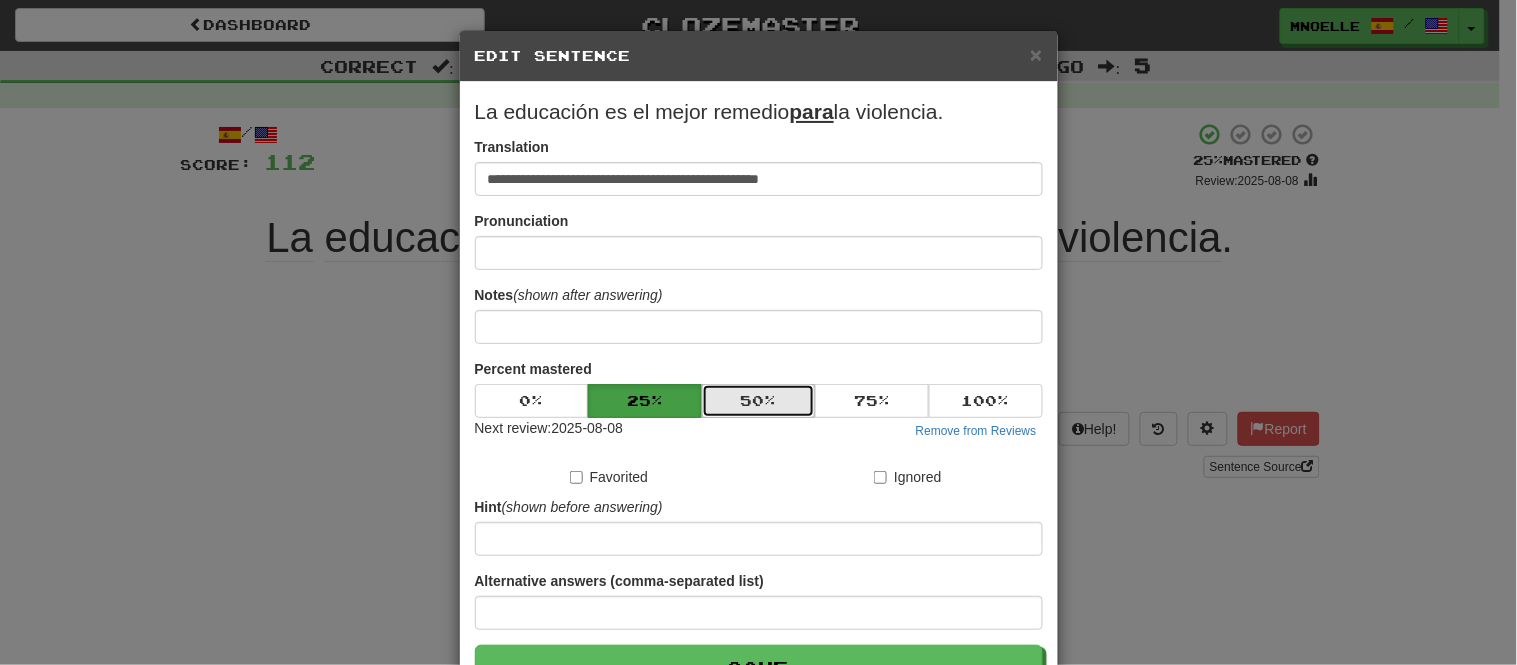 click on "50 %" at bounding box center [759, 401] 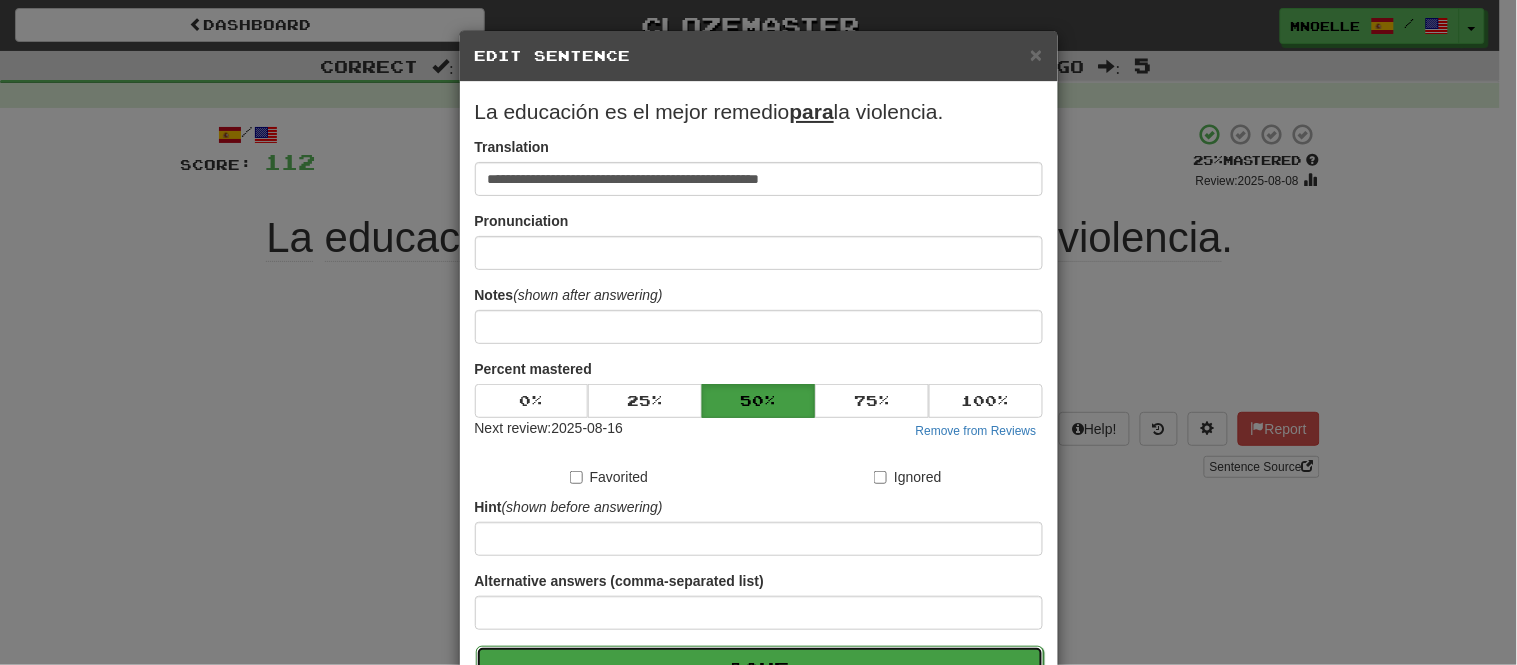 click on "Save" at bounding box center [760, 669] 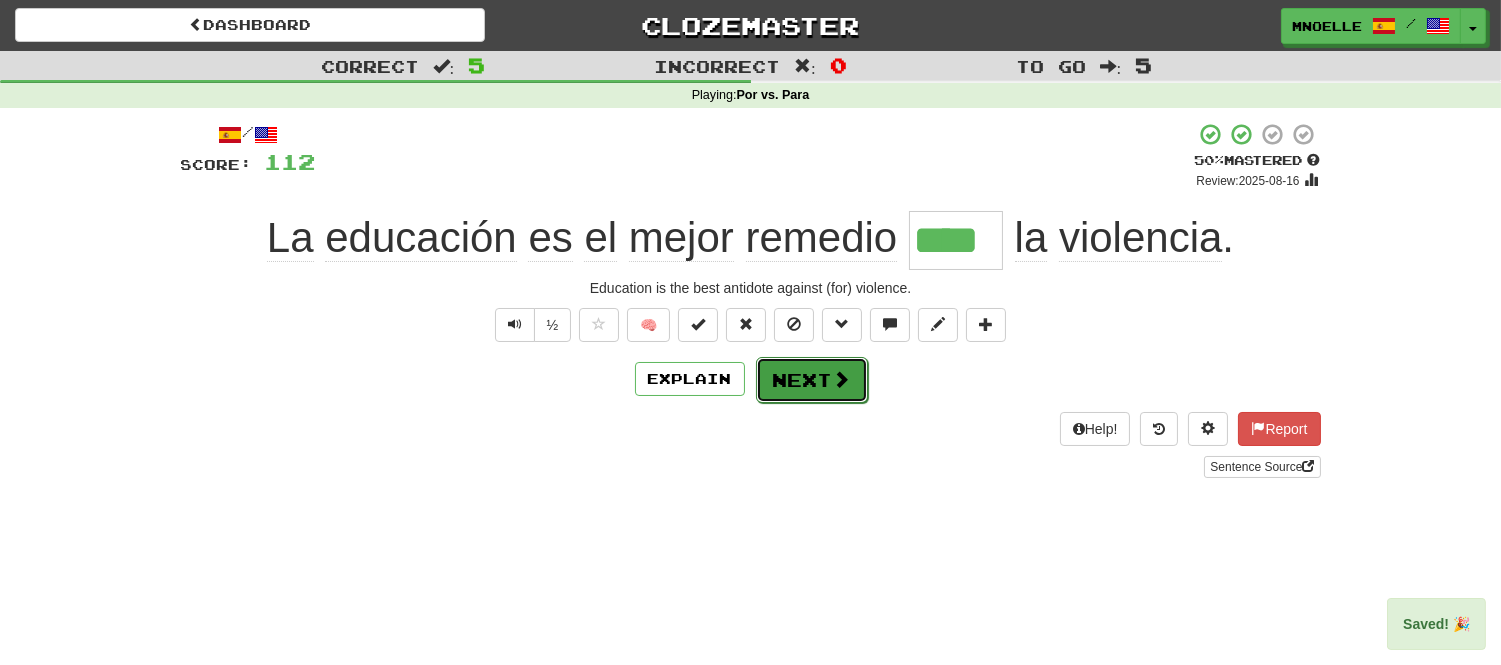 click on "Next" at bounding box center [812, 380] 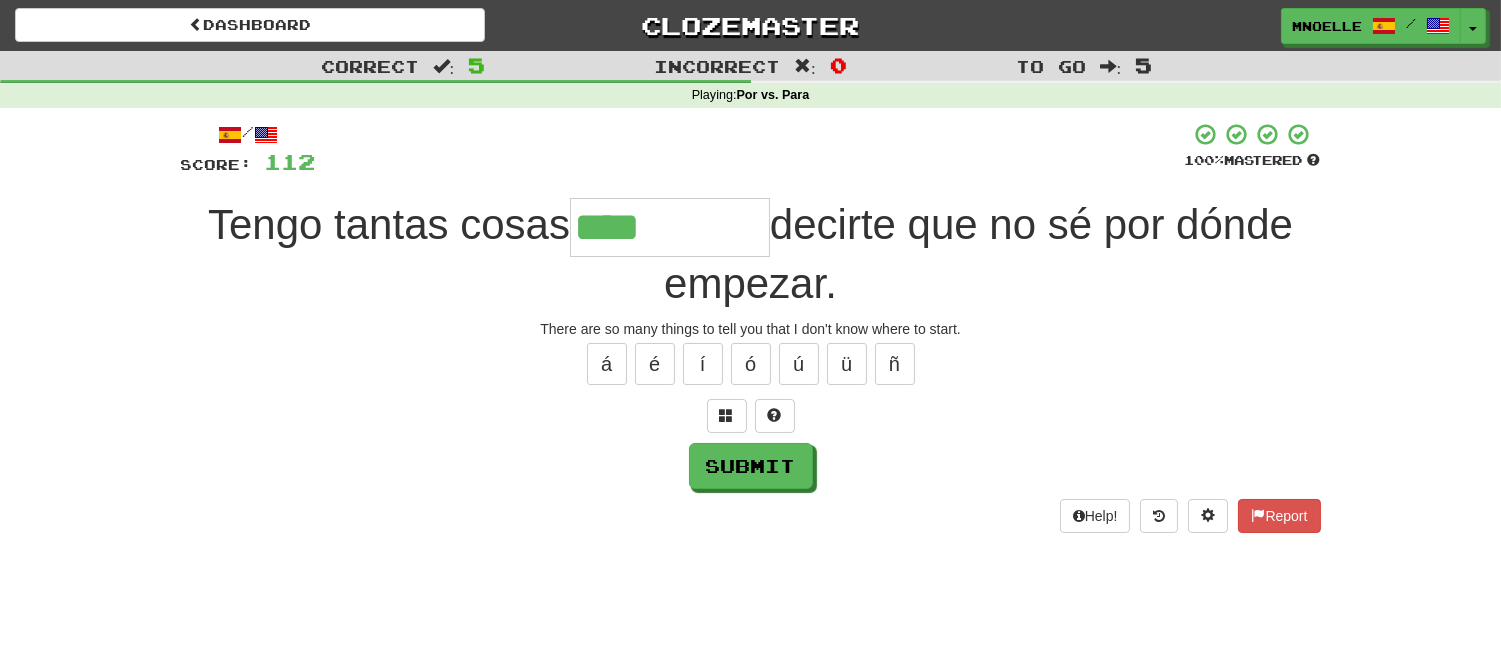 type on "****" 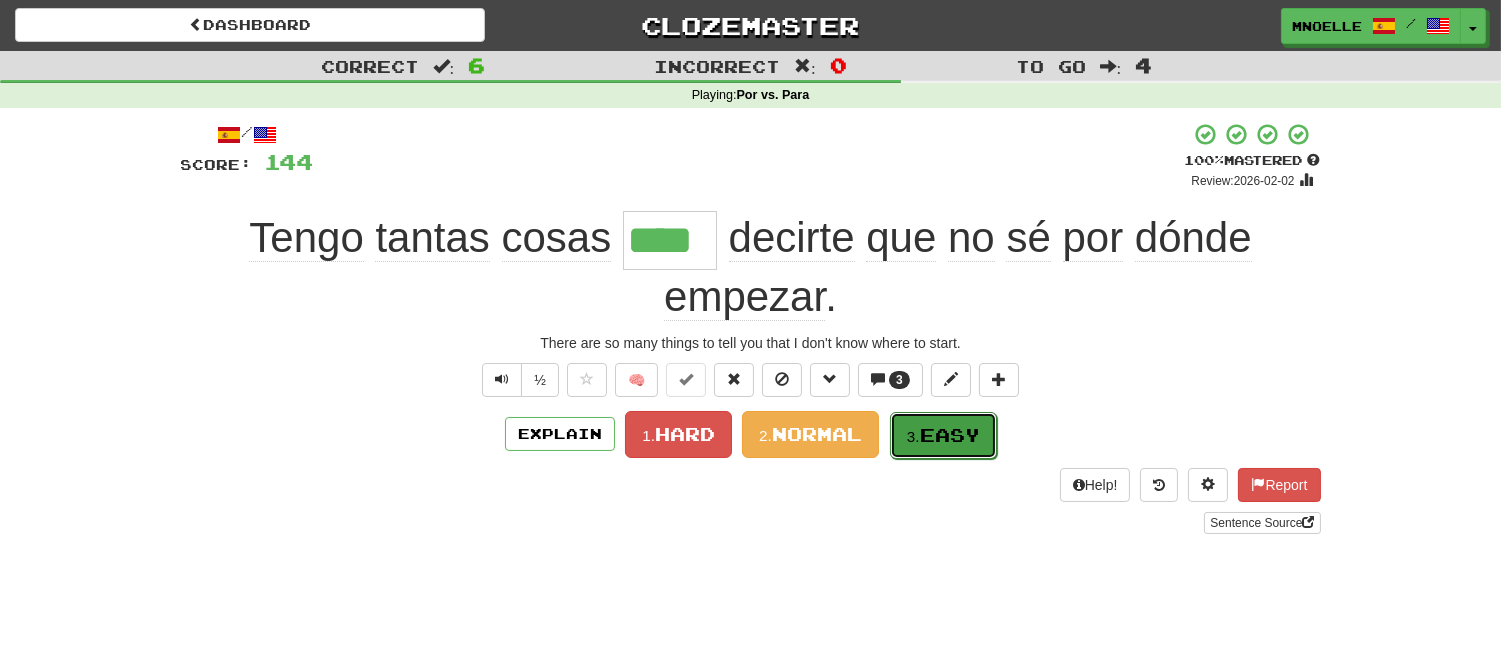 click on "3." at bounding box center (913, 436) 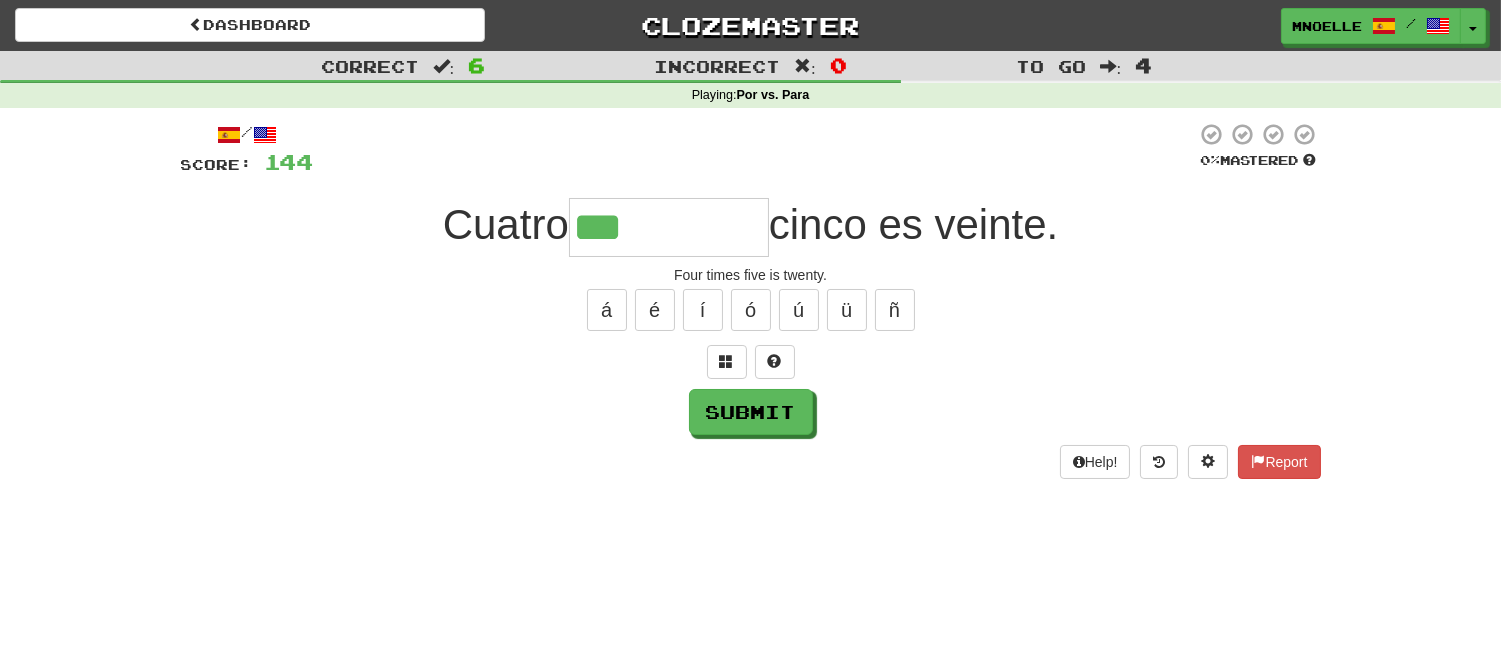 type on "***" 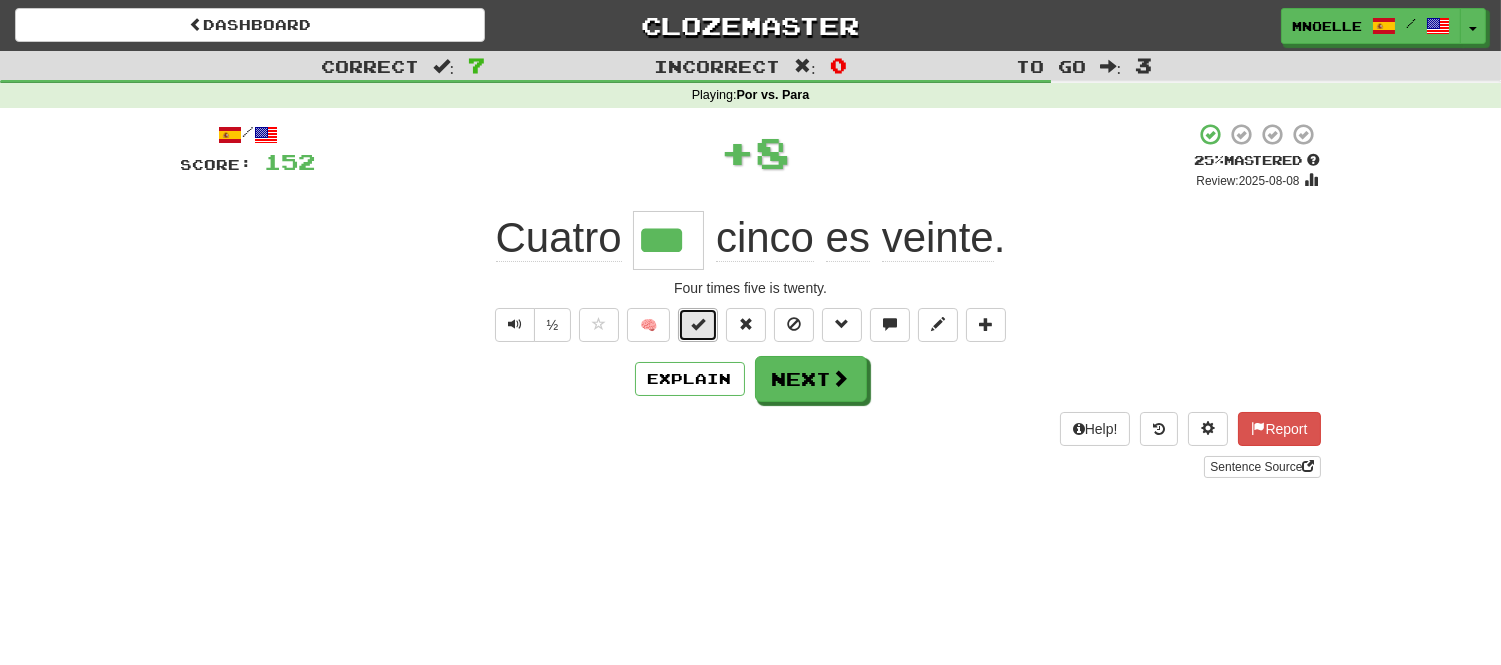 click at bounding box center [698, 324] 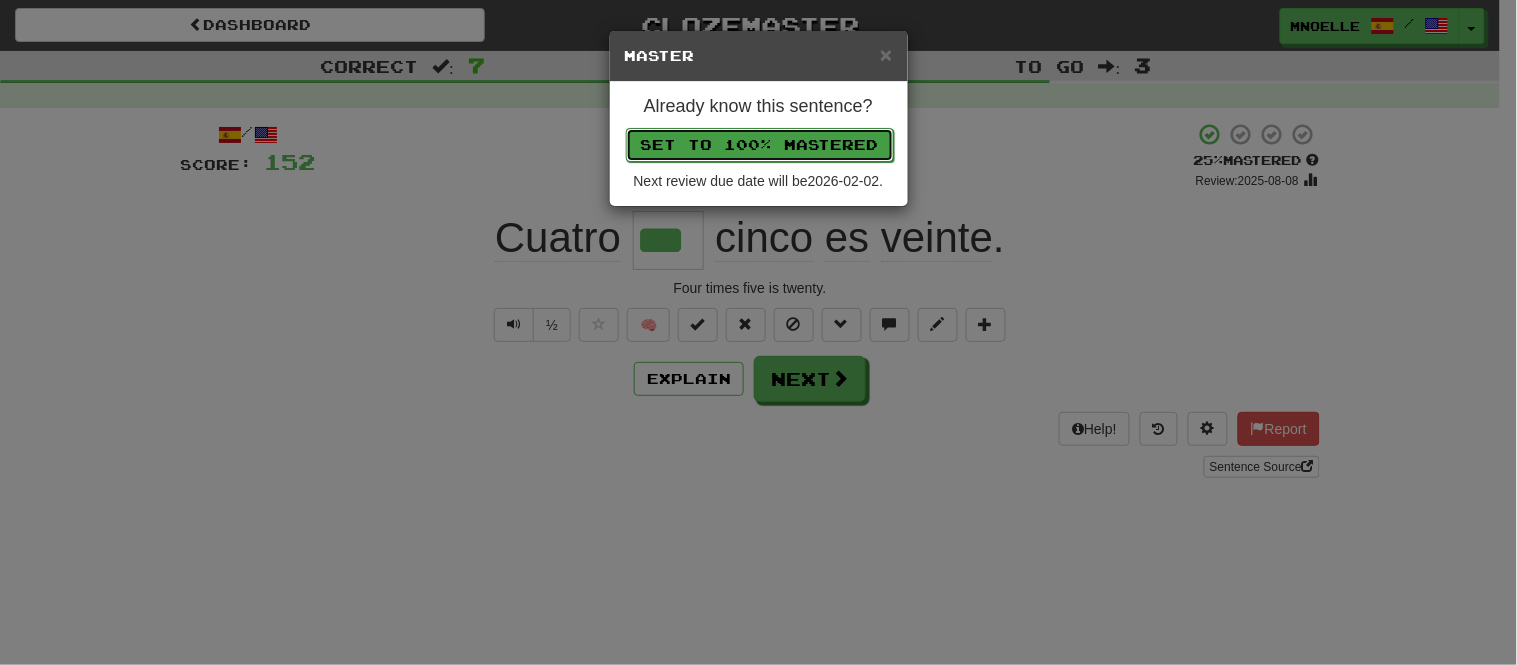 click on "Set to 100% Mastered" at bounding box center [760, 145] 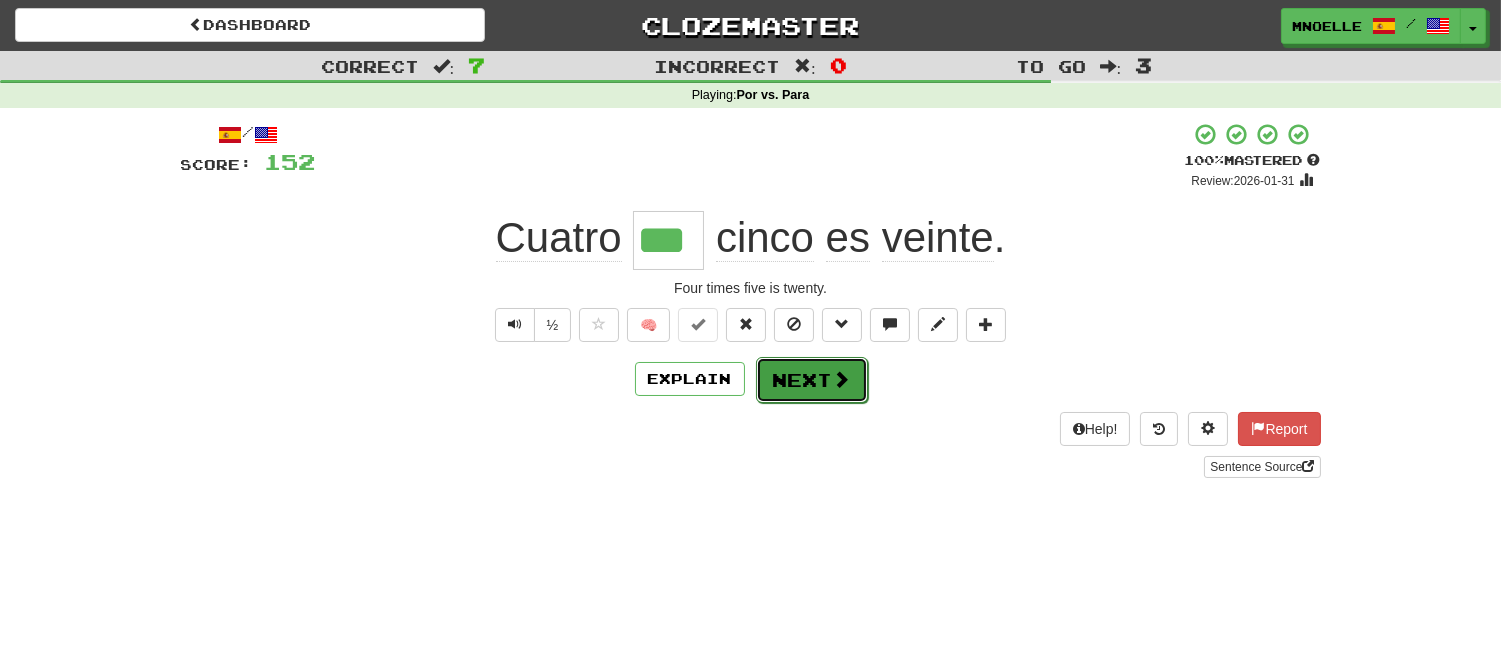 click on "Next" at bounding box center (812, 380) 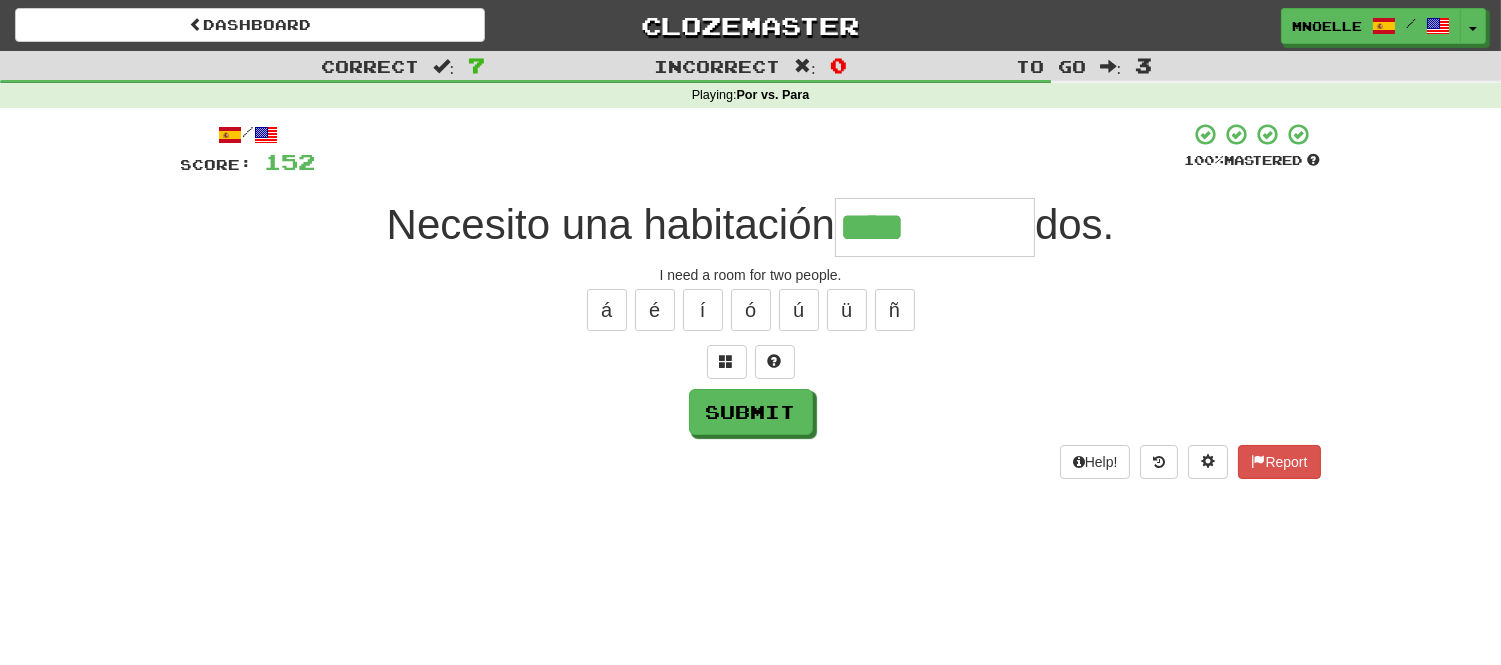 type on "****" 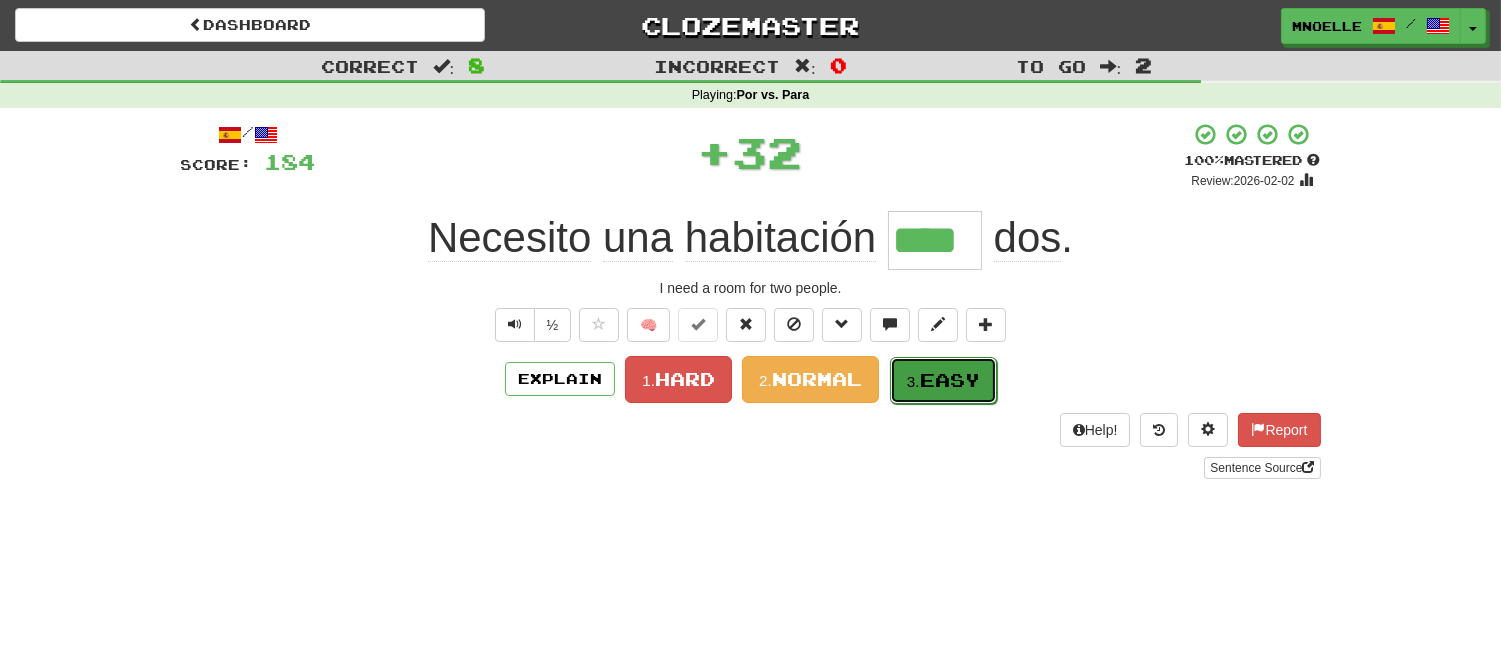 click on "3." at bounding box center (913, 381) 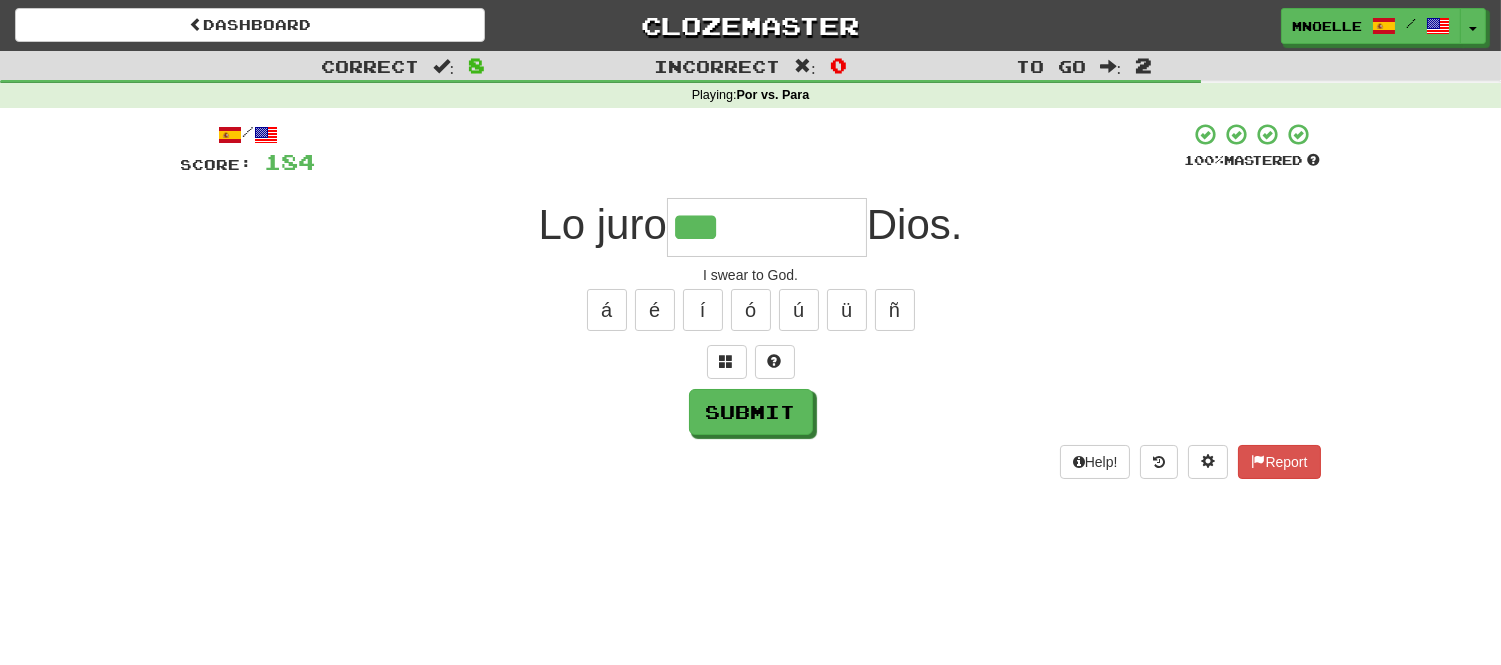 type on "***" 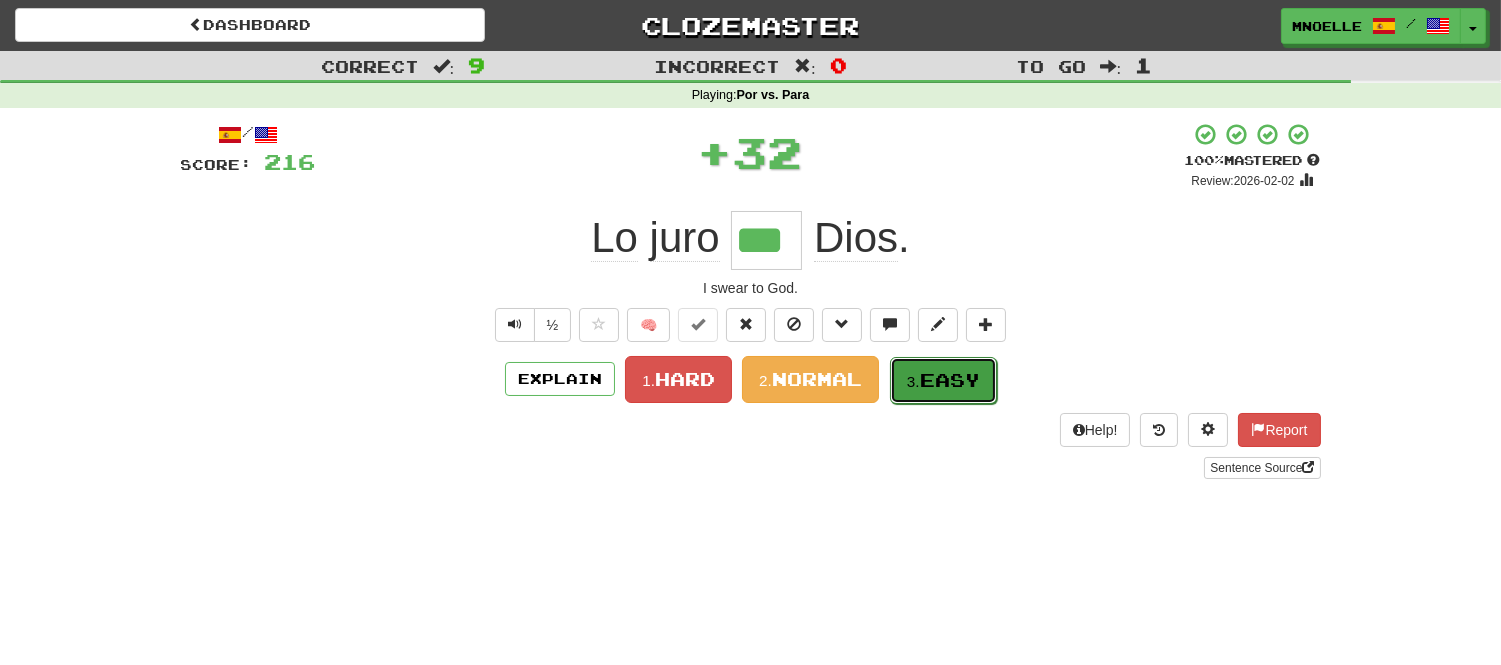 click on "Easy" at bounding box center (950, 380) 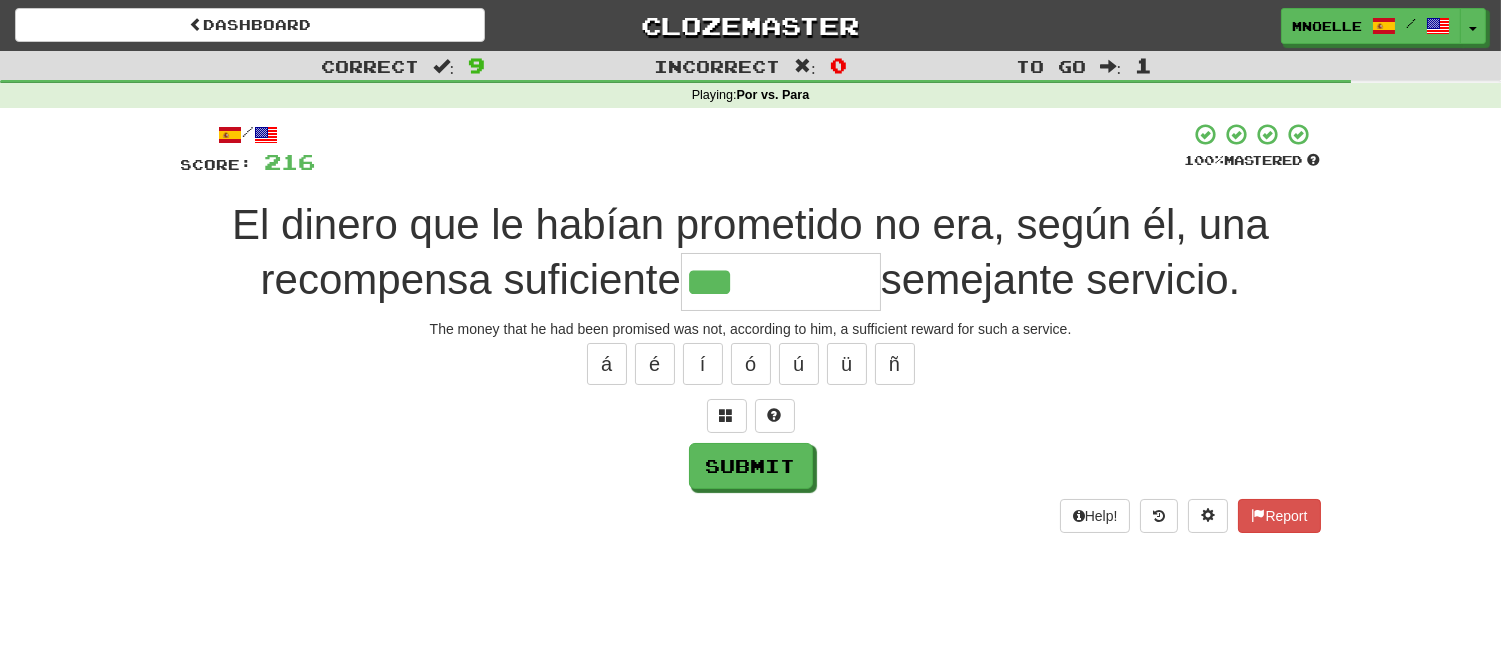 type on "***" 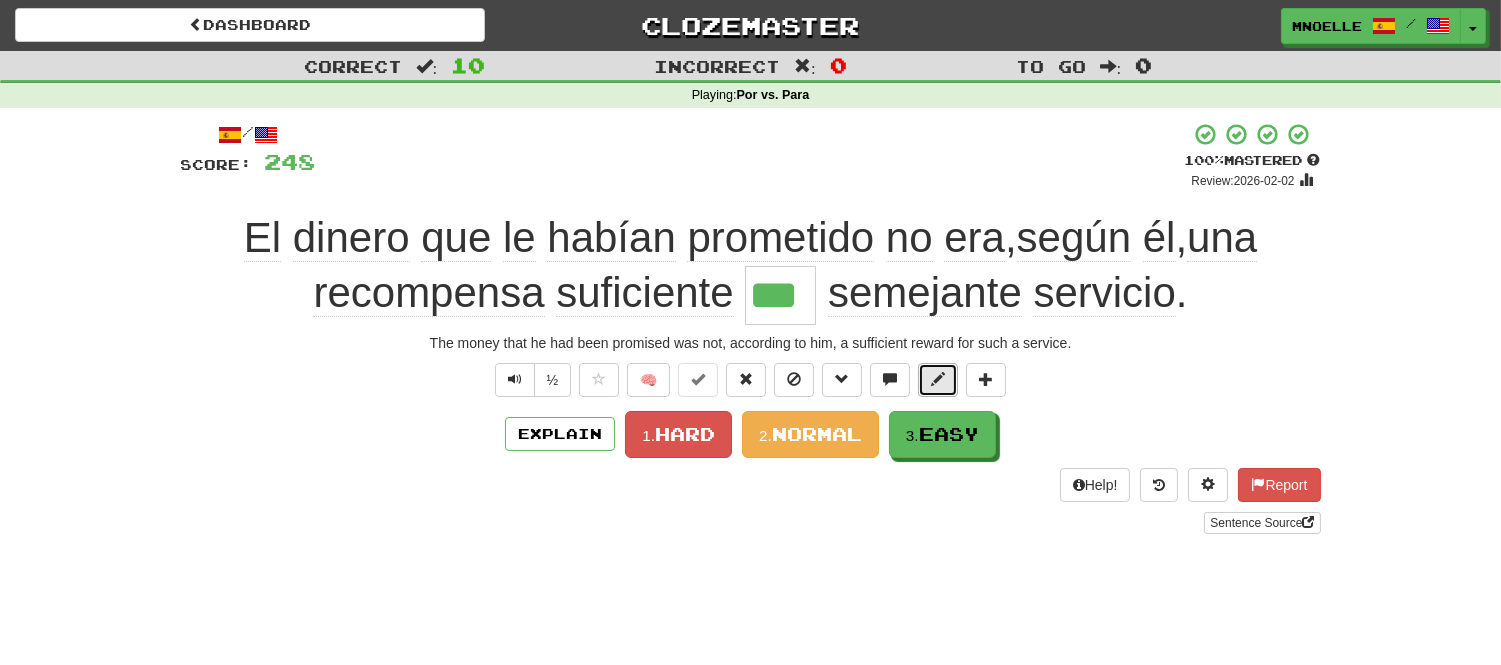 click at bounding box center [938, 379] 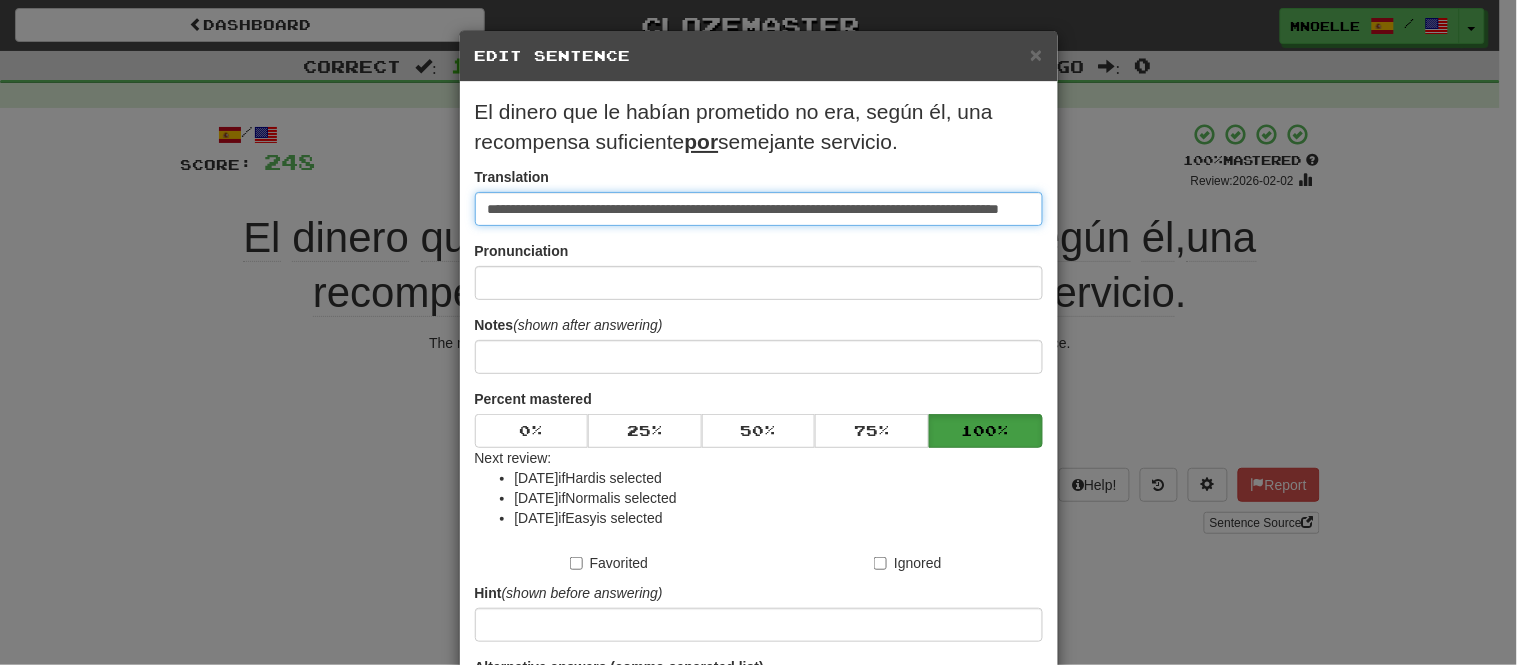 scroll, scrollTop: 0, scrollLeft: 101, axis: horizontal 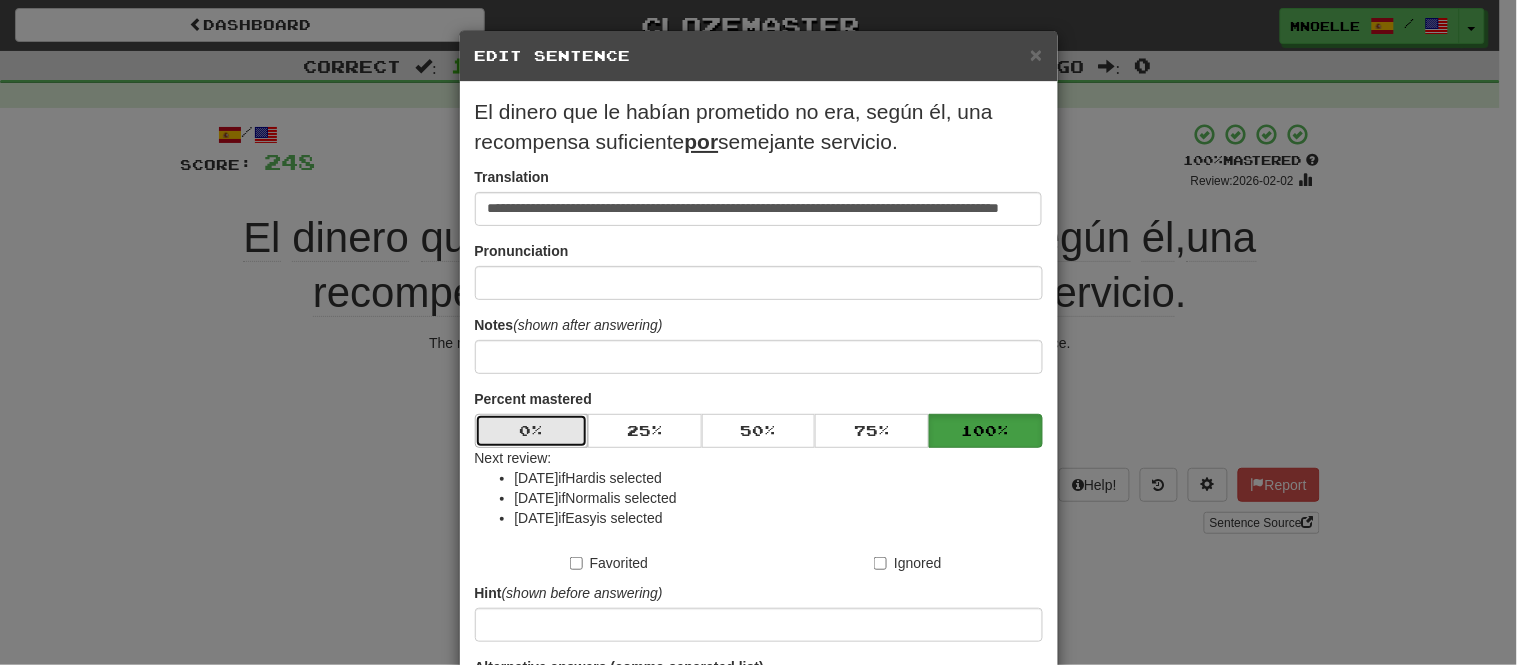 click on "0 %" at bounding box center [532, 431] 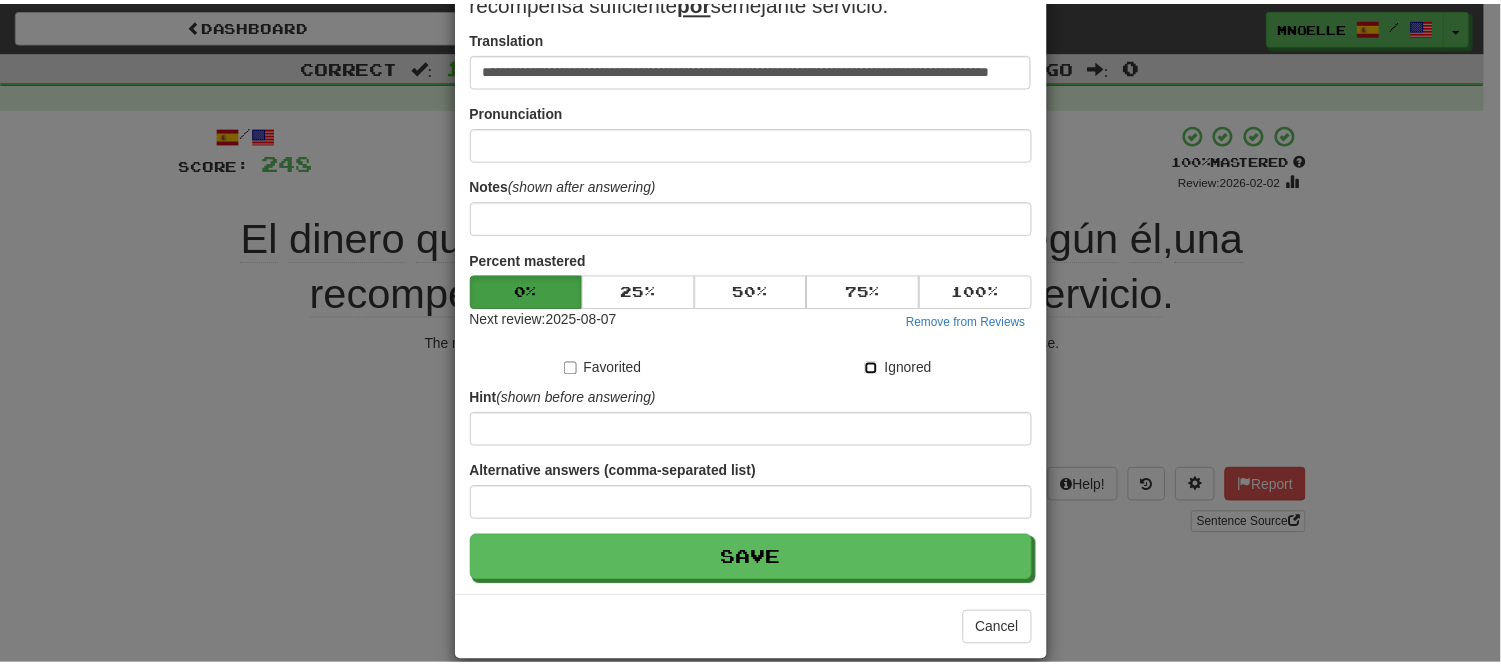 scroll, scrollTop: 167, scrollLeft: 0, axis: vertical 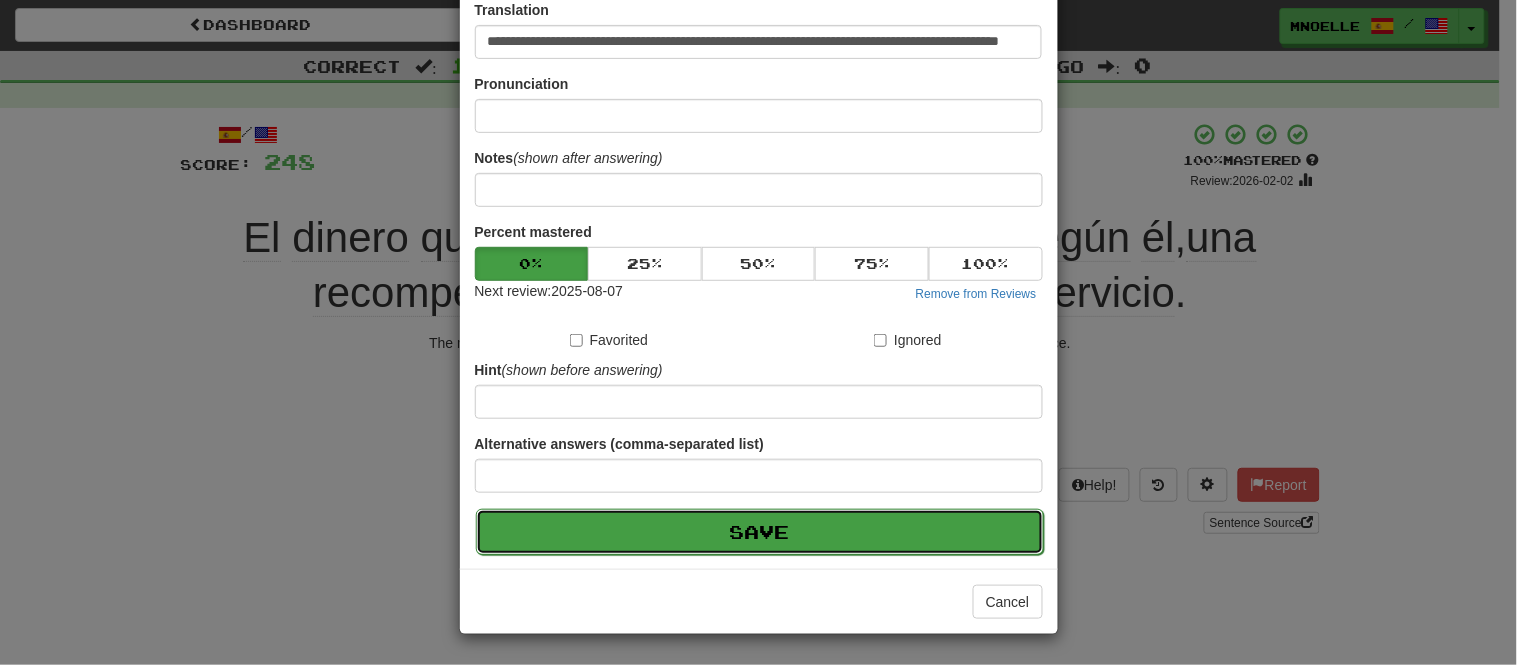 click on "Save" at bounding box center (760, 532) 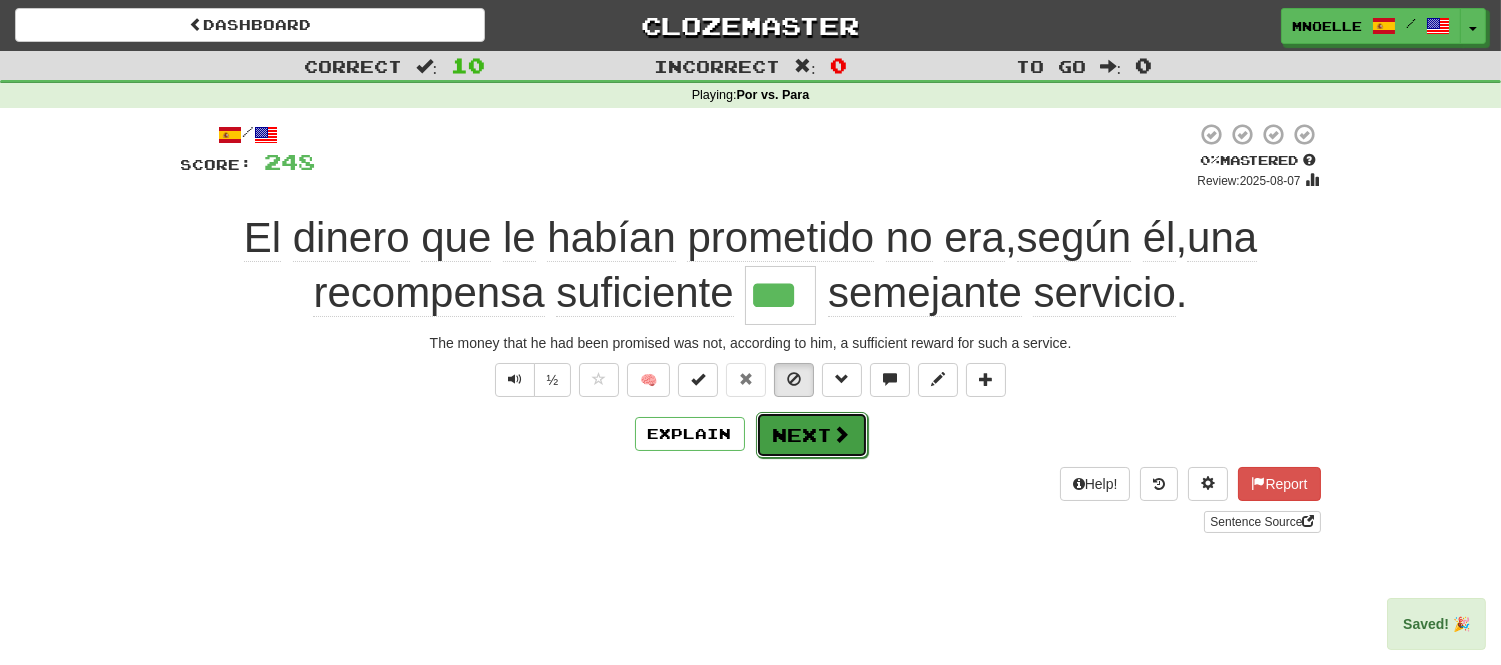 click on "Next" at bounding box center [812, 435] 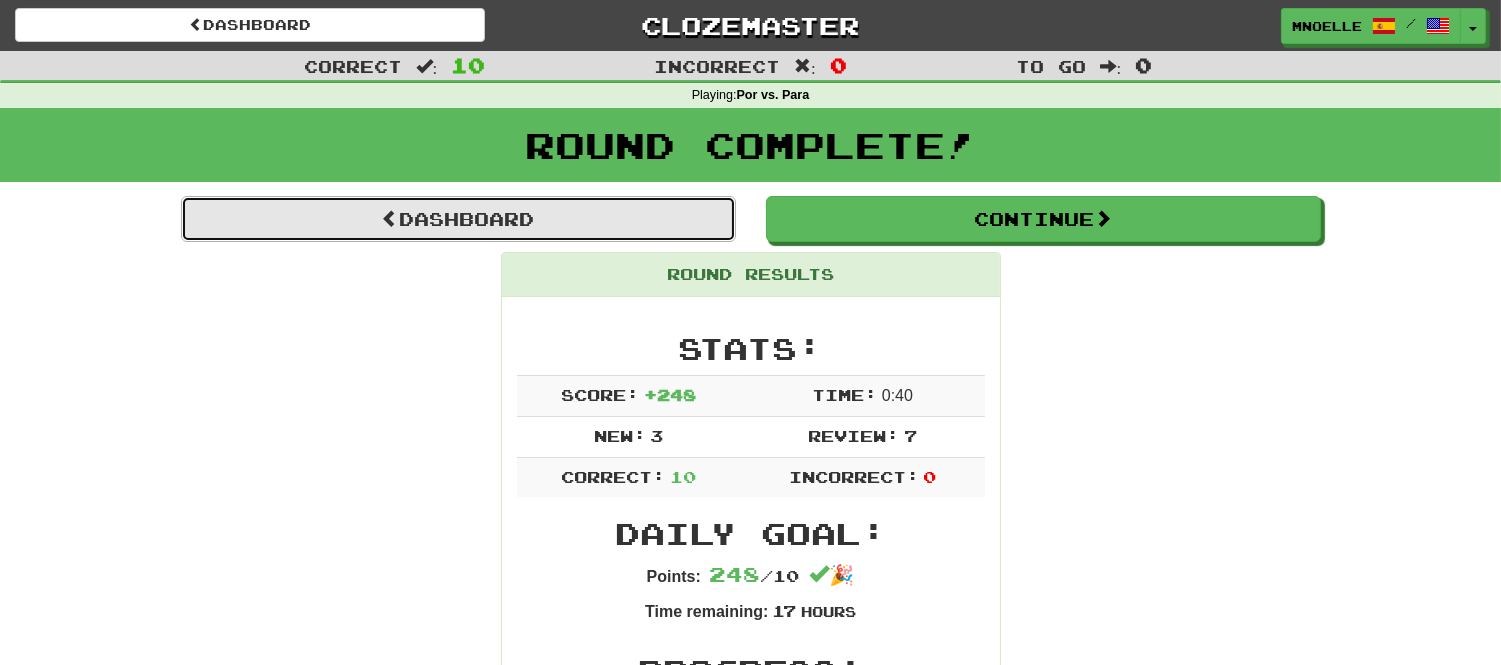 click on "Dashboard" at bounding box center (458, 219) 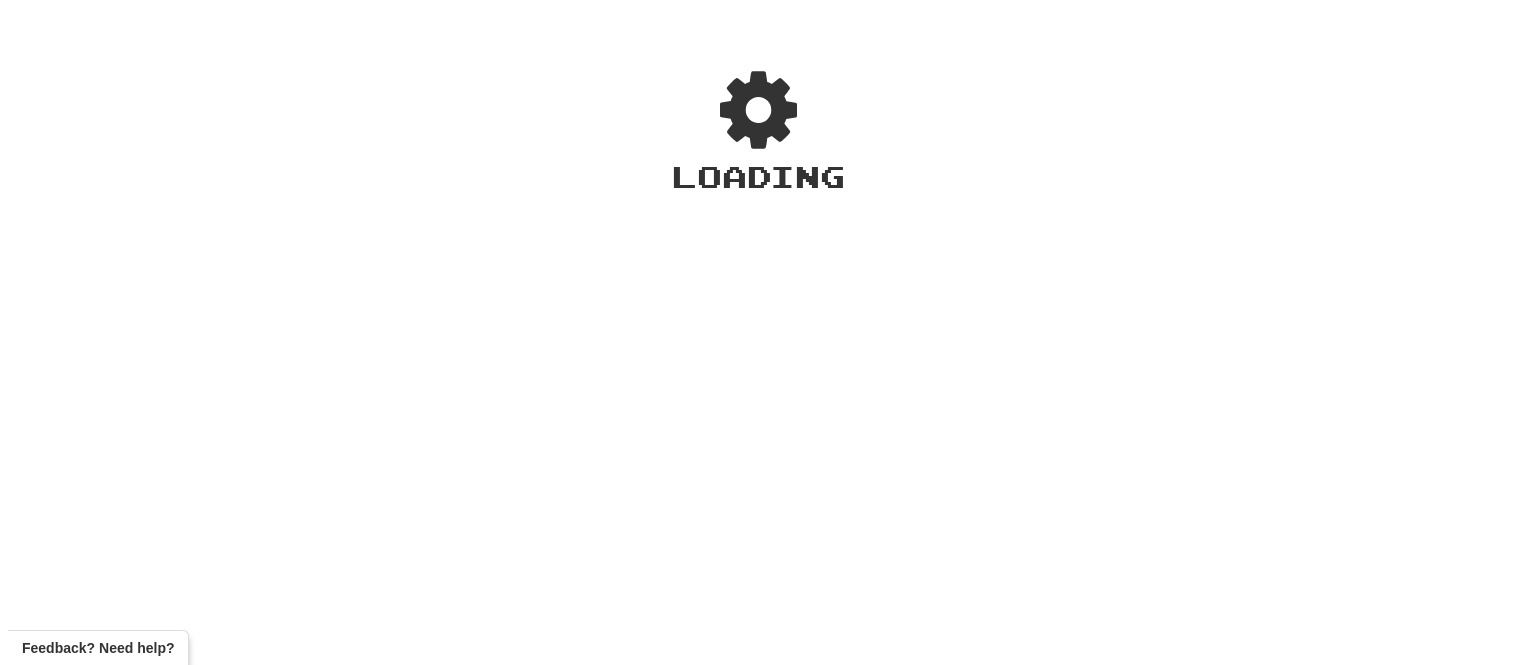 scroll, scrollTop: 0, scrollLeft: 0, axis: both 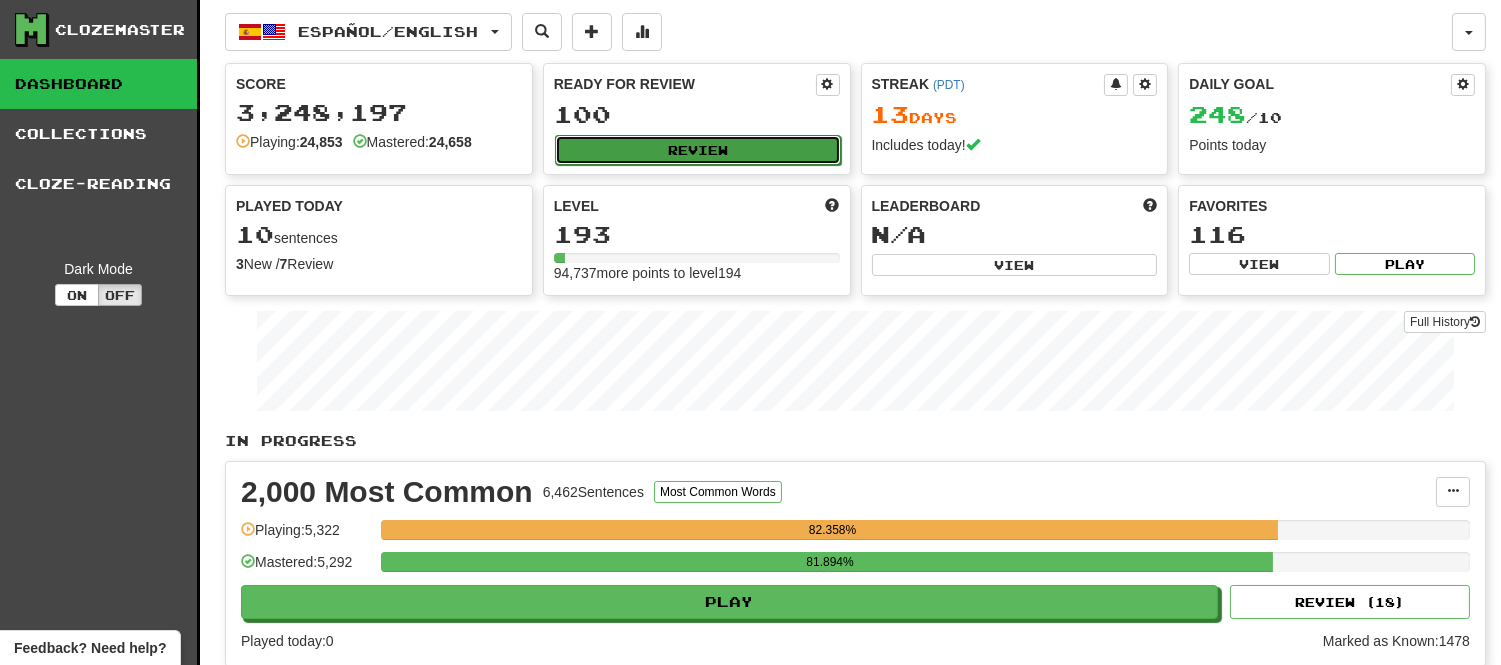 click on "Review" at bounding box center [698, 150] 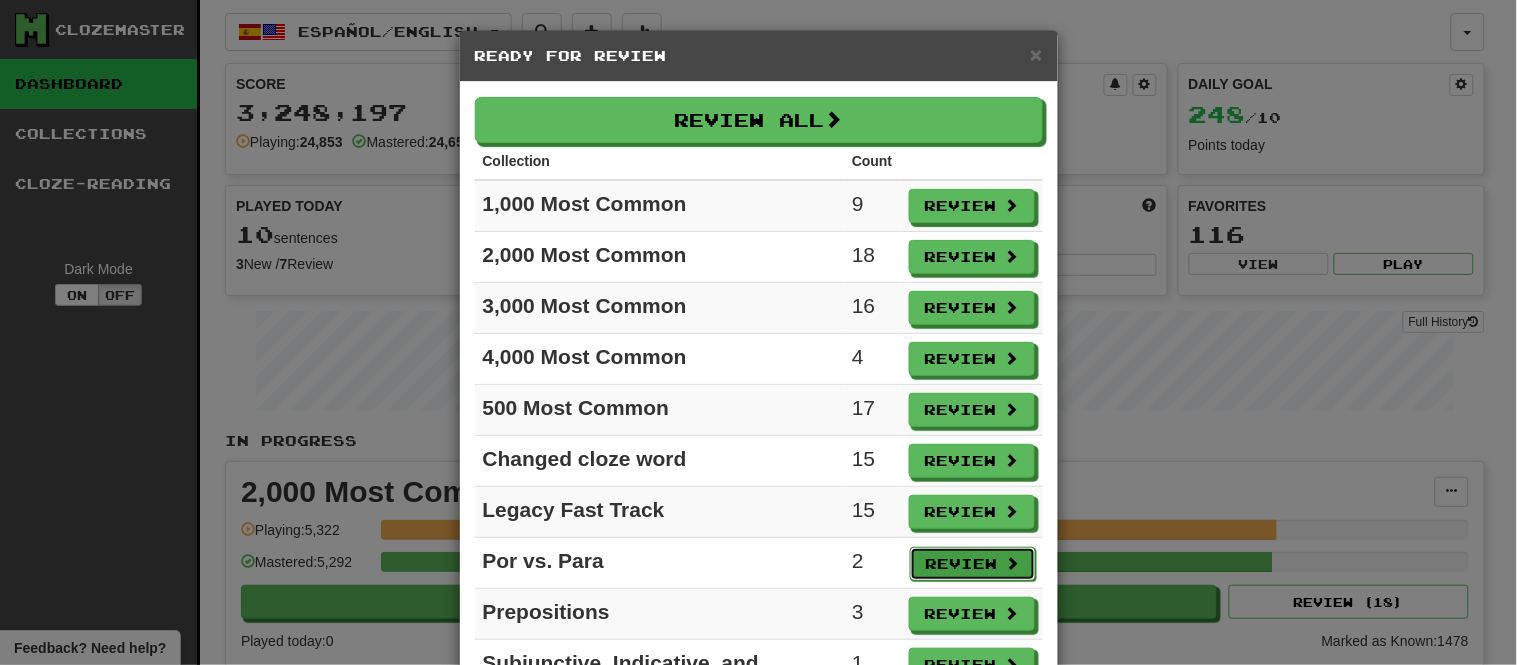 click on "Review" at bounding box center [973, 564] 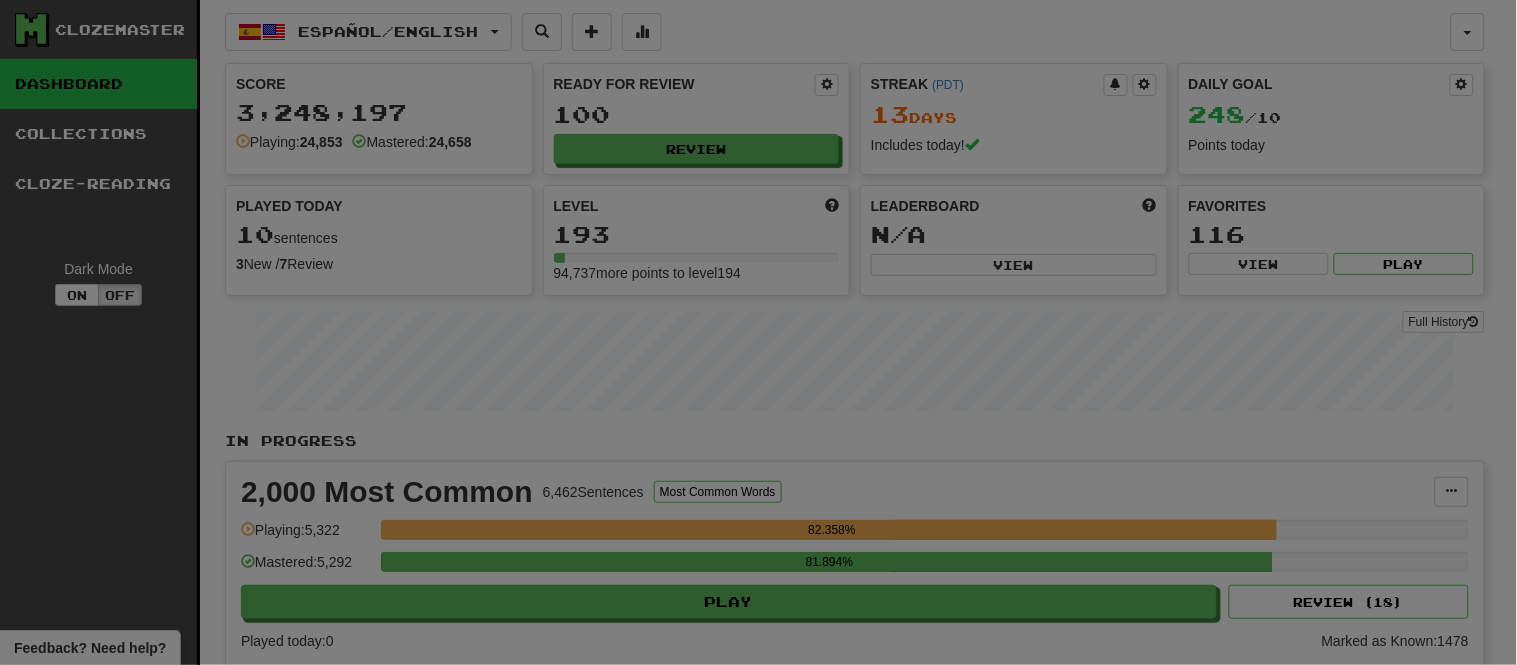 select on "**" 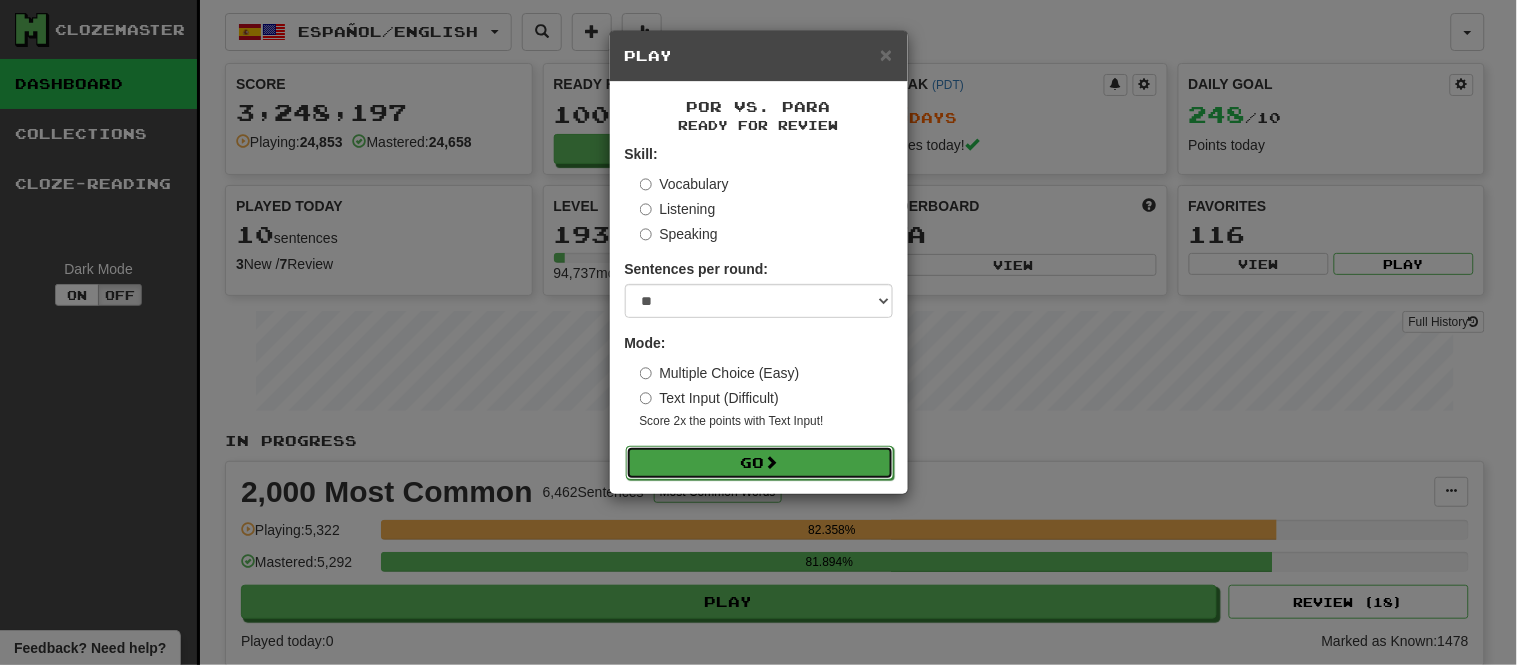 click on "Go" at bounding box center (760, 463) 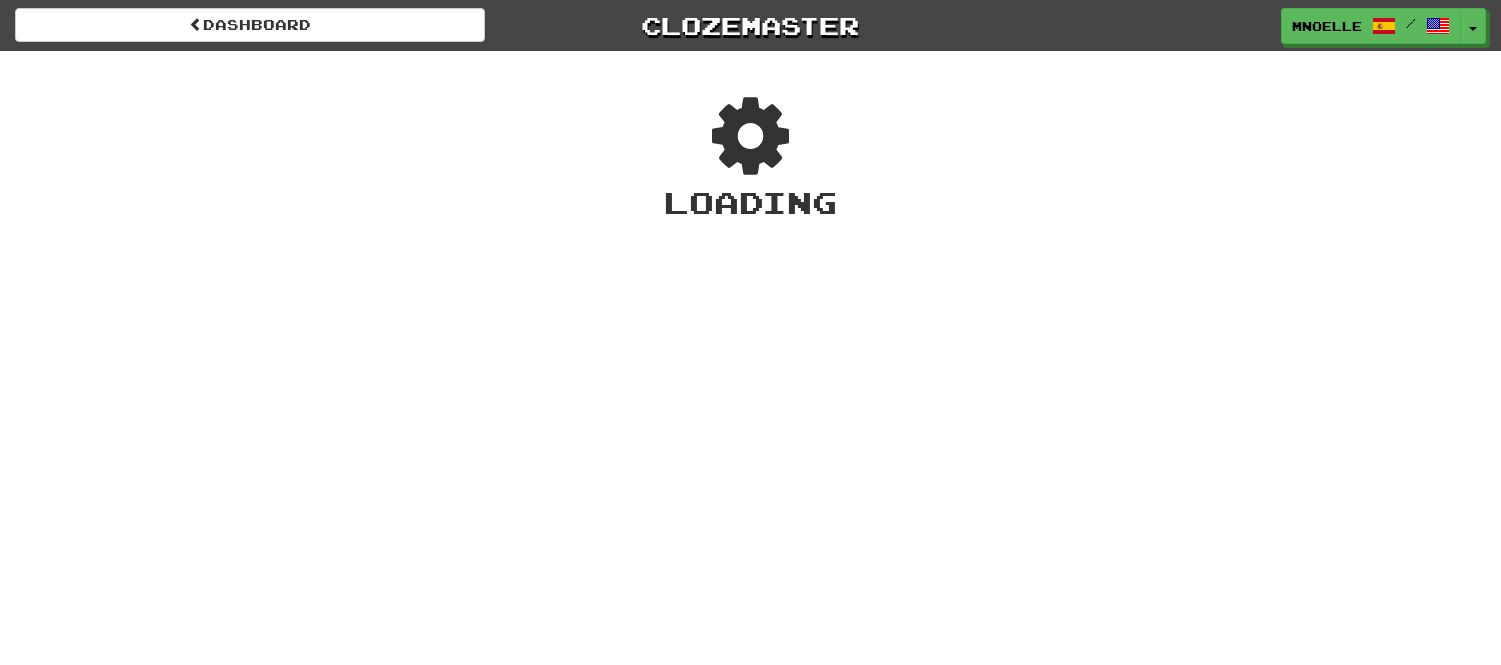 scroll, scrollTop: 0, scrollLeft: 0, axis: both 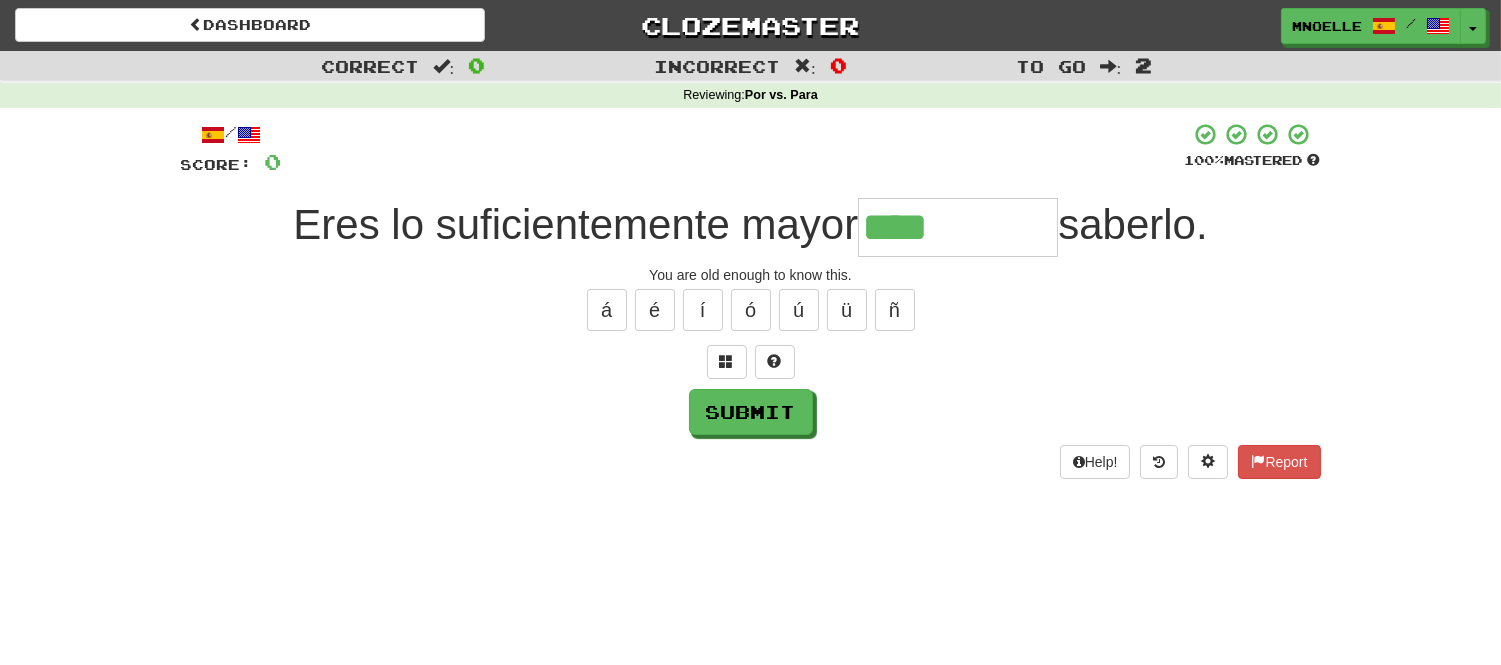 type on "****" 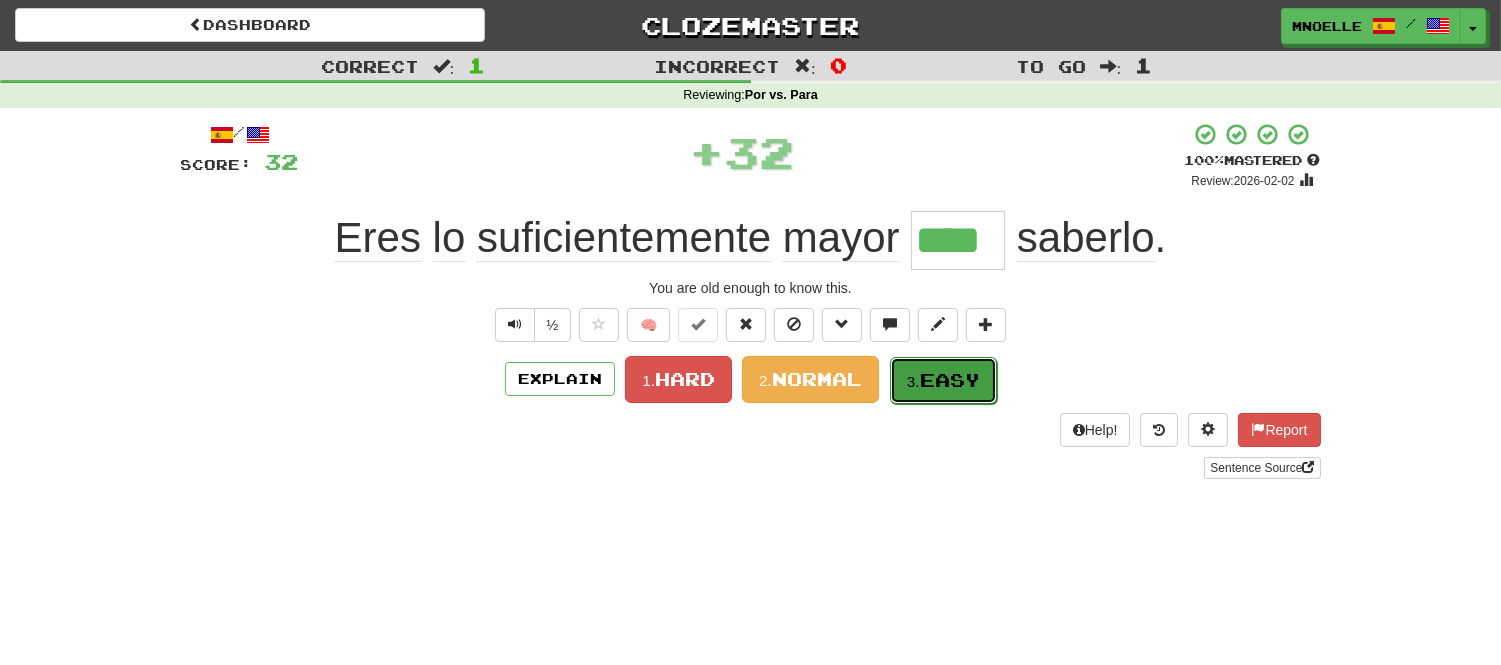 click on "Easy" at bounding box center [950, 380] 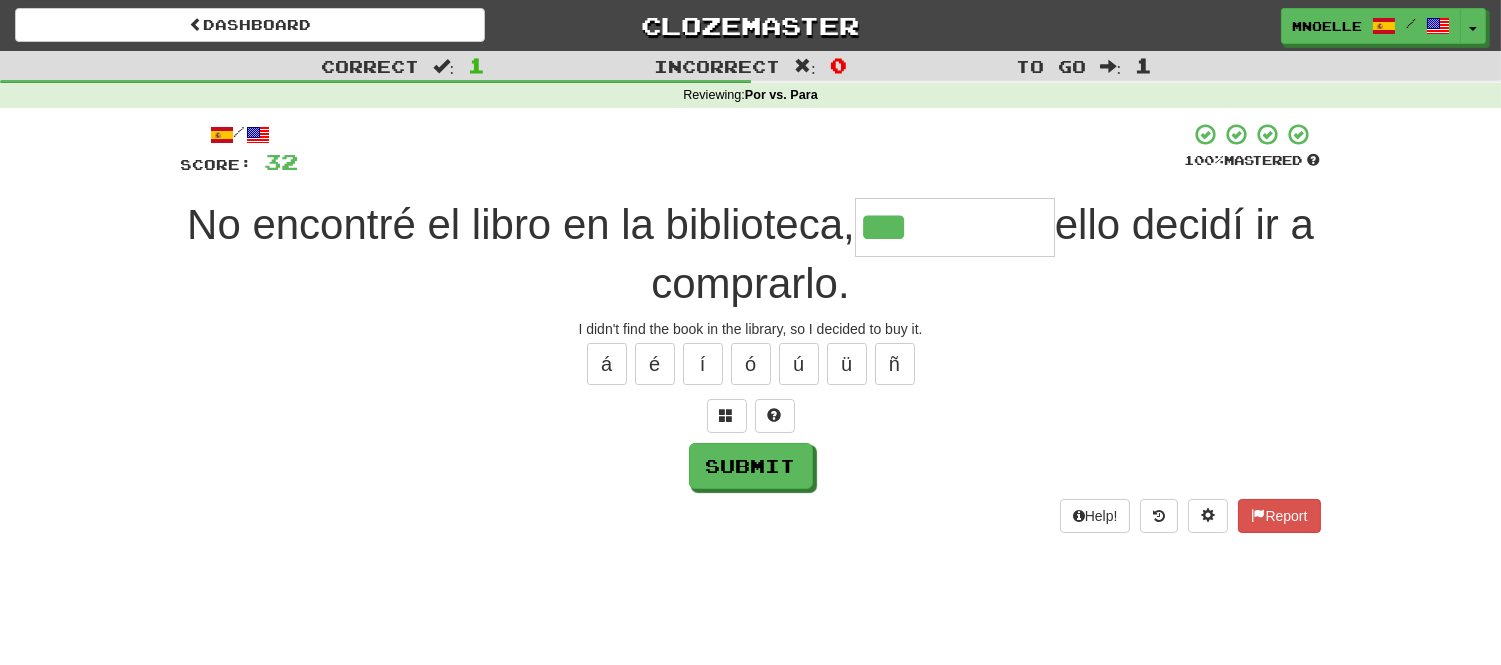 type on "***" 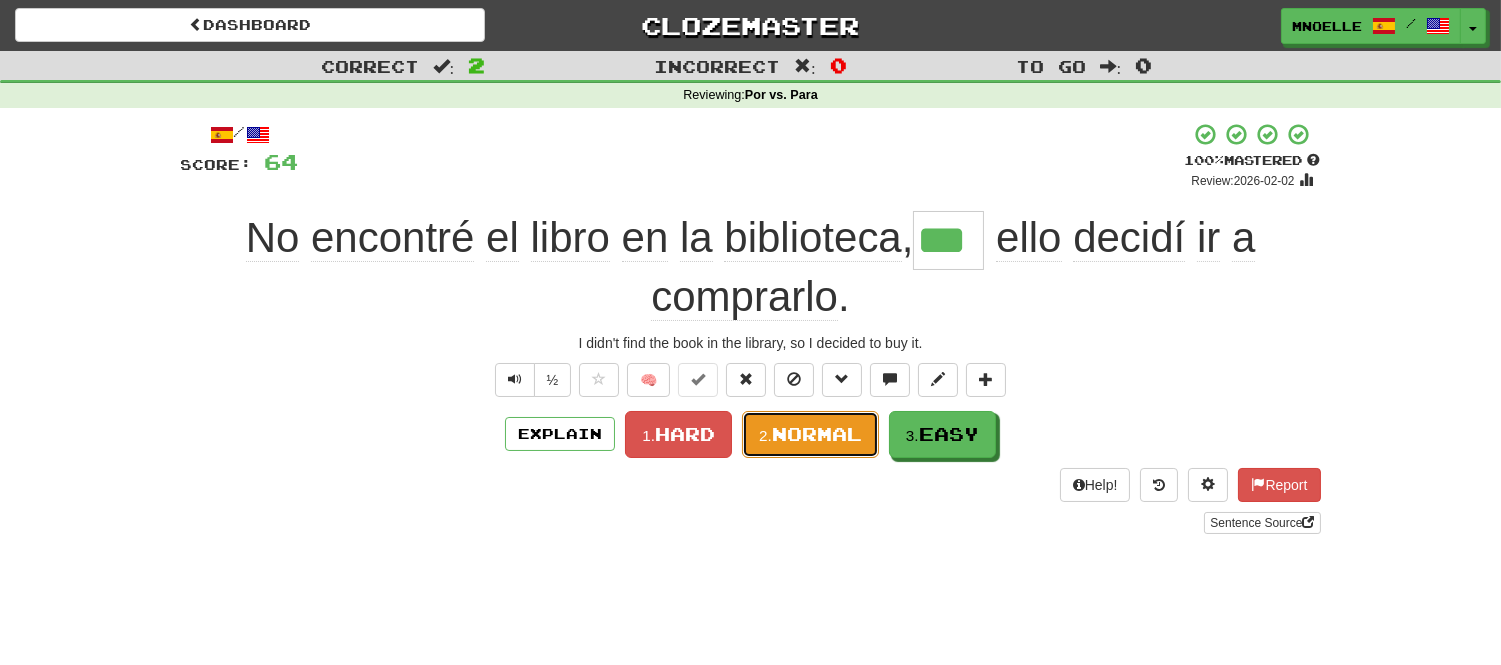 click on "Normal" at bounding box center [817, 434] 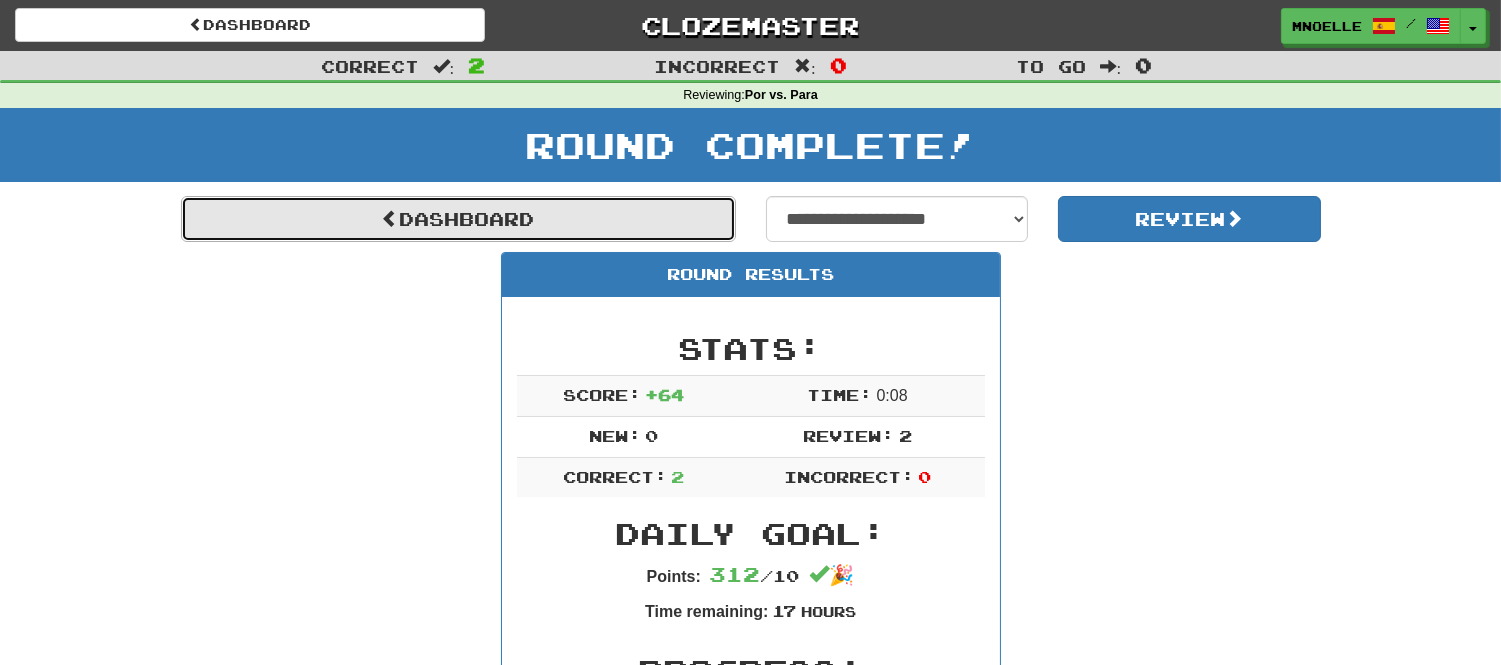 click on "Dashboard" at bounding box center (458, 219) 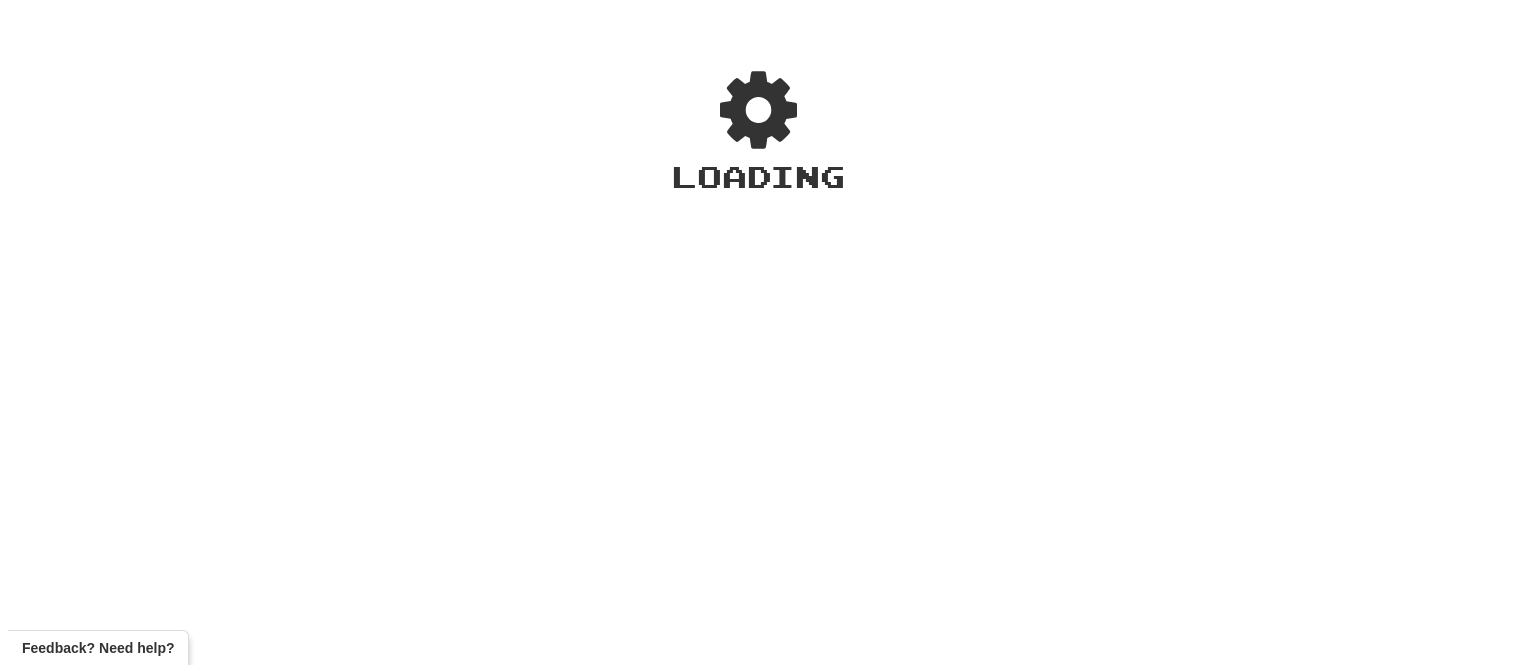 scroll, scrollTop: 0, scrollLeft: 0, axis: both 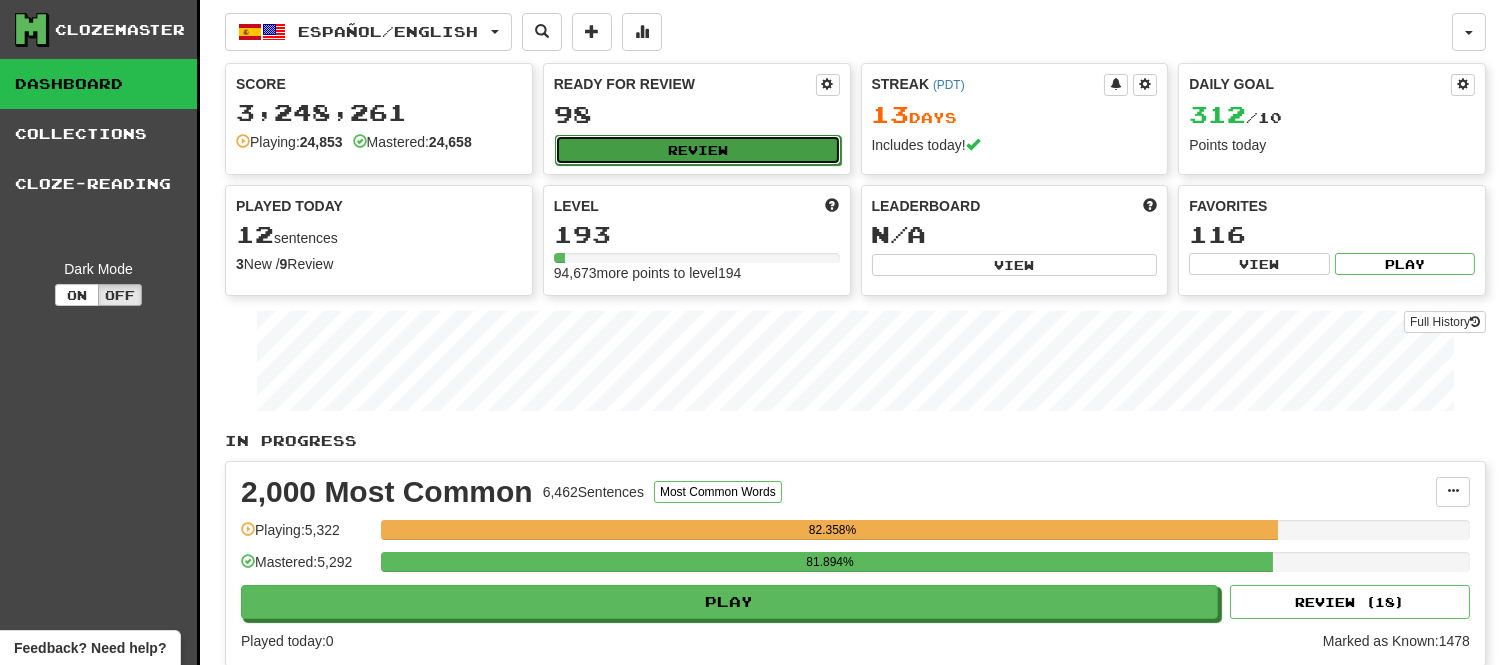 click on "Review" at bounding box center (698, 150) 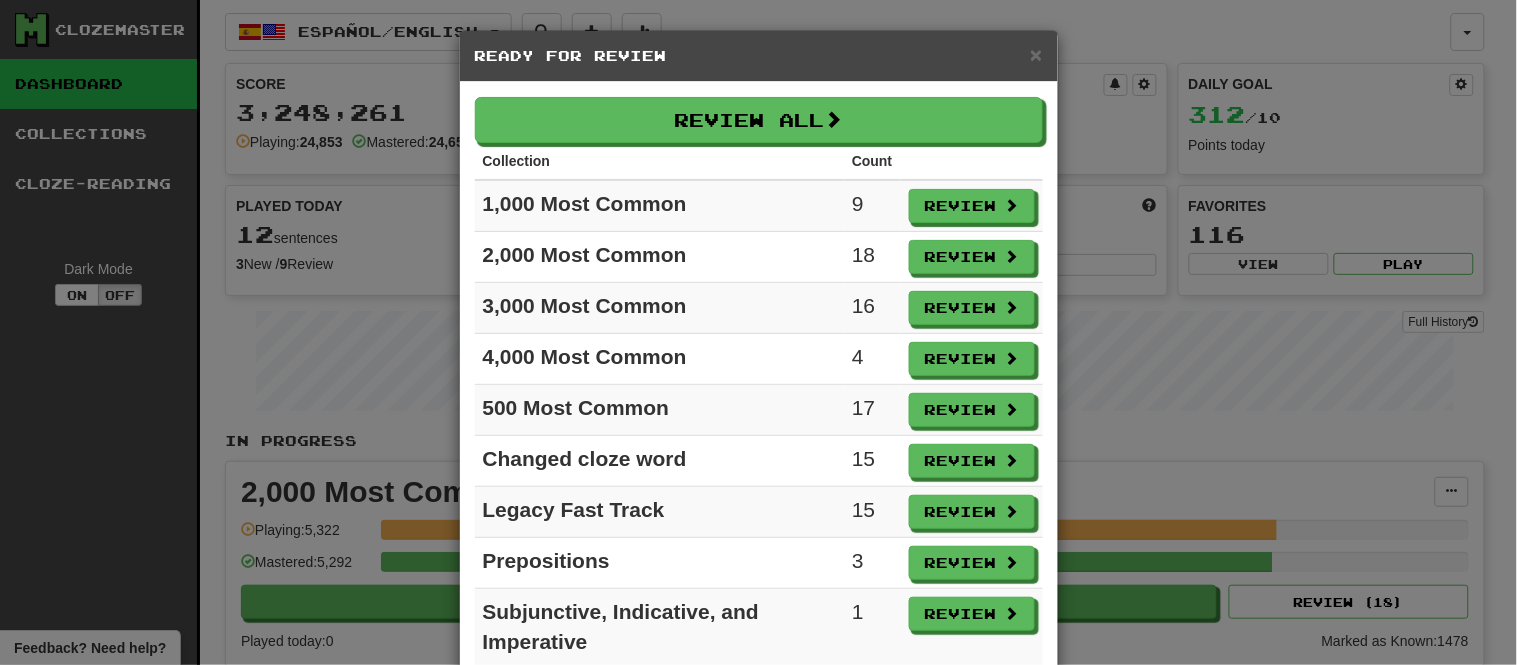 scroll, scrollTop: 66, scrollLeft: 0, axis: vertical 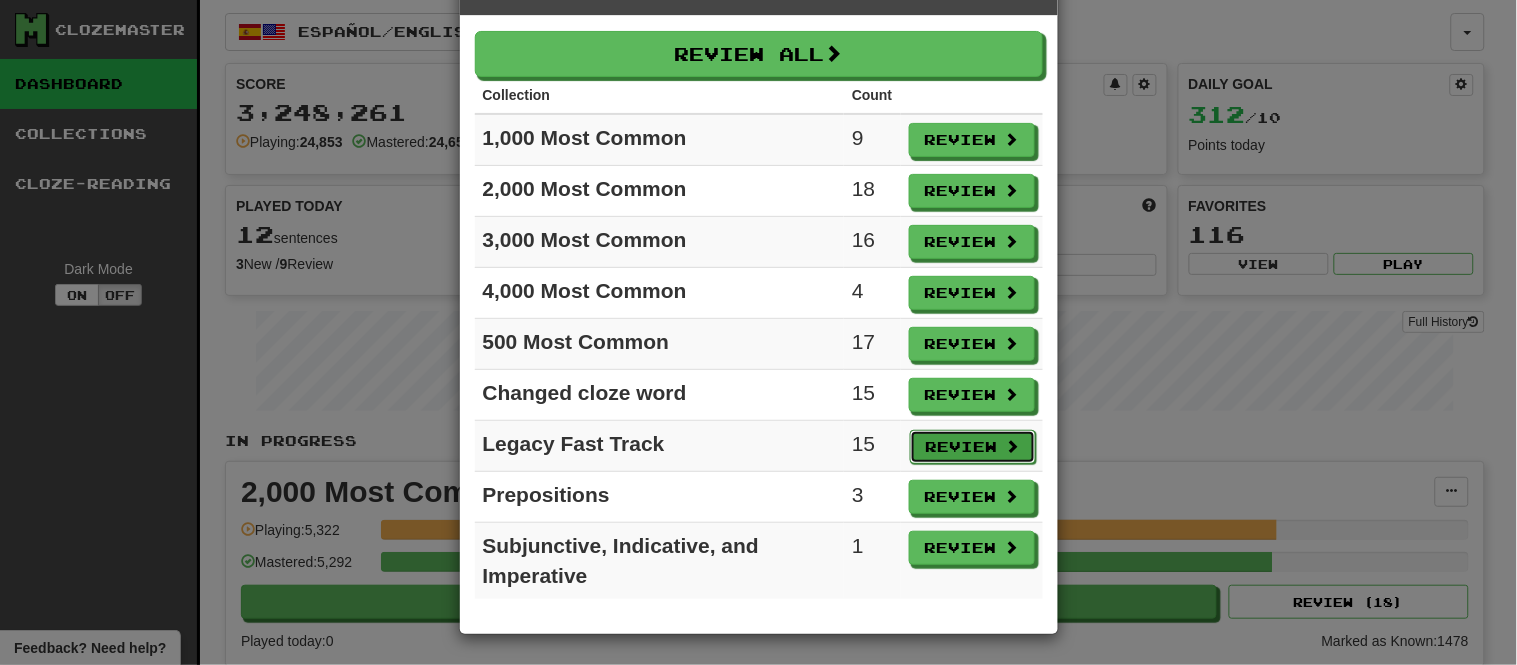 click on "Review" at bounding box center [973, 447] 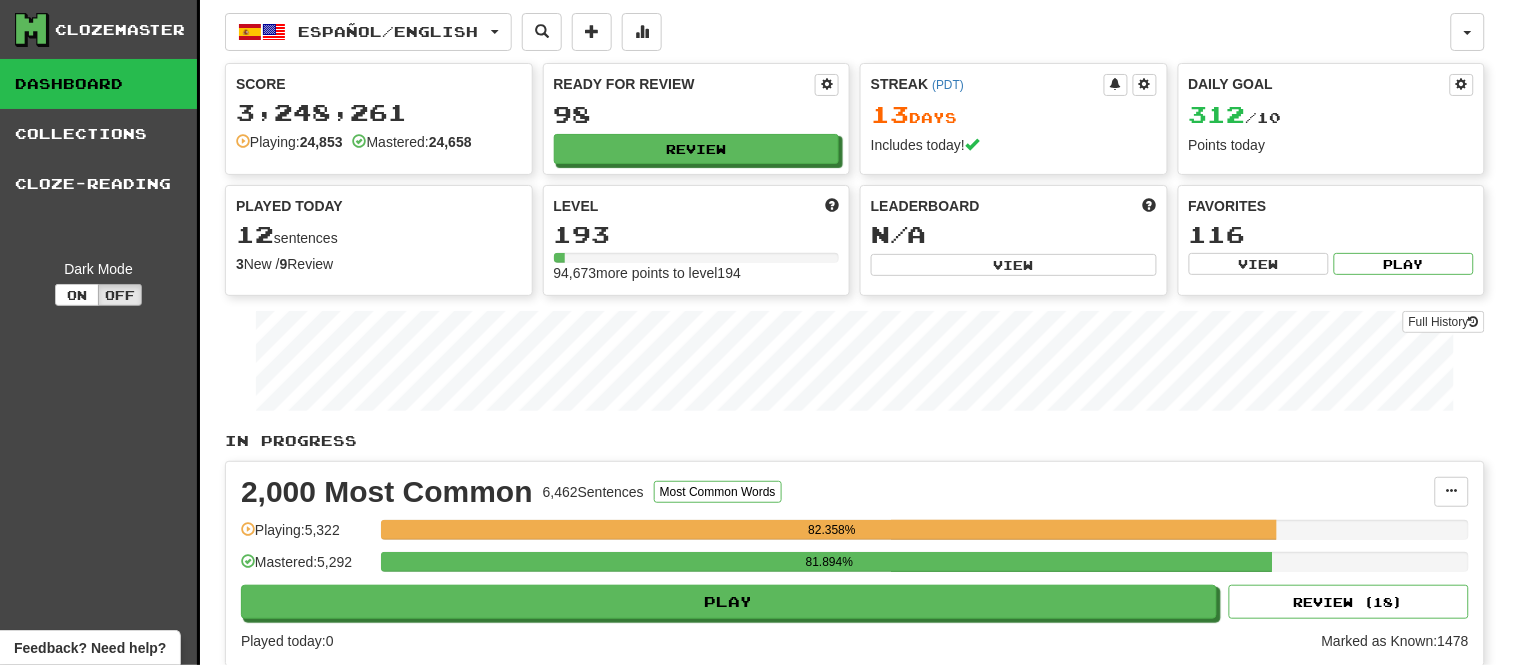 select on "**" 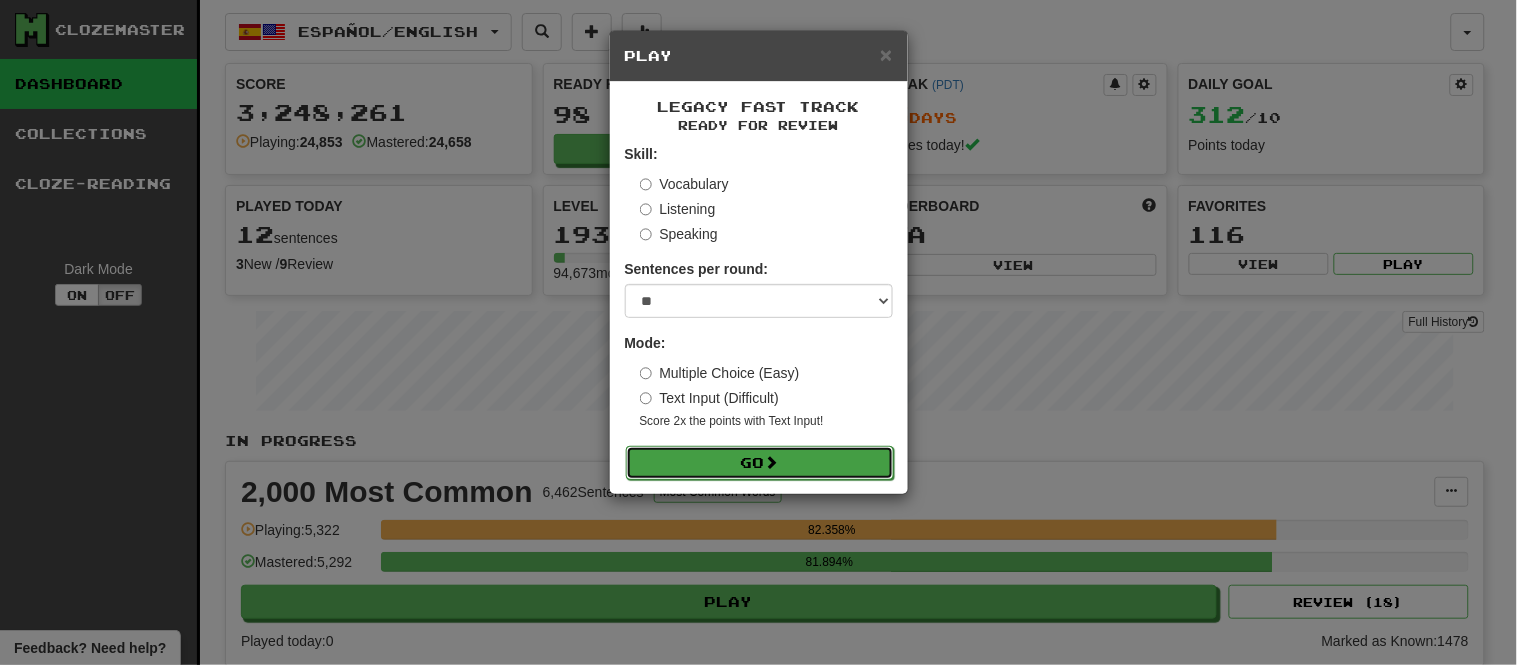 click on "Go" at bounding box center [760, 463] 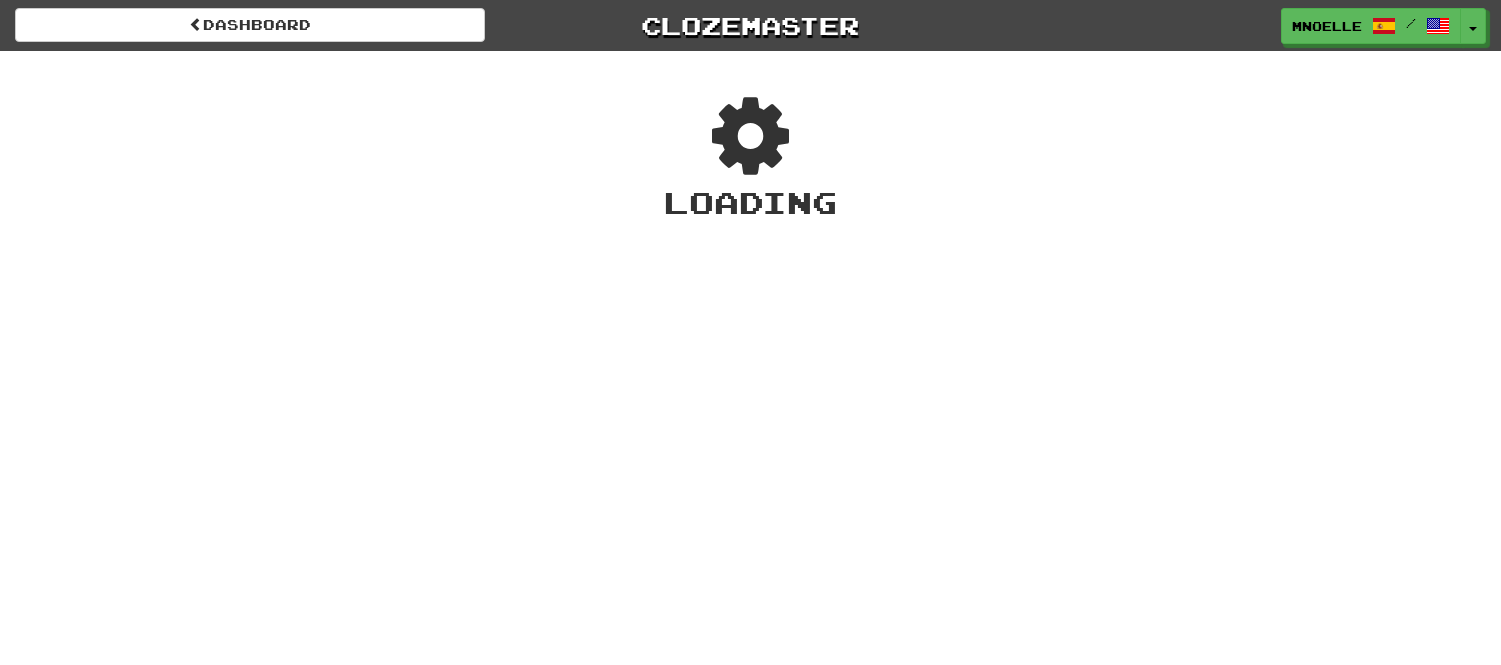 scroll, scrollTop: 0, scrollLeft: 0, axis: both 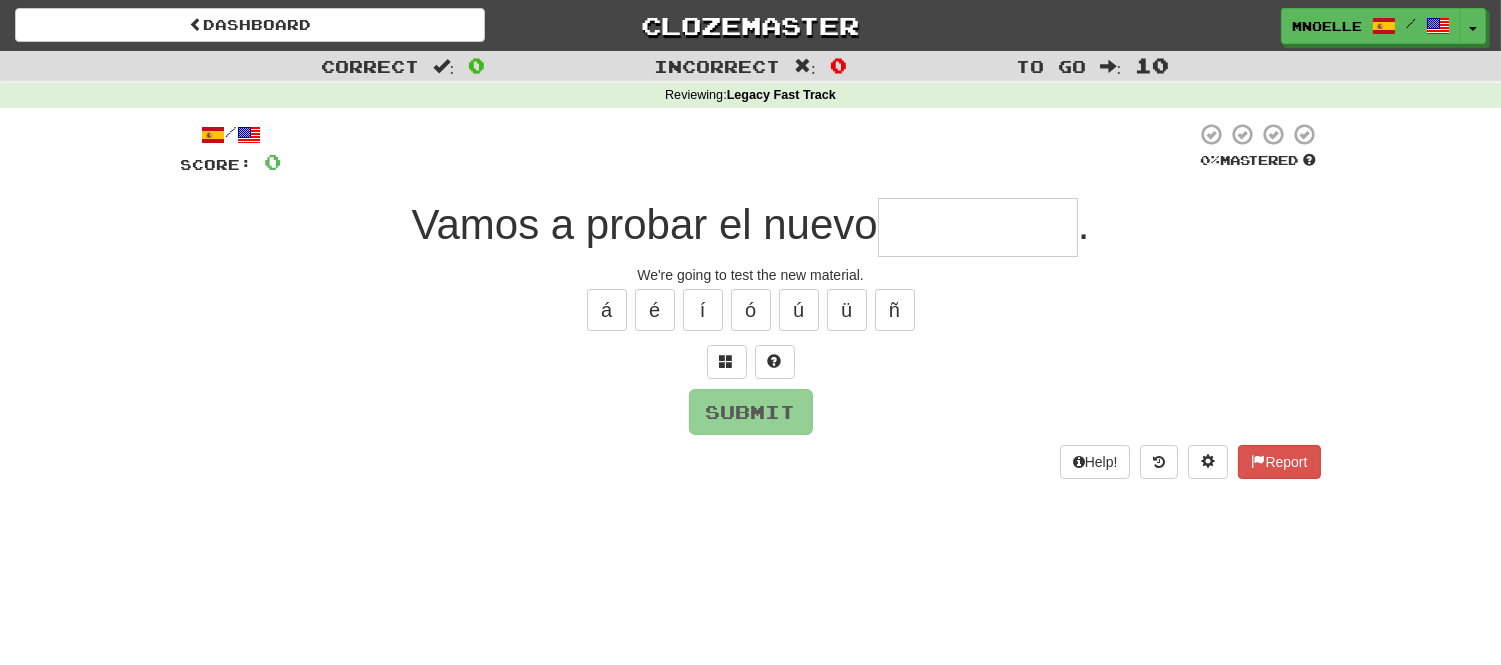 click at bounding box center (978, 227) 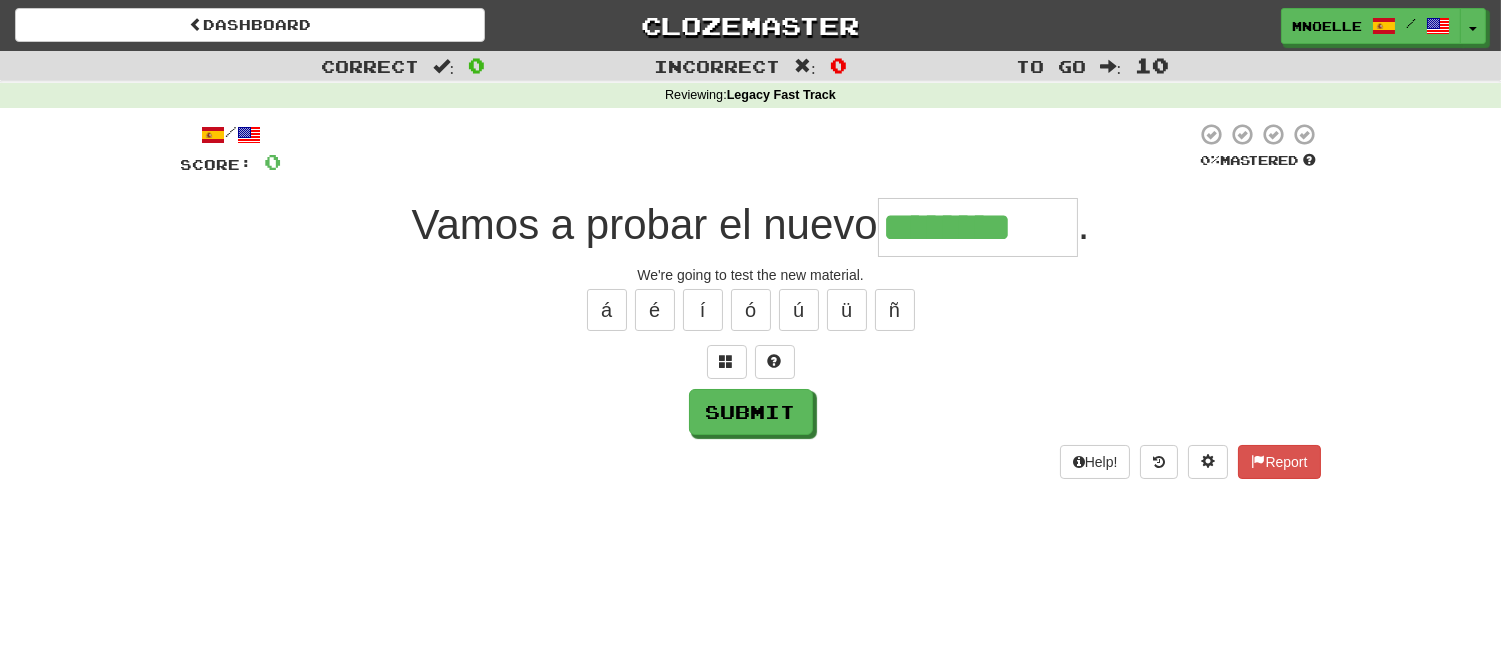 type on "********" 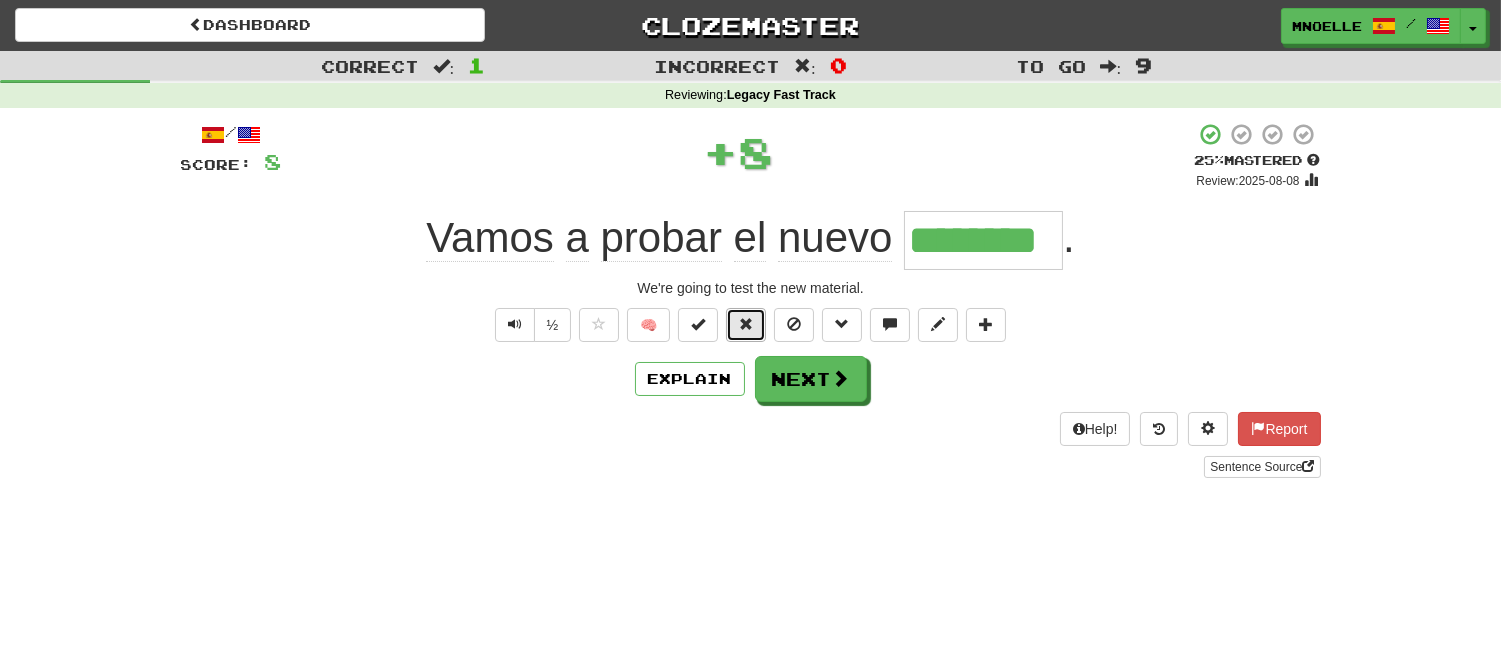 click at bounding box center (746, 324) 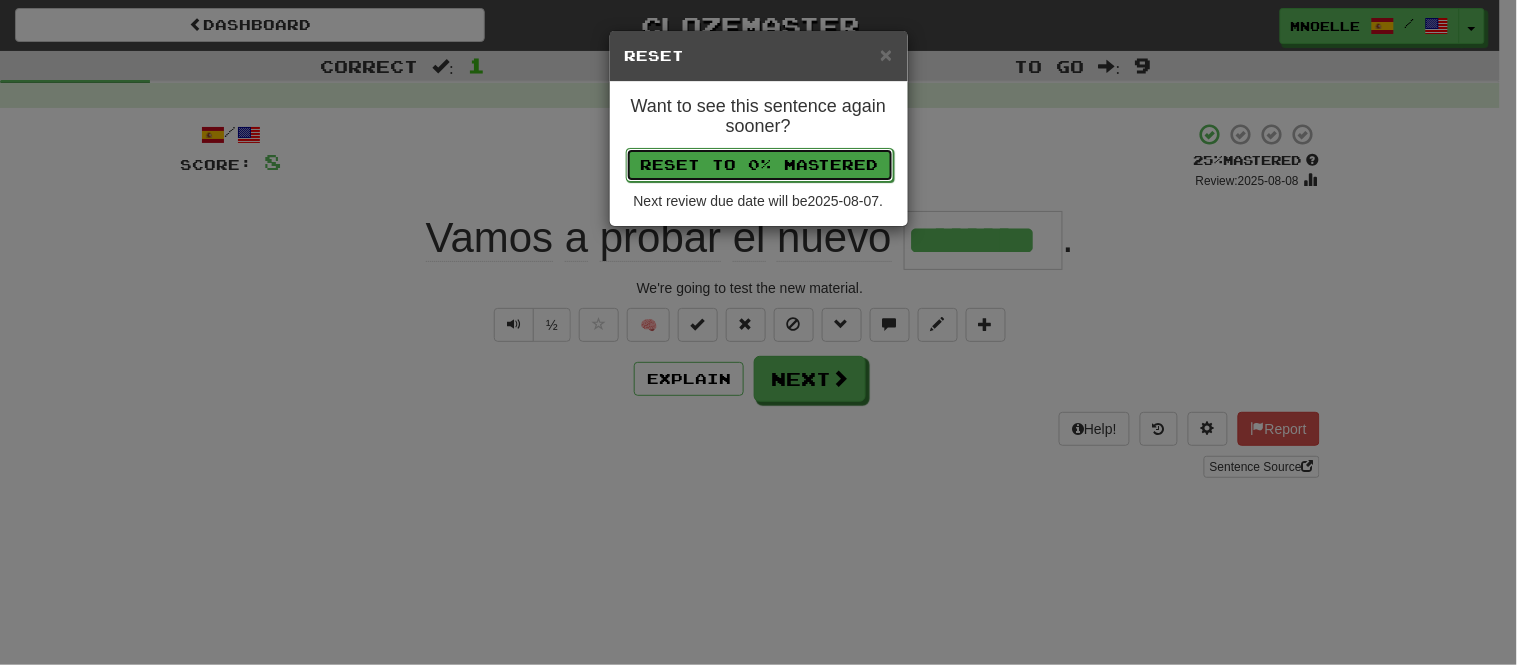 click on "Reset to 0% Mastered" at bounding box center [760, 165] 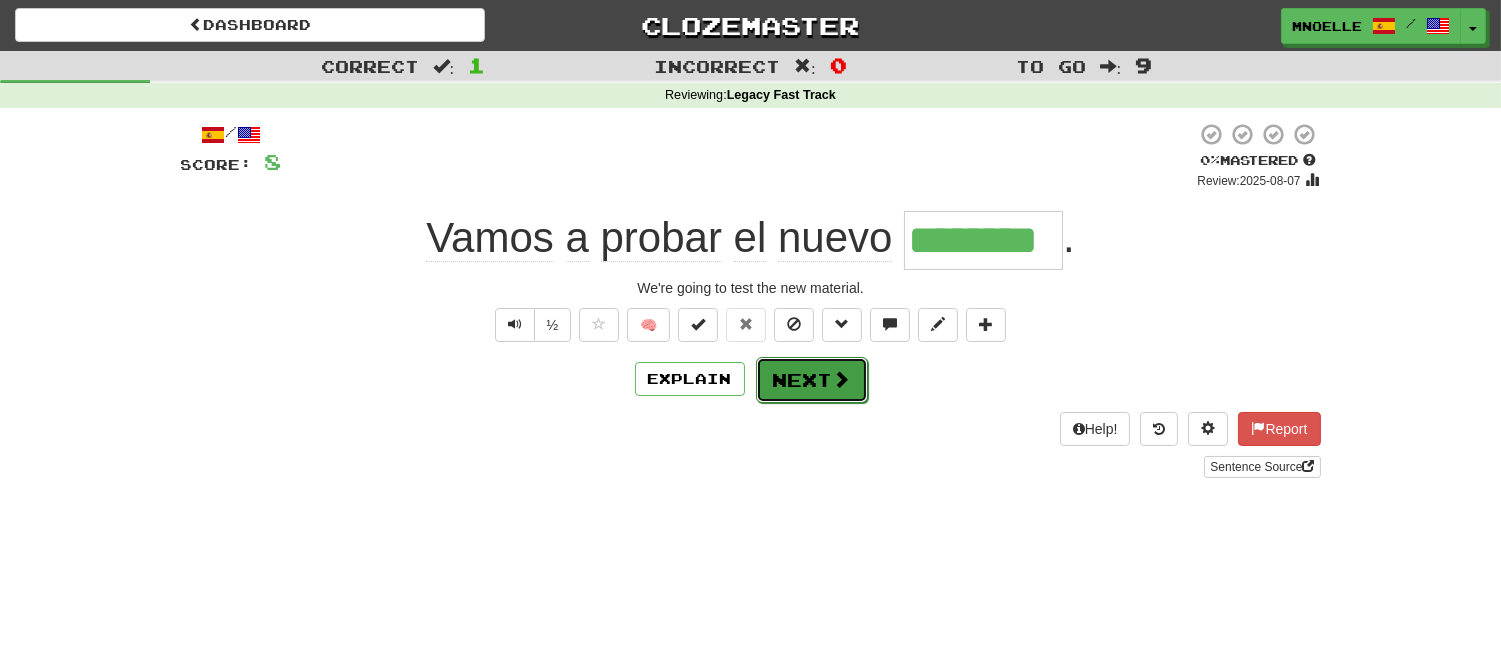 click on "Next" at bounding box center (812, 380) 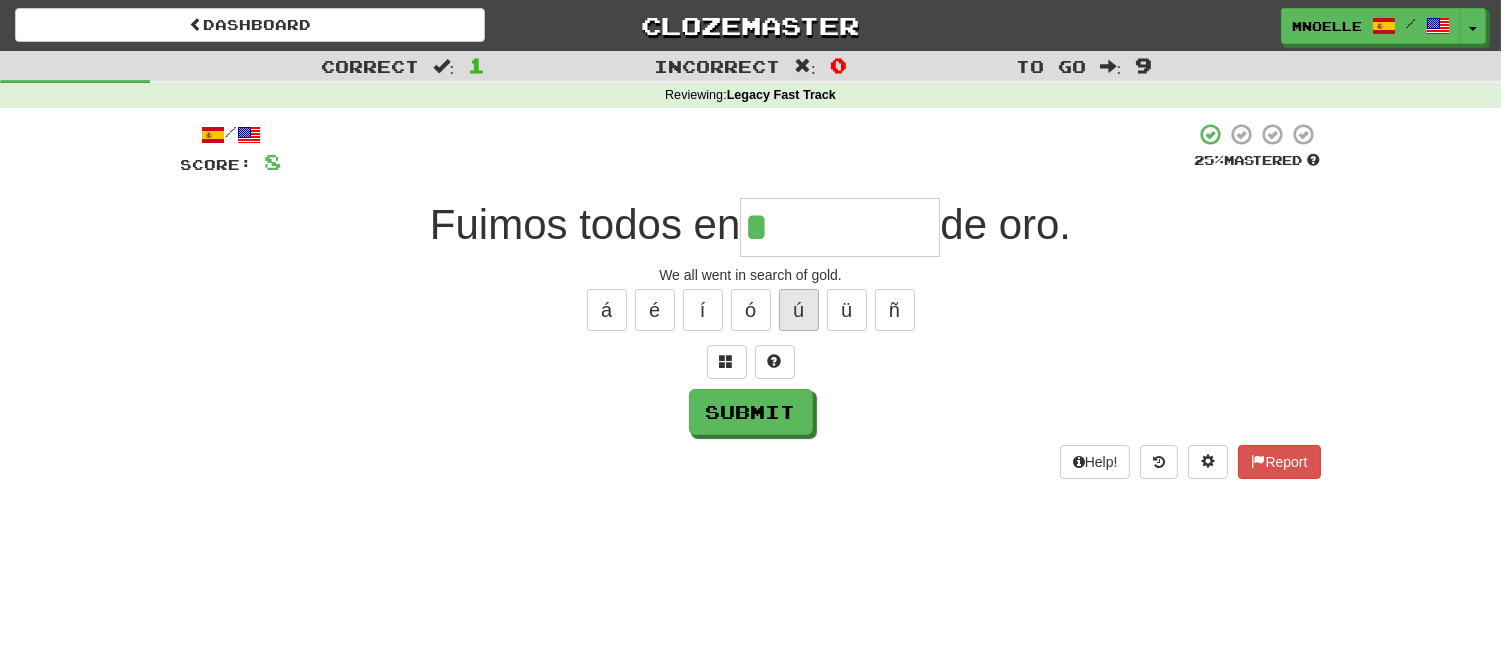 type on "*" 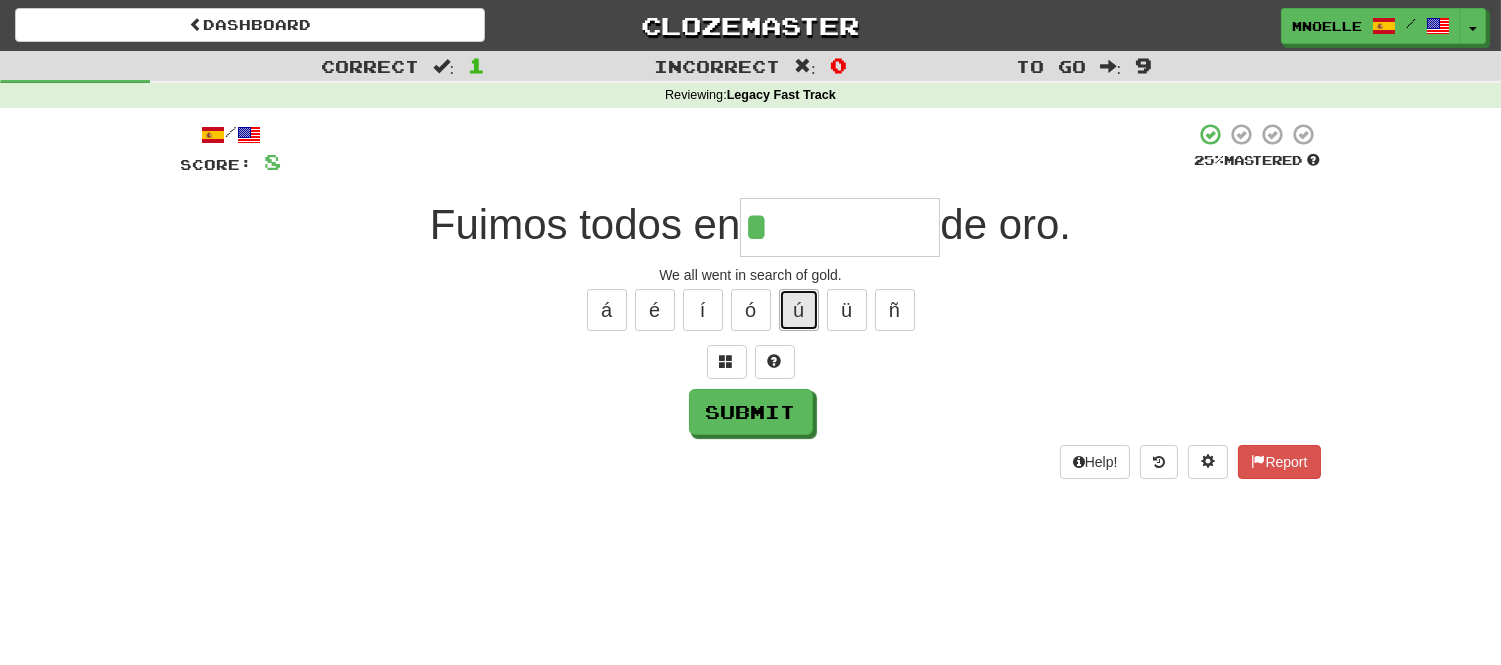 type 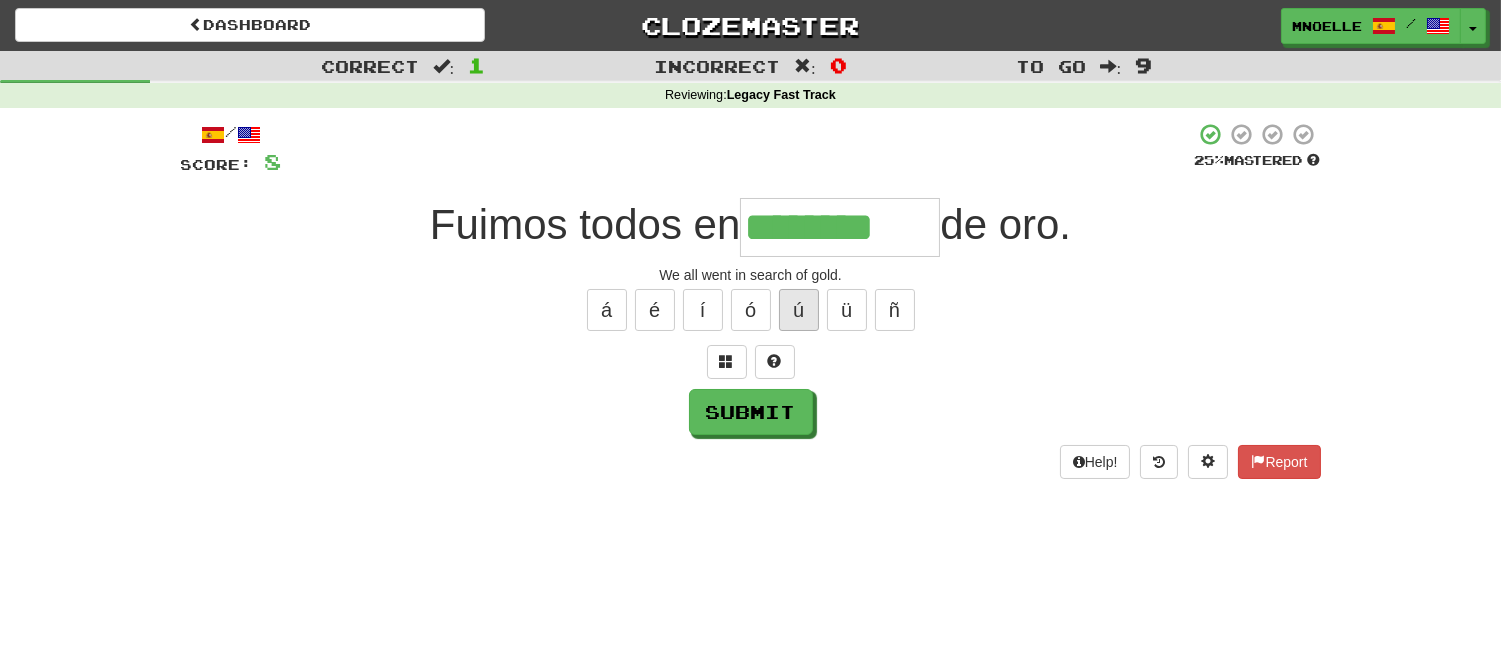 type on "********" 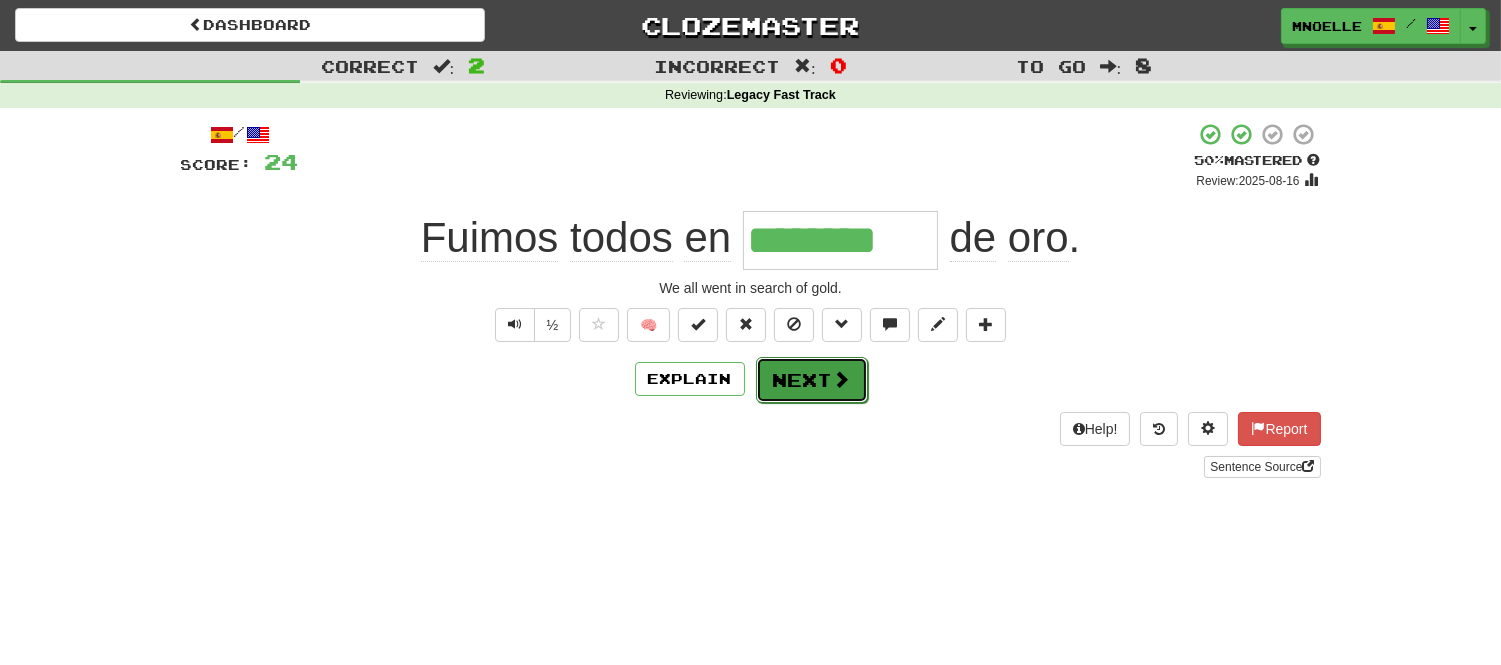 click at bounding box center (842, 379) 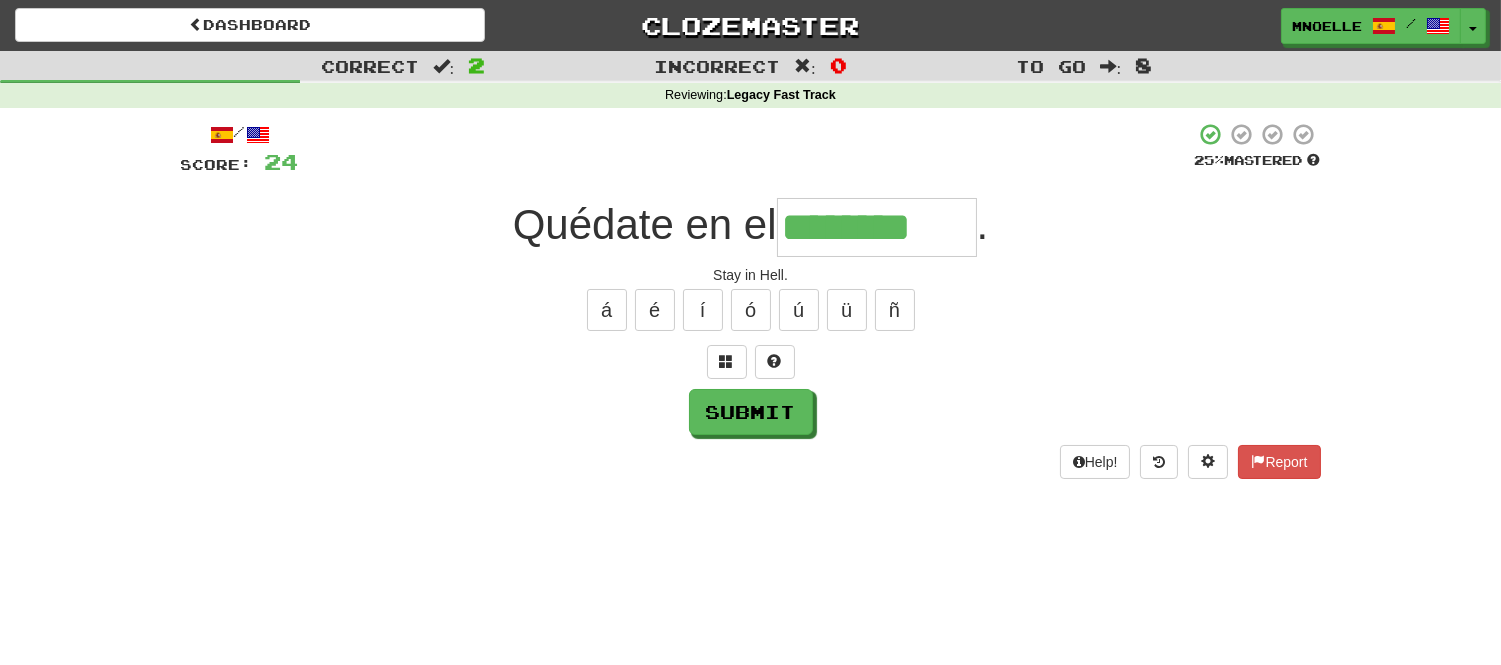 type on "********" 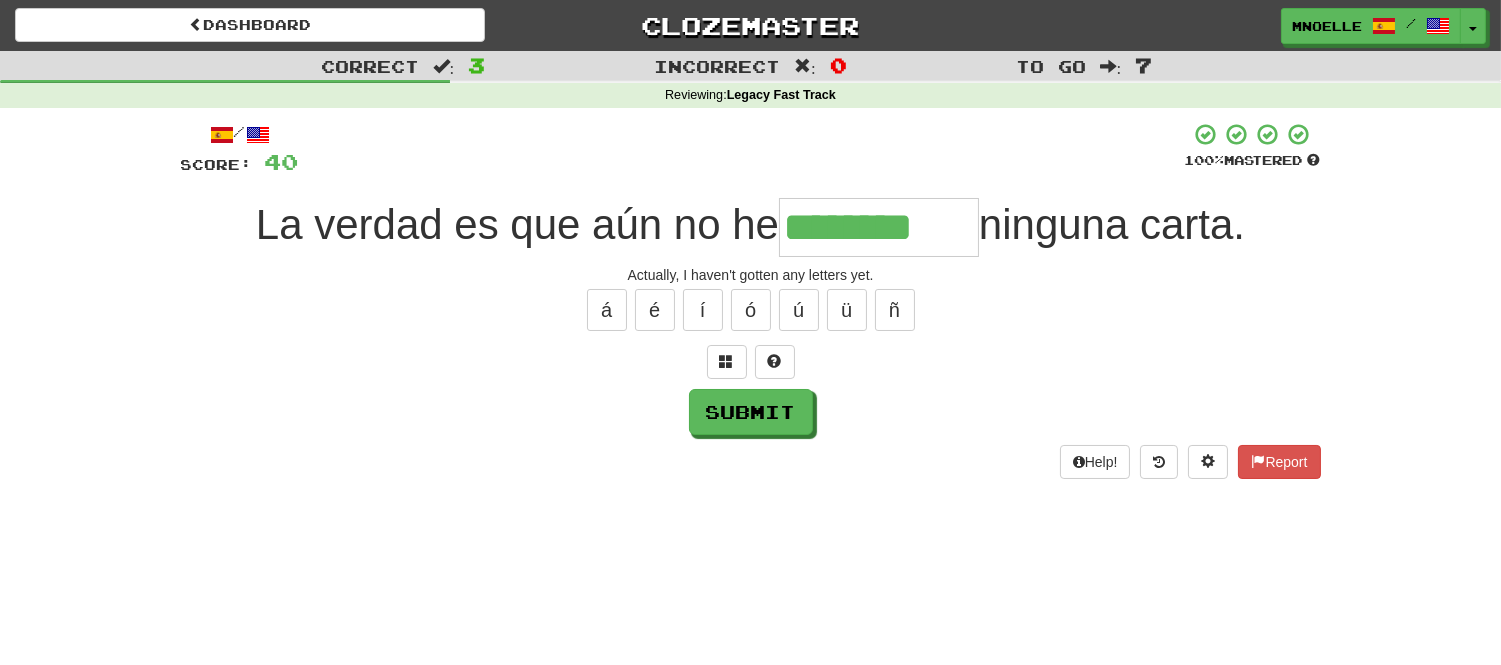 type on "********" 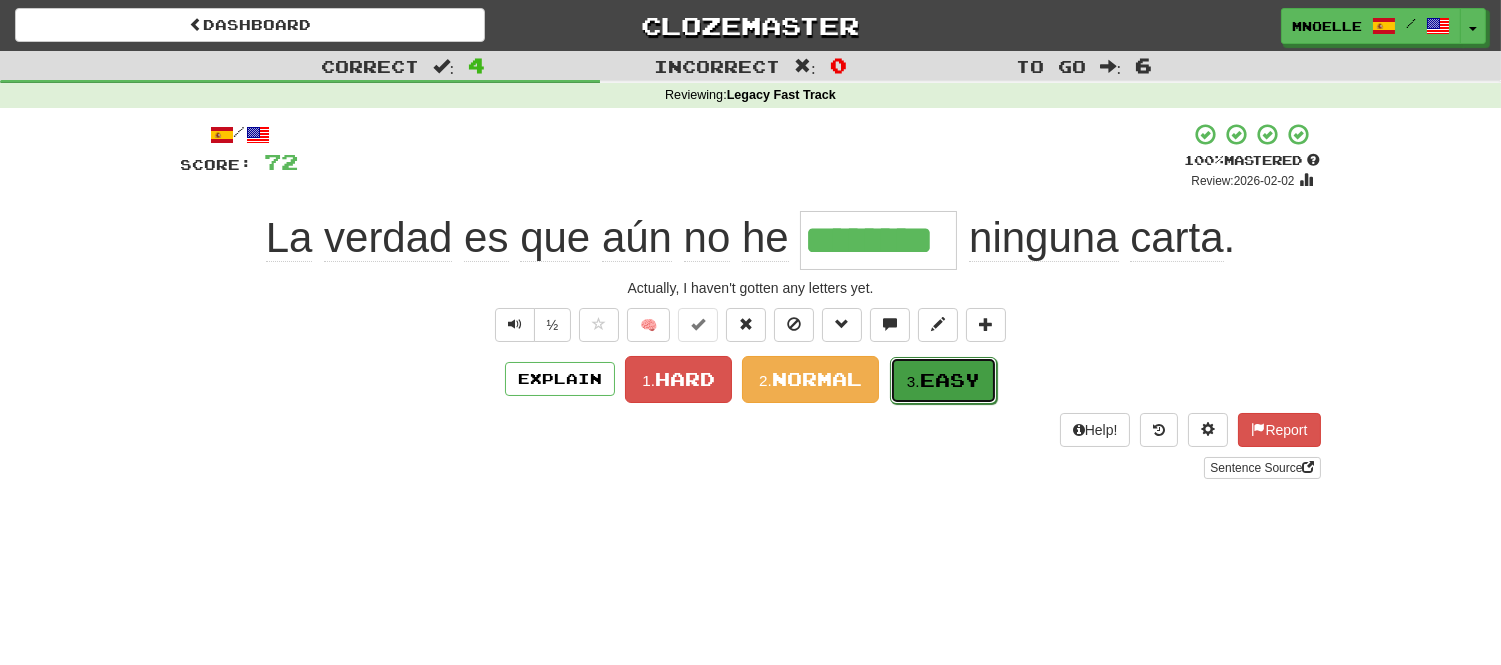 click on "Easy" at bounding box center (950, 380) 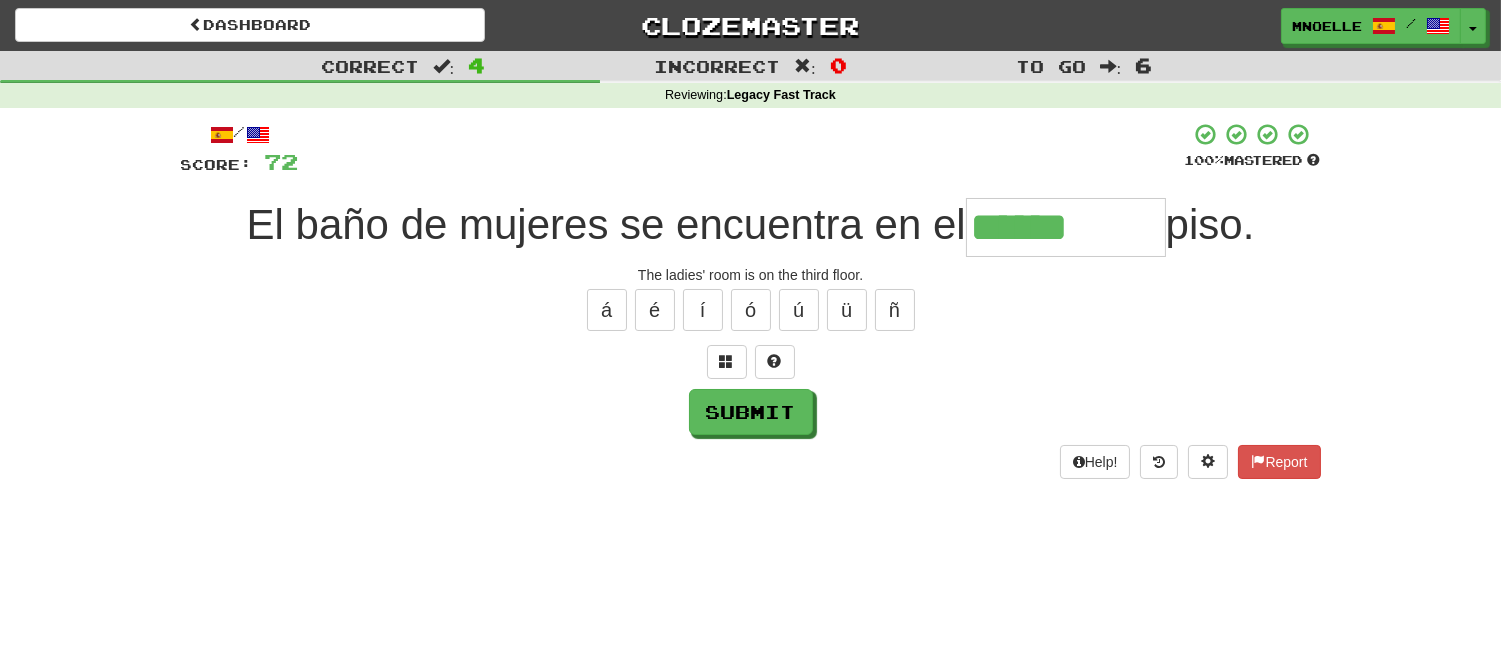 type on "******" 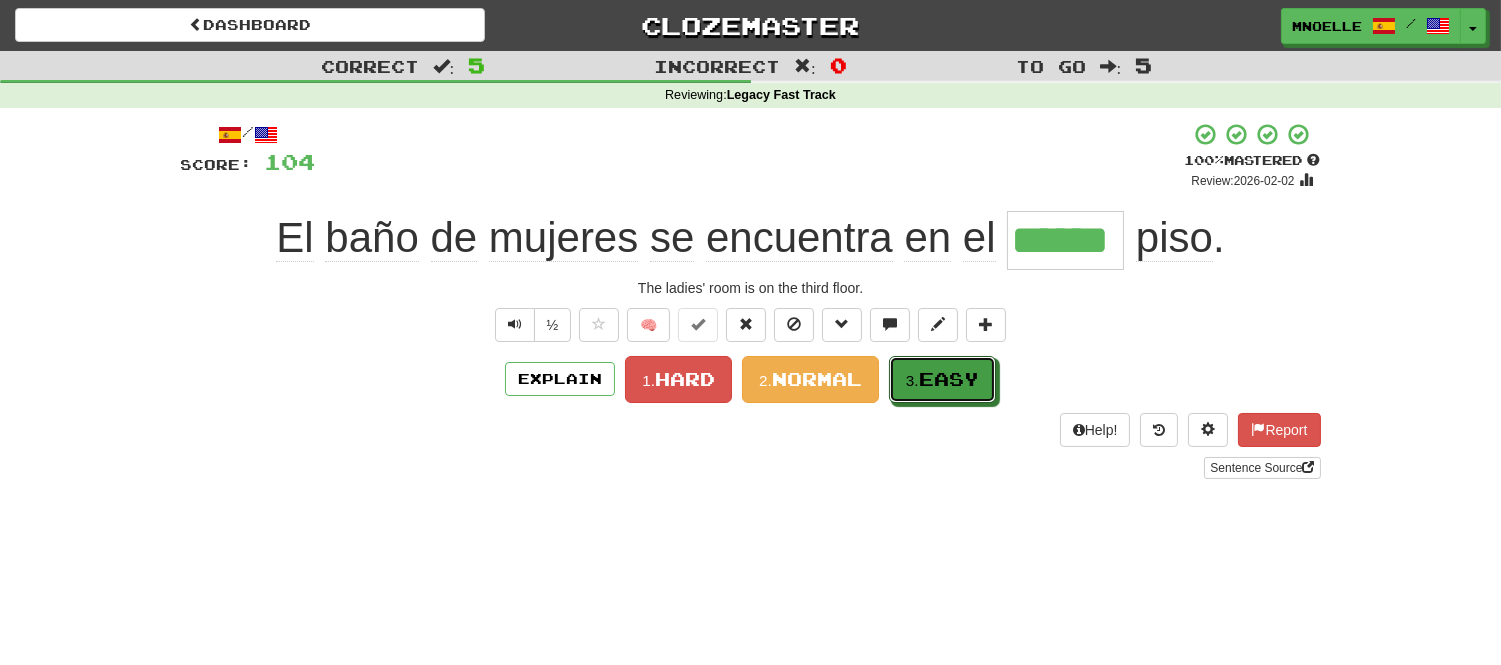 click on "Easy" at bounding box center [949, 379] 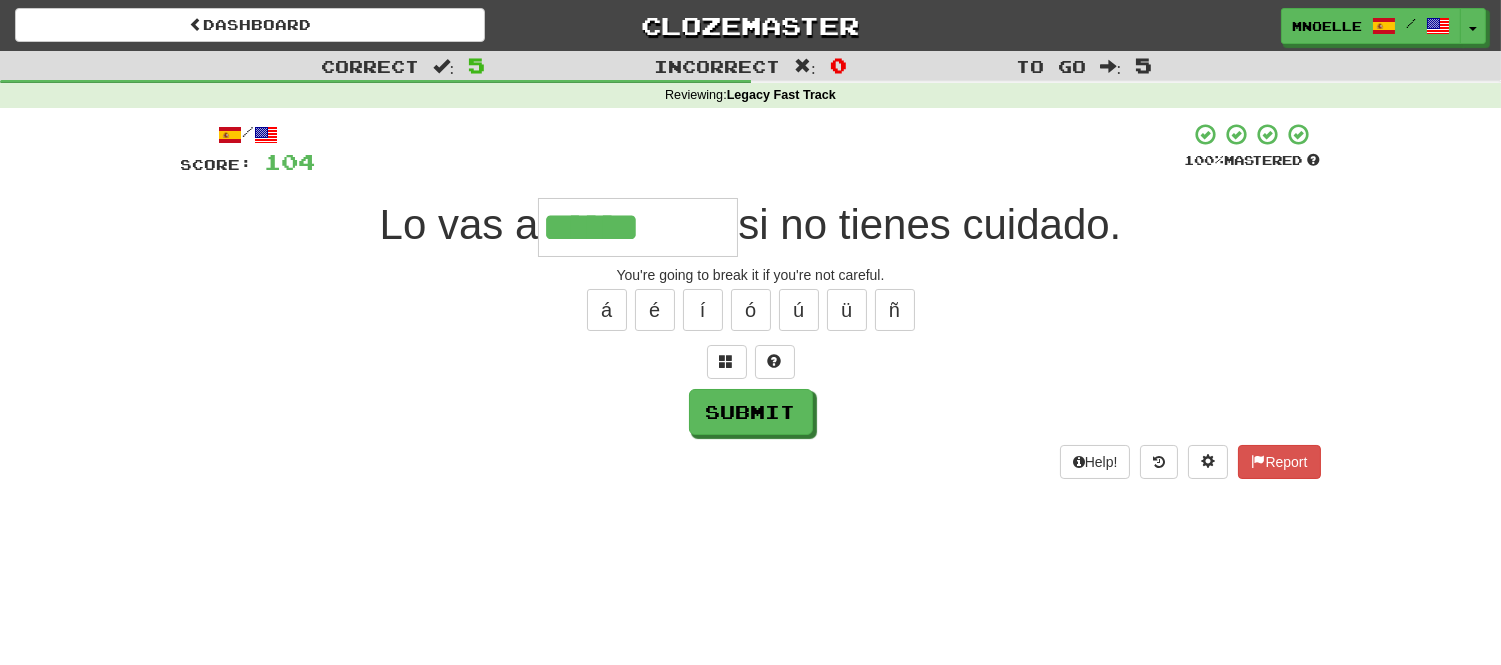 type on "******" 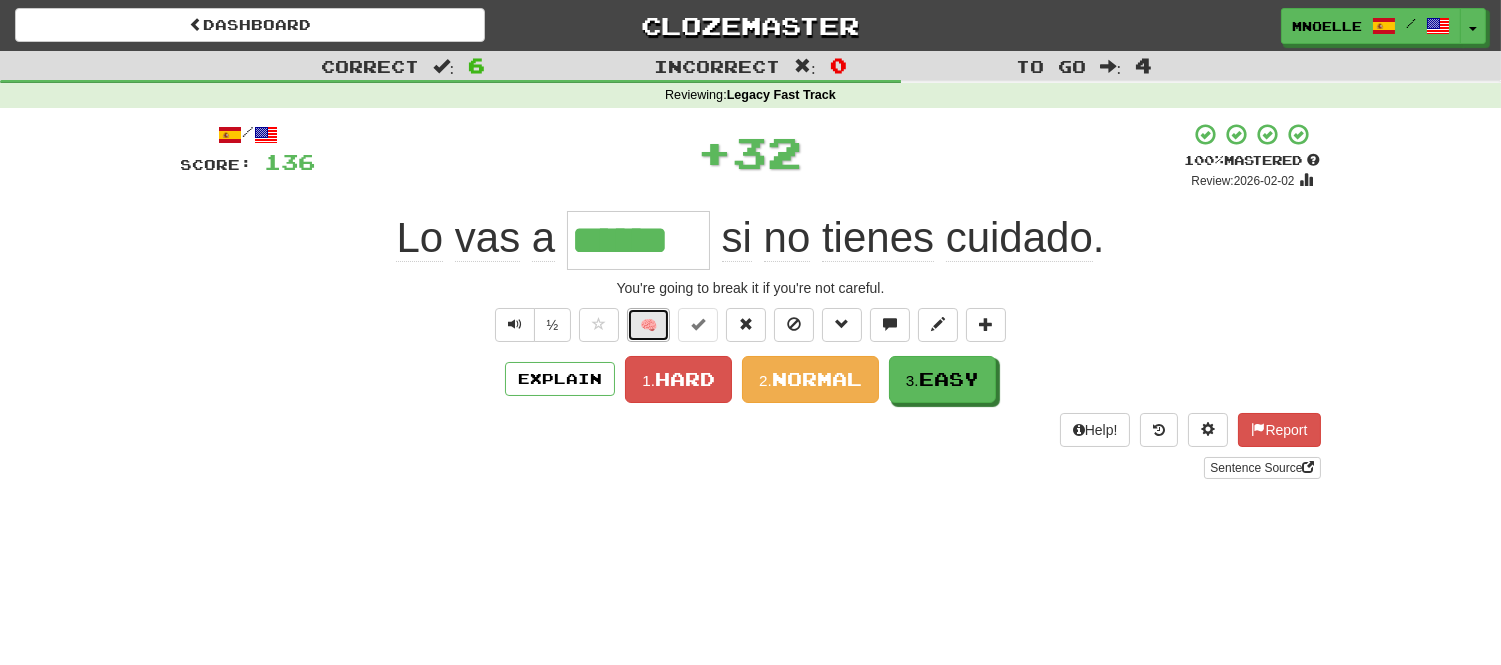 click on "🧠" at bounding box center (648, 325) 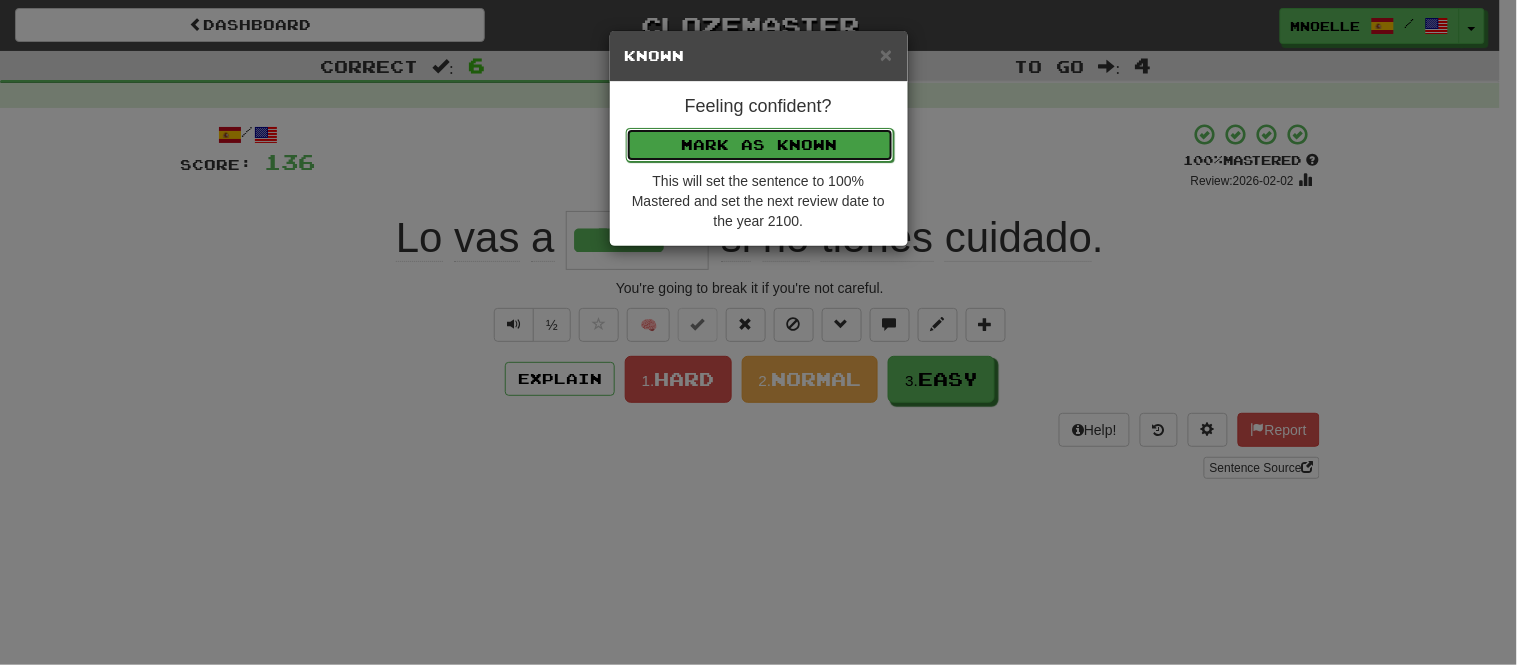 click on "Mark as Known" at bounding box center (760, 145) 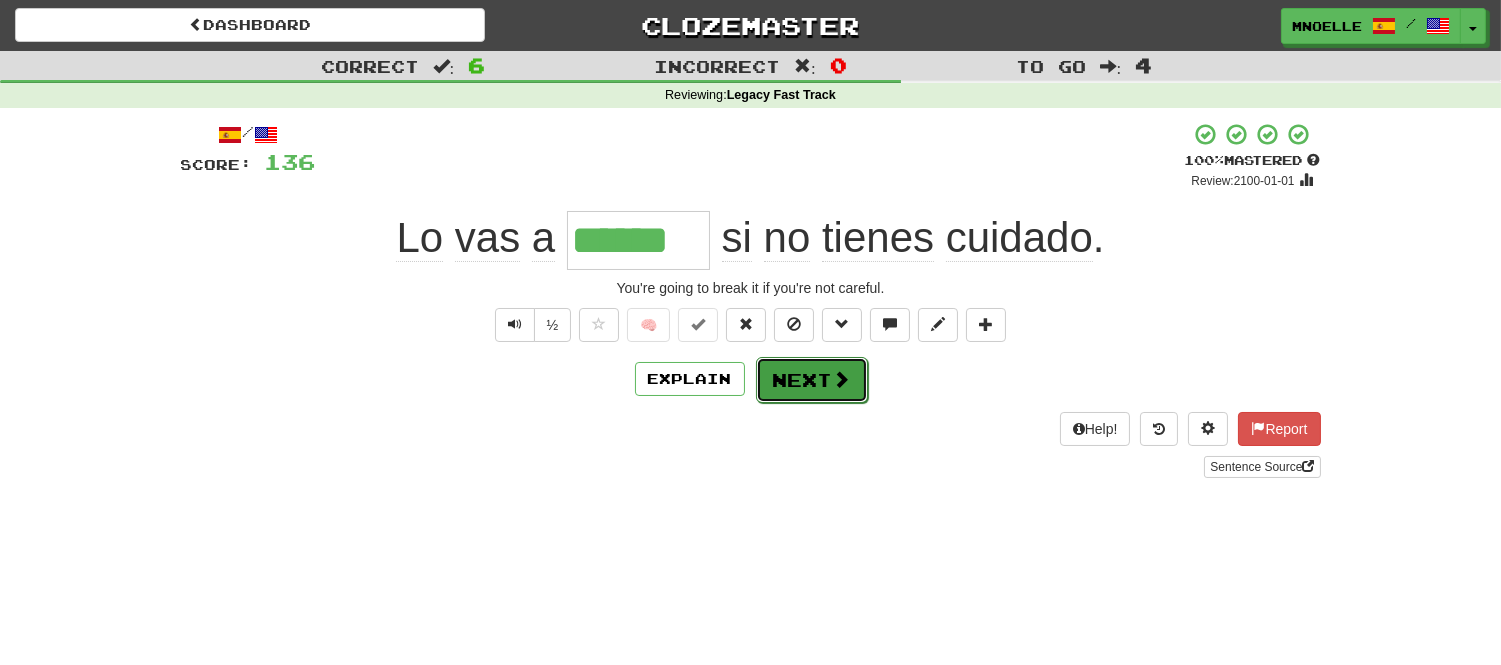 click at bounding box center (842, 379) 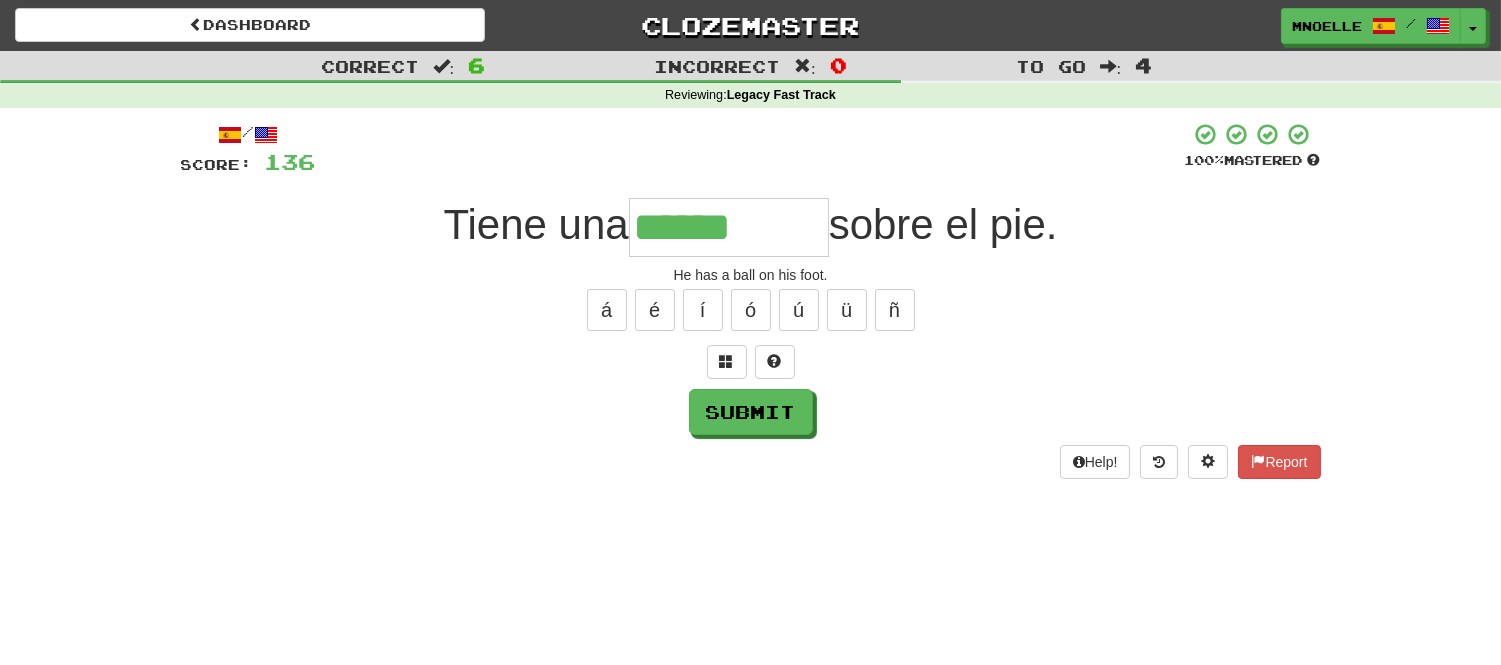 type on "******" 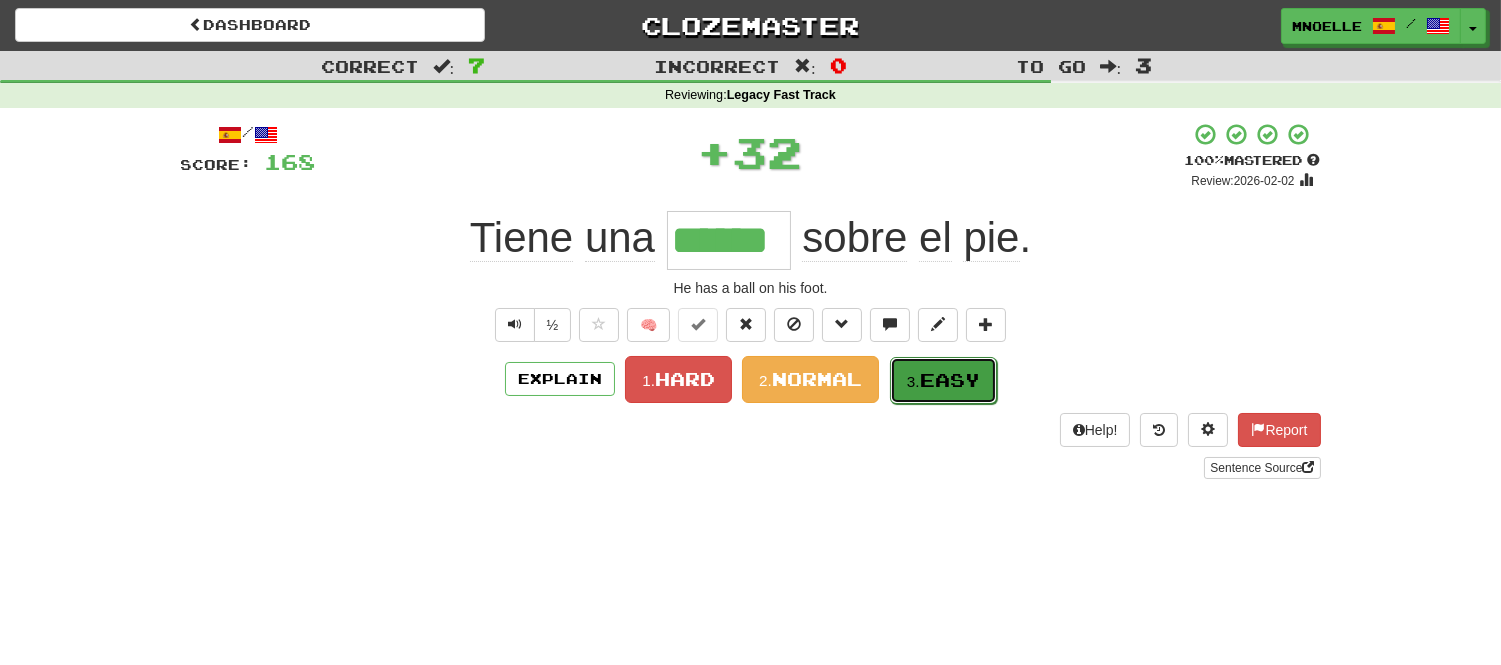 click on "Easy" at bounding box center (950, 380) 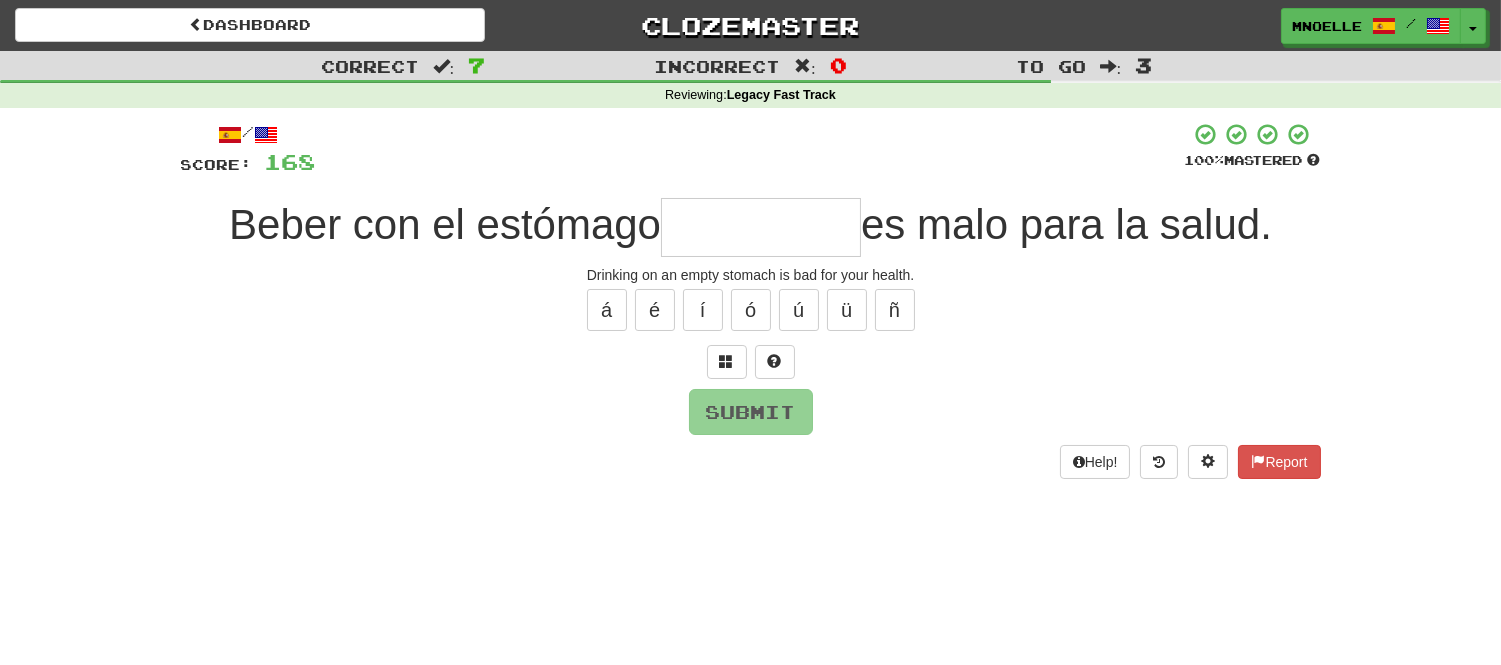 click at bounding box center (751, 362) 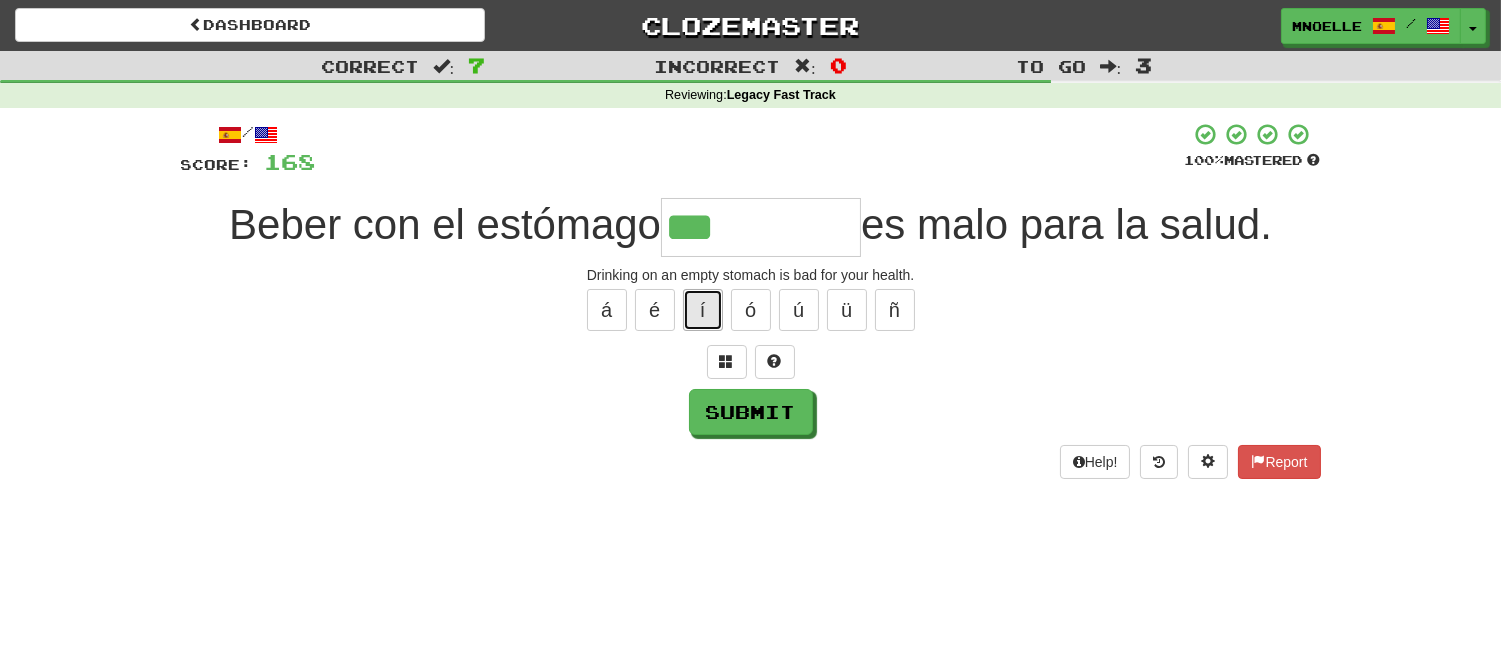 click on "í" at bounding box center [703, 310] 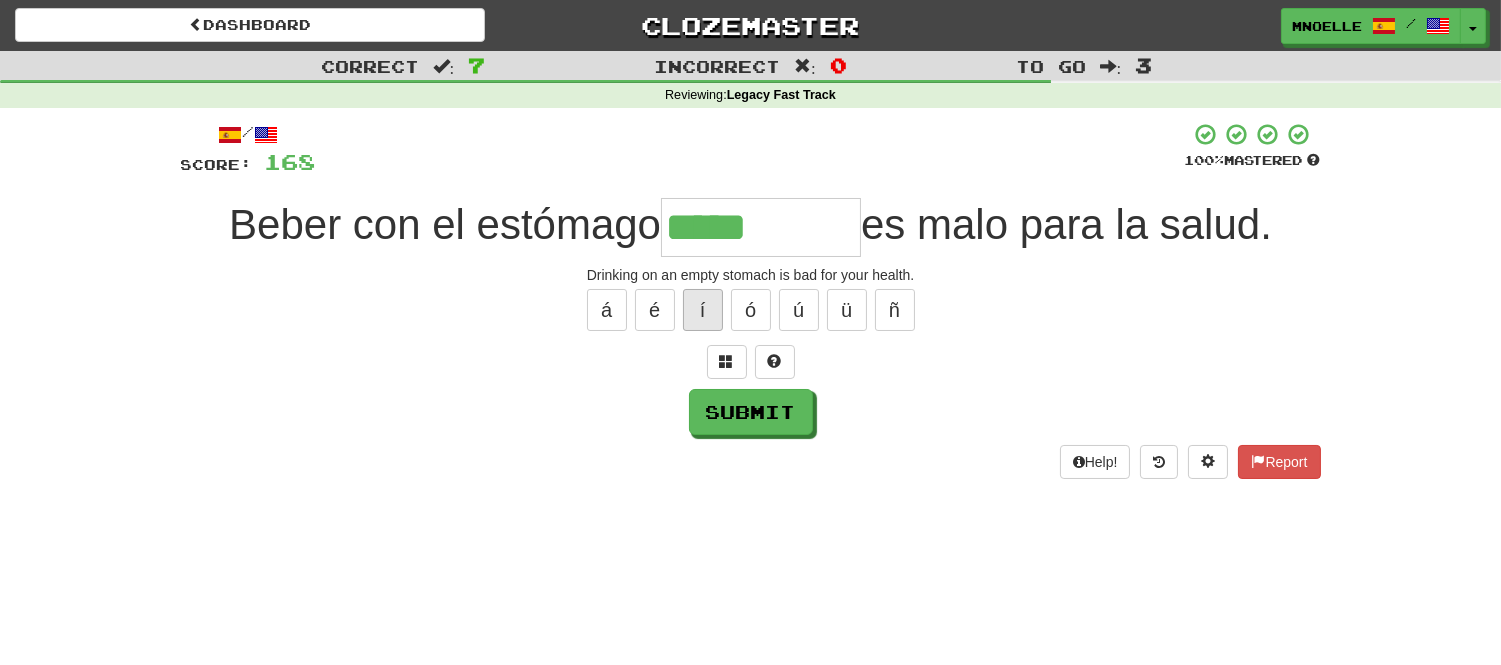 type on "*****" 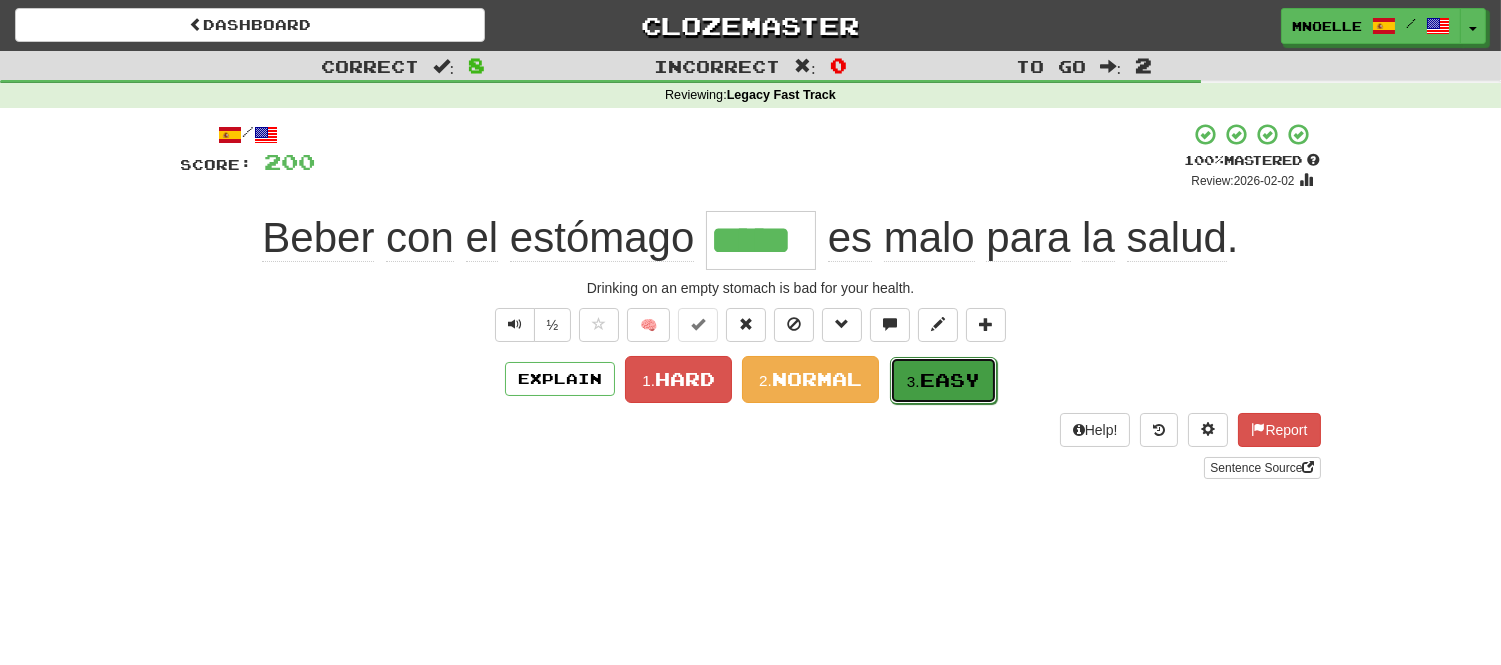 click on "Easy" at bounding box center [950, 380] 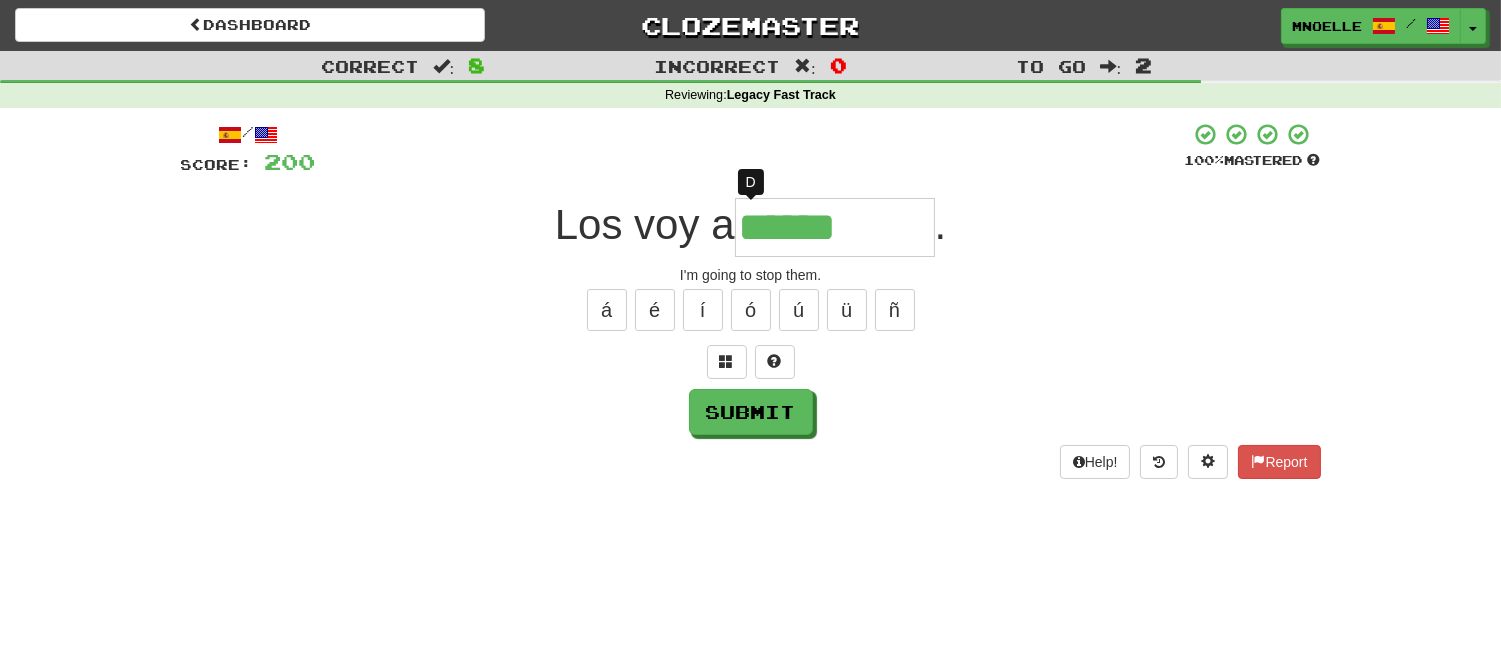 type on "*******" 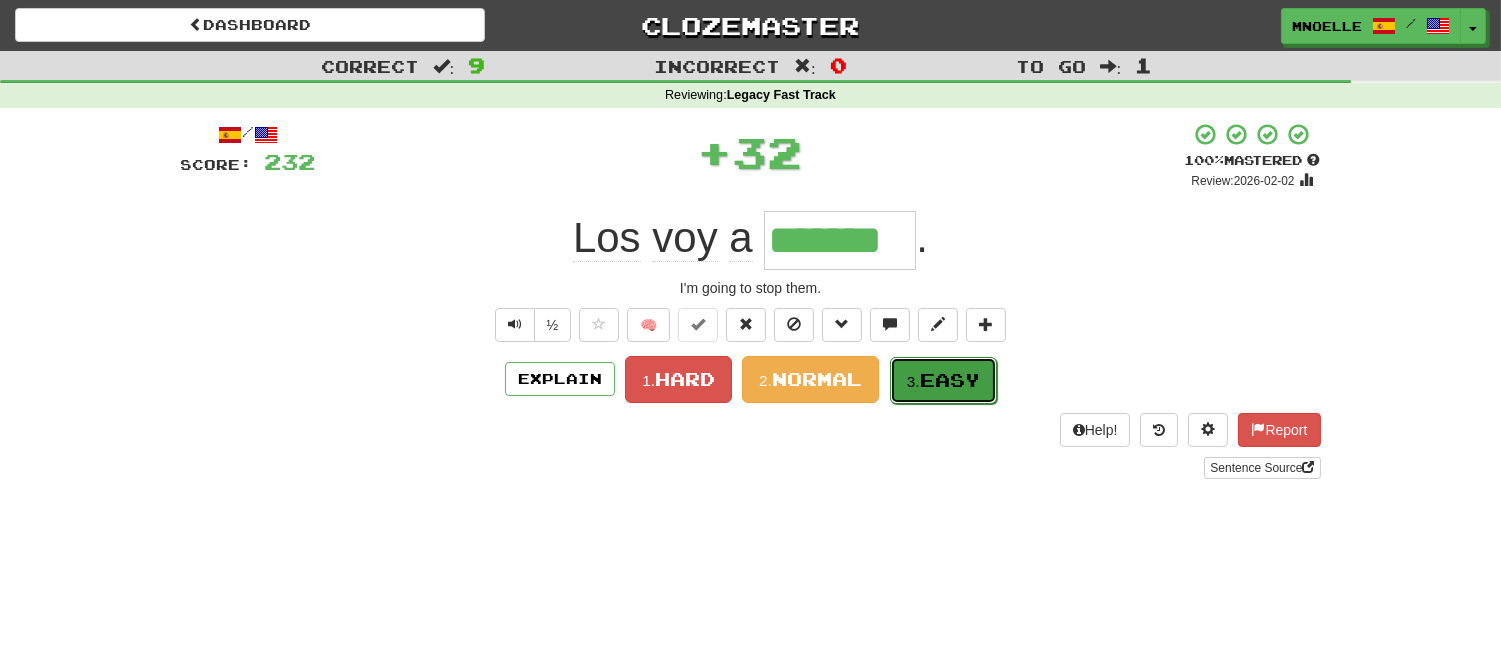 click on "Easy" at bounding box center (950, 380) 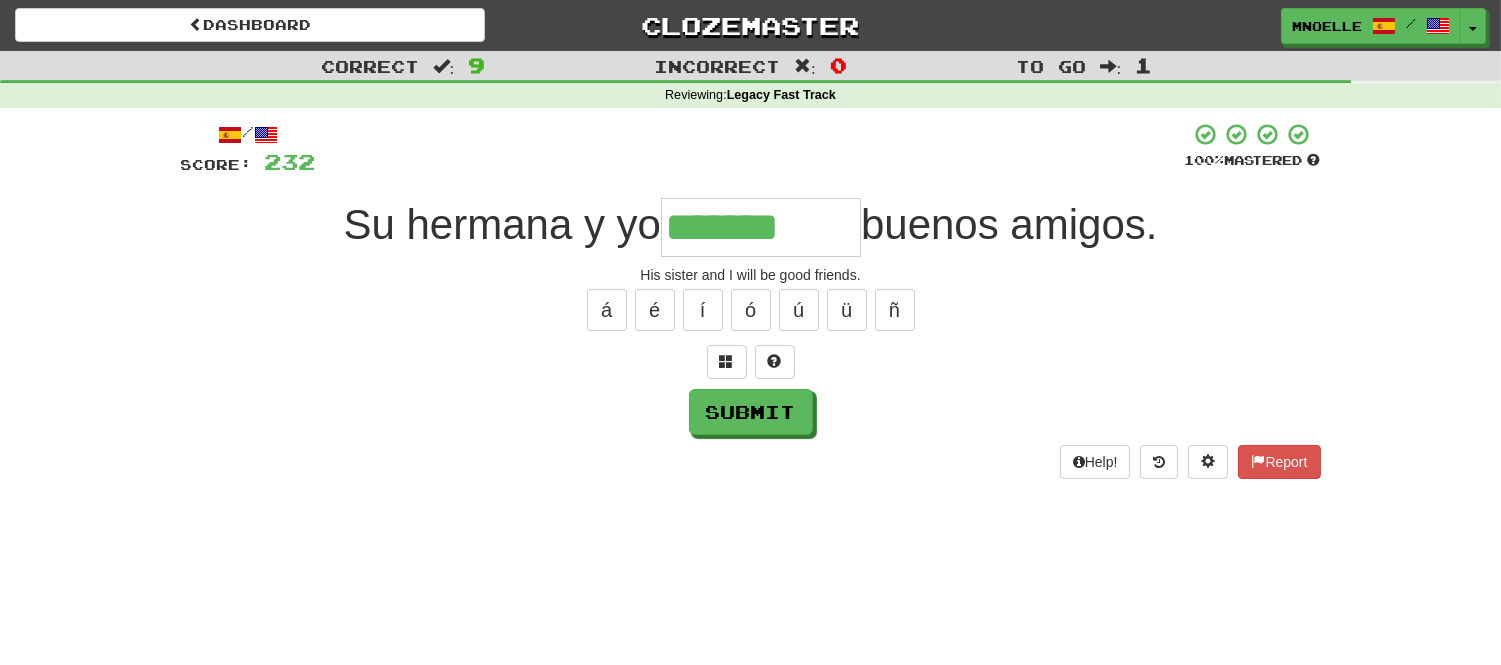 type on "*******" 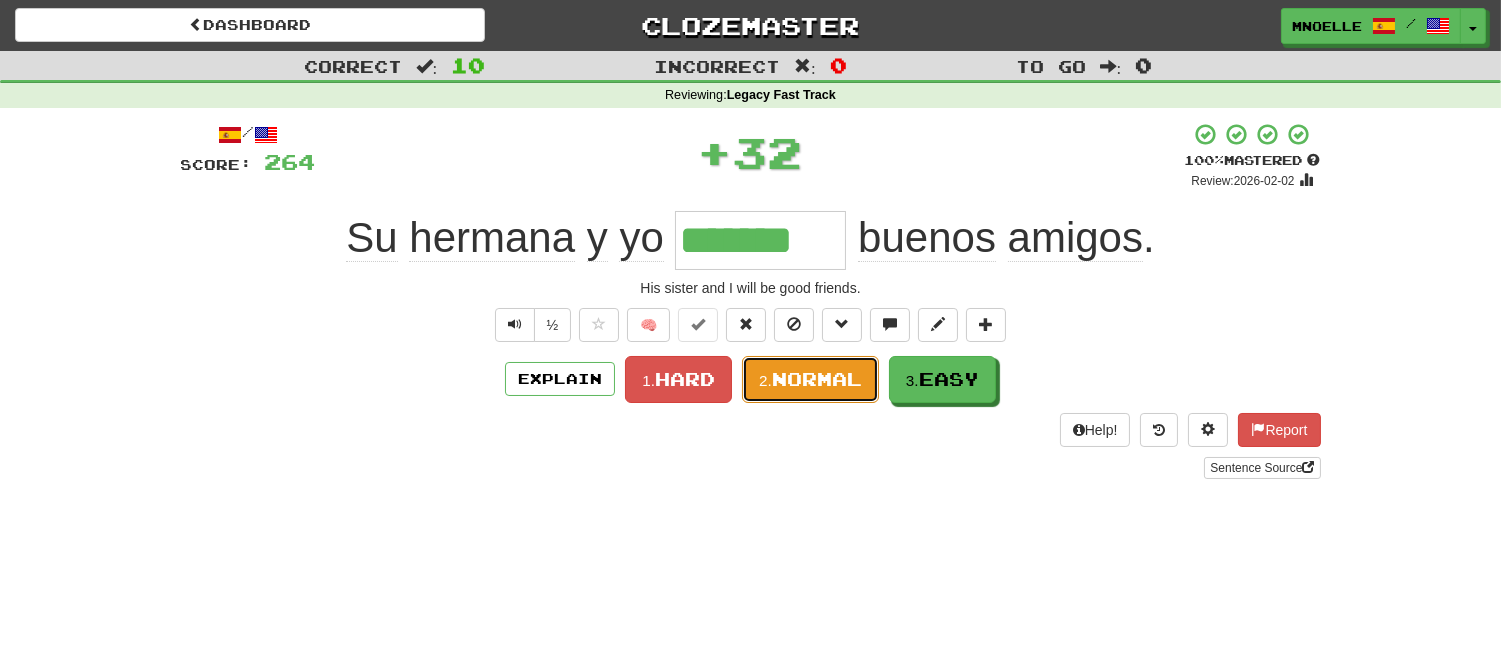 click on "Normal" at bounding box center (817, 379) 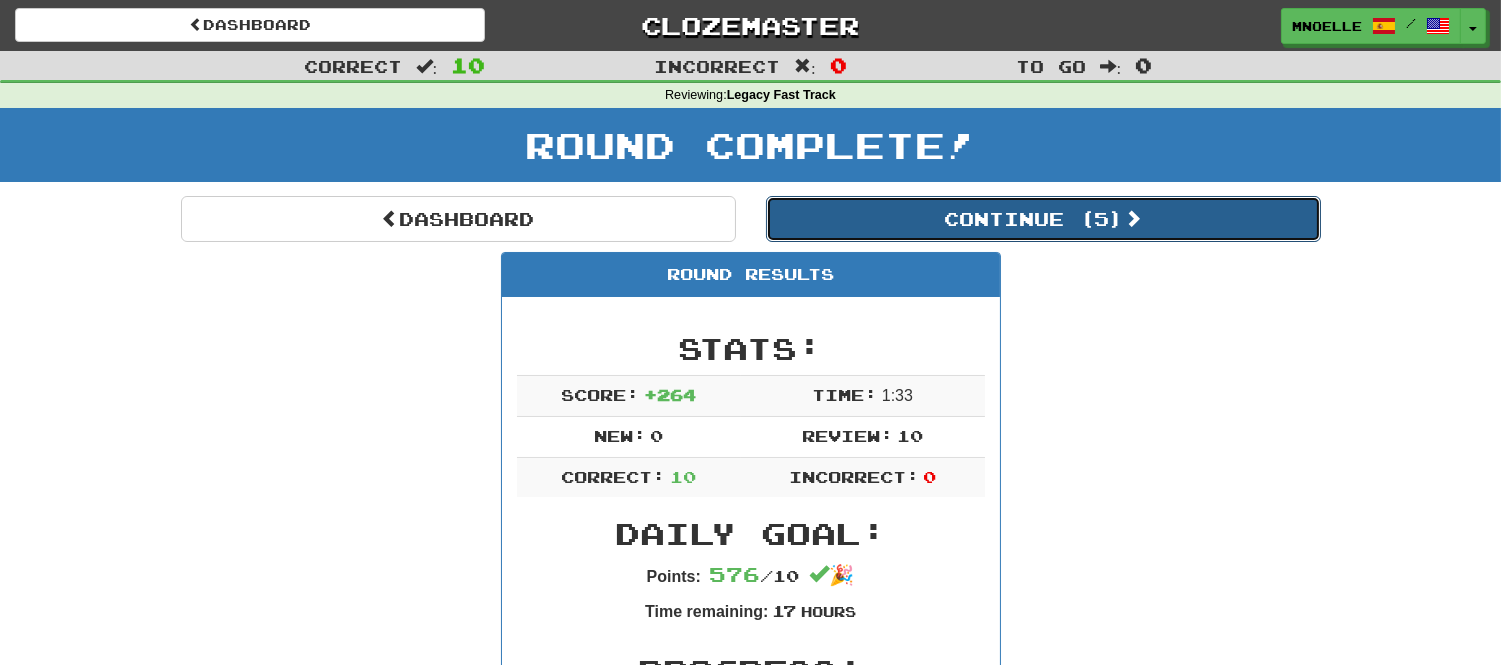 click on "Continue ( 5 )" at bounding box center [1043, 219] 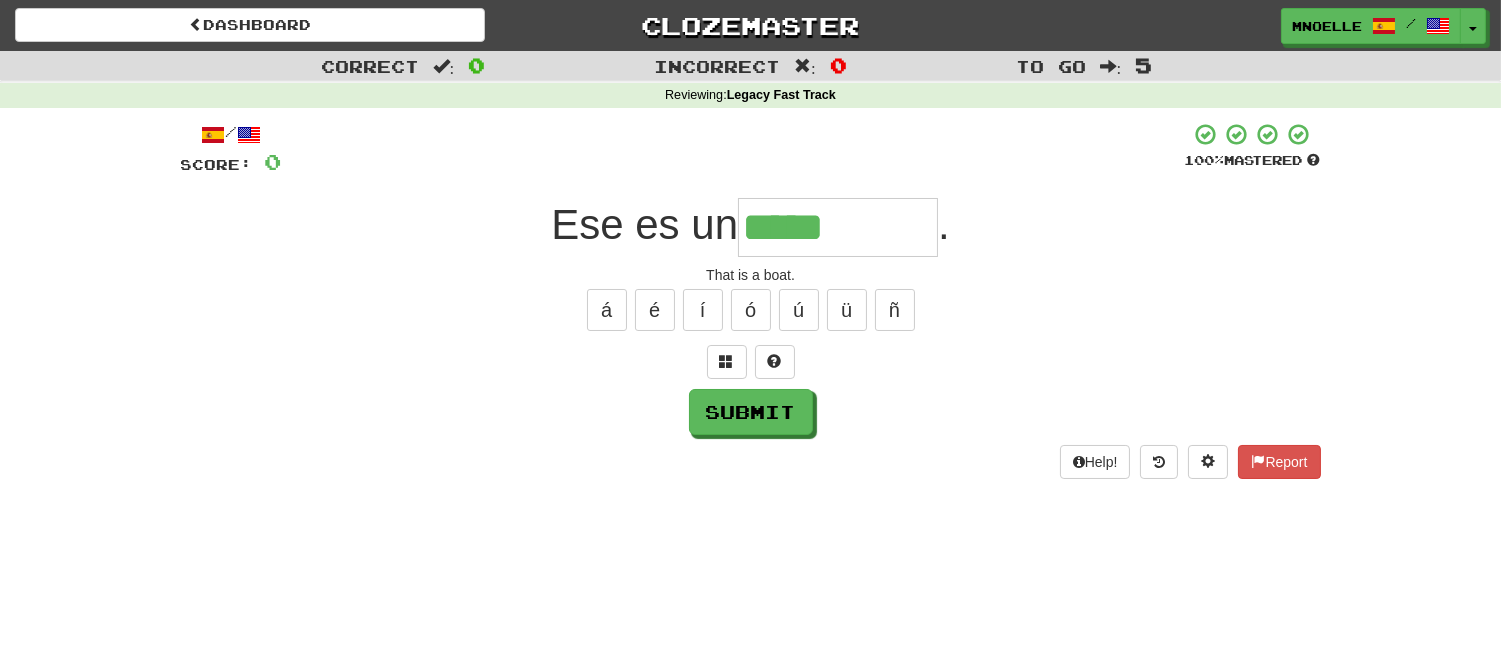 type on "****" 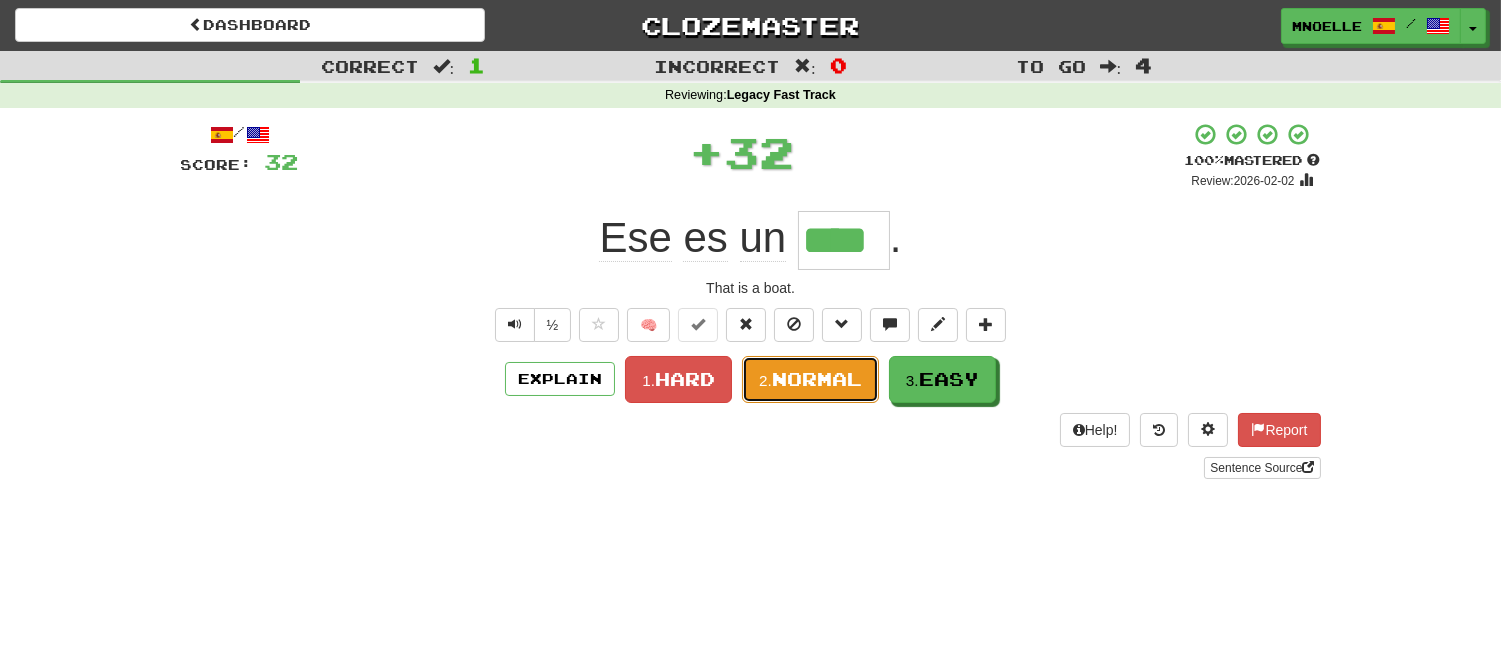 click on "Normal" at bounding box center [817, 379] 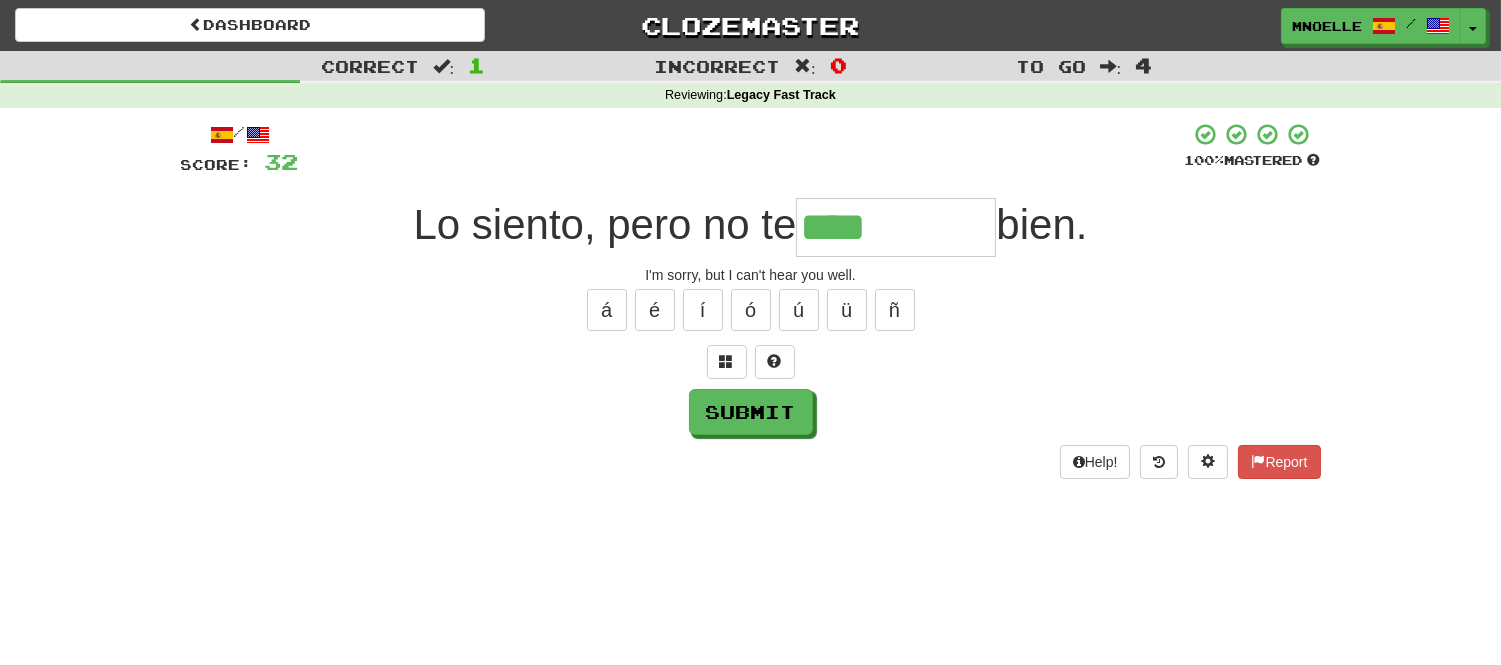 type on "****" 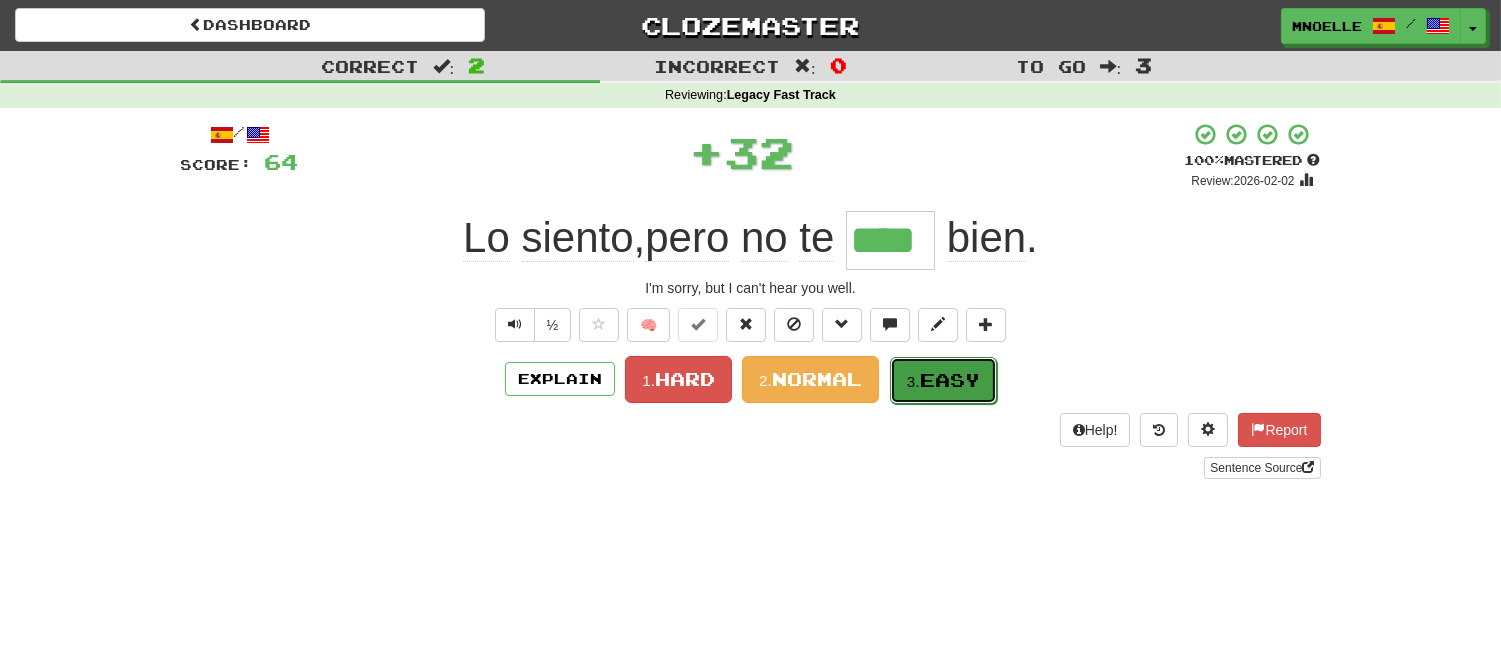 click on "Easy" at bounding box center (950, 380) 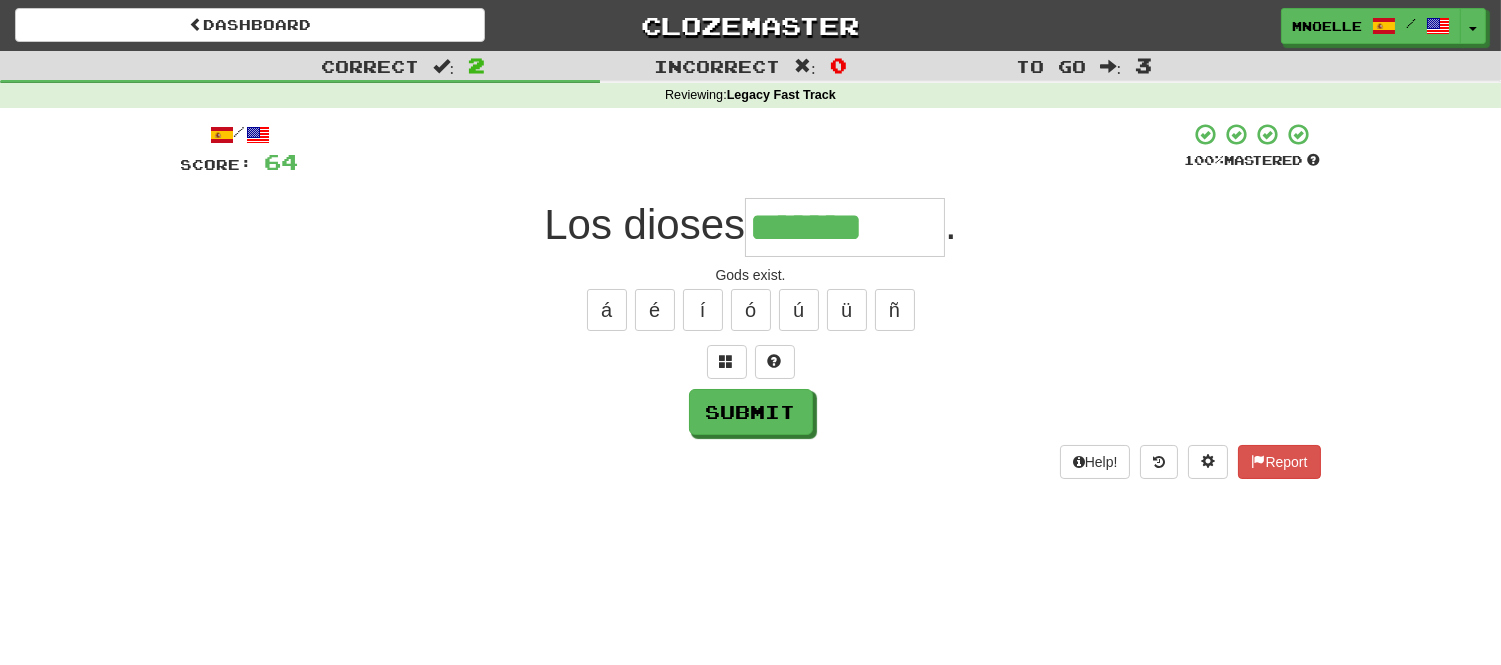 type on "*******" 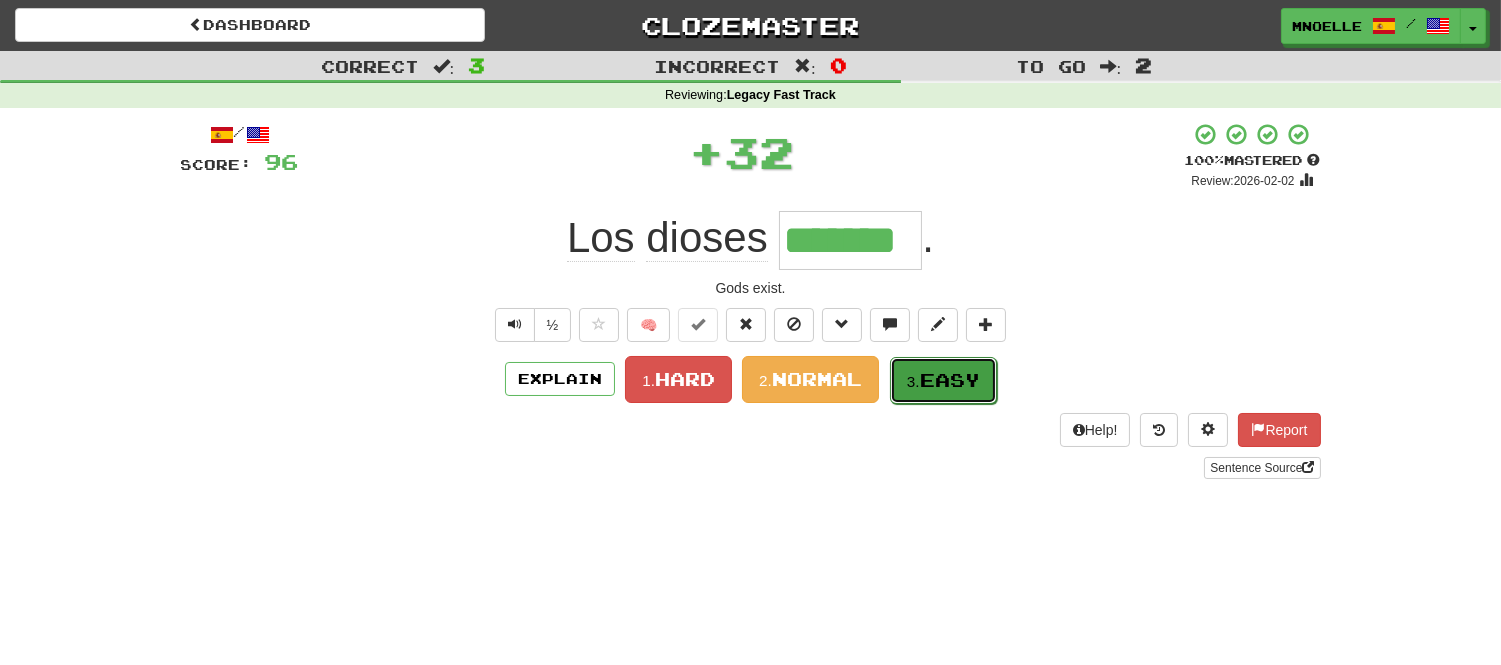 click on "Easy" at bounding box center (950, 380) 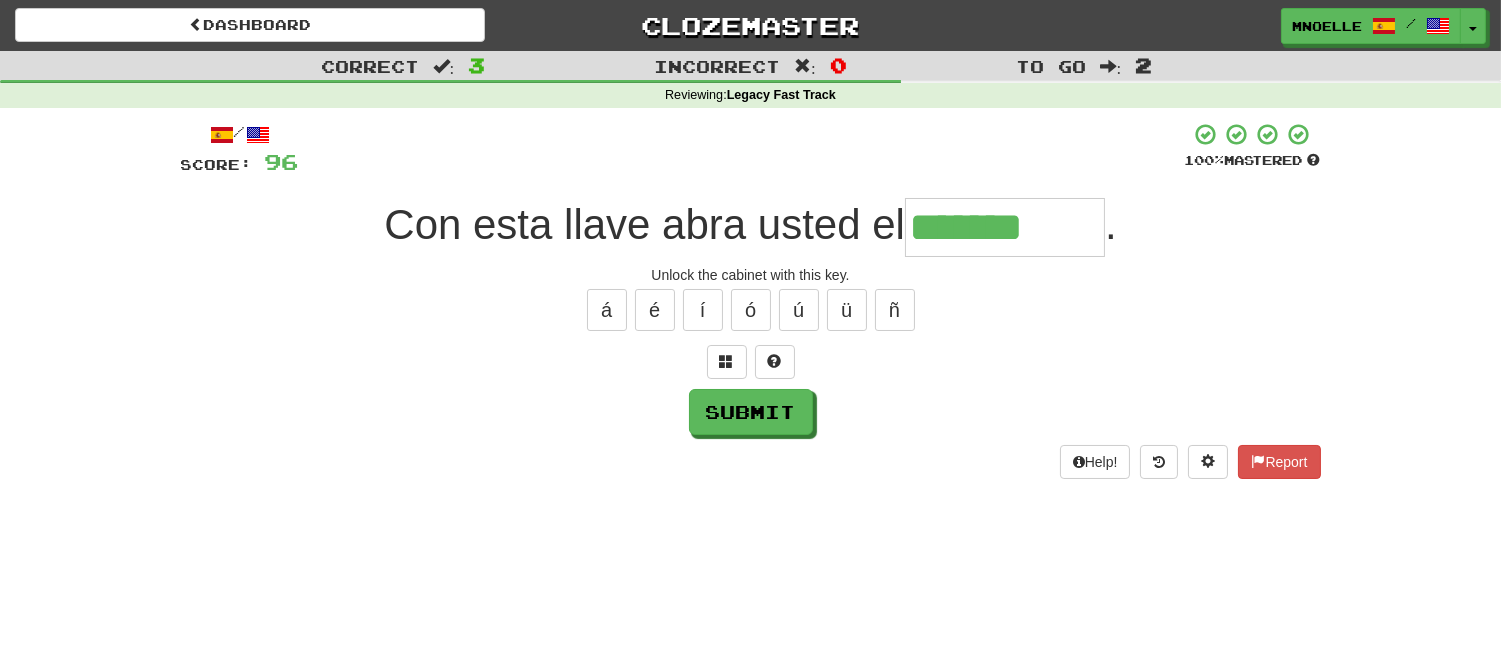 type on "*******" 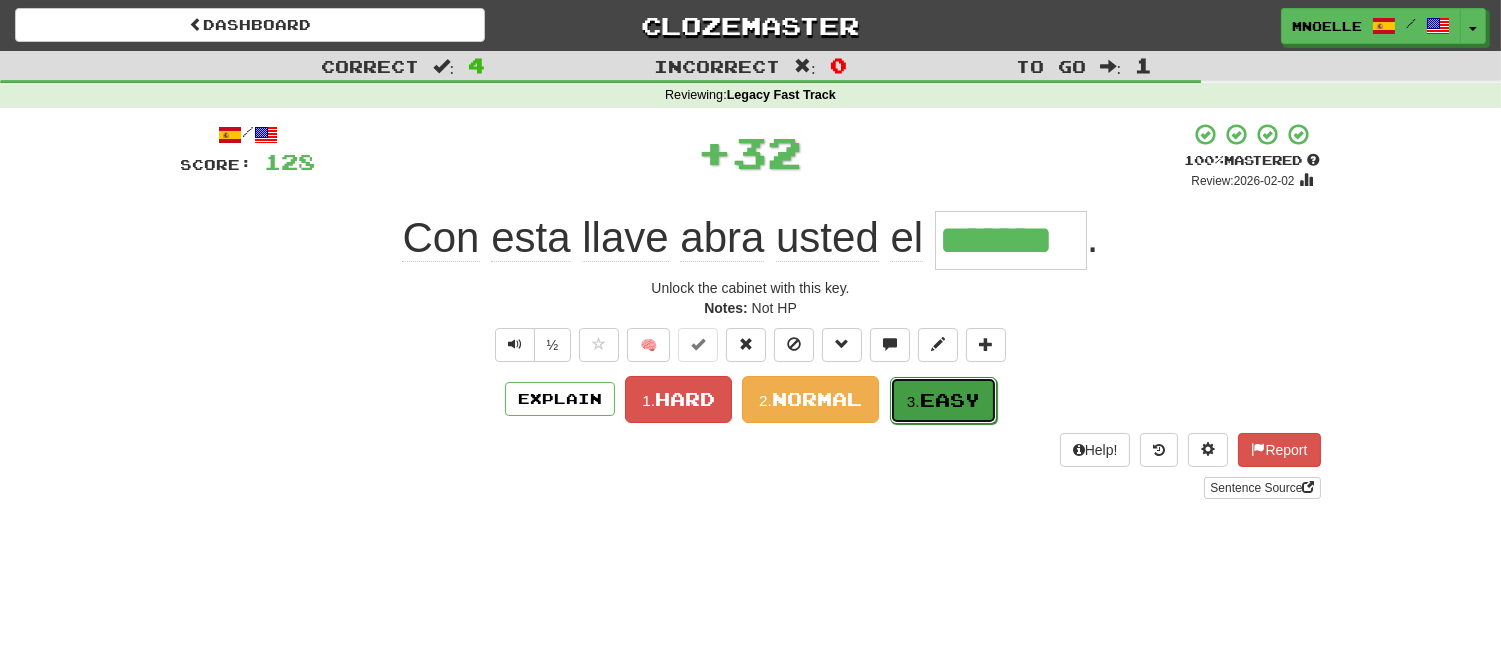 click on "3.  Easy" at bounding box center [943, 400] 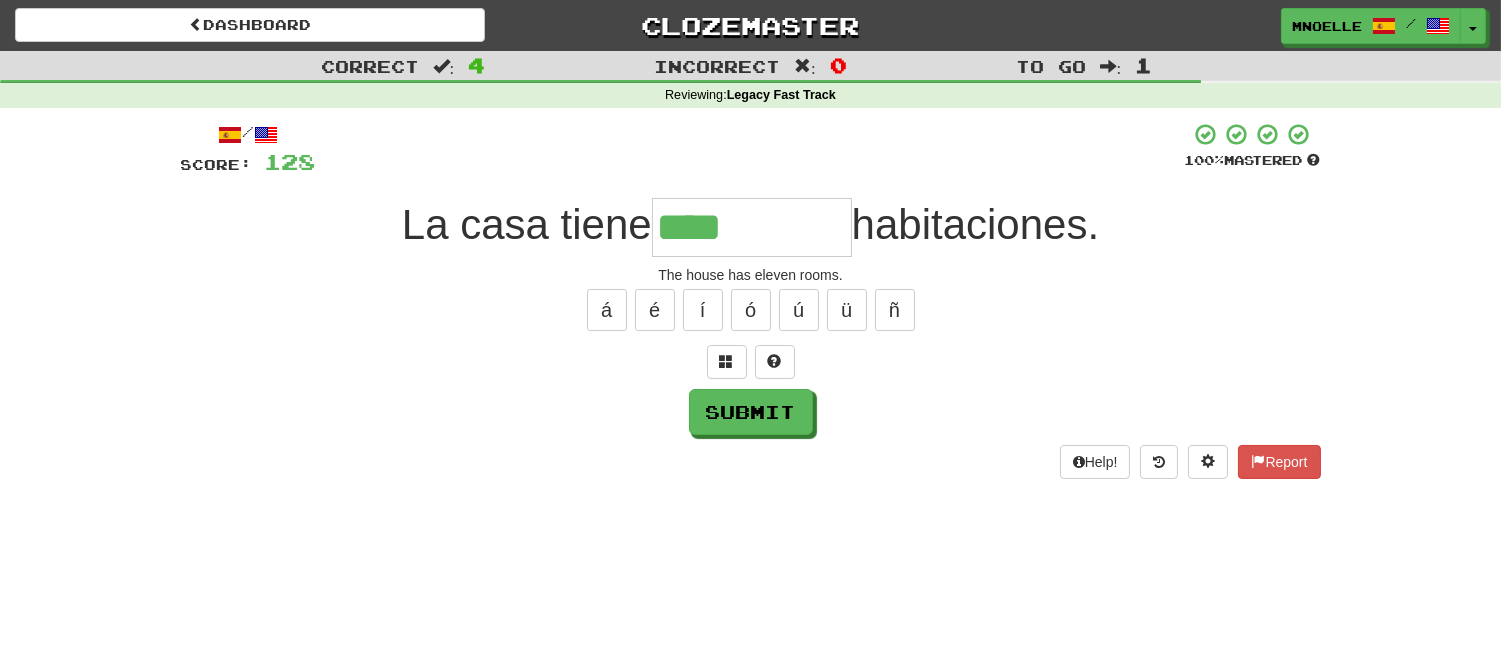 type on "****" 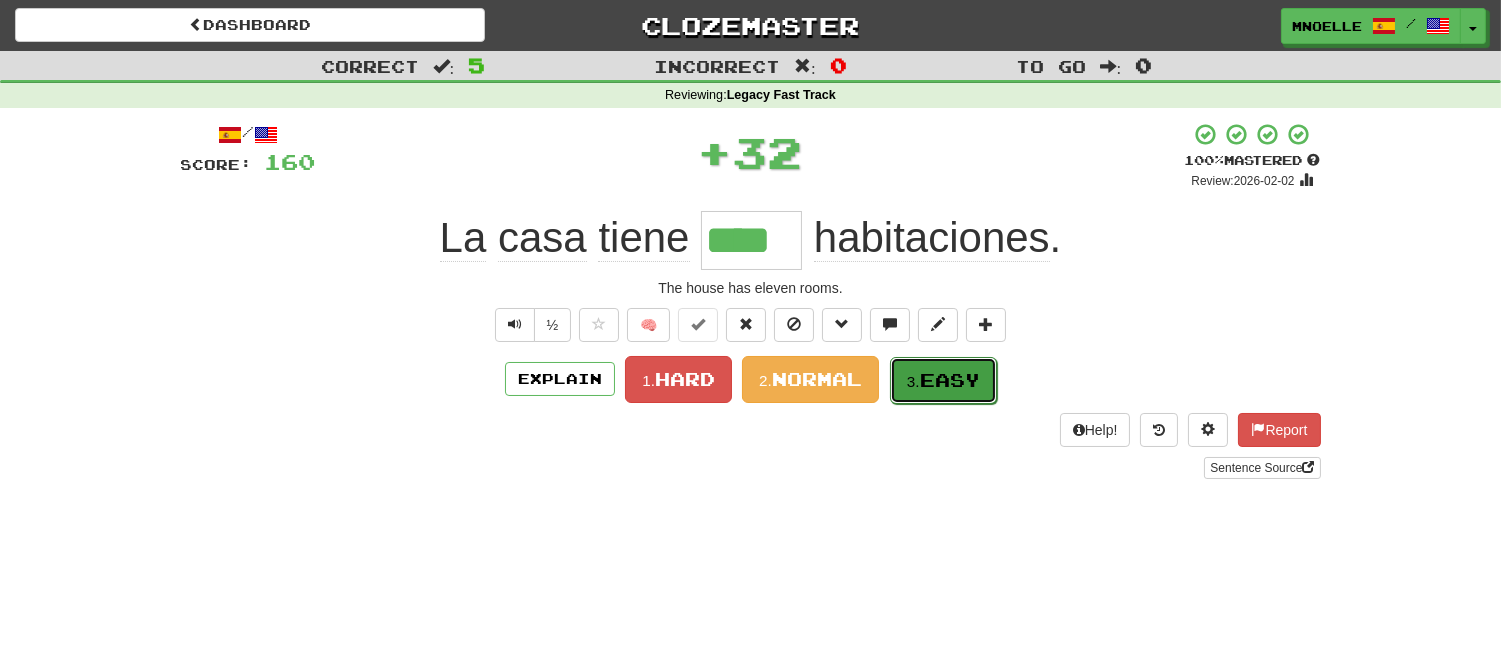 click on "Easy" at bounding box center [950, 380] 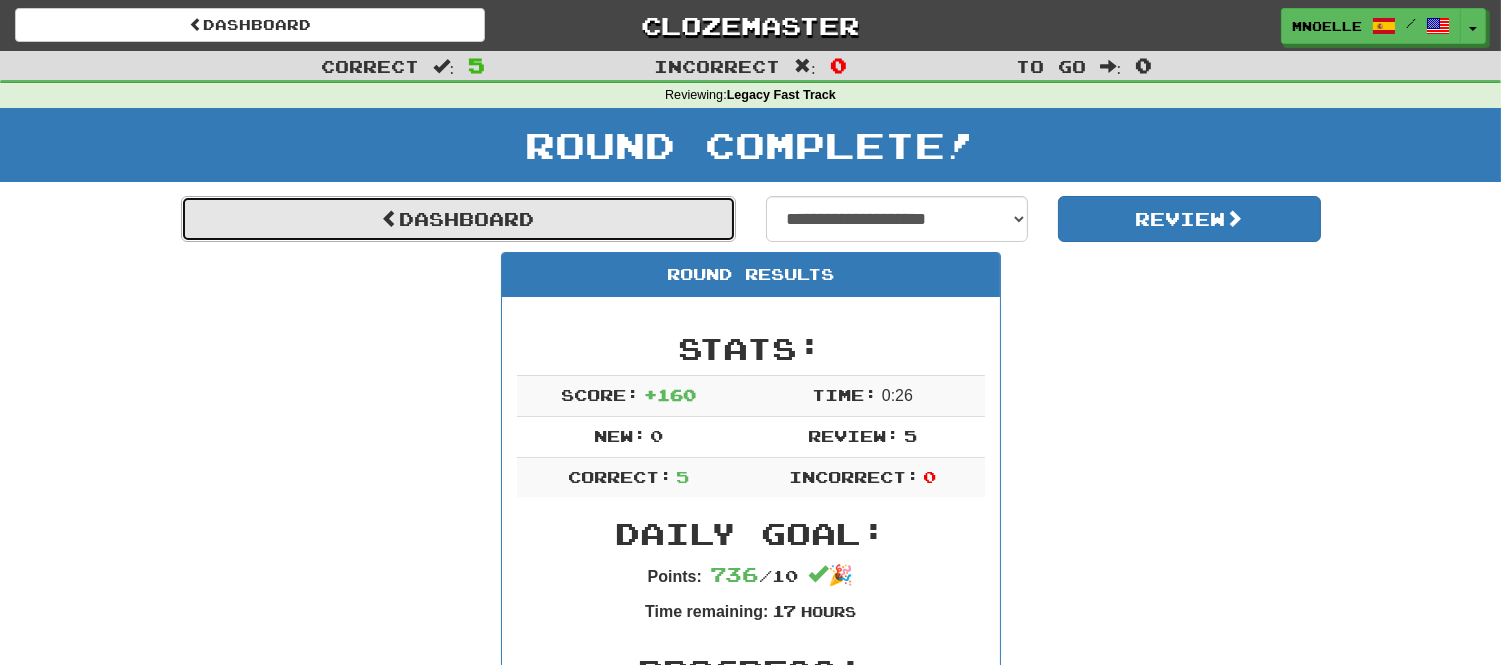 click on "Dashboard" at bounding box center (458, 219) 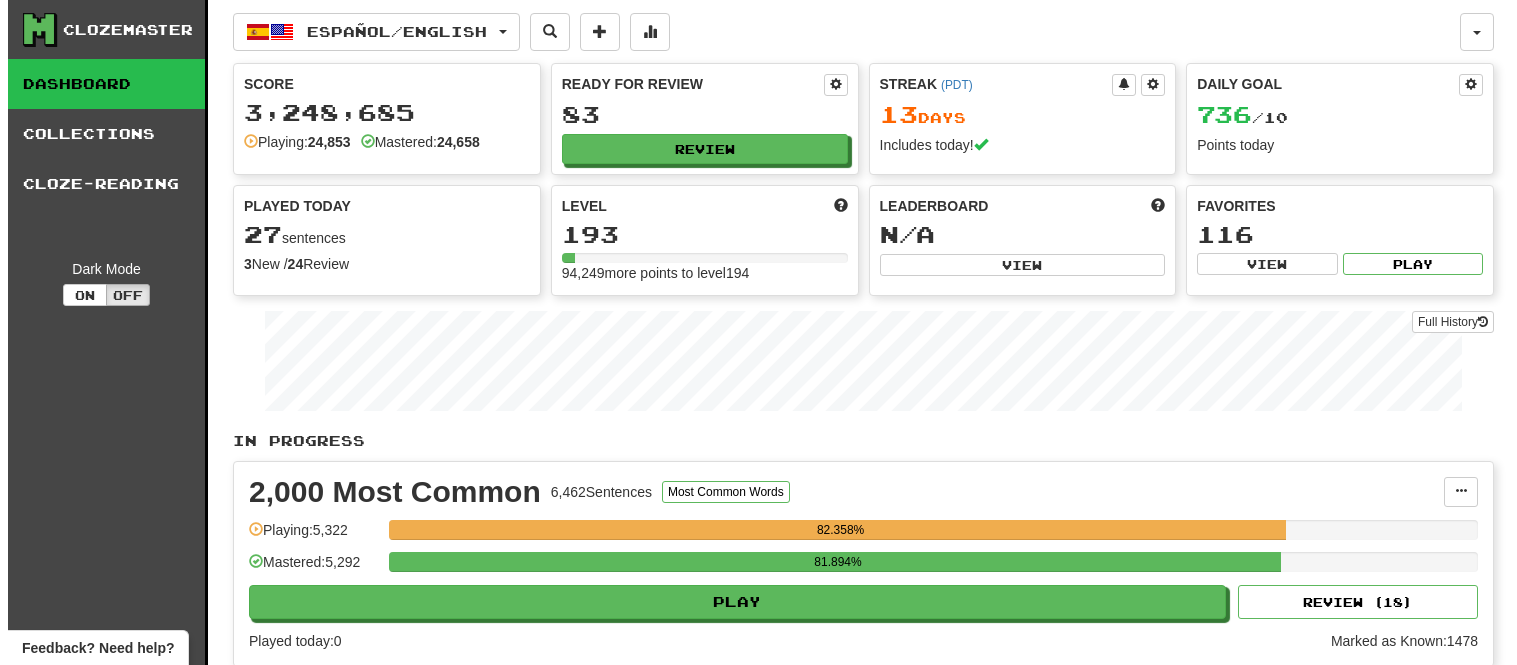 scroll, scrollTop: 0, scrollLeft: 0, axis: both 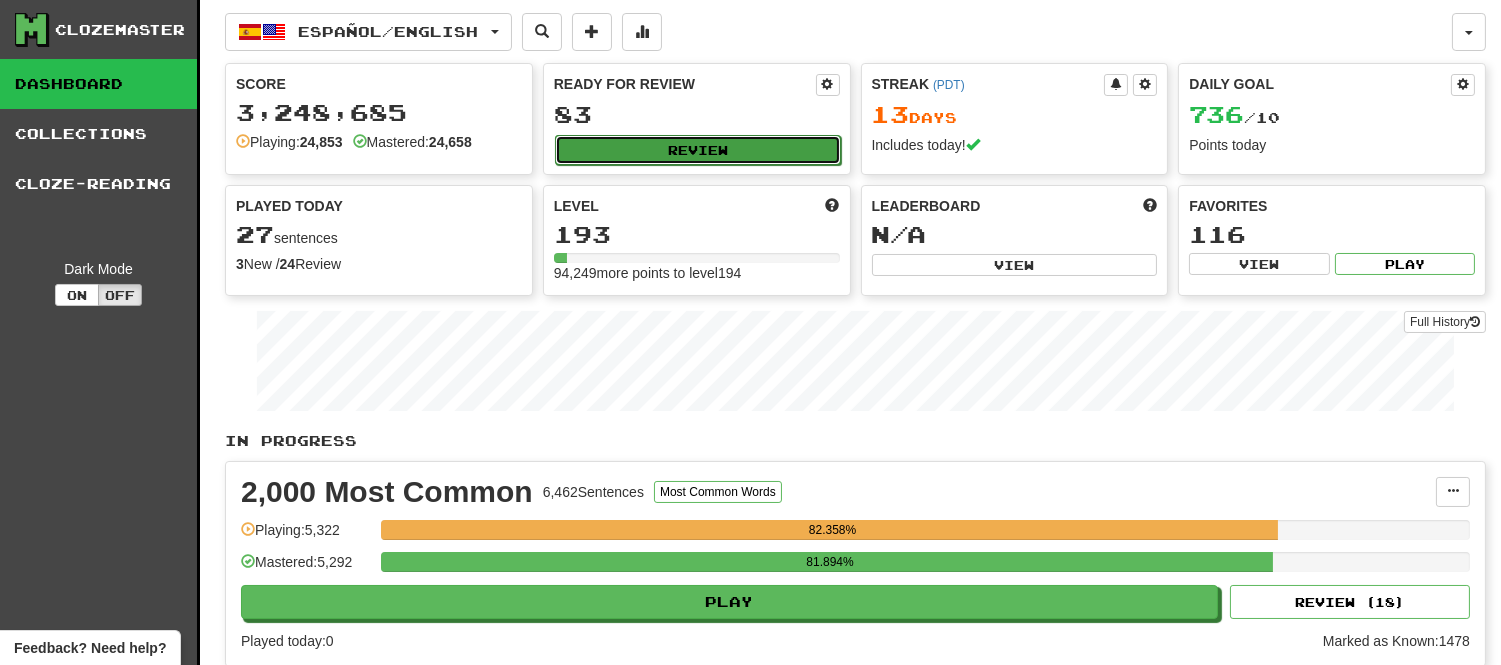 click on "Review" at bounding box center [698, 150] 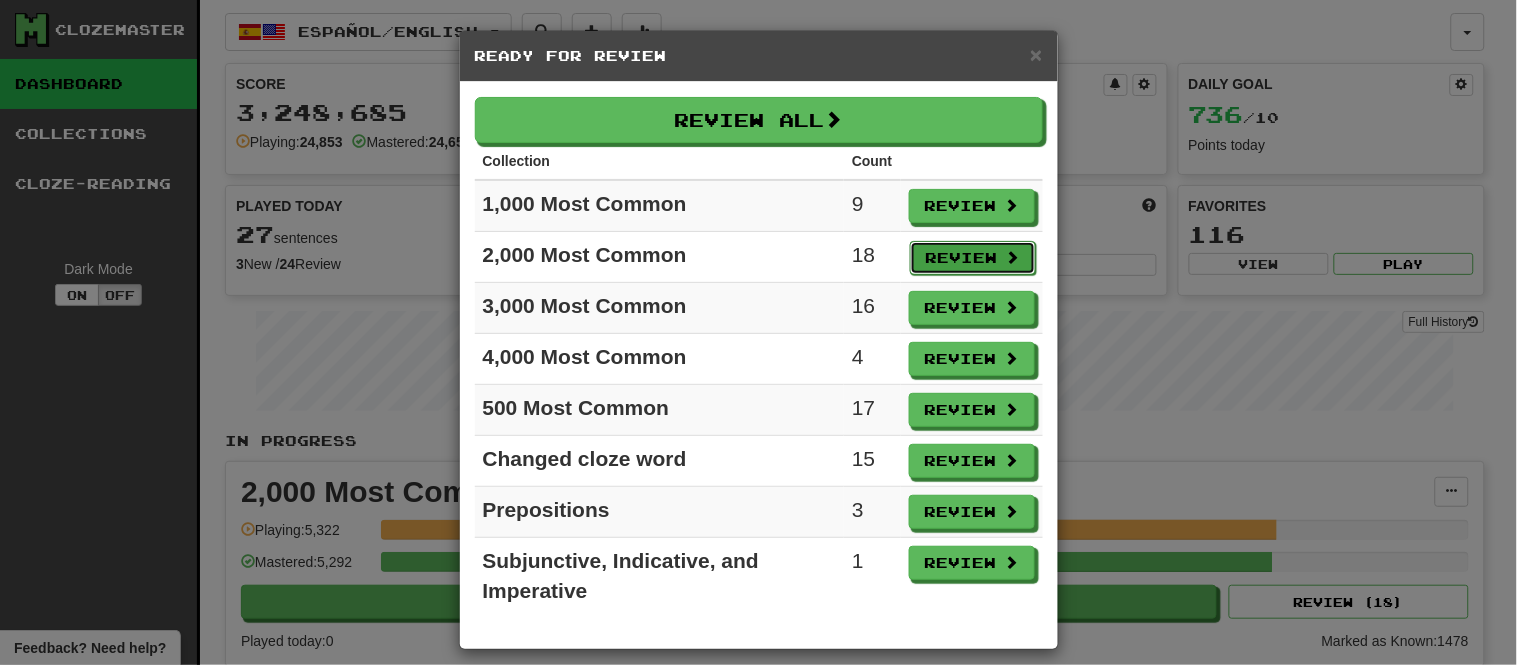 click on "Review" at bounding box center (973, 258) 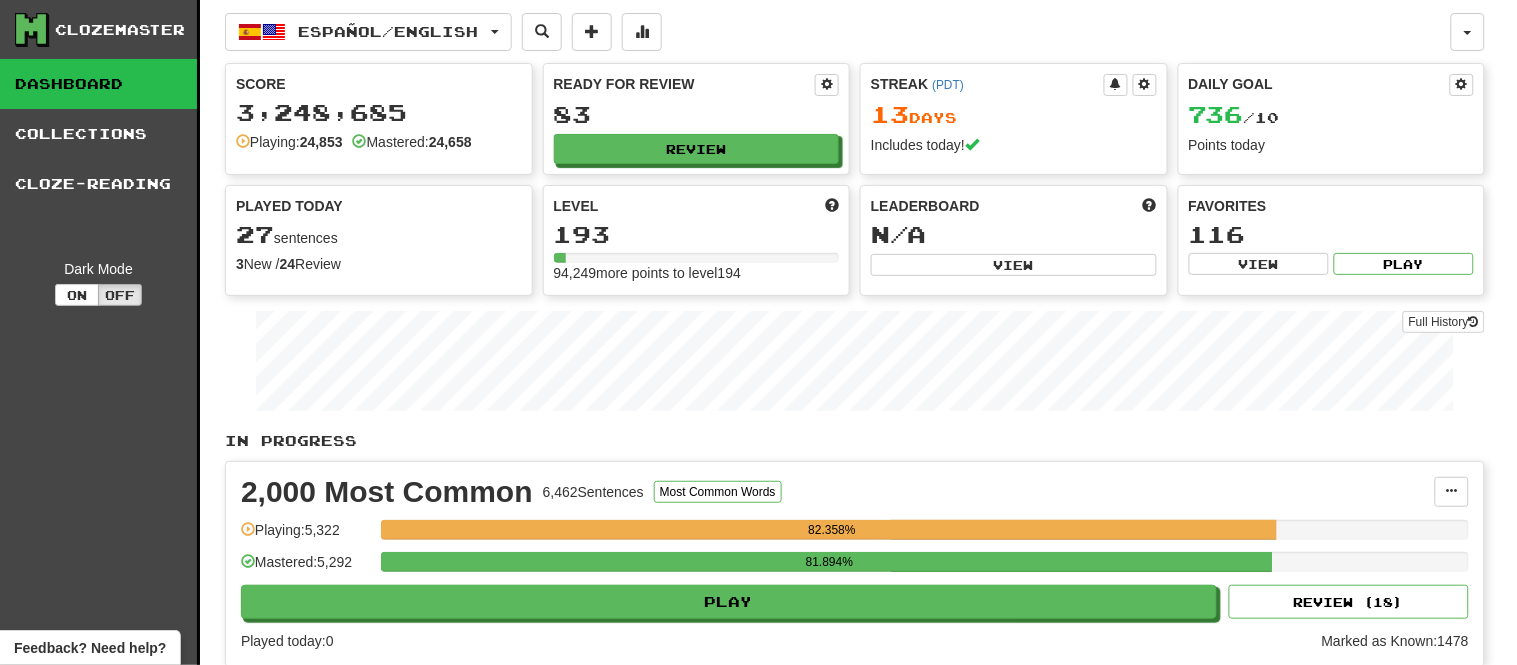 select on "**" 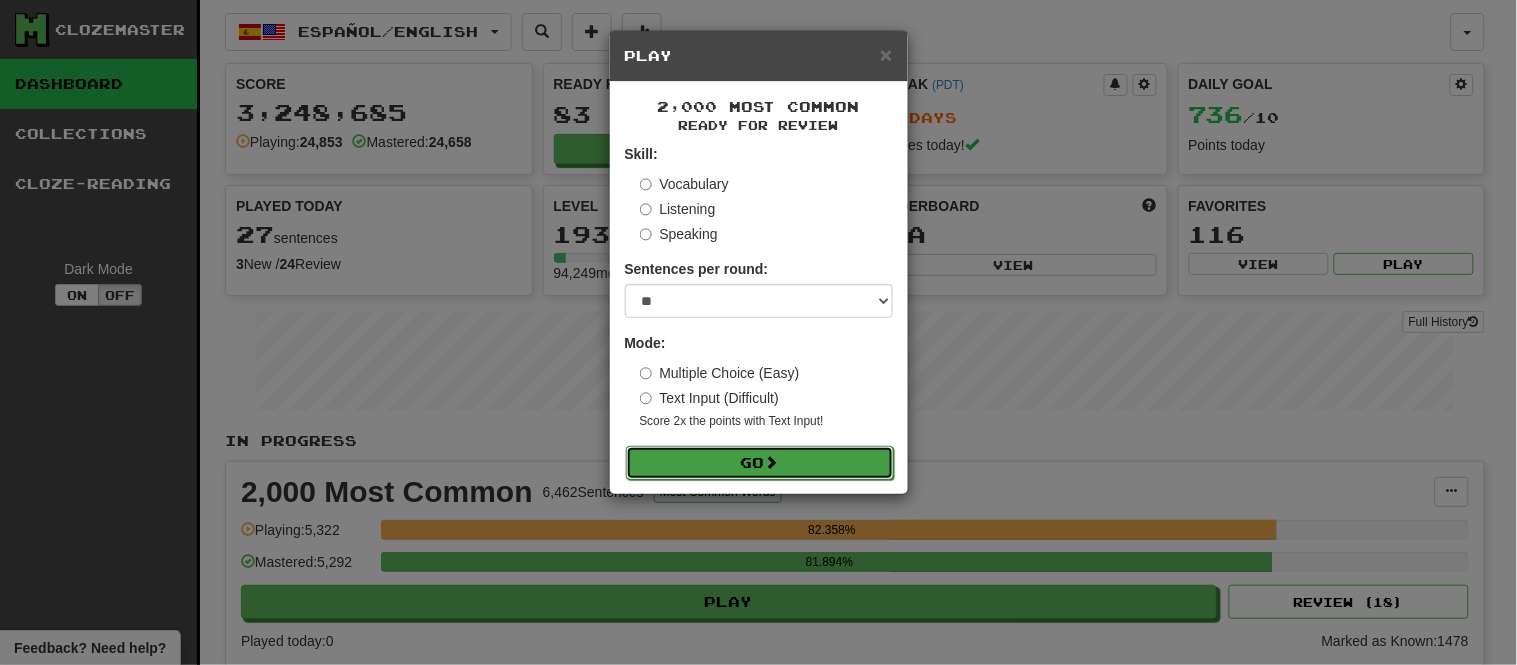 click on "Go" at bounding box center (760, 463) 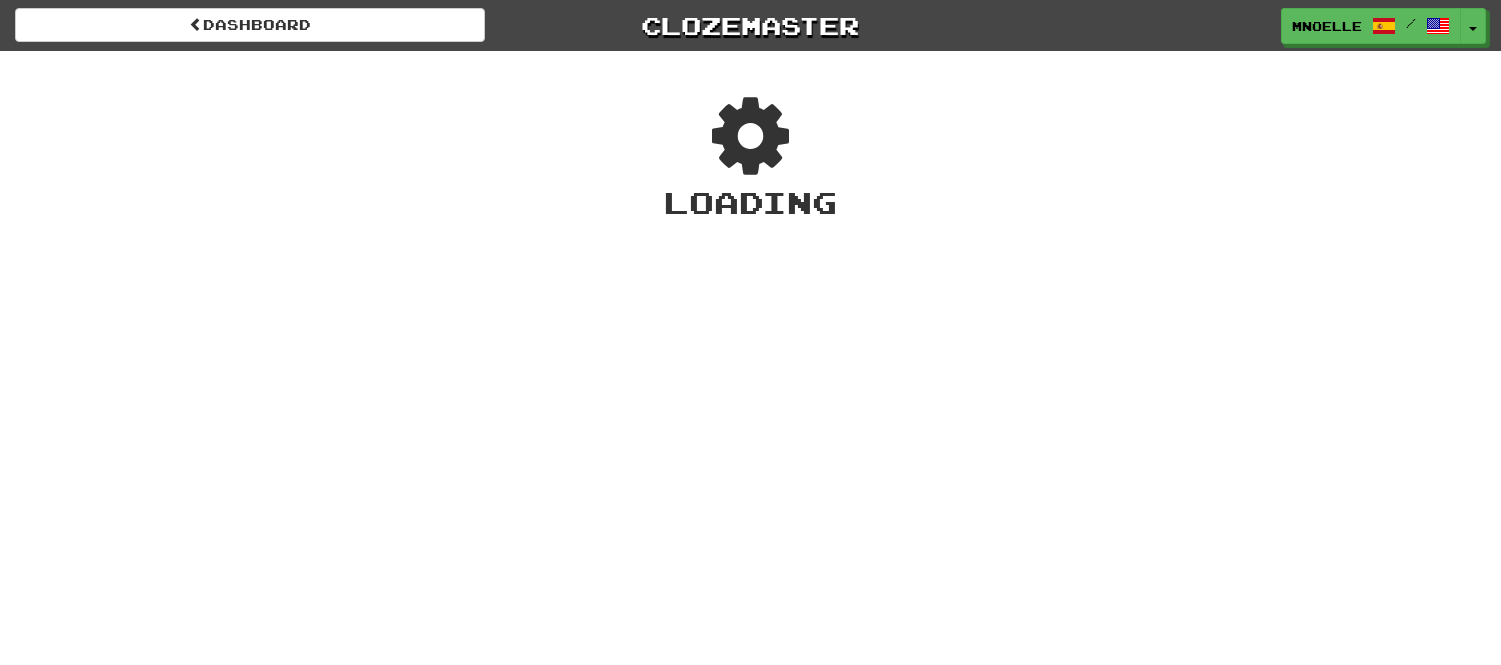 scroll, scrollTop: 0, scrollLeft: 0, axis: both 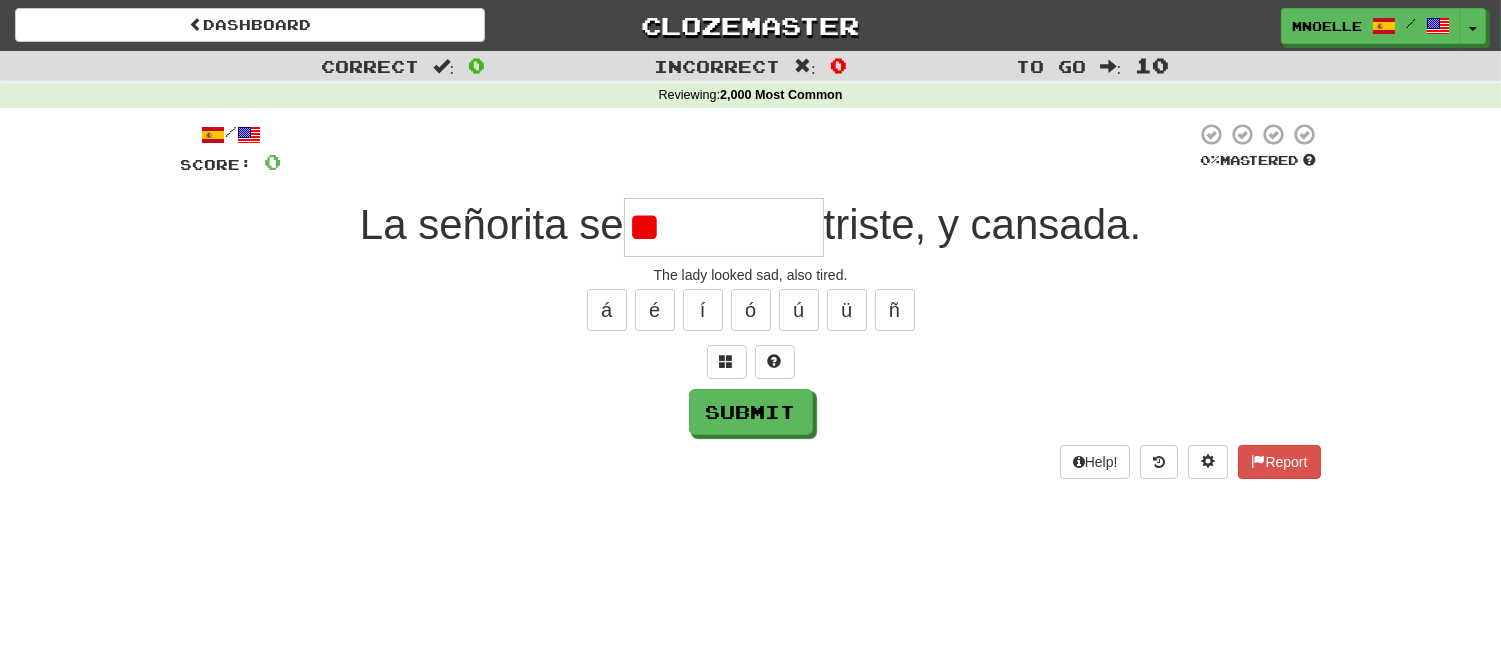 type on "*" 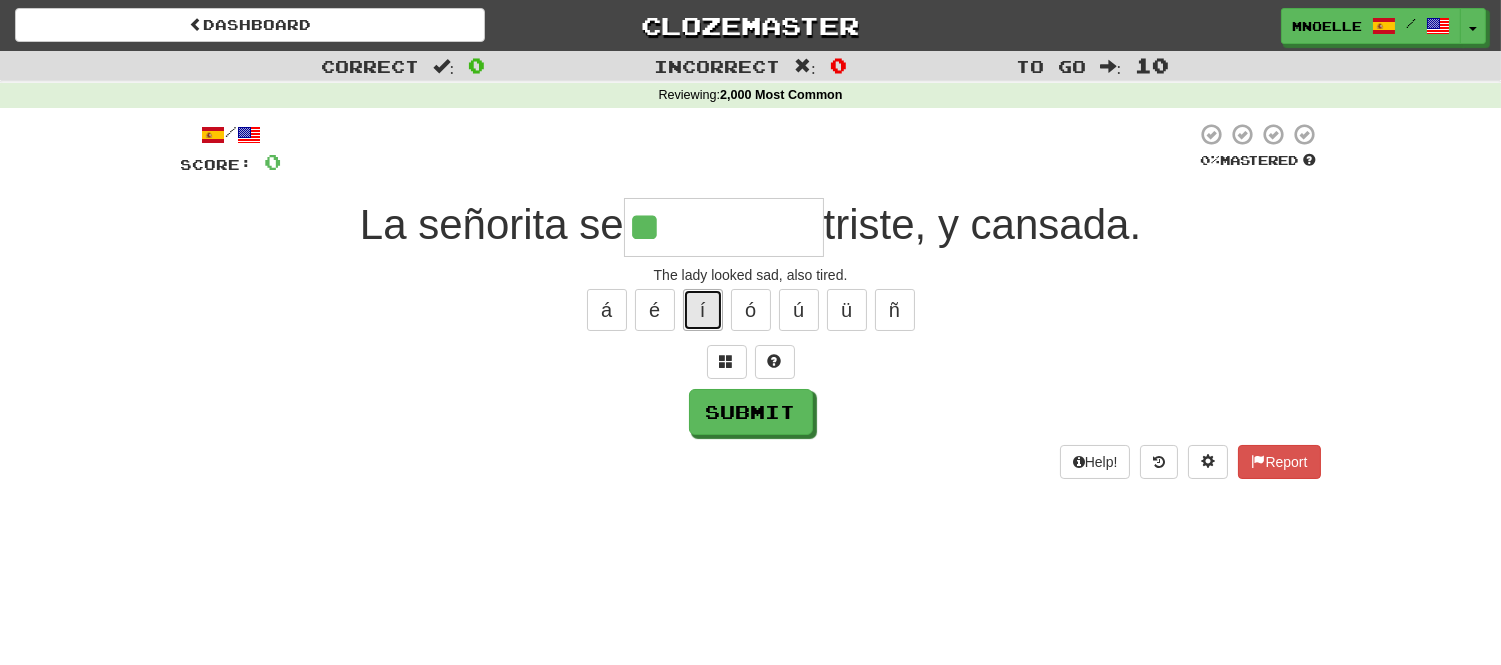 click on "í" at bounding box center [703, 310] 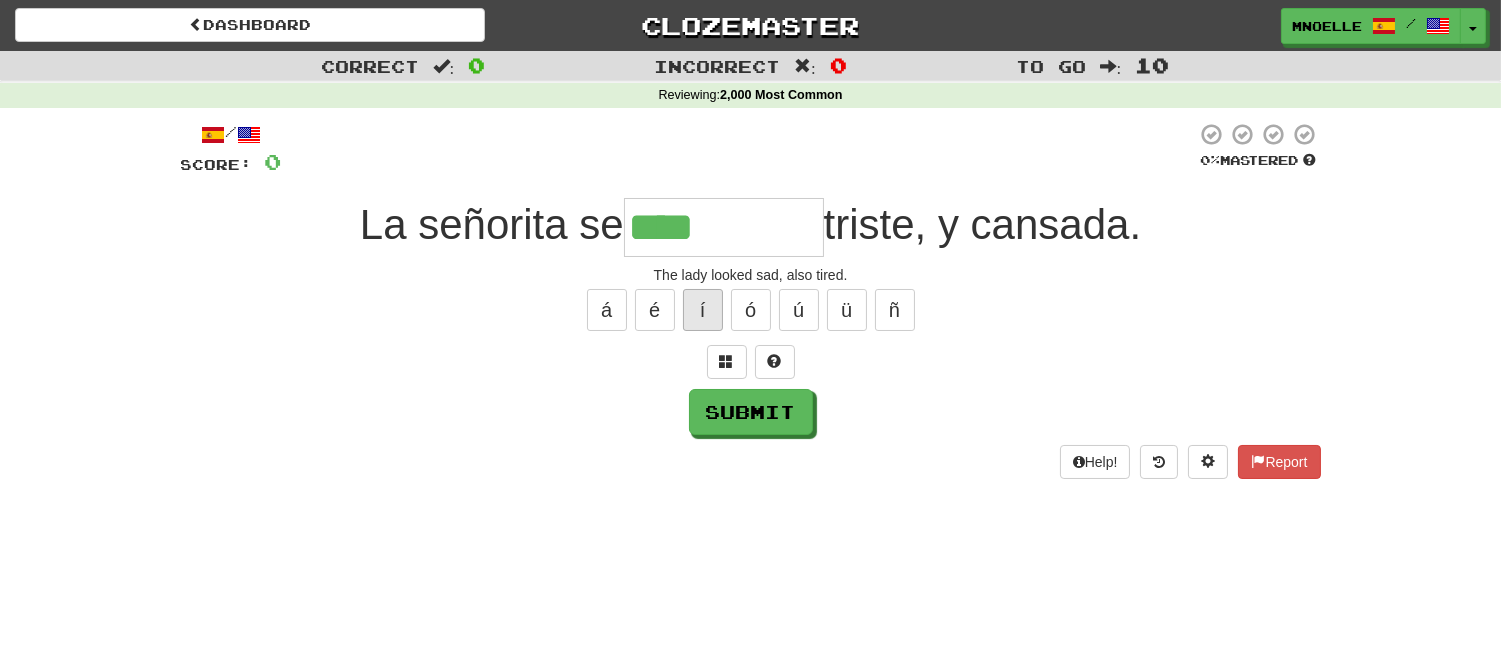 type on "****" 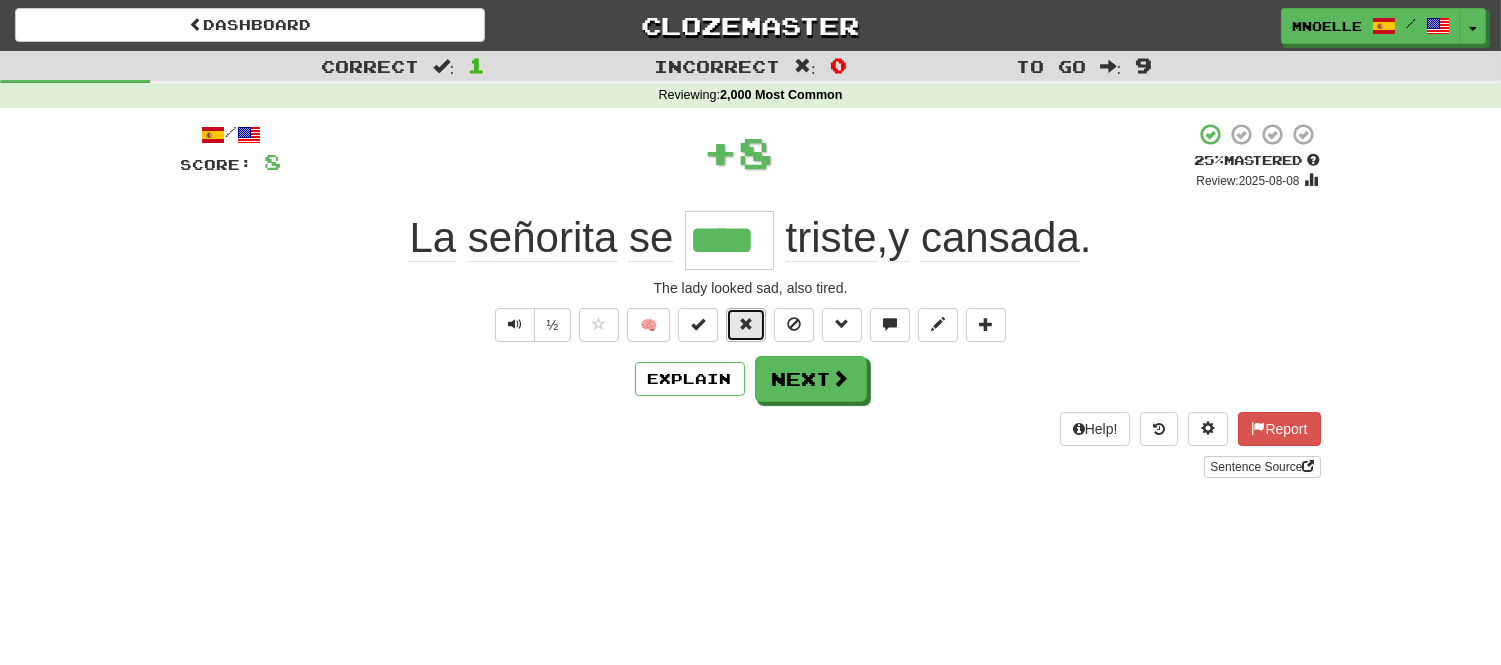 click at bounding box center [746, 324] 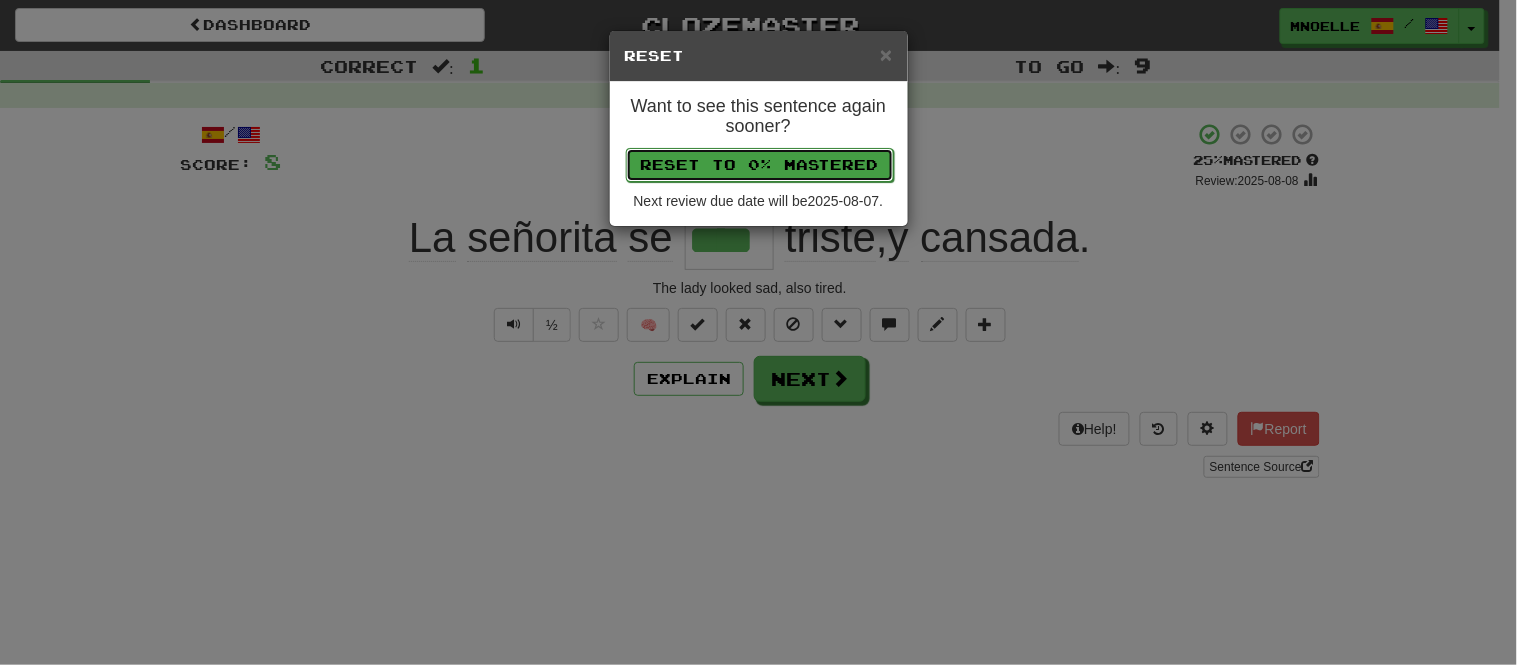 click on "Reset to 0% Mastered" at bounding box center [760, 165] 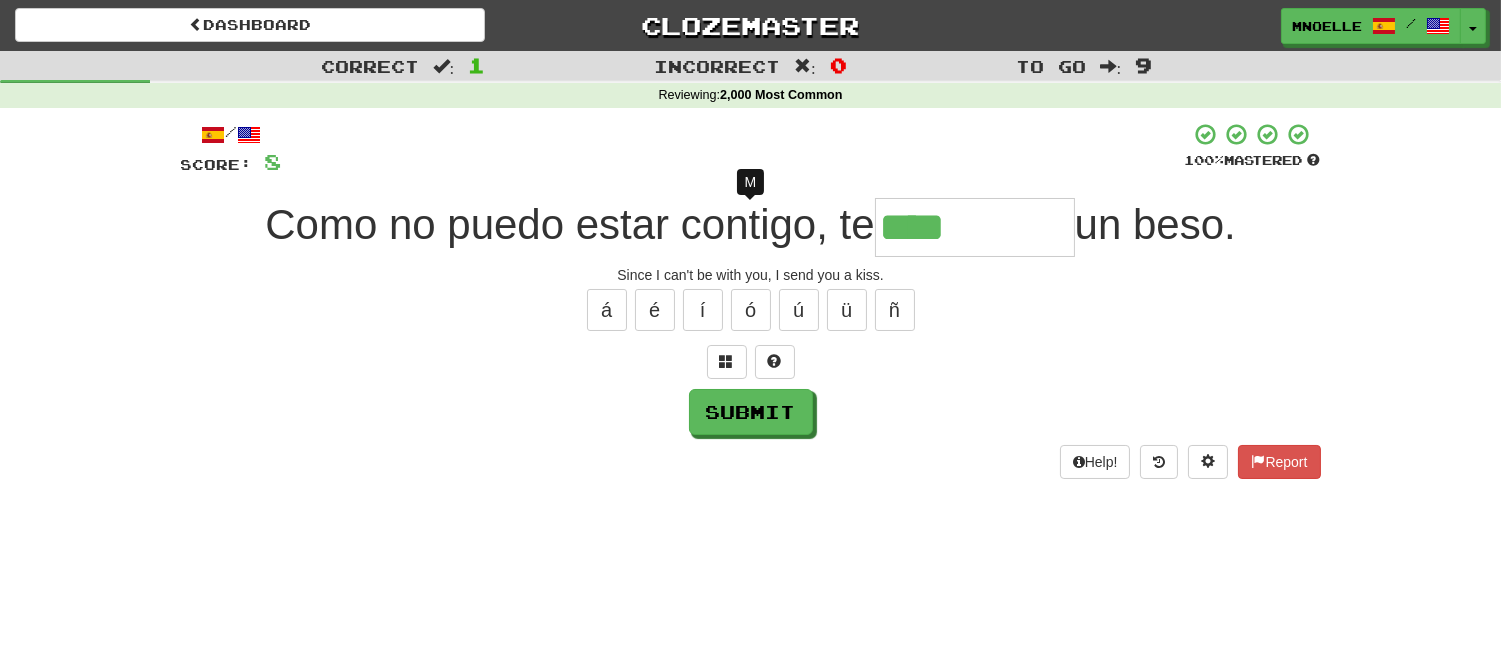 type on "*****" 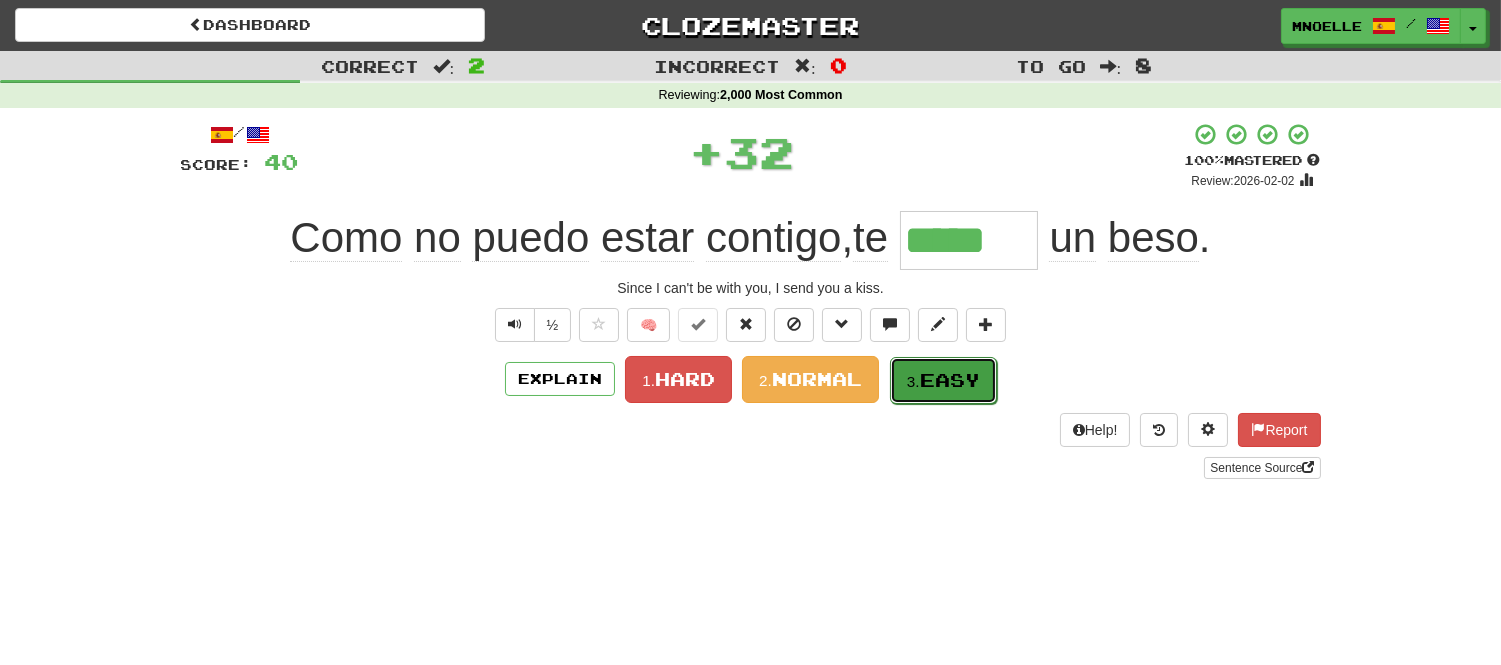click on "3.  Easy" at bounding box center [943, 380] 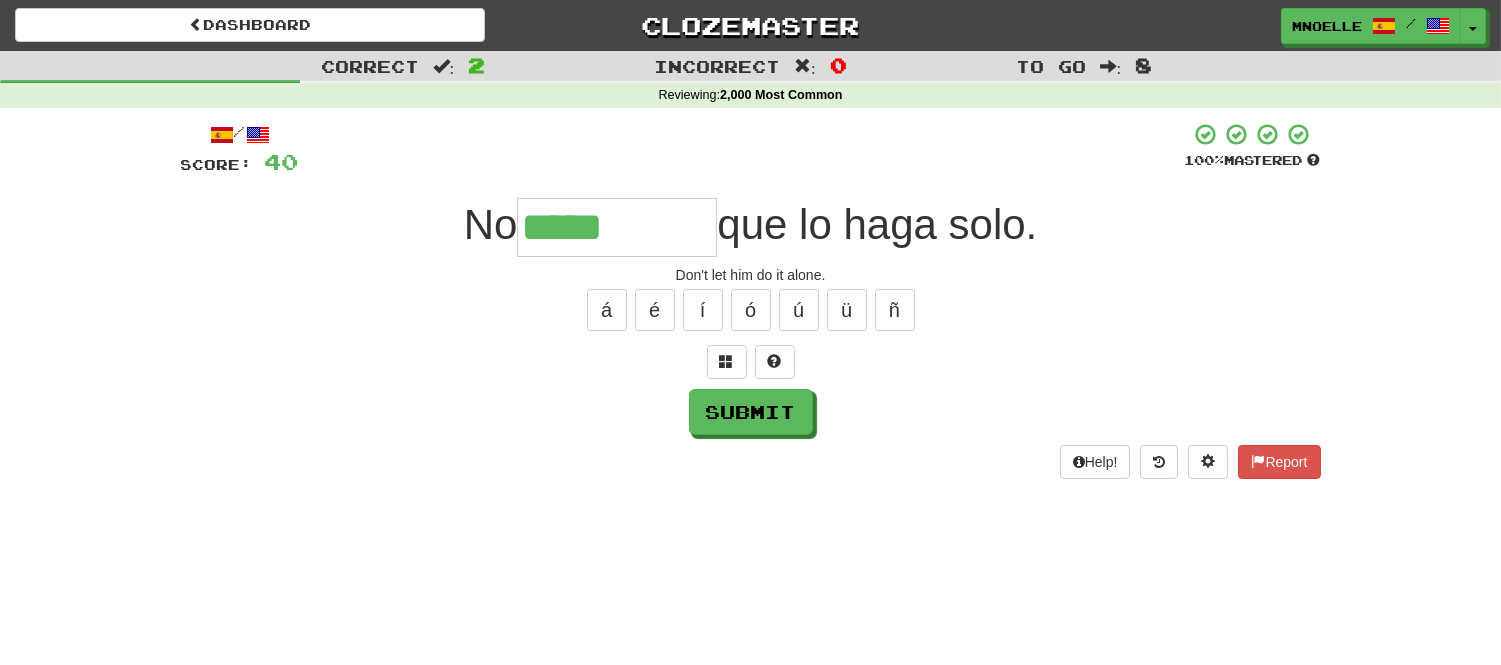 type on "*****" 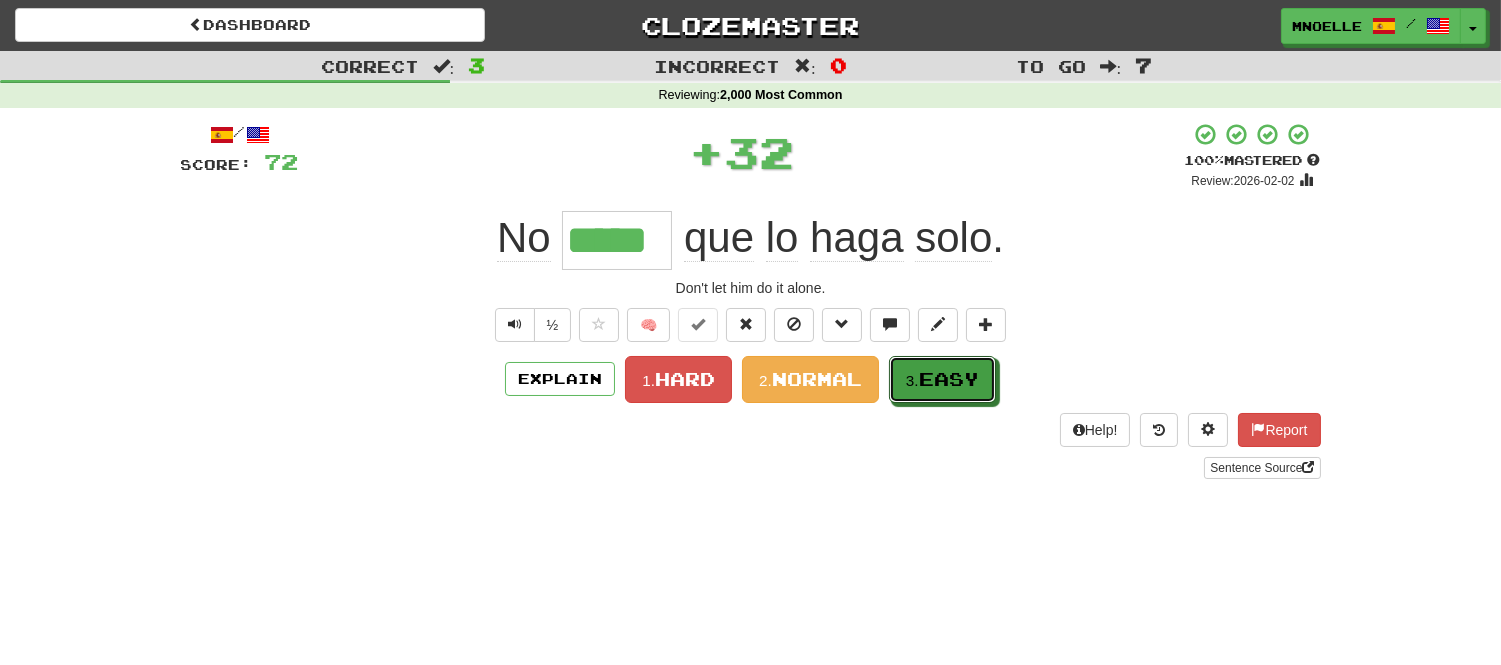 click on "3.  Easy" at bounding box center [942, 379] 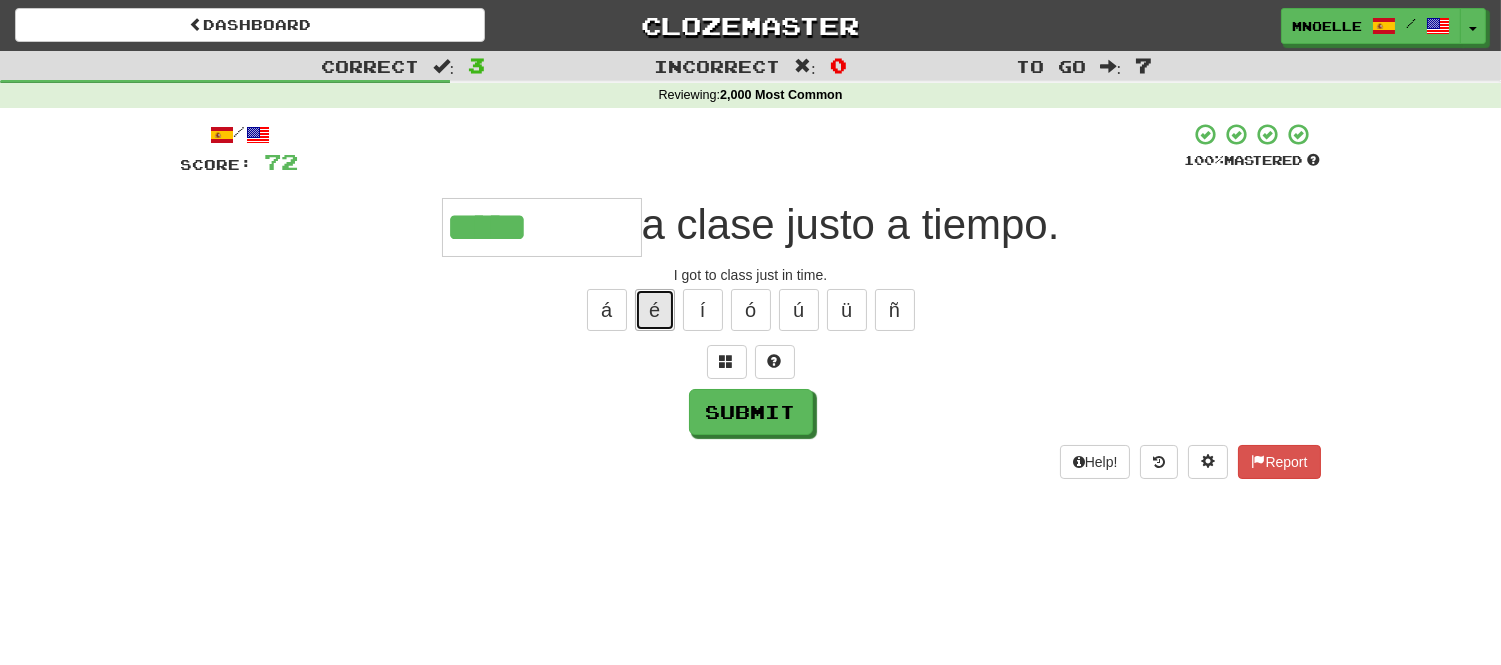 click on "é" at bounding box center (655, 310) 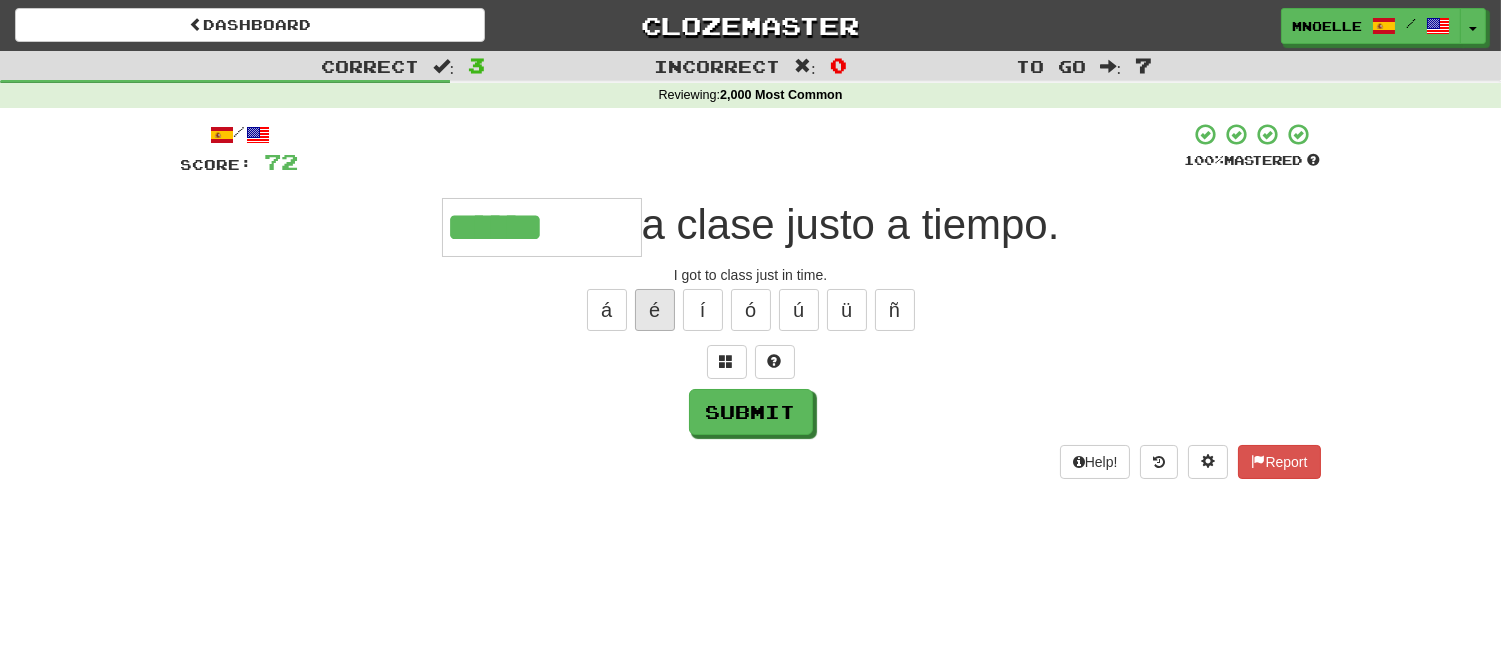 type on "******" 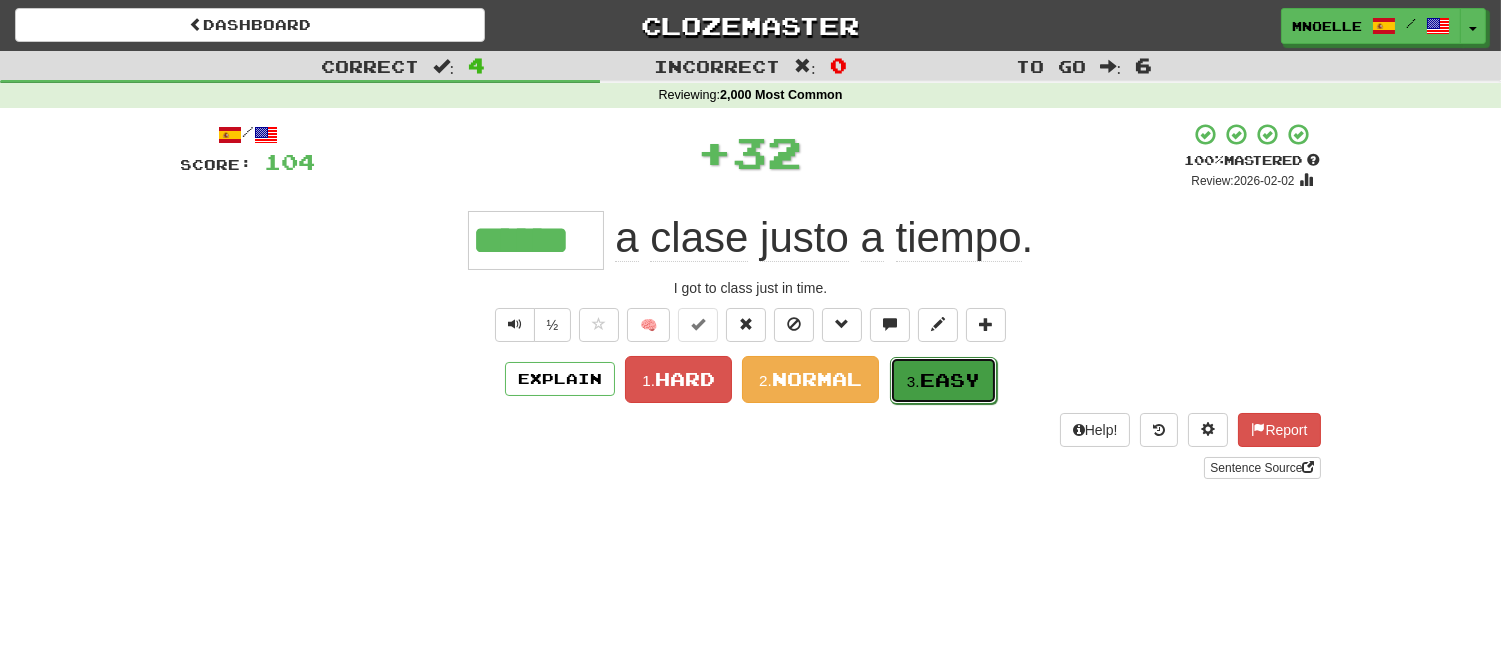 click on "Easy" at bounding box center [950, 380] 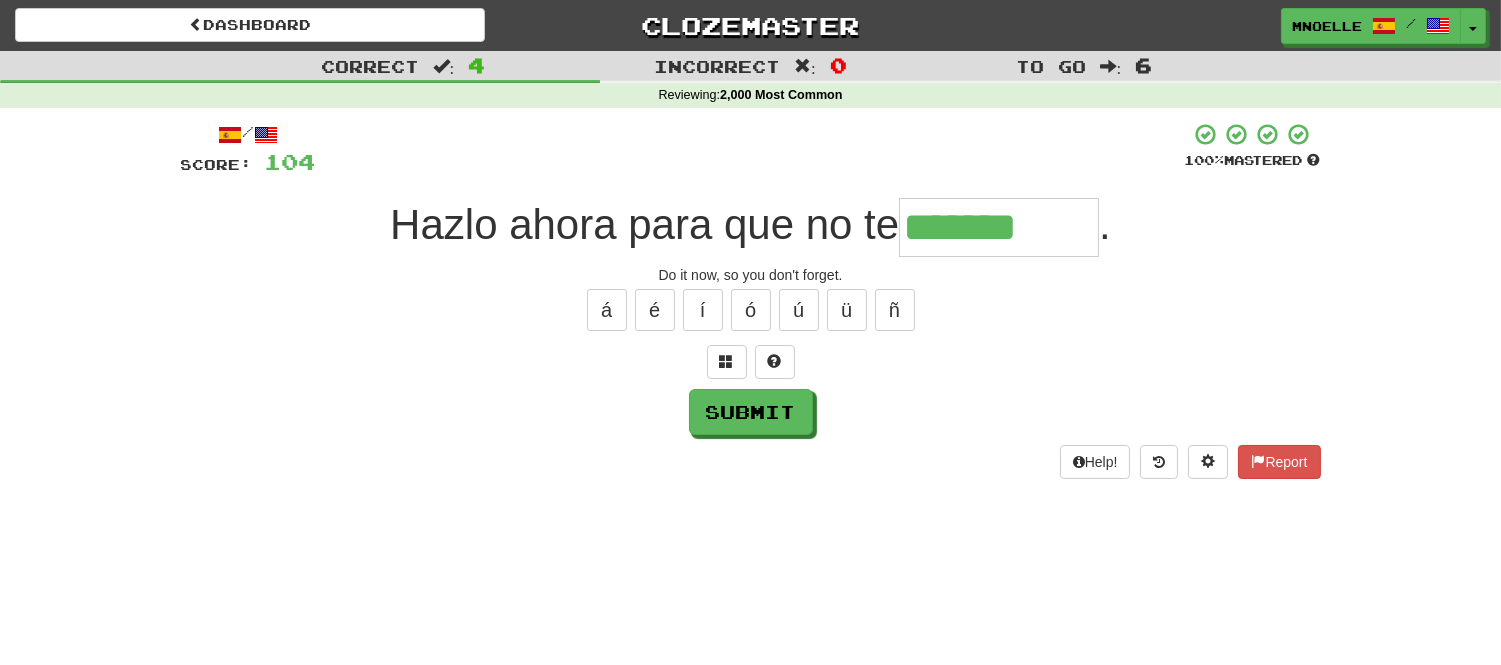 type on "*******" 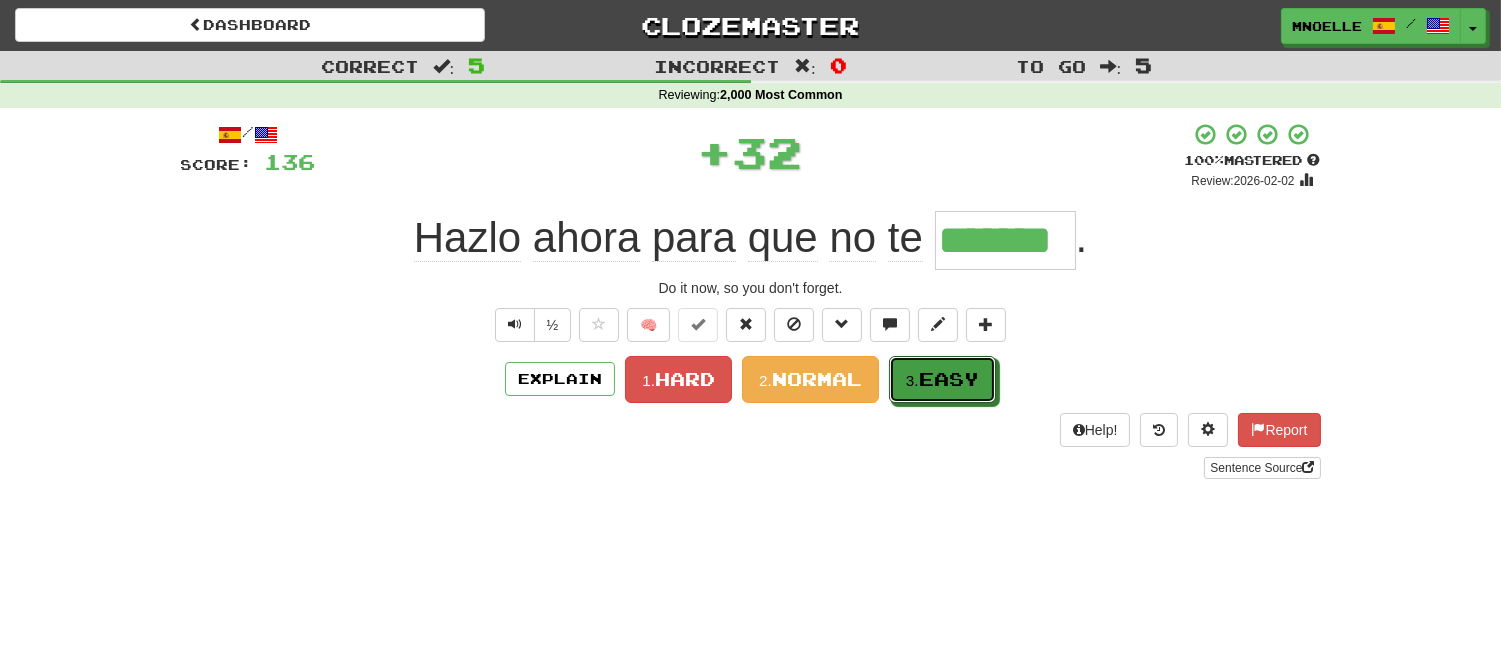 click on "Easy" at bounding box center [949, 379] 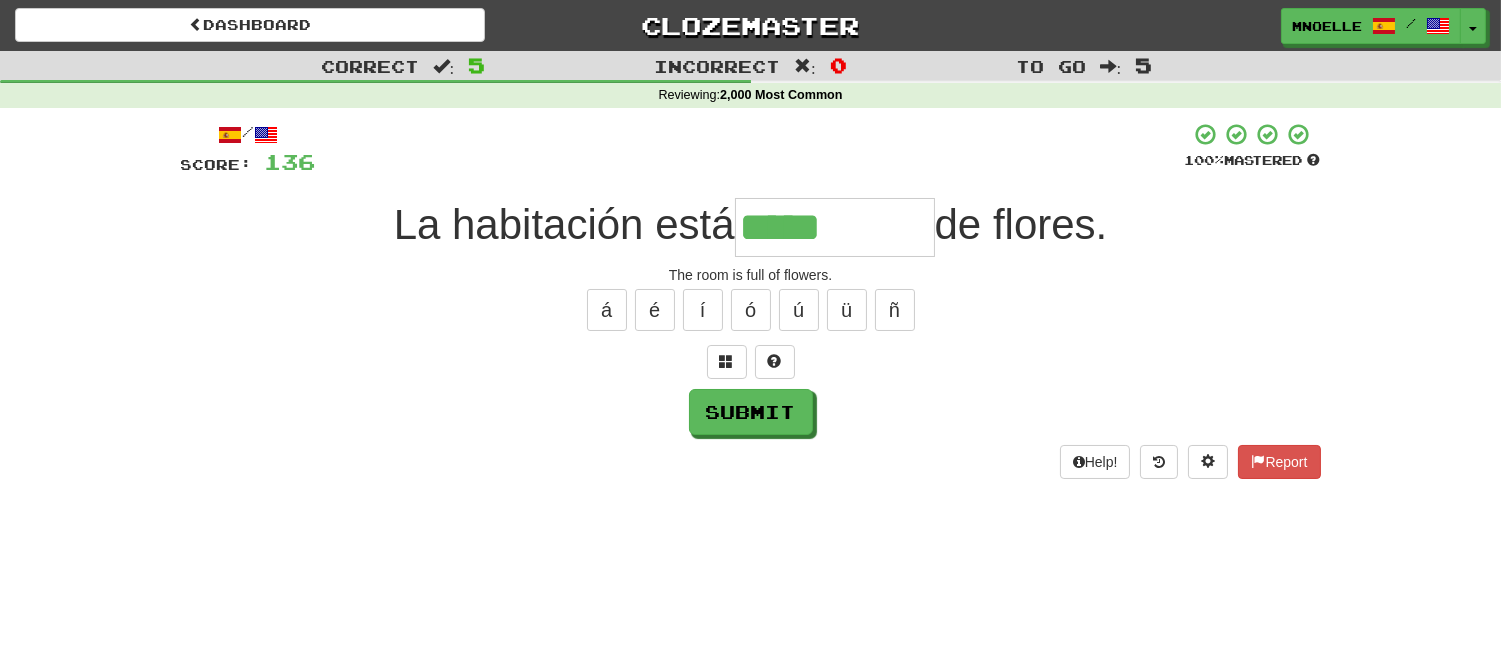 type on "*****" 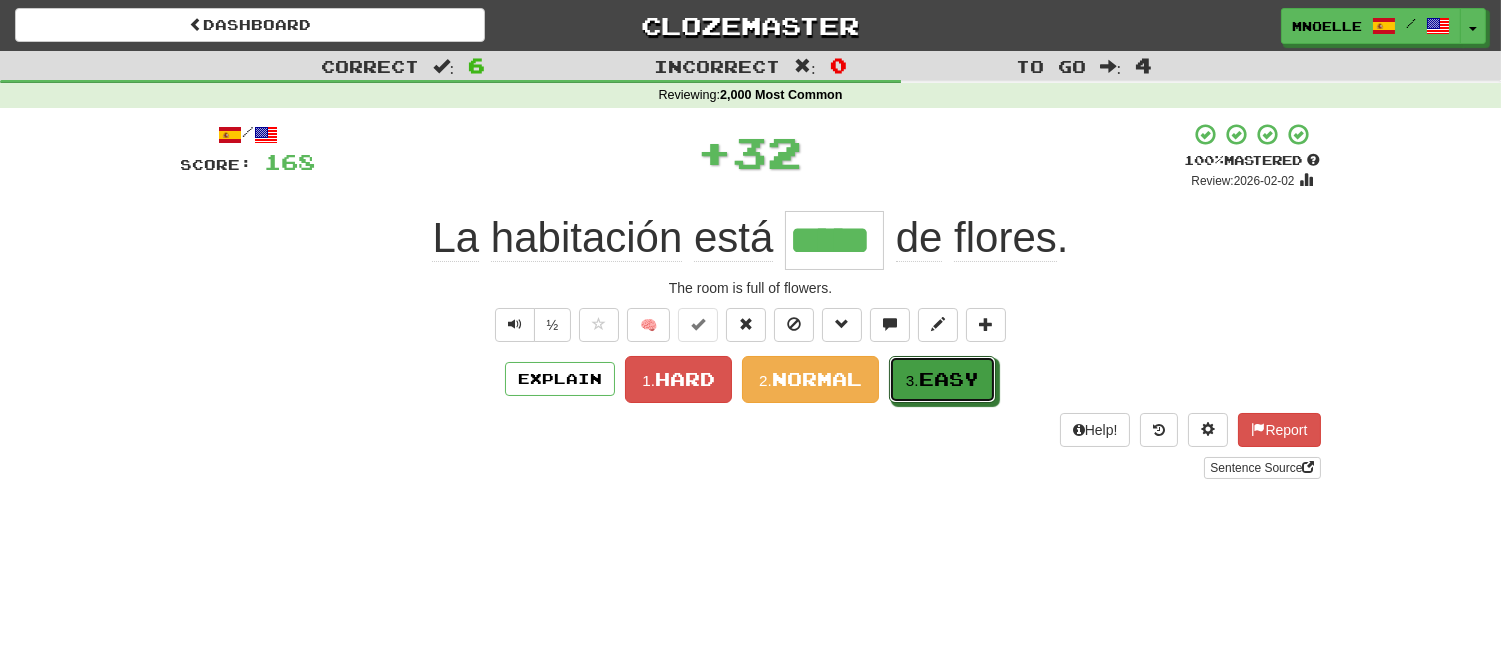 click on "Easy" at bounding box center [949, 379] 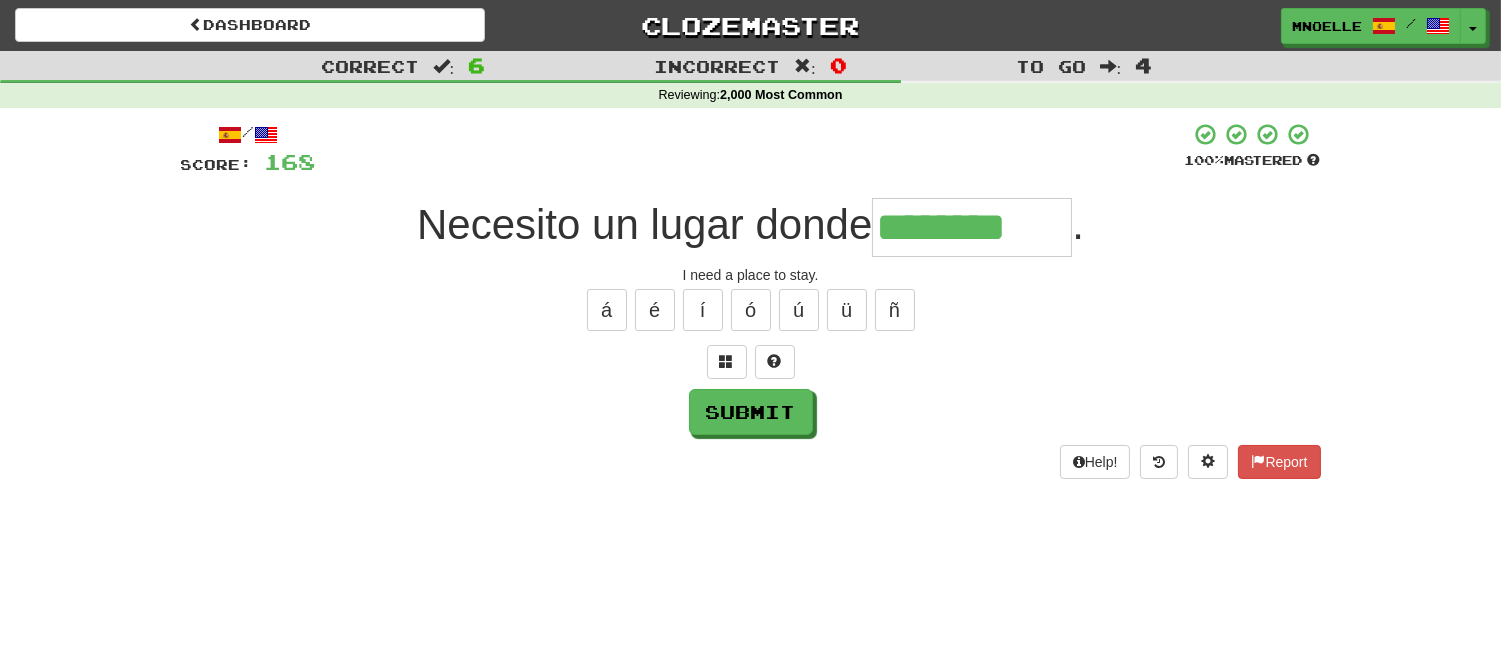type on "********" 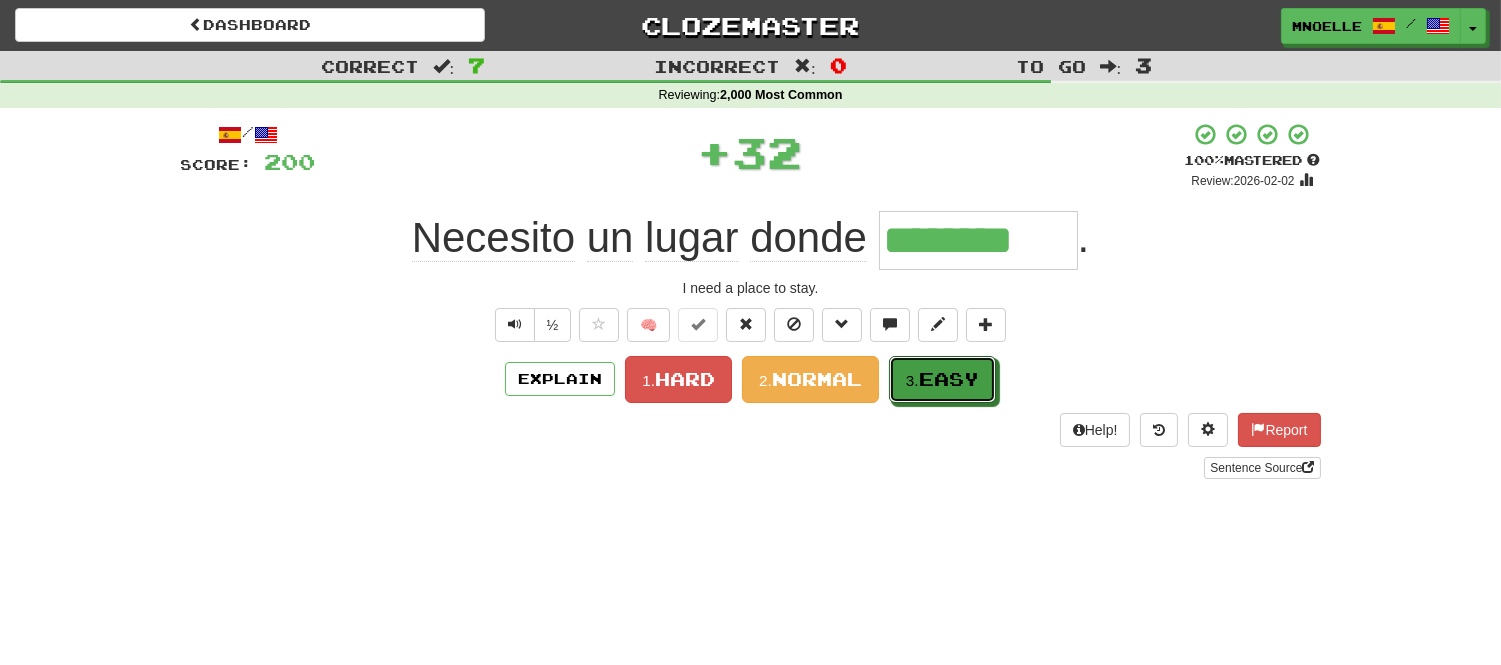 click on "Easy" at bounding box center (949, 379) 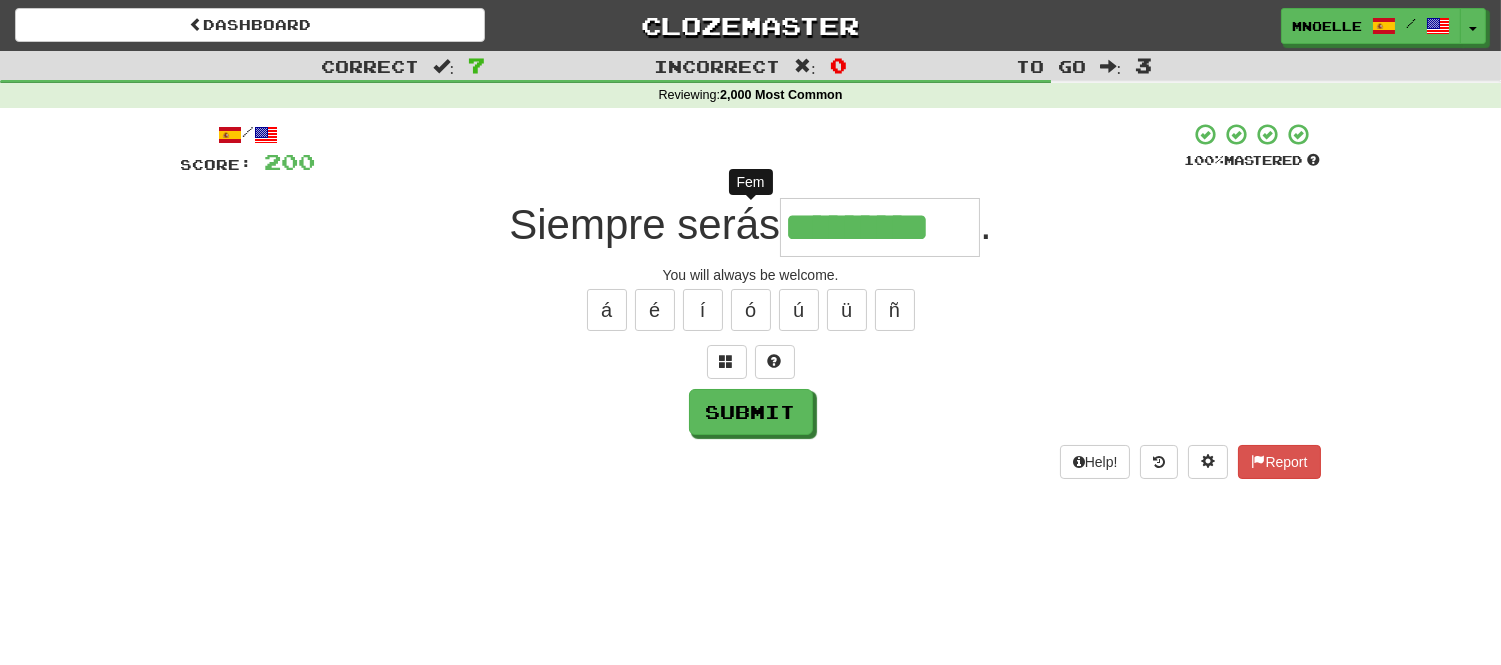 type on "**********" 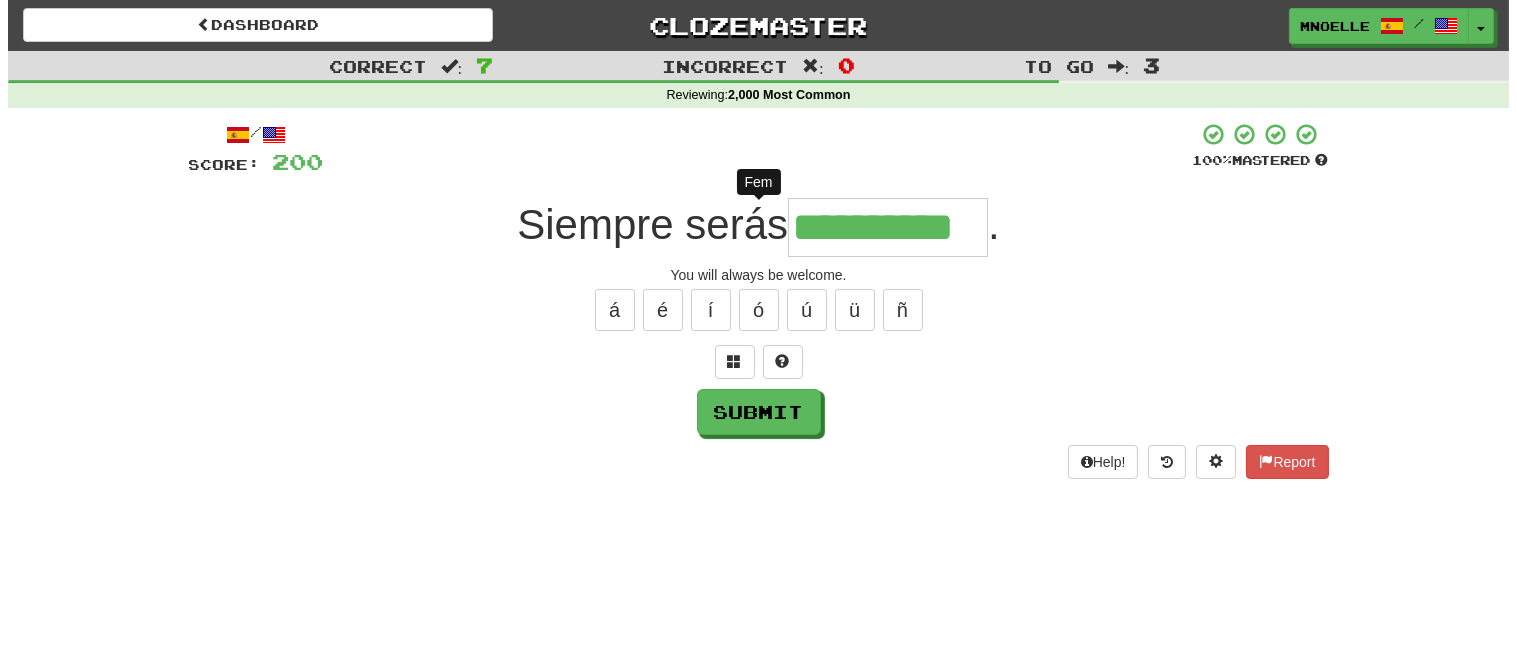scroll, scrollTop: 0, scrollLeft: 11, axis: horizontal 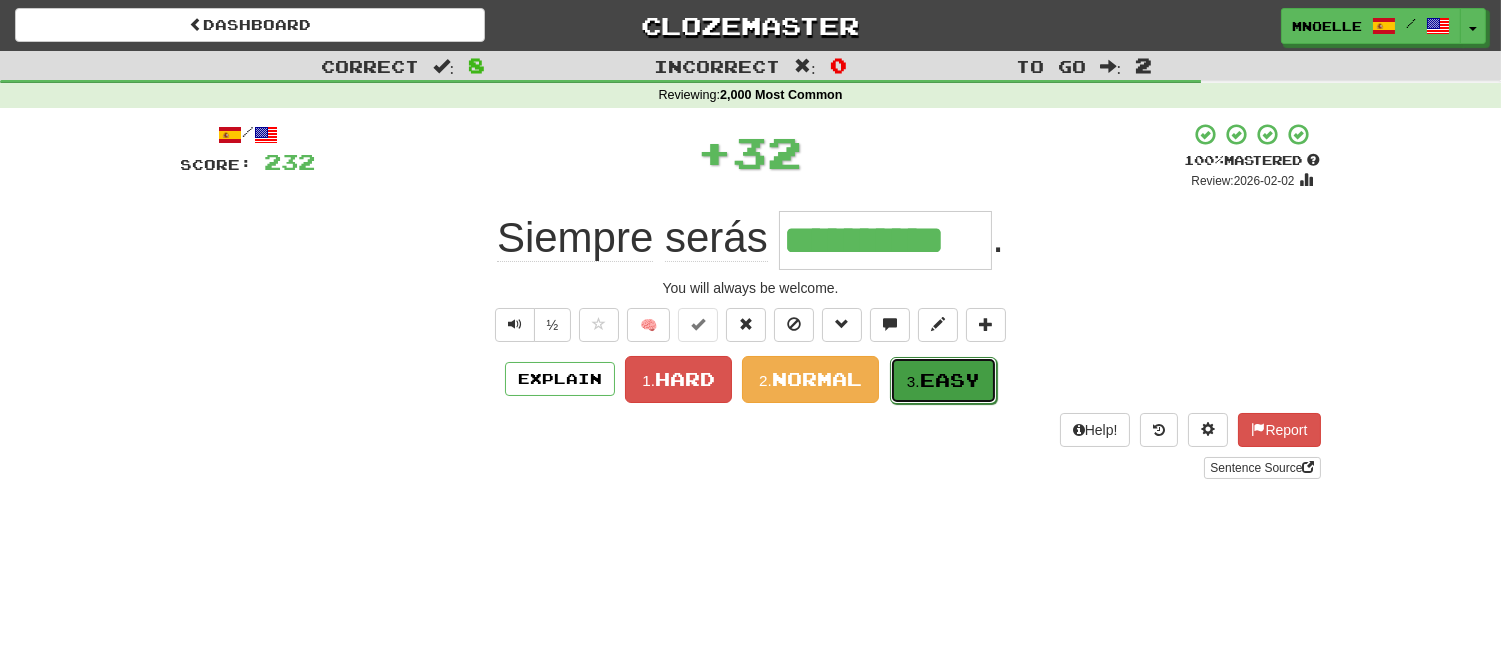 click on "Easy" at bounding box center [950, 380] 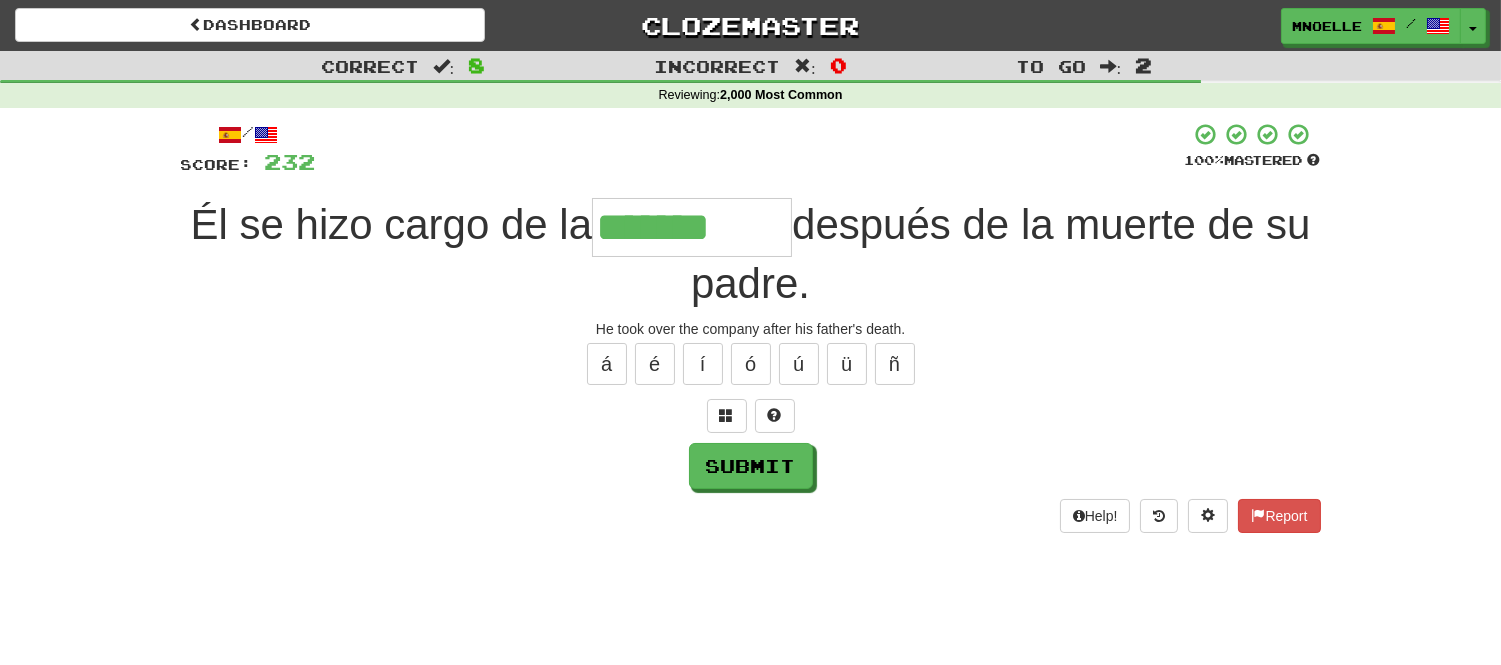 type on "*******" 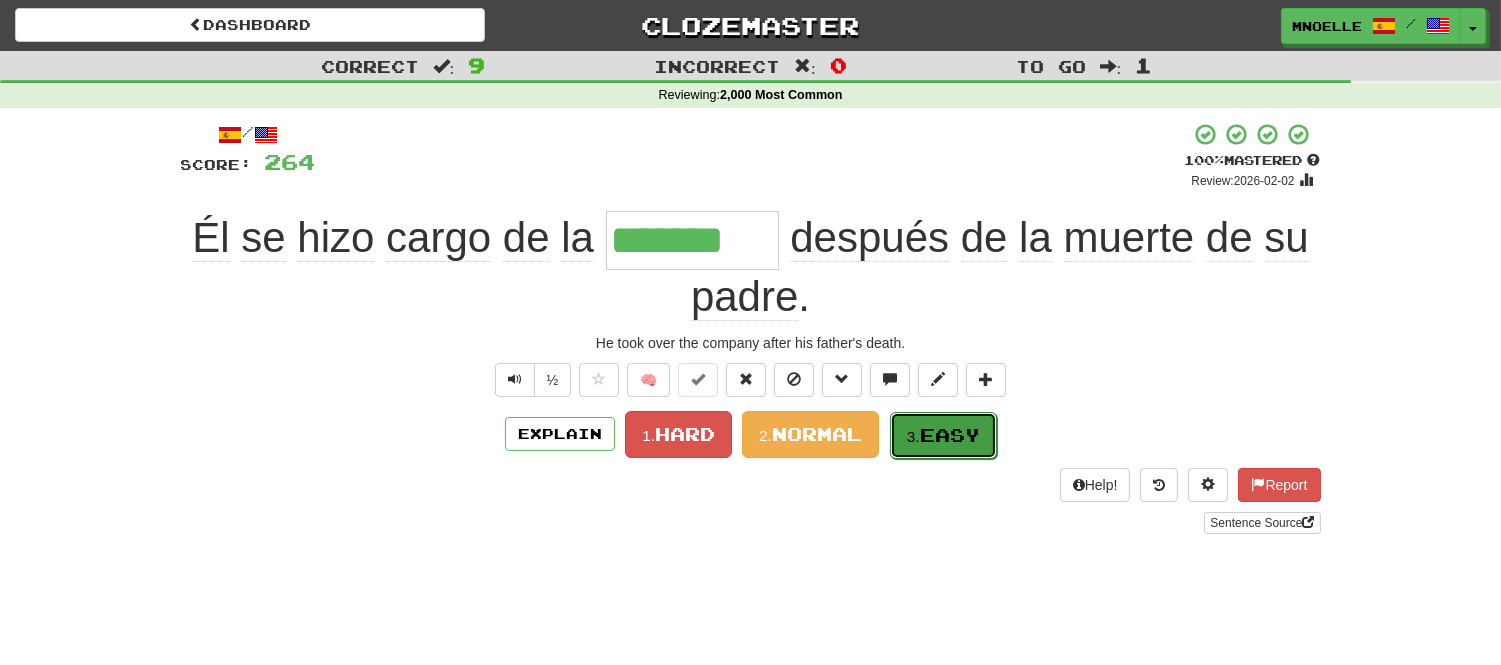 click on "Easy" at bounding box center [950, 435] 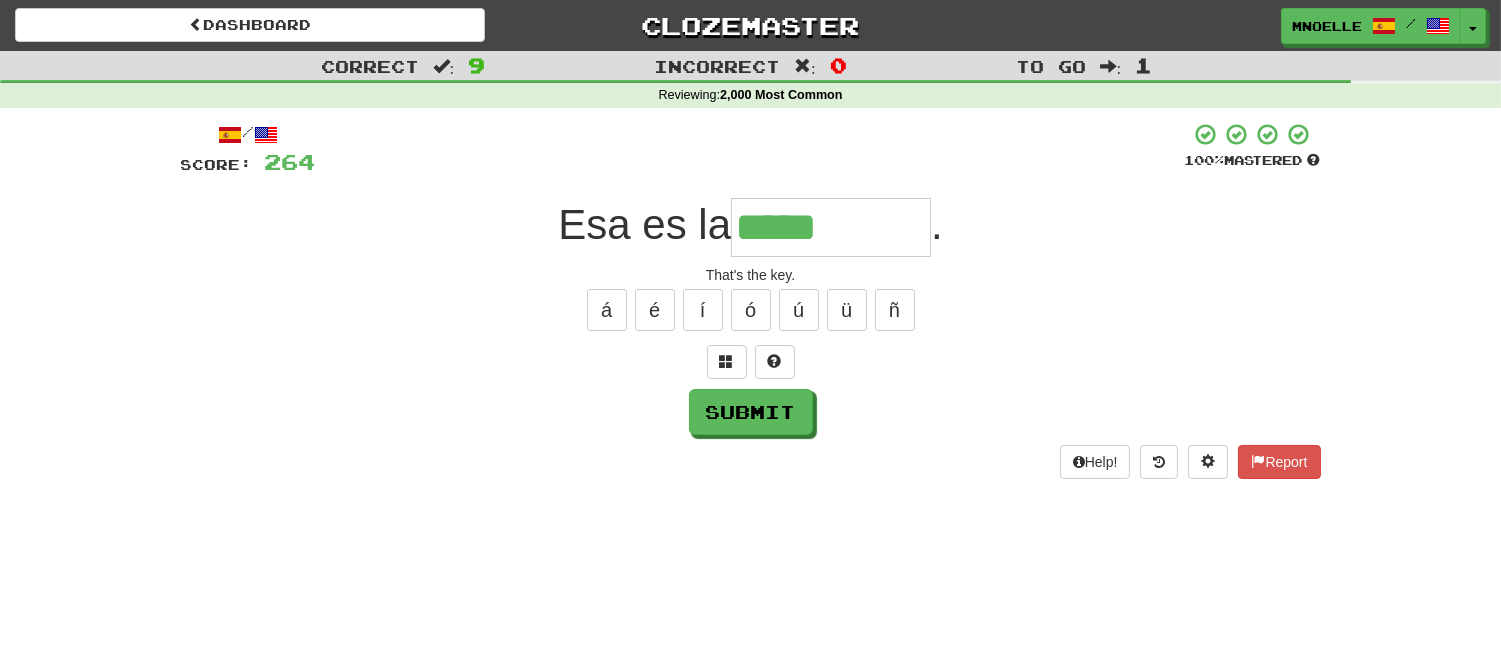 type on "*****" 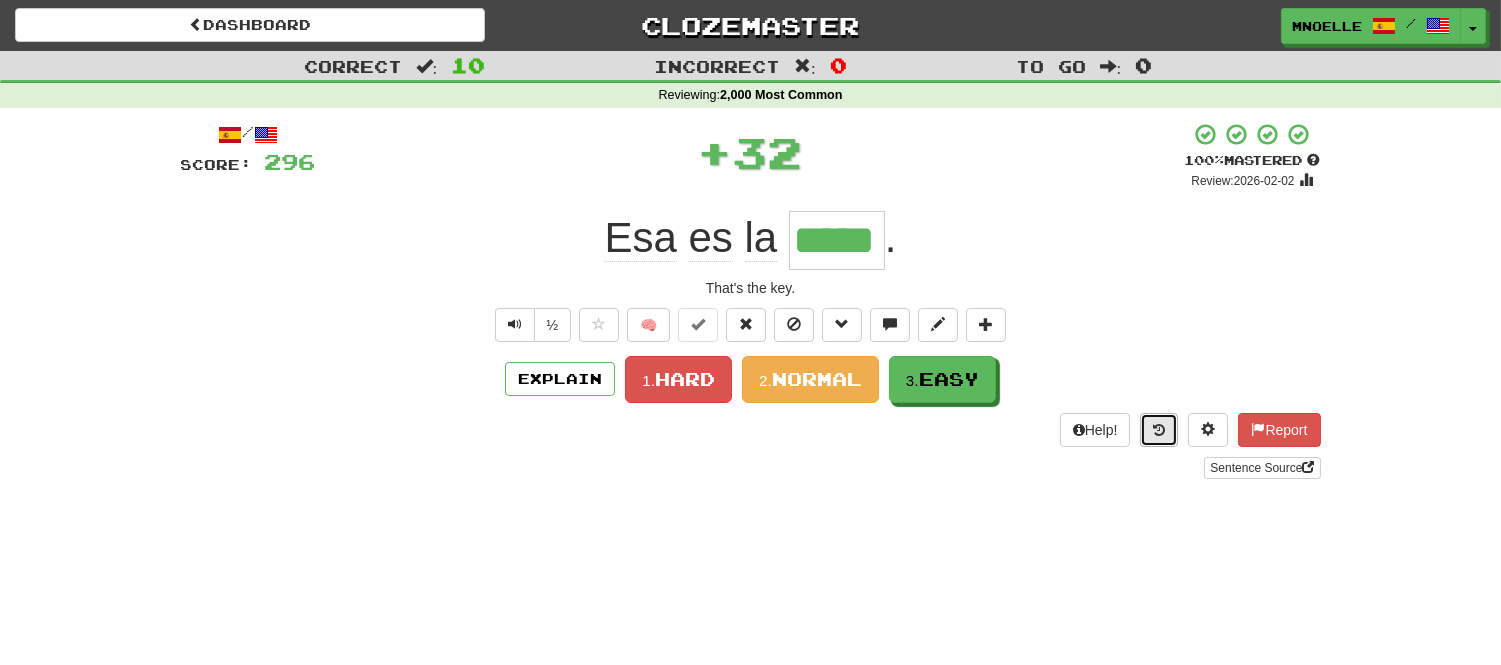 click at bounding box center [1159, 430] 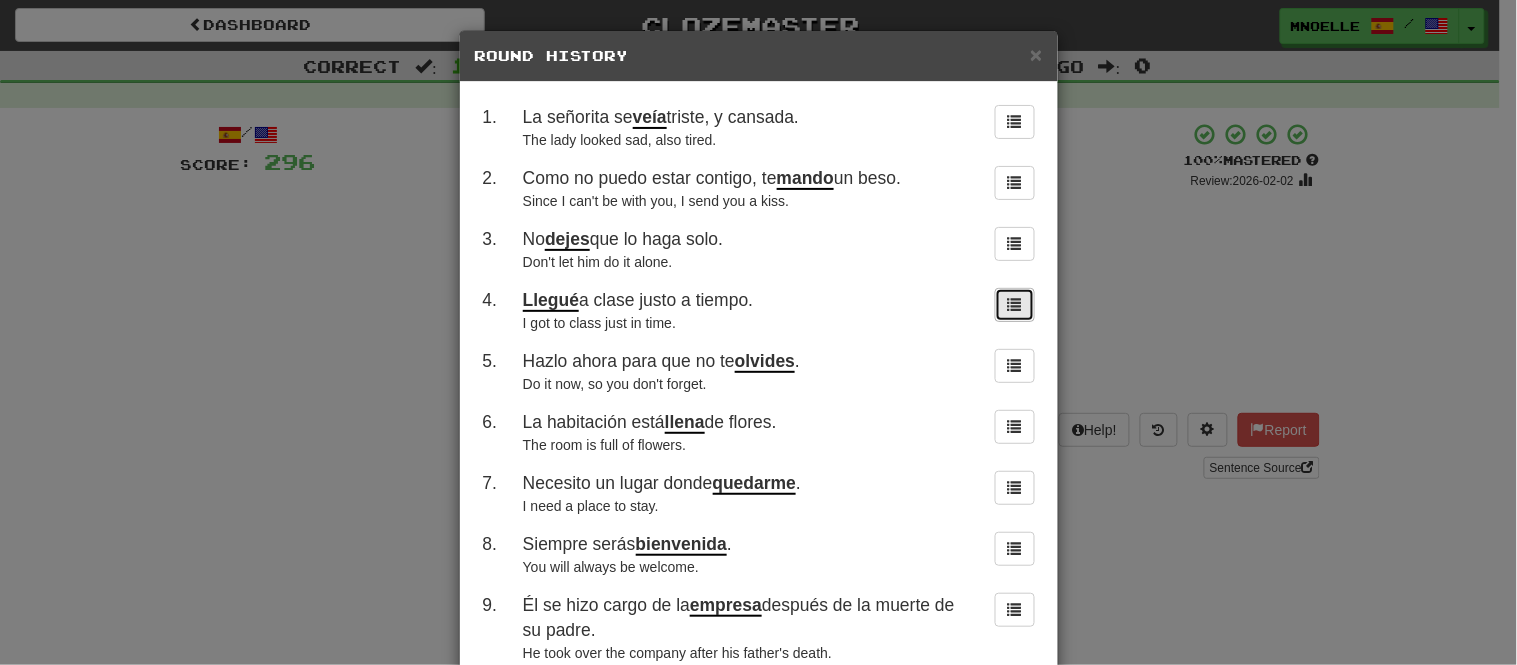 click at bounding box center [1015, 305] 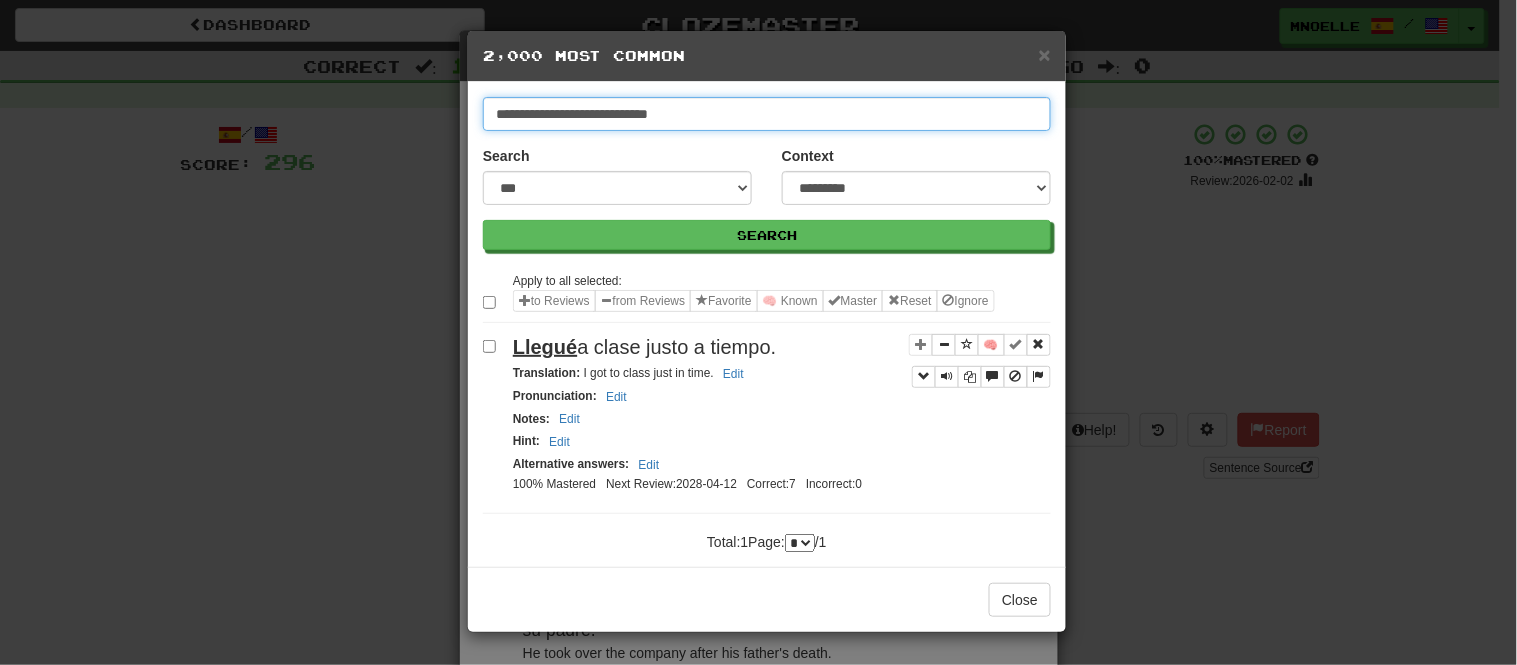 click on "**********" at bounding box center [767, 114] 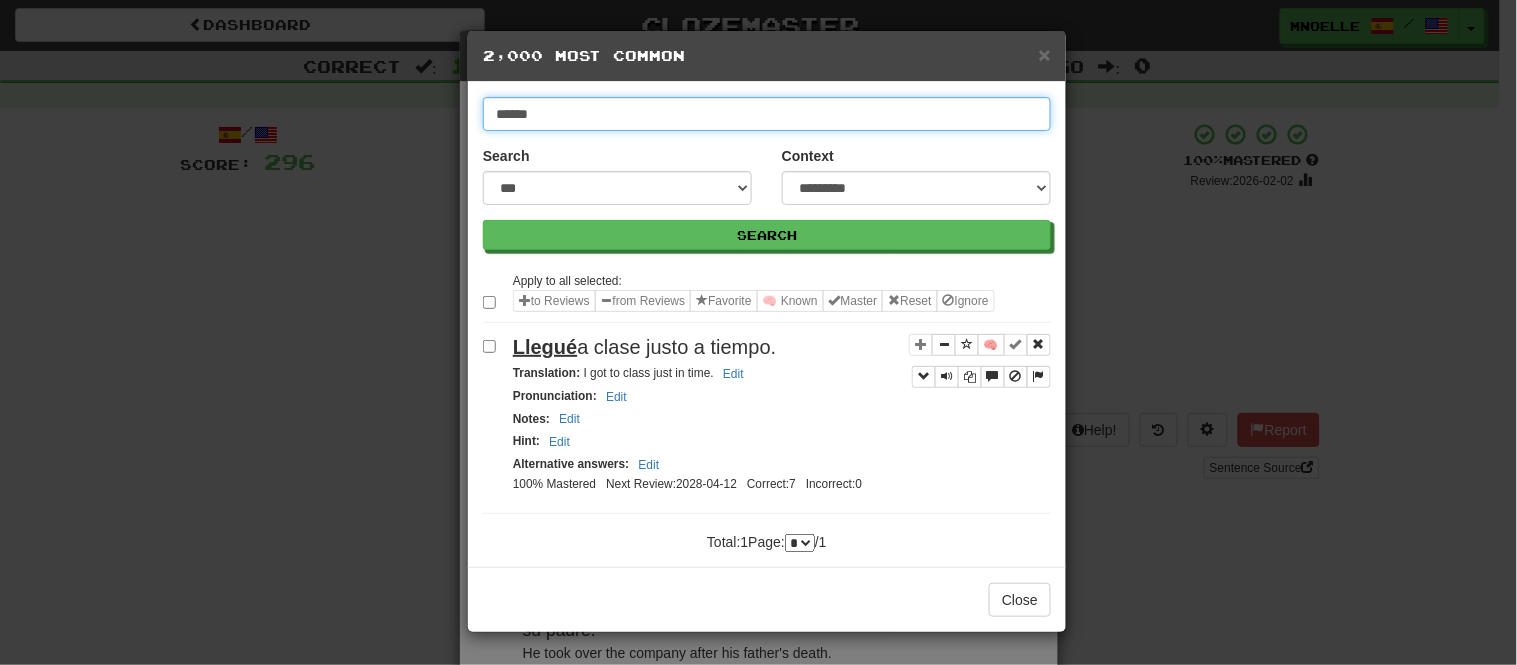 type on "******" 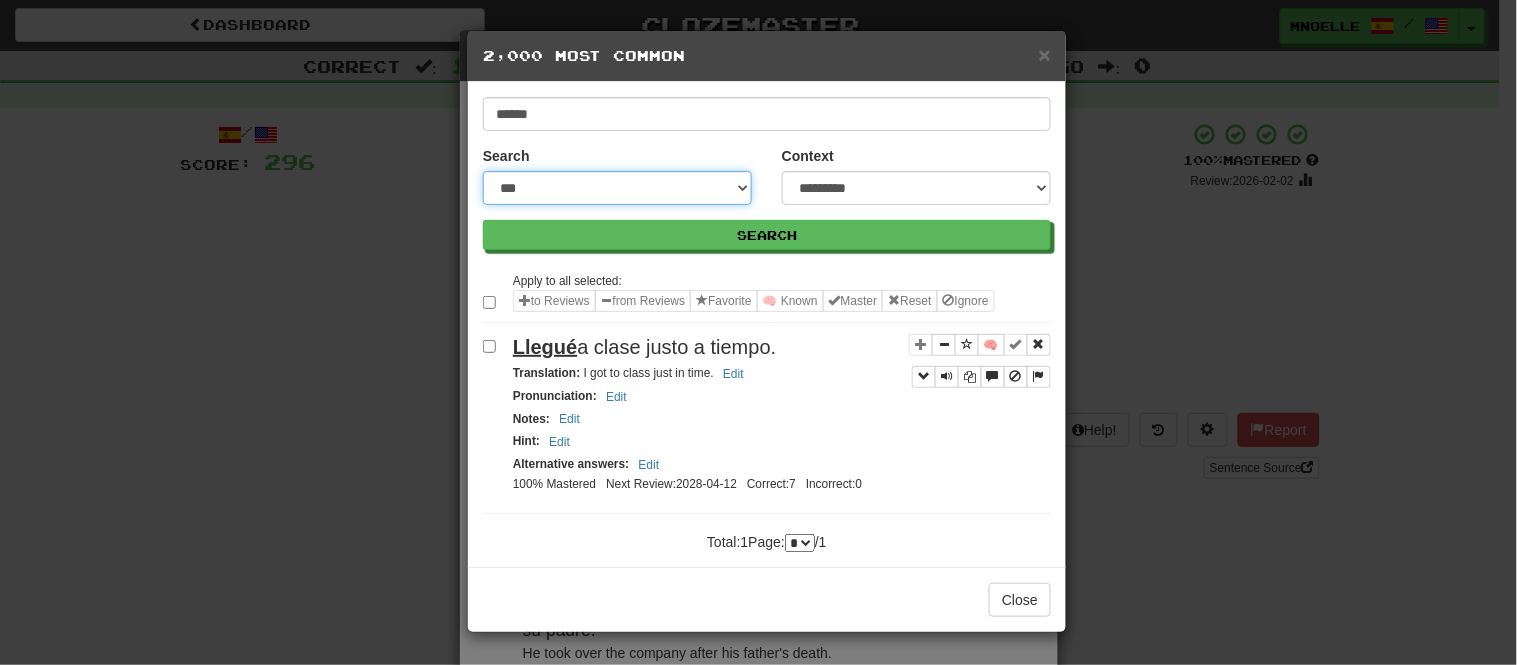 click on "**********" at bounding box center (617, 188) 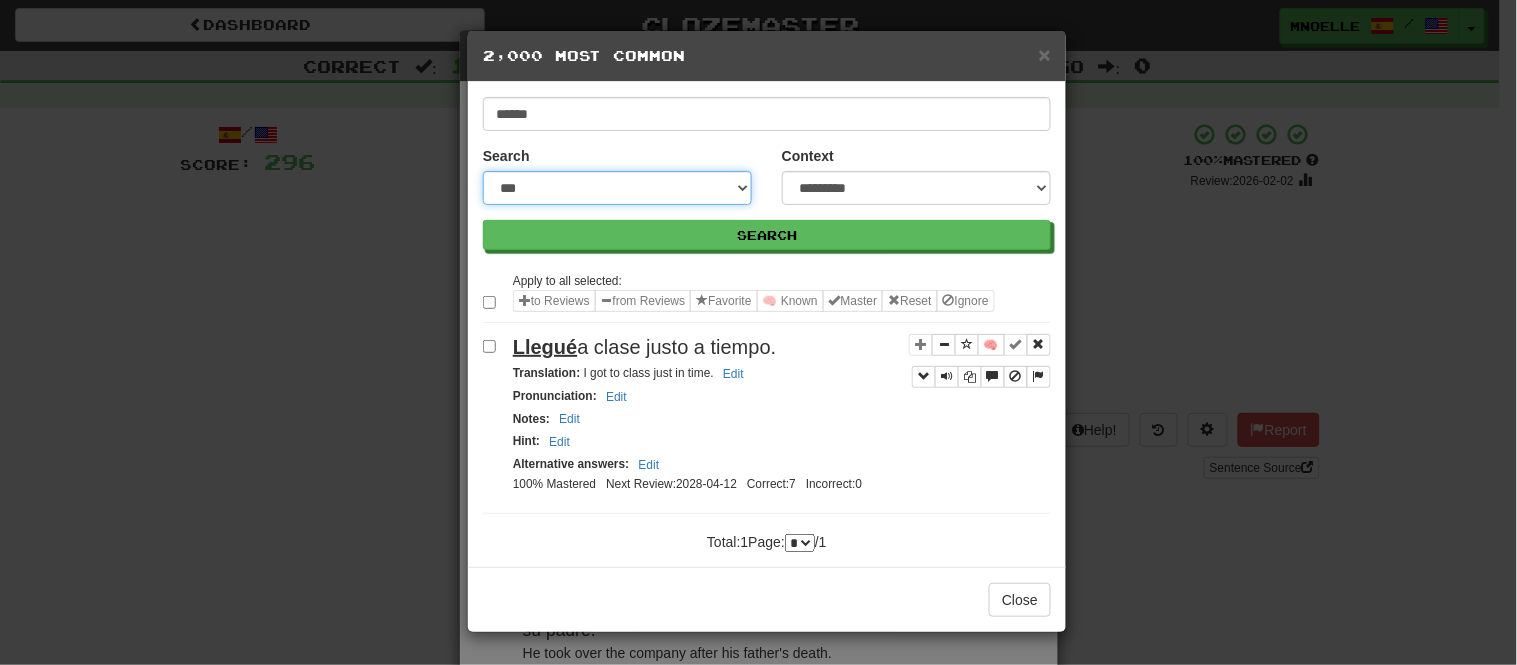 select on "***" 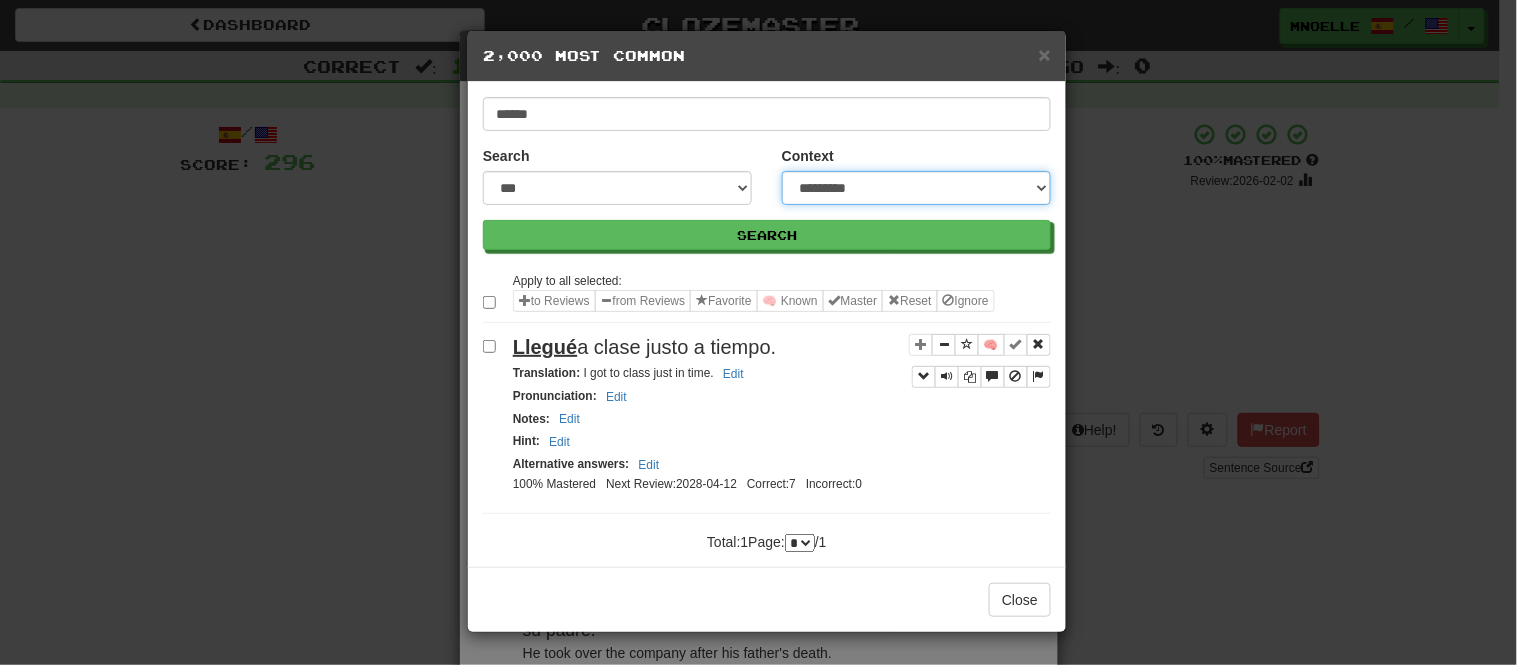 click on "**********" at bounding box center [916, 188] 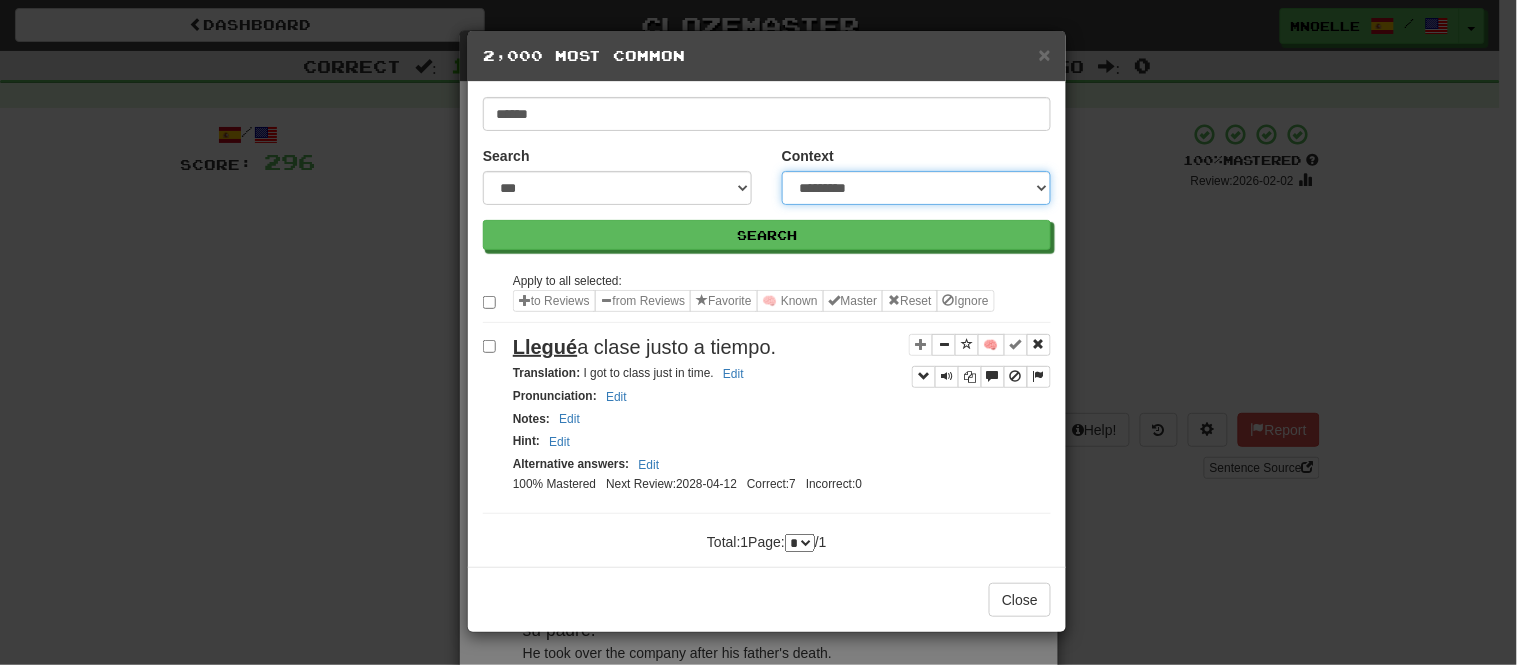 select on "*****" 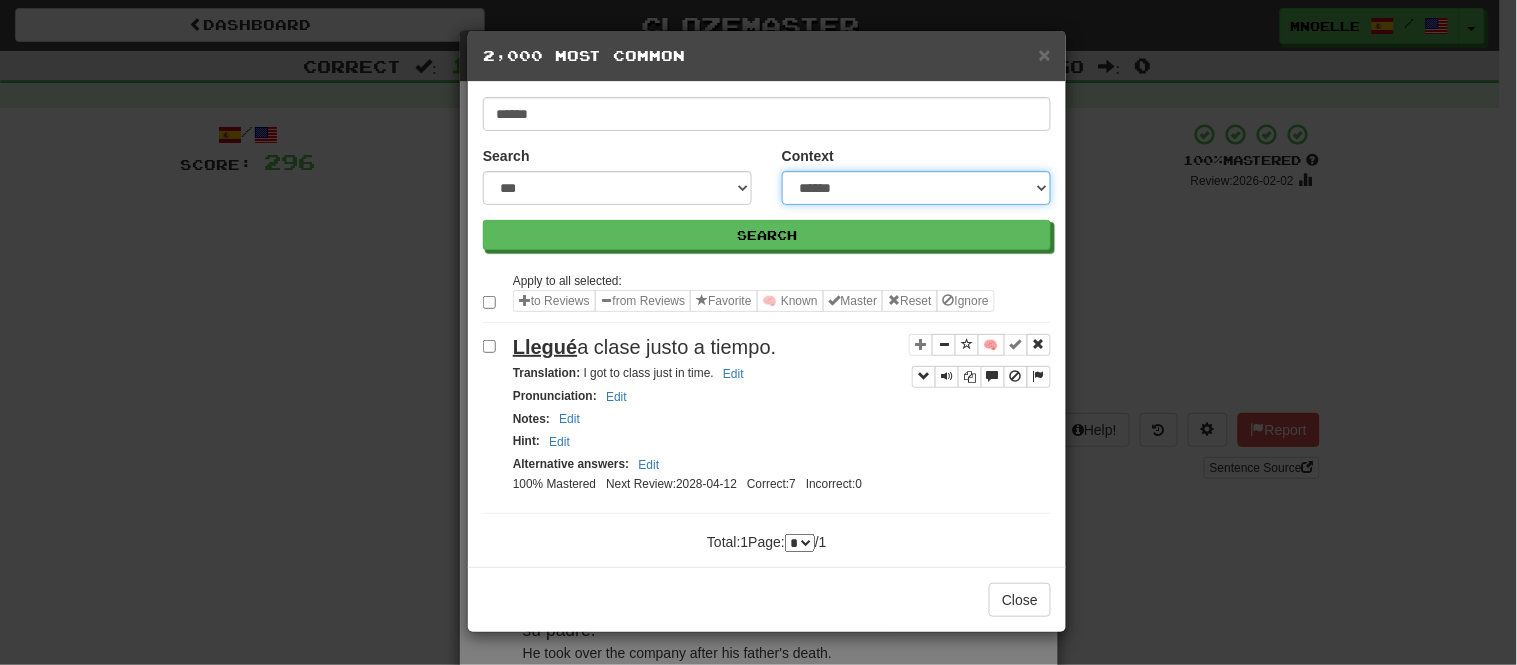 click on "**********" at bounding box center [916, 188] 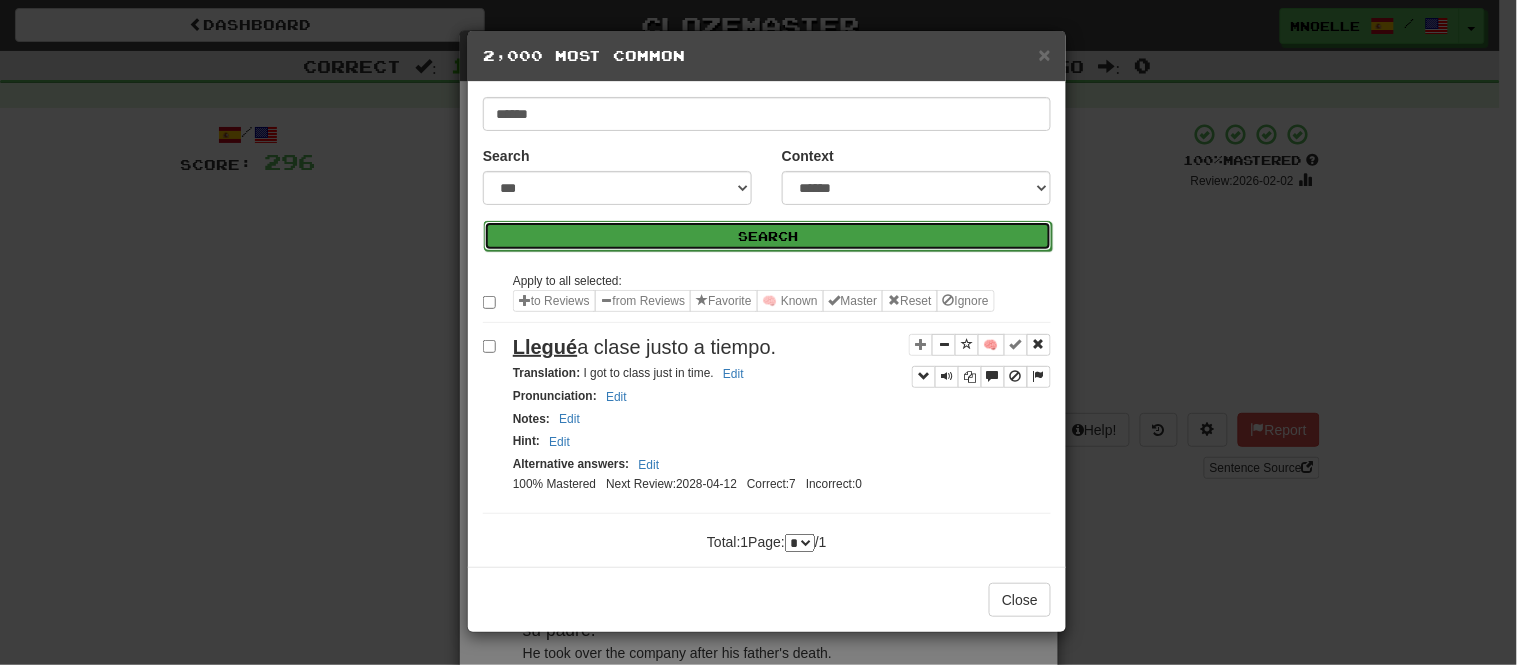 click on "Search" at bounding box center (768, 236) 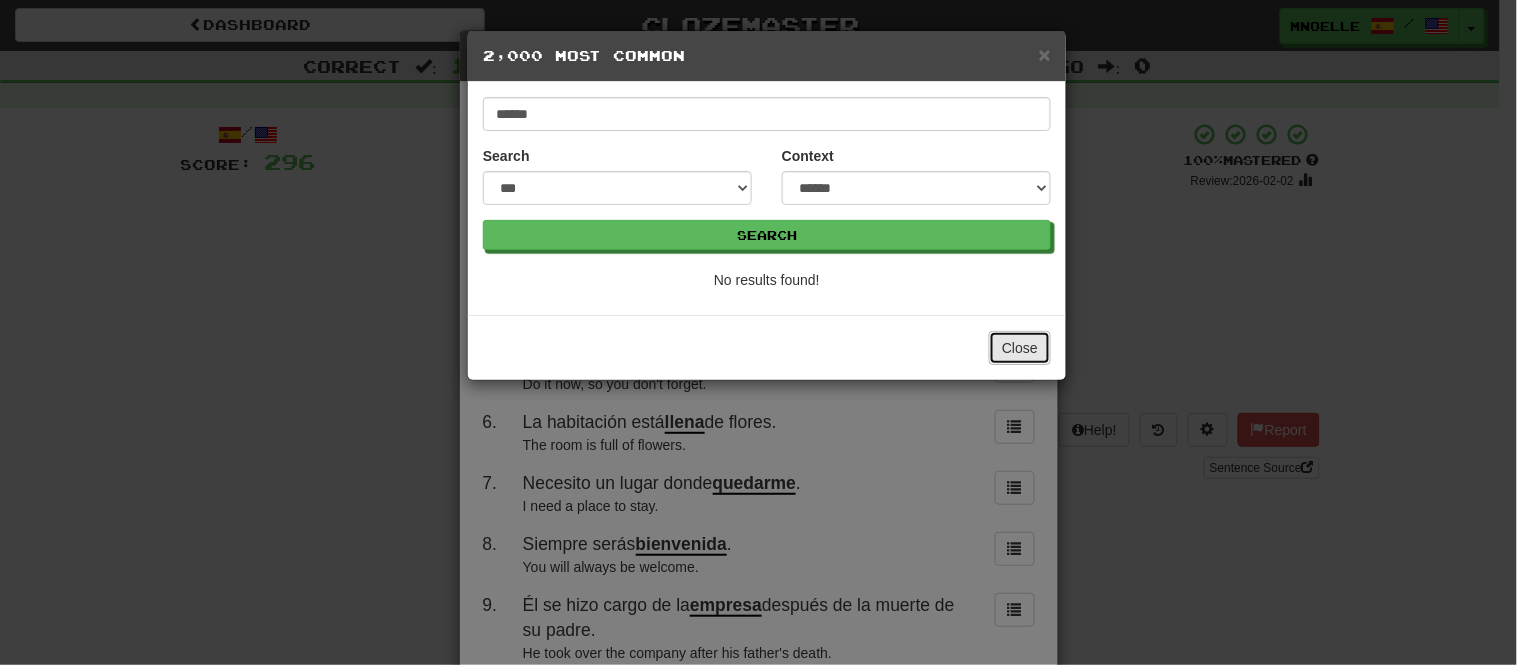 click on "Close" at bounding box center [1020, 348] 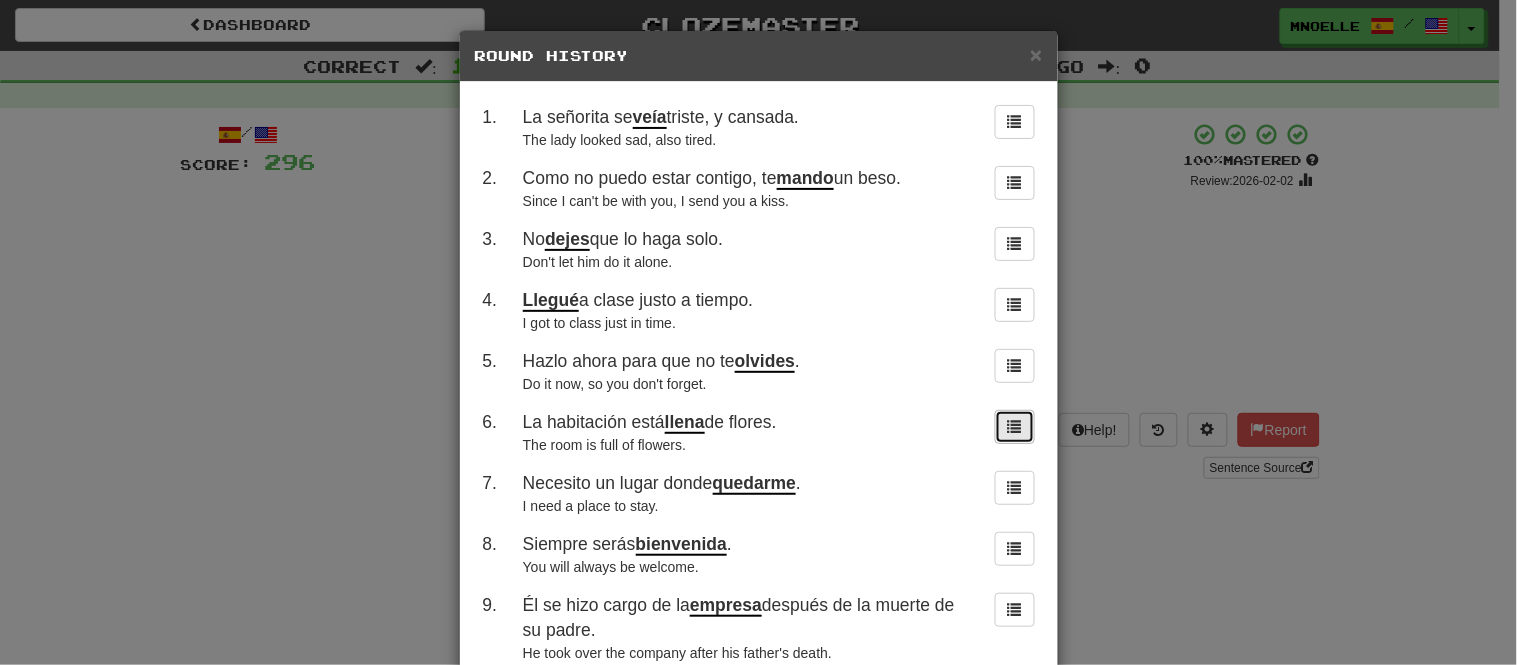 click at bounding box center [1015, 427] 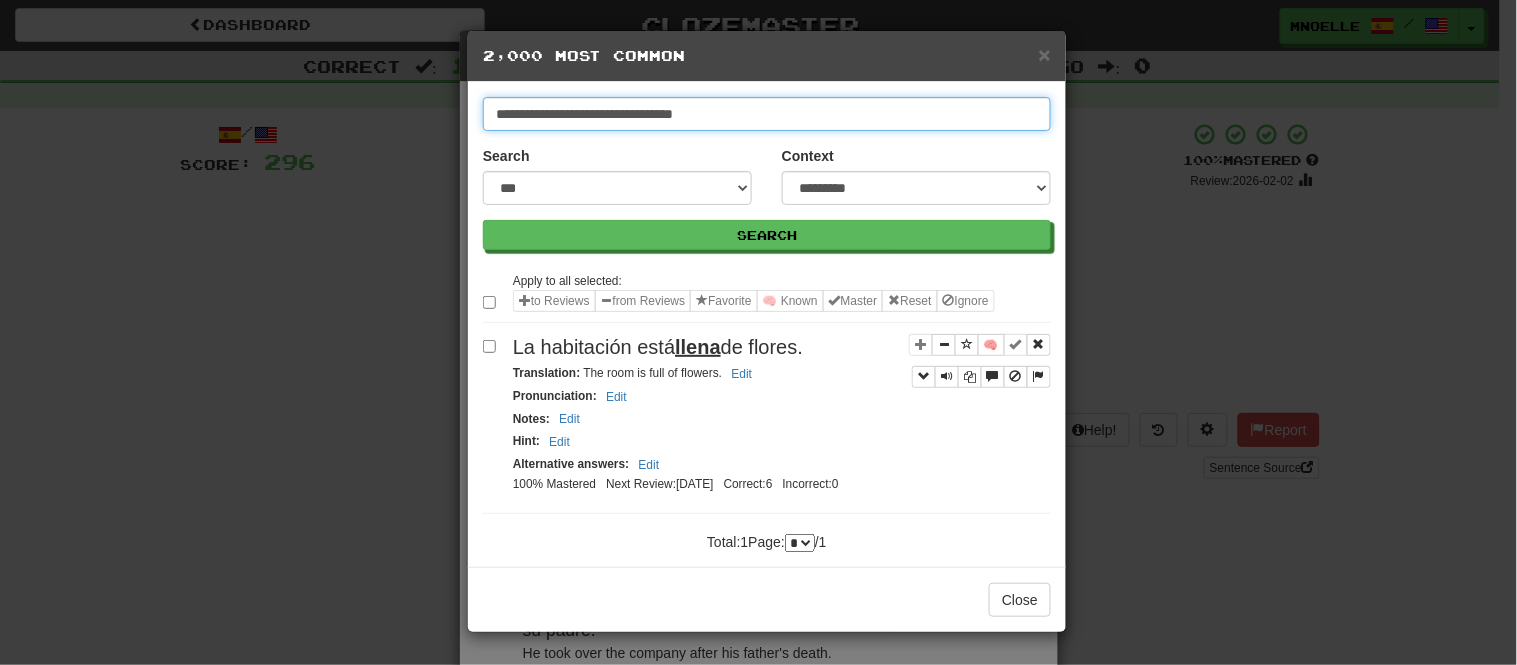 click on "**********" at bounding box center [767, 114] 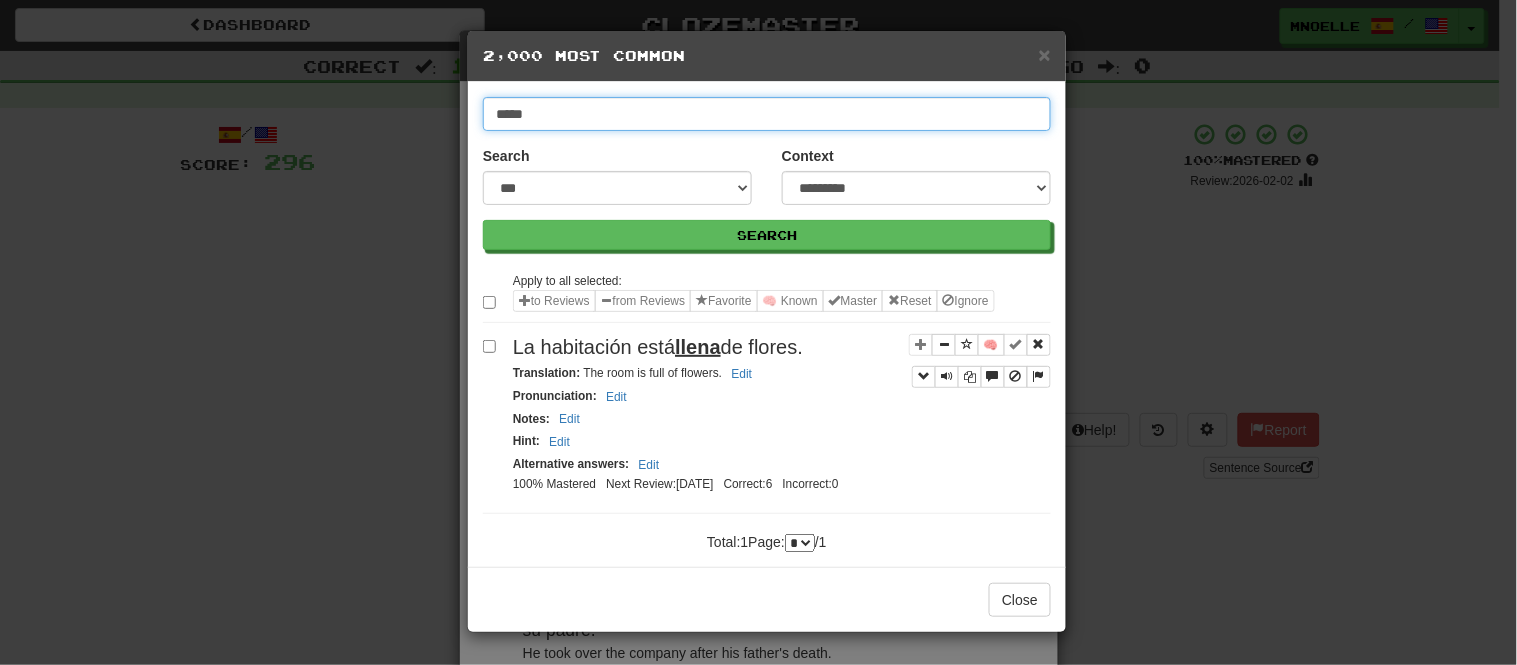 type on "*****" 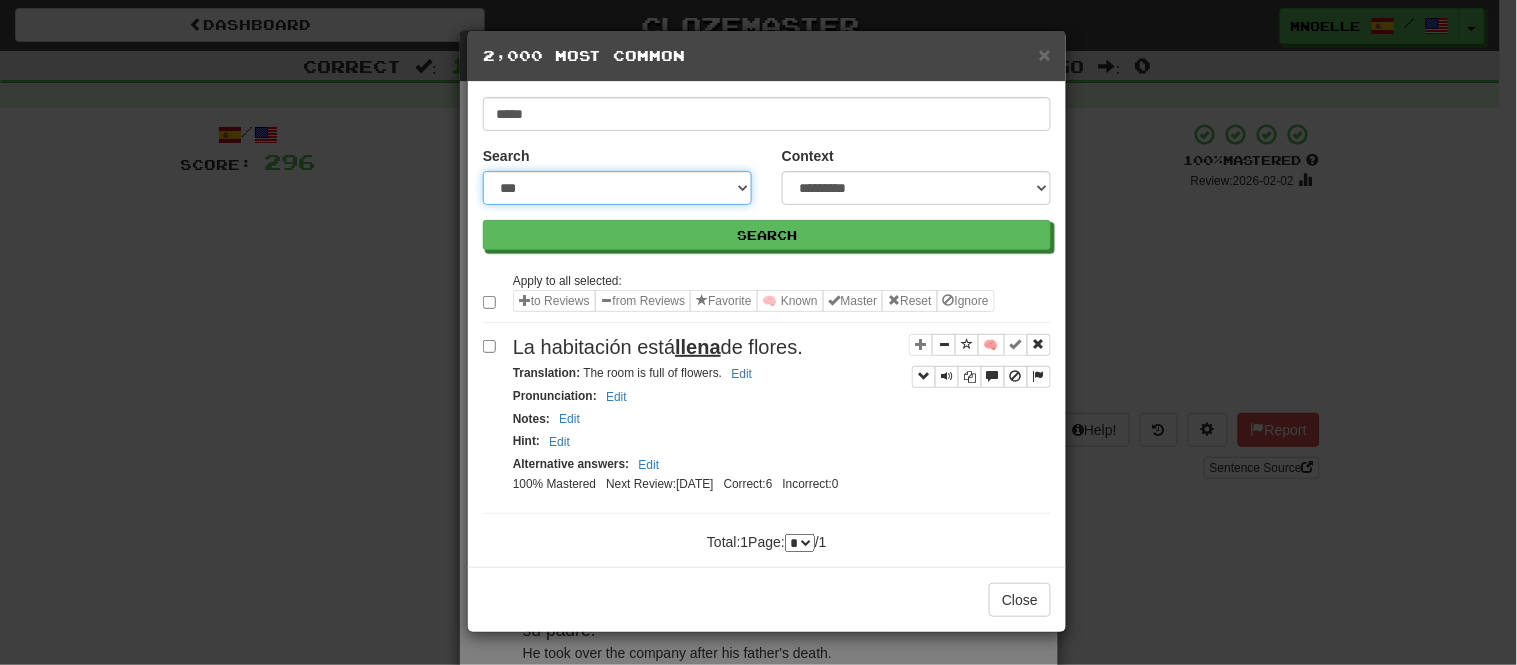 click on "**********" at bounding box center (617, 188) 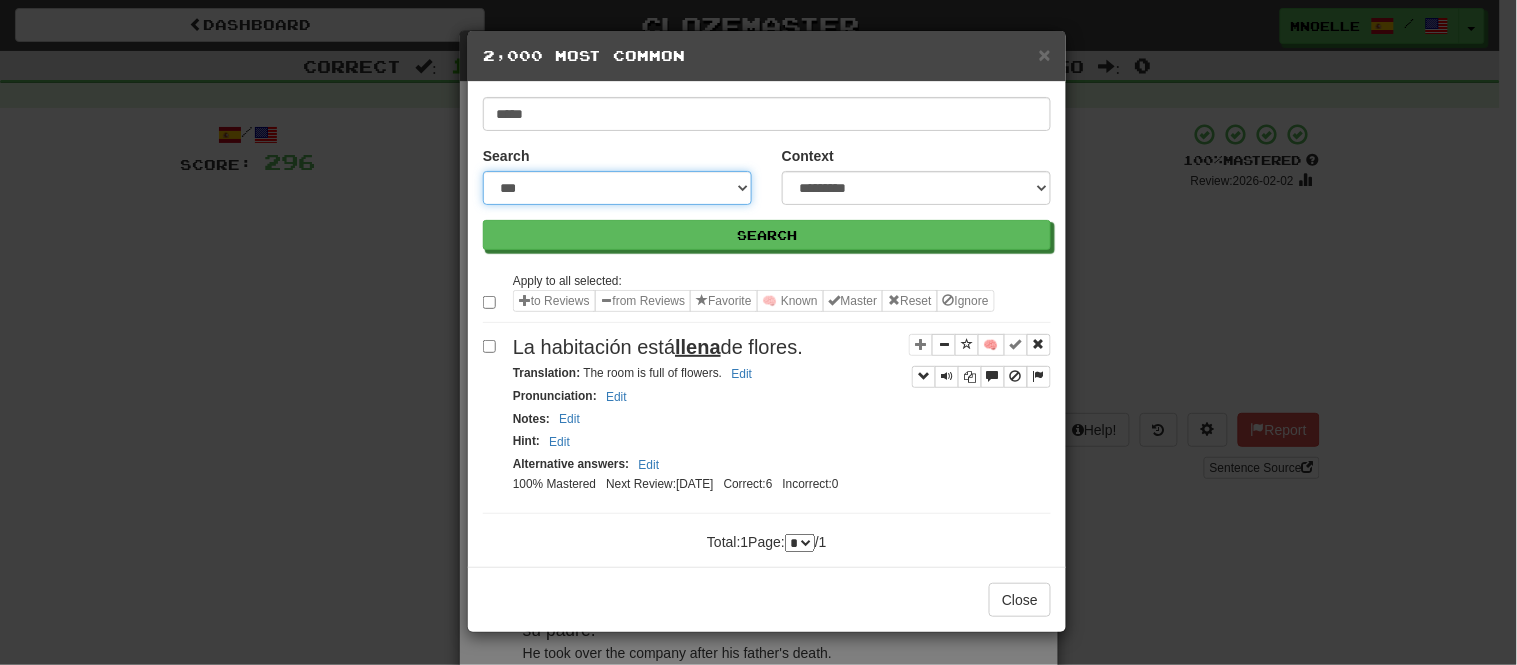 select on "***" 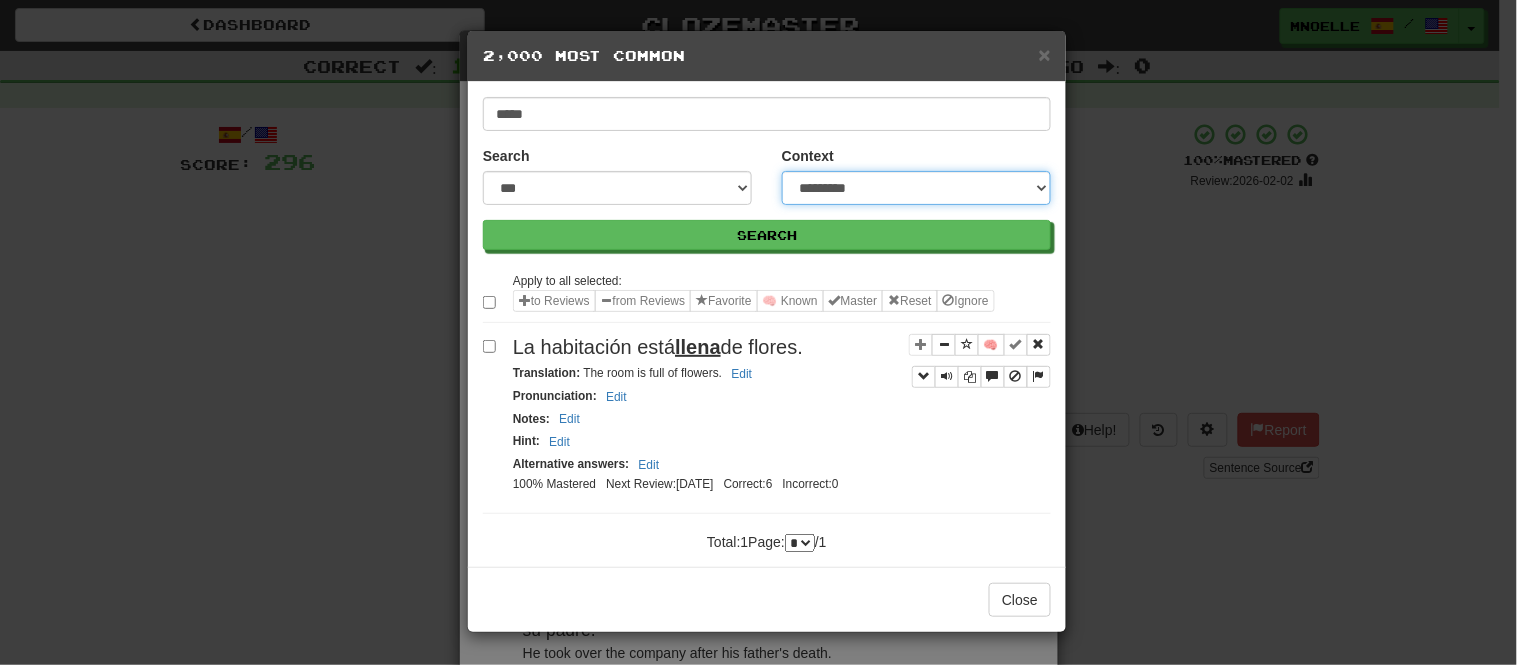 click on "**********" at bounding box center [916, 188] 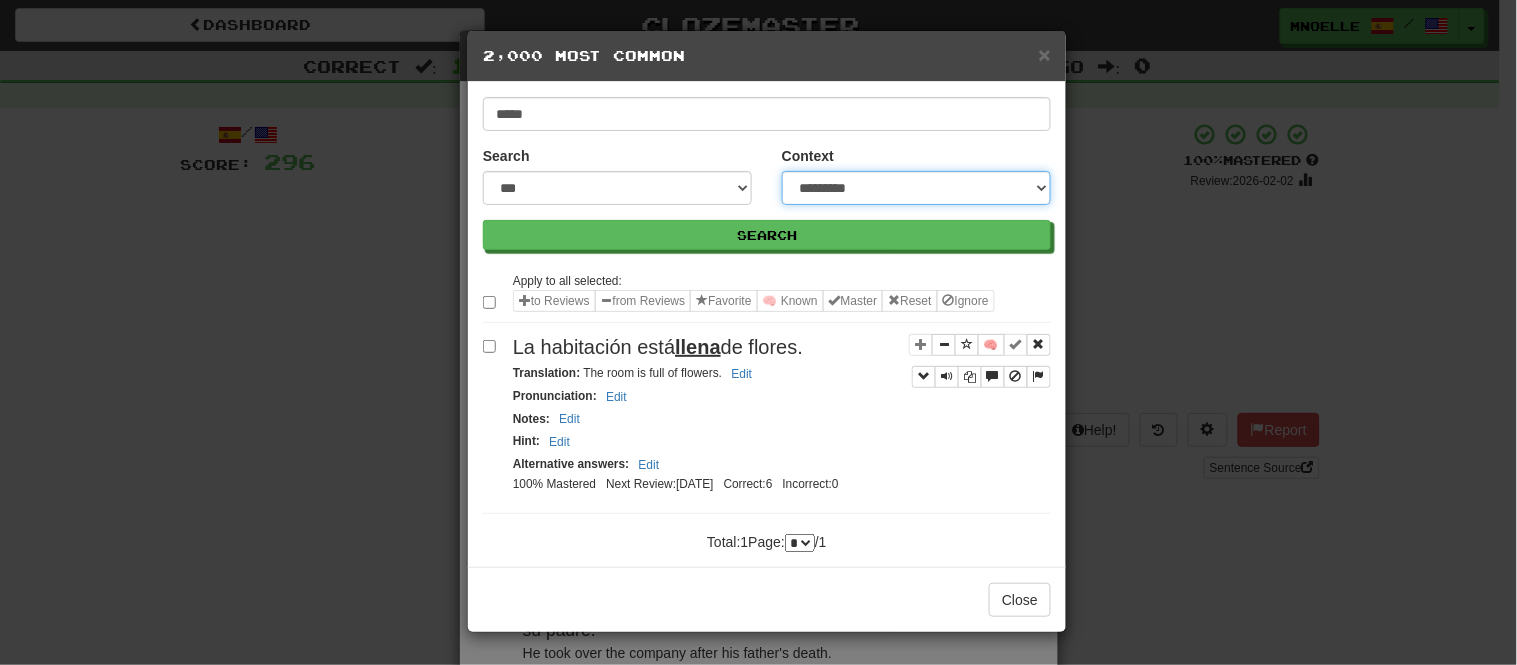 select on "*****" 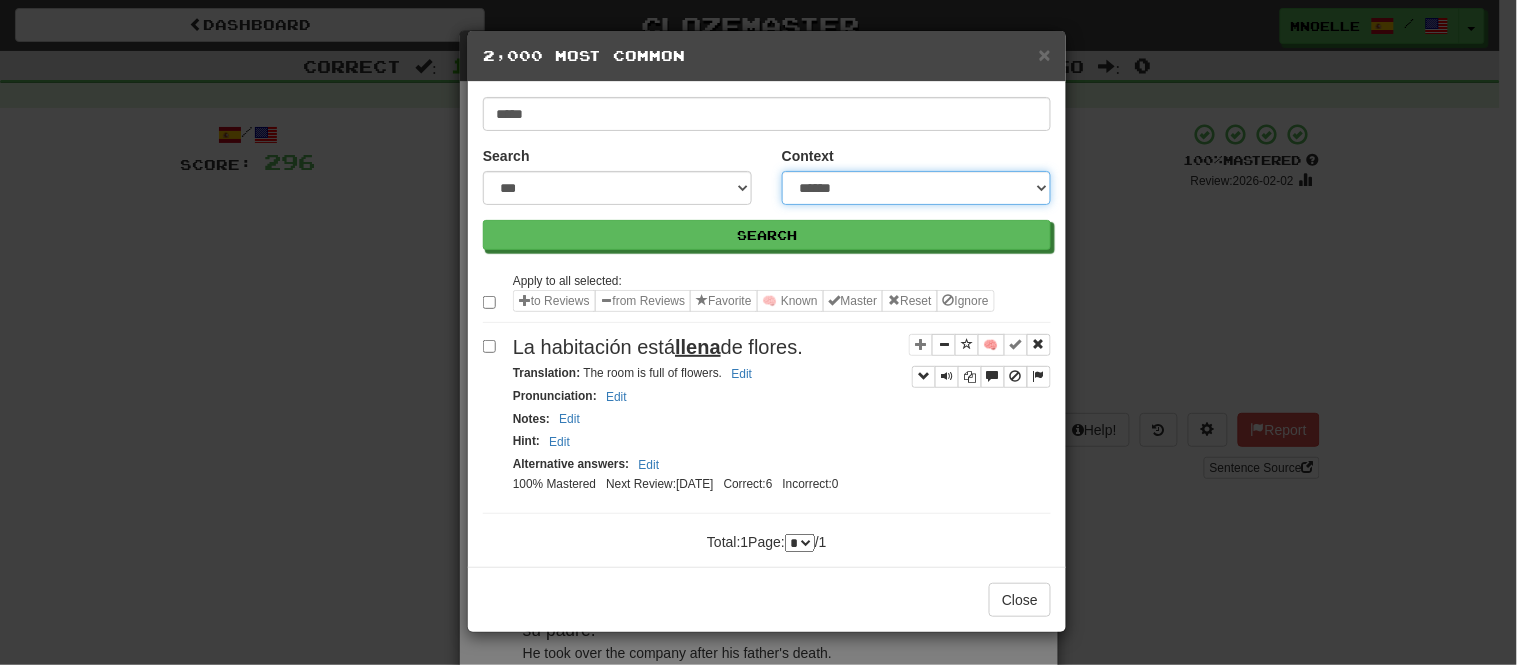 click on "**********" at bounding box center [916, 188] 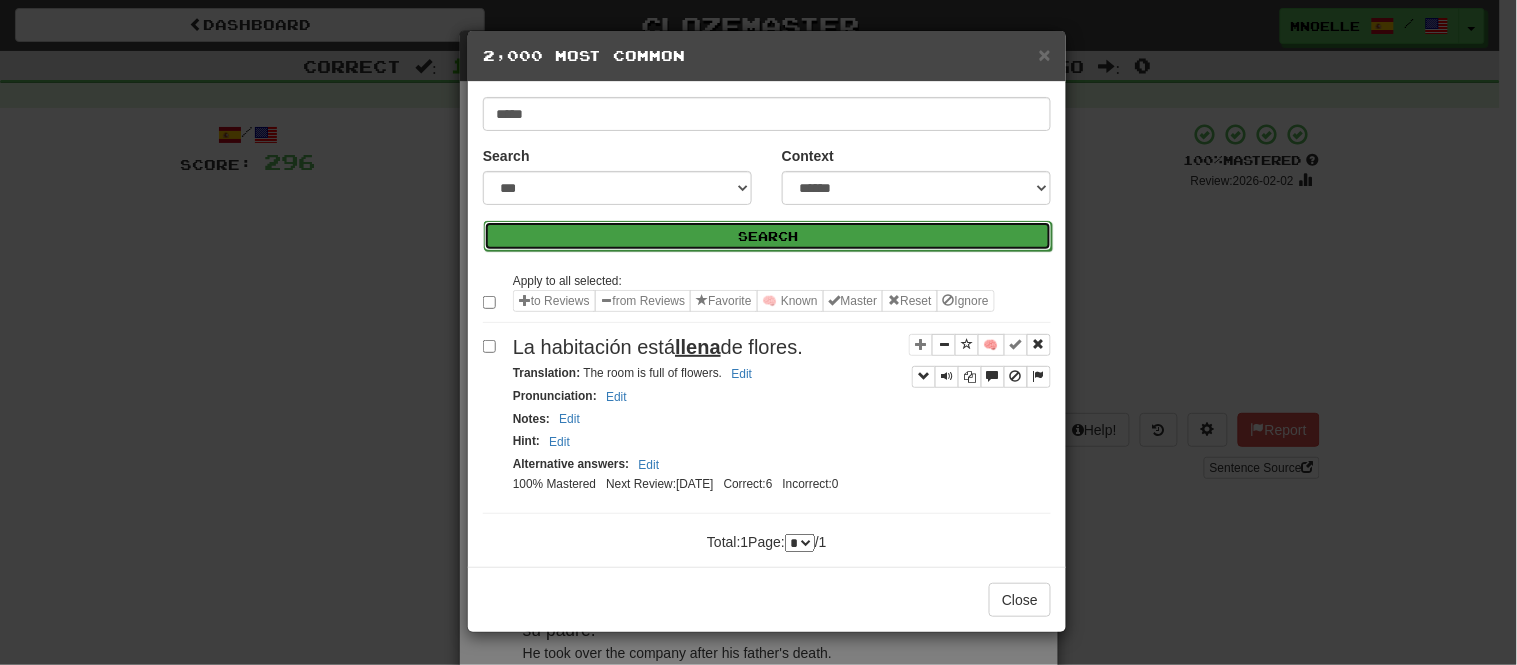click on "Search" at bounding box center [768, 236] 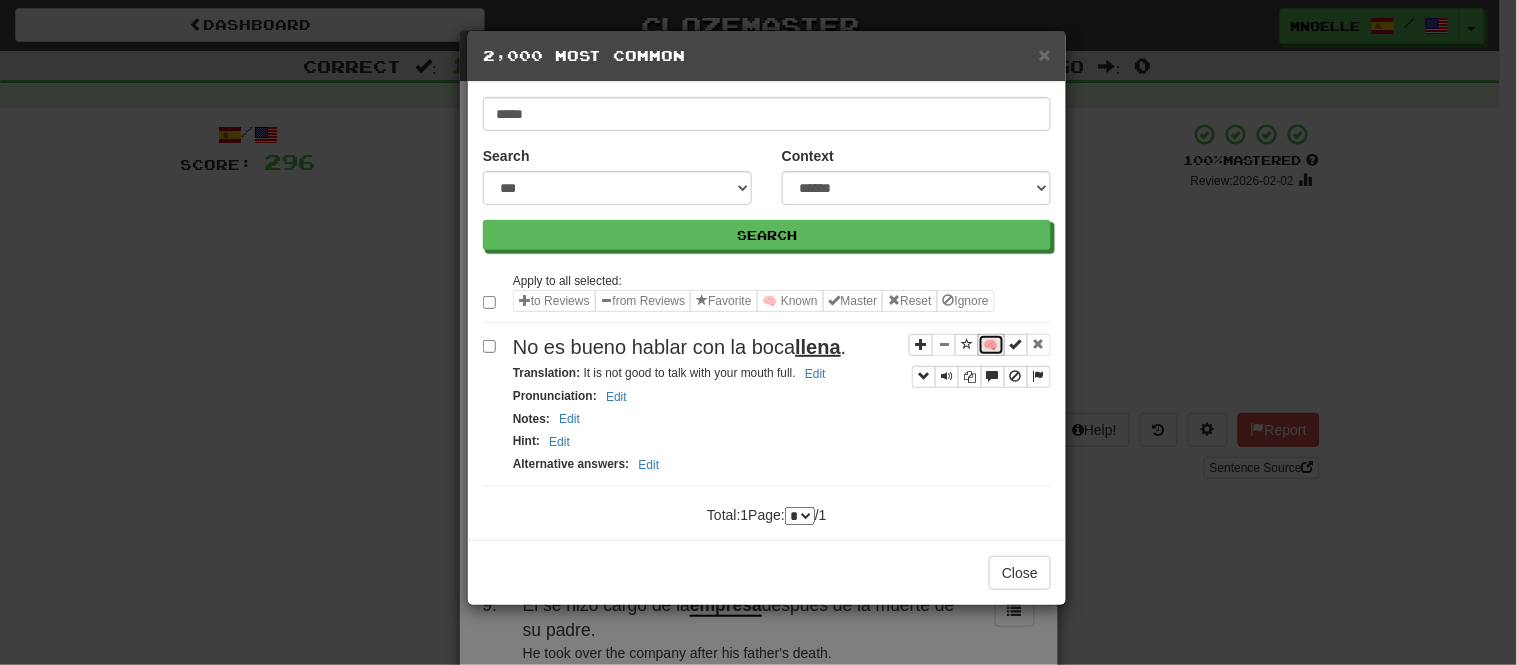 click on "🧠" at bounding box center (991, 345) 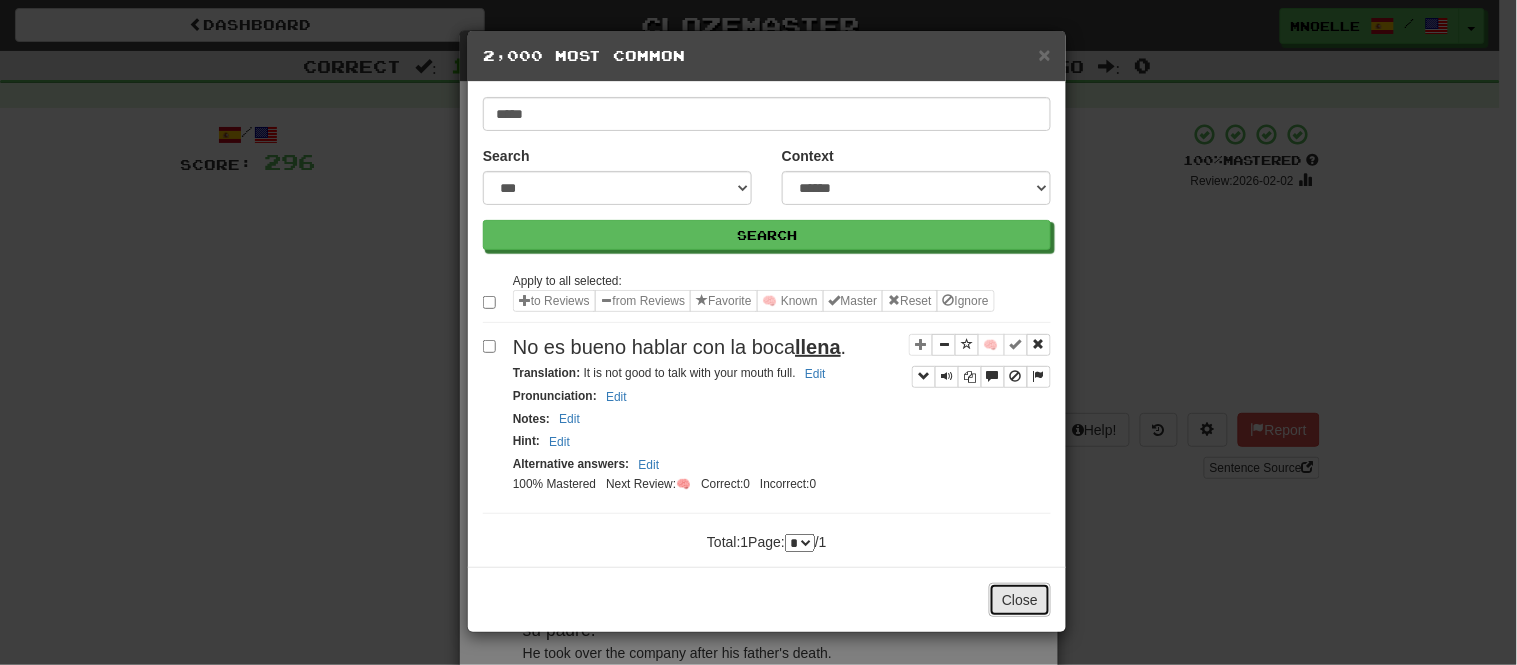 click on "Close" at bounding box center [1020, 600] 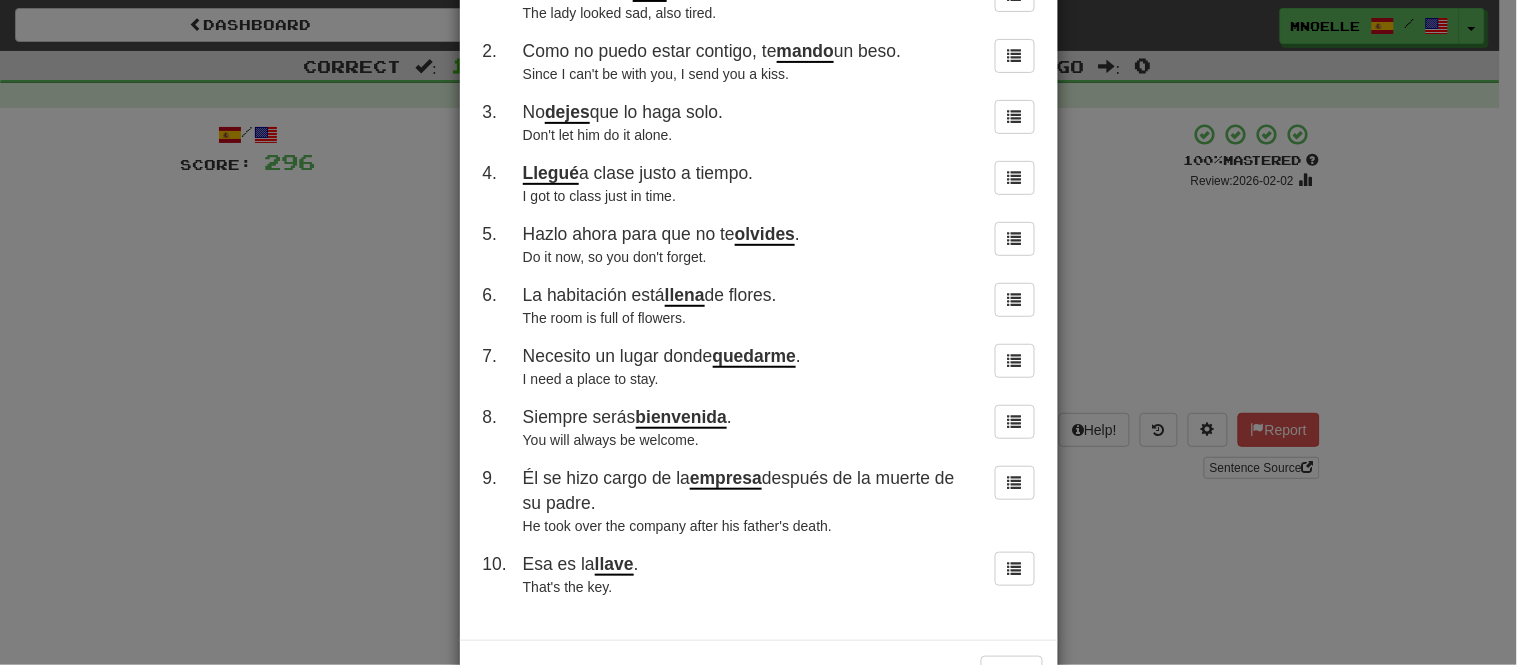 scroll, scrollTop: 197, scrollLeft: 0, axis: vertical 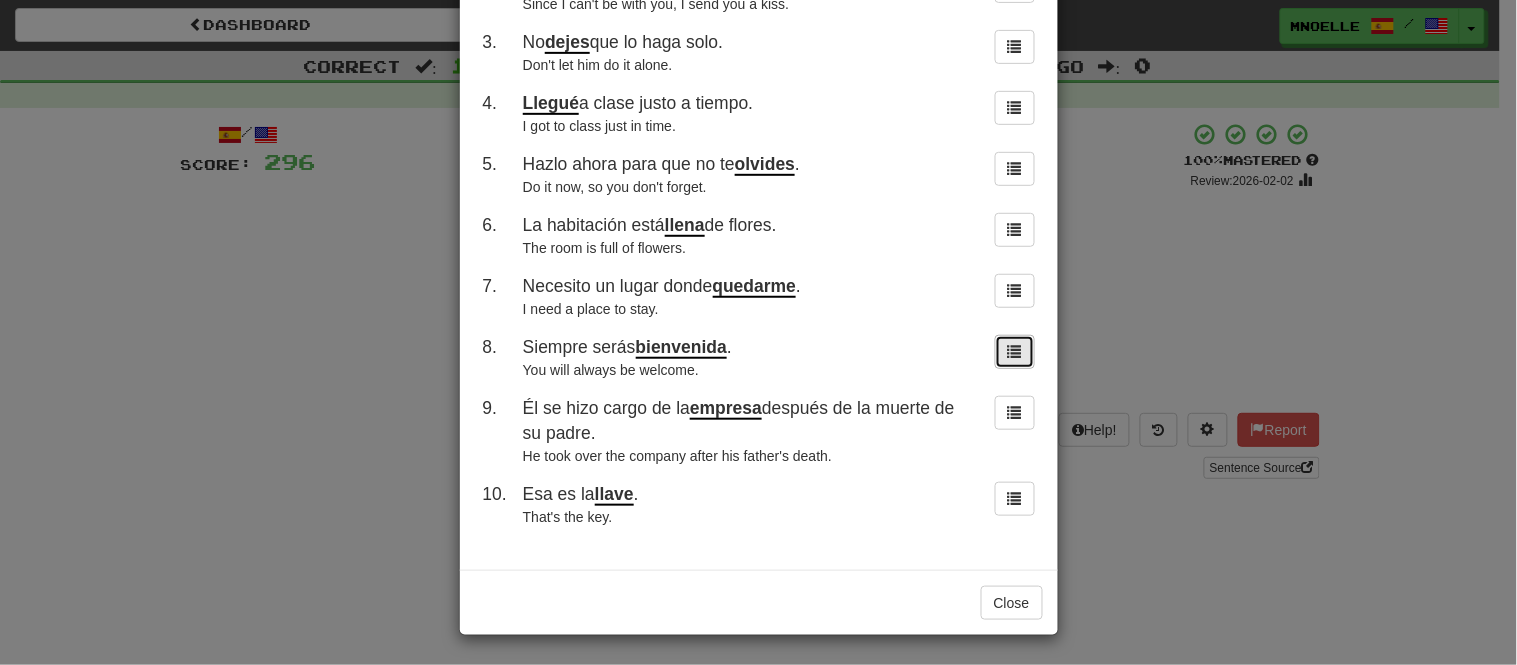 click at bounding box center (1015, 351) 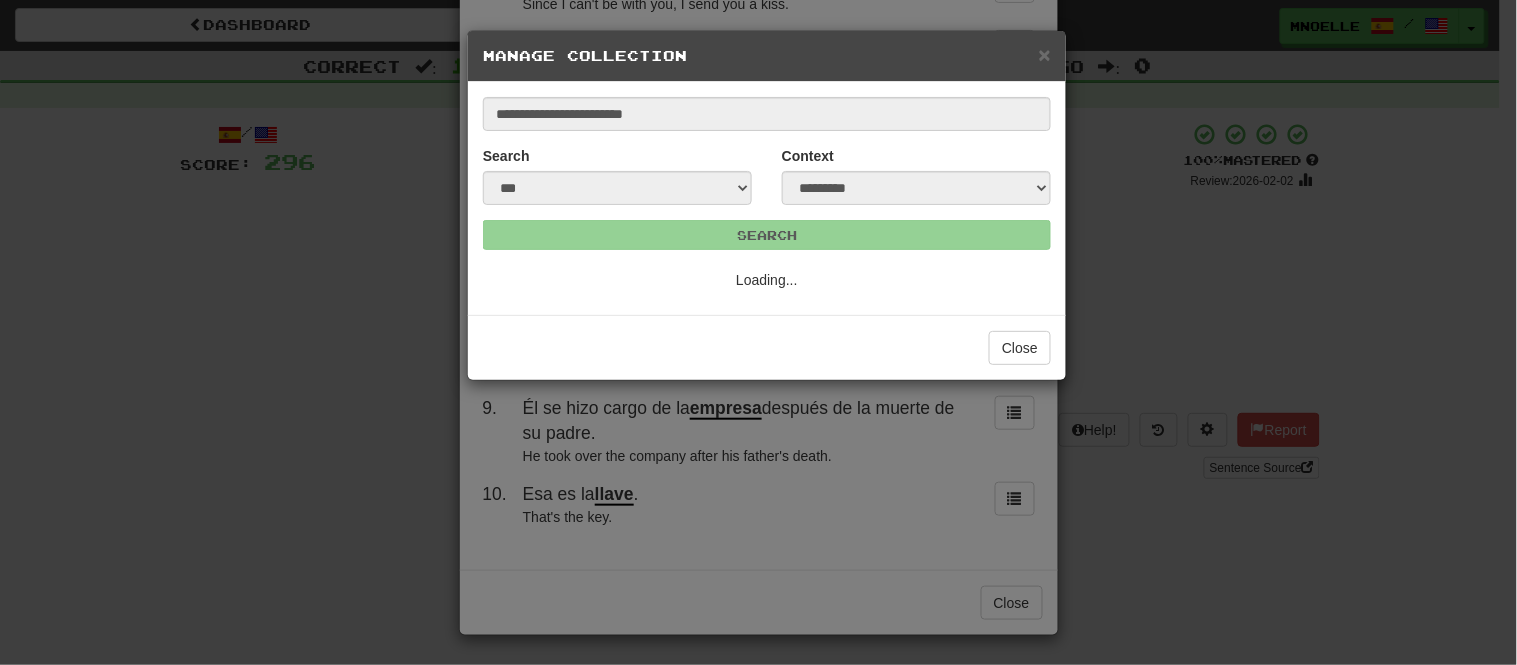 scroll, scrollTop: 0, scrollLeft: 0, axis: both 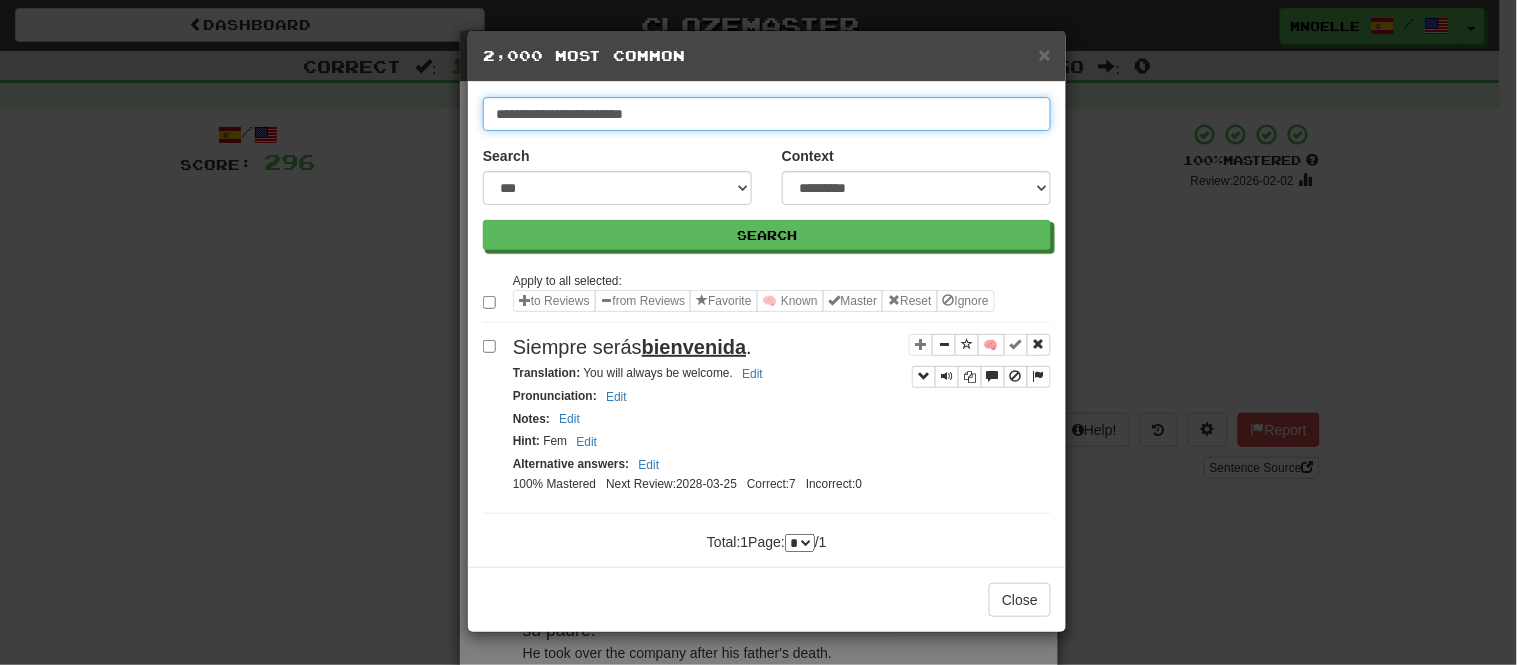 click on "**********" at bounding box center (767, 114) 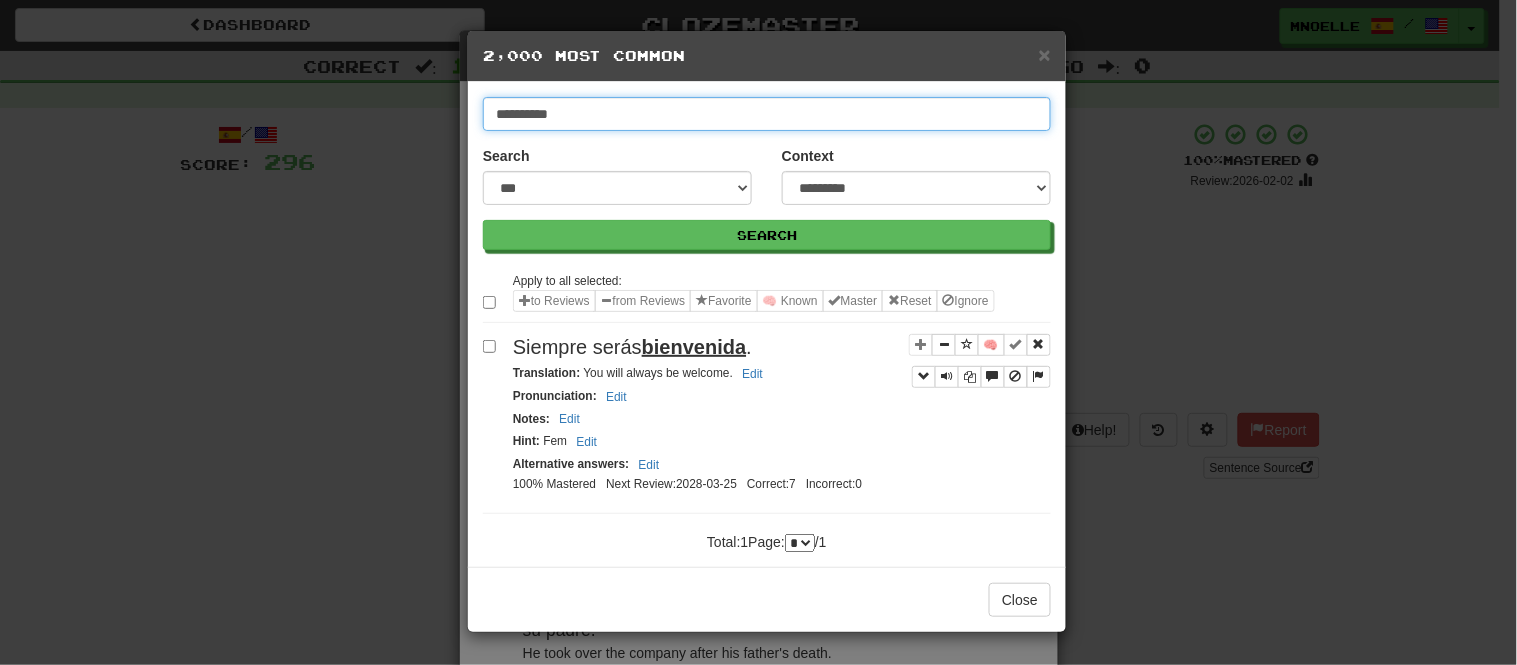 type on "**********" 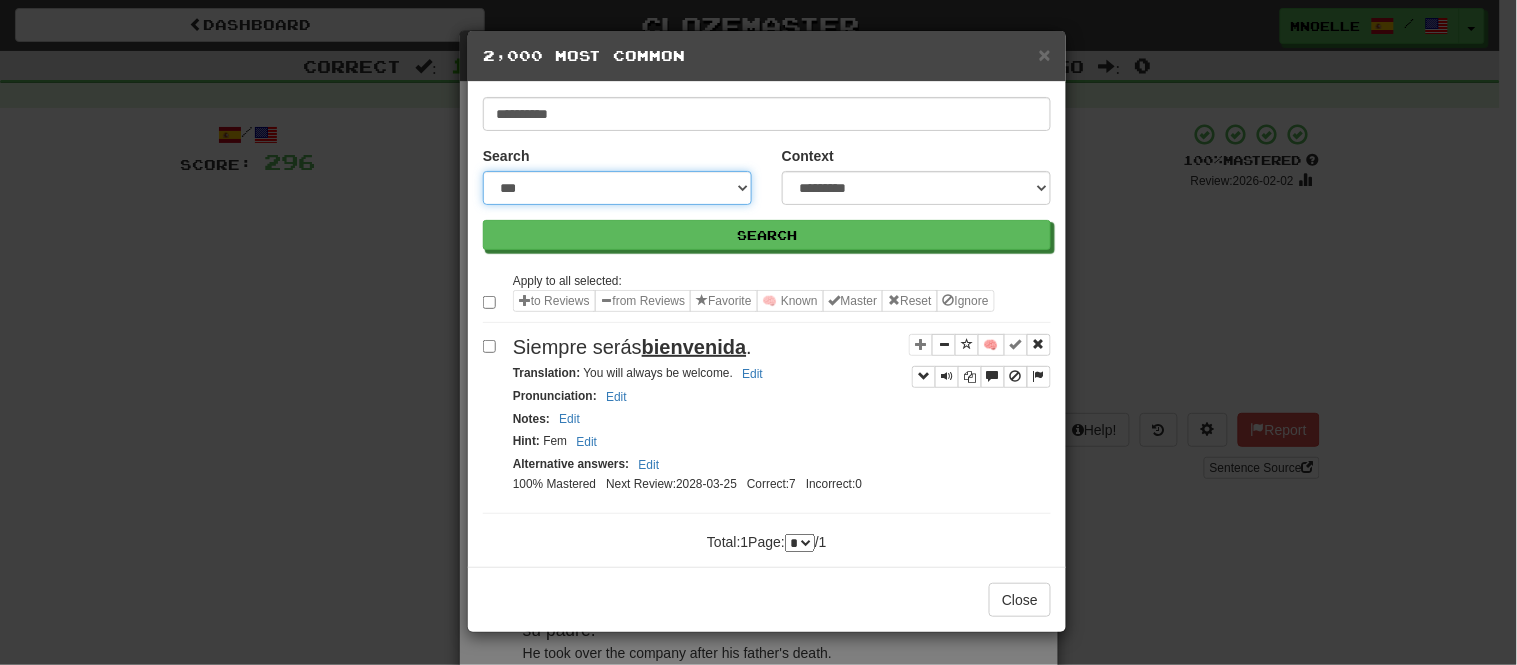 click on "**********" at bounding box center (617, 188) 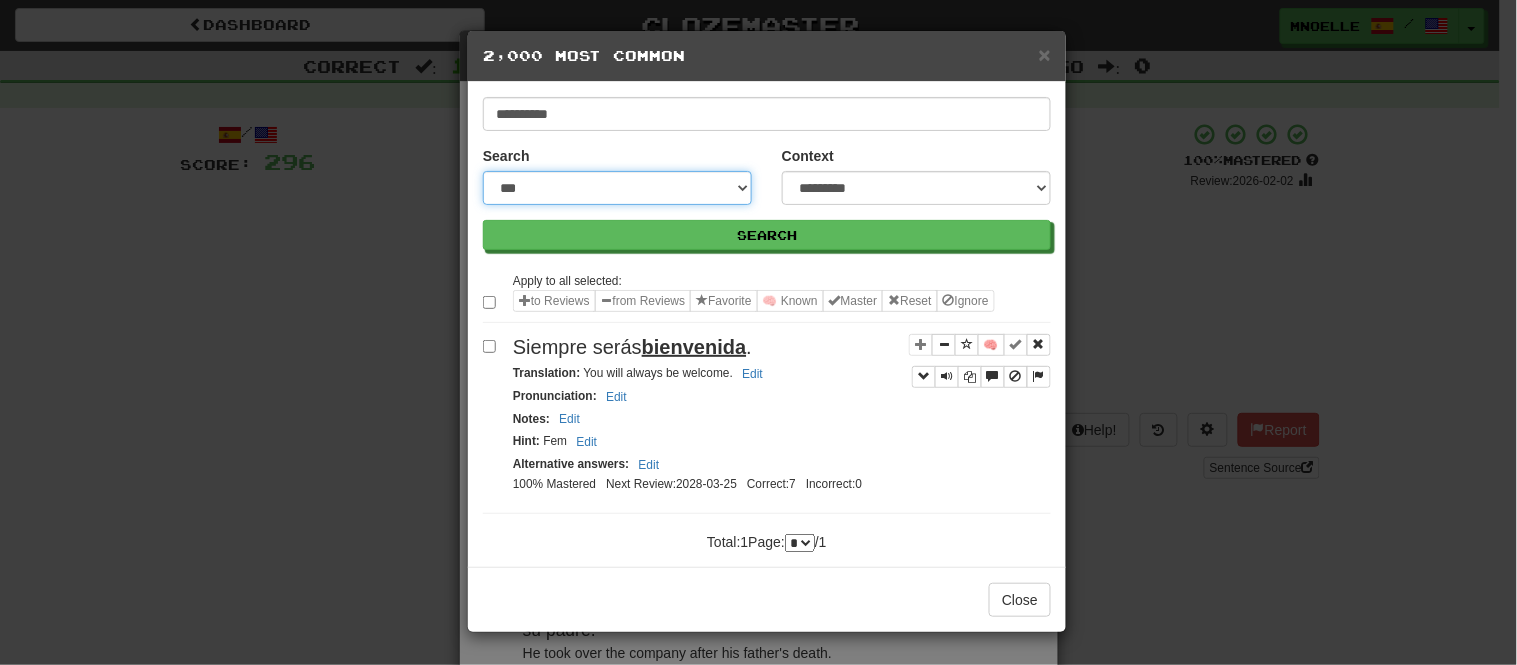 select on "***" 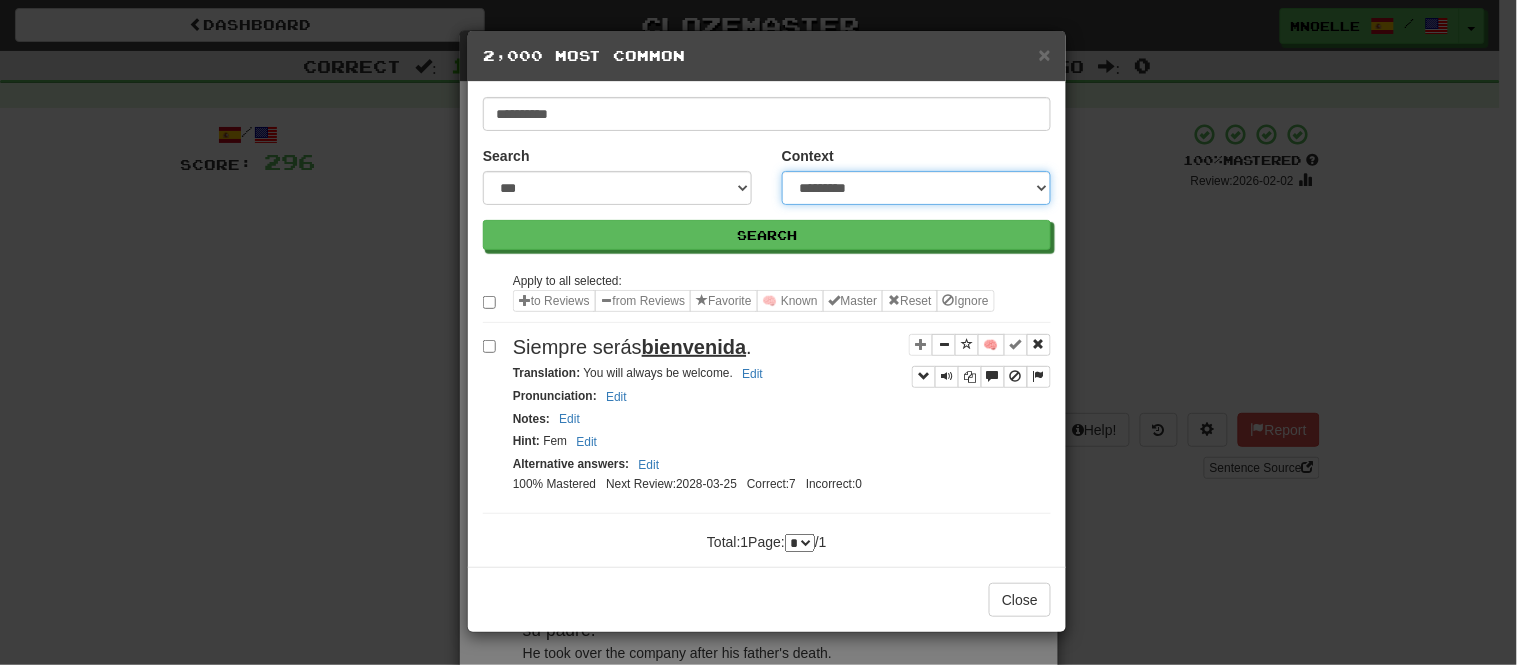 click on "**********" at bounding box center (916, 188) 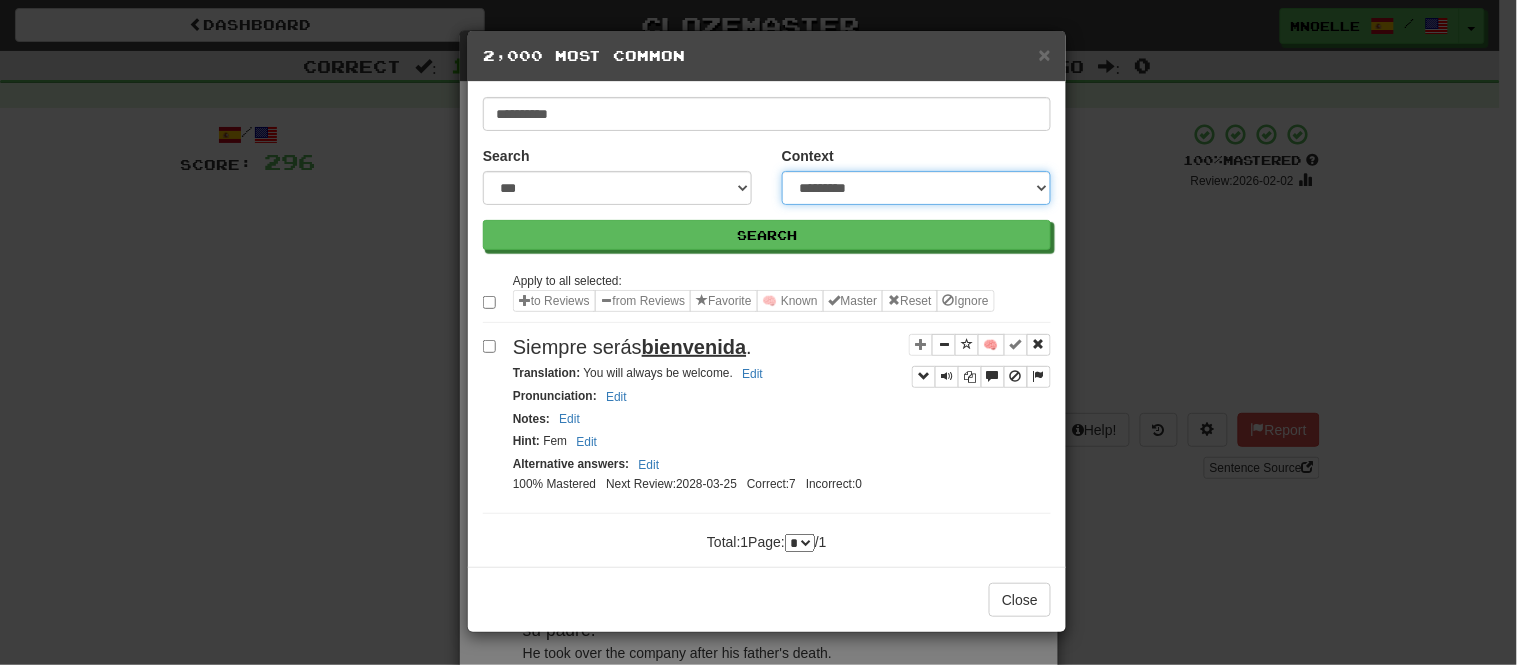 select on "*****" 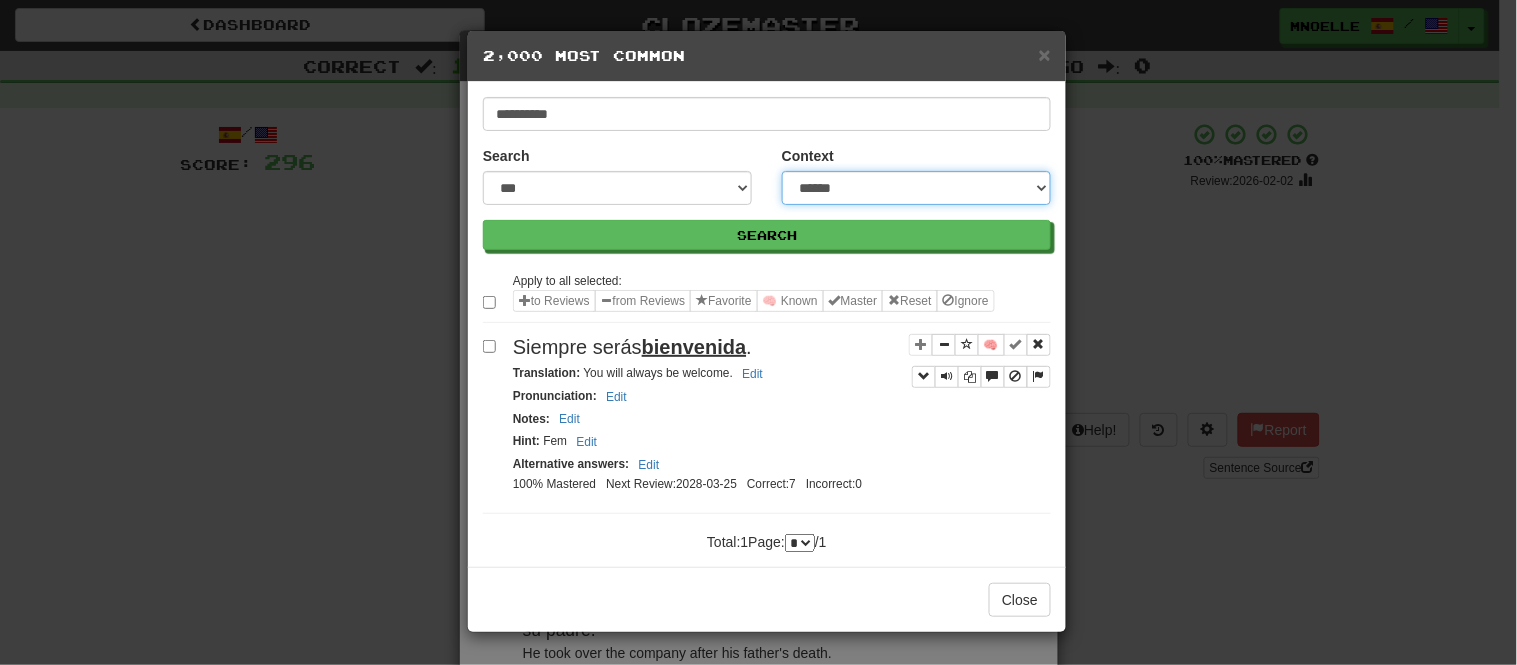 click on "**********" at bounding box center [916, 188] 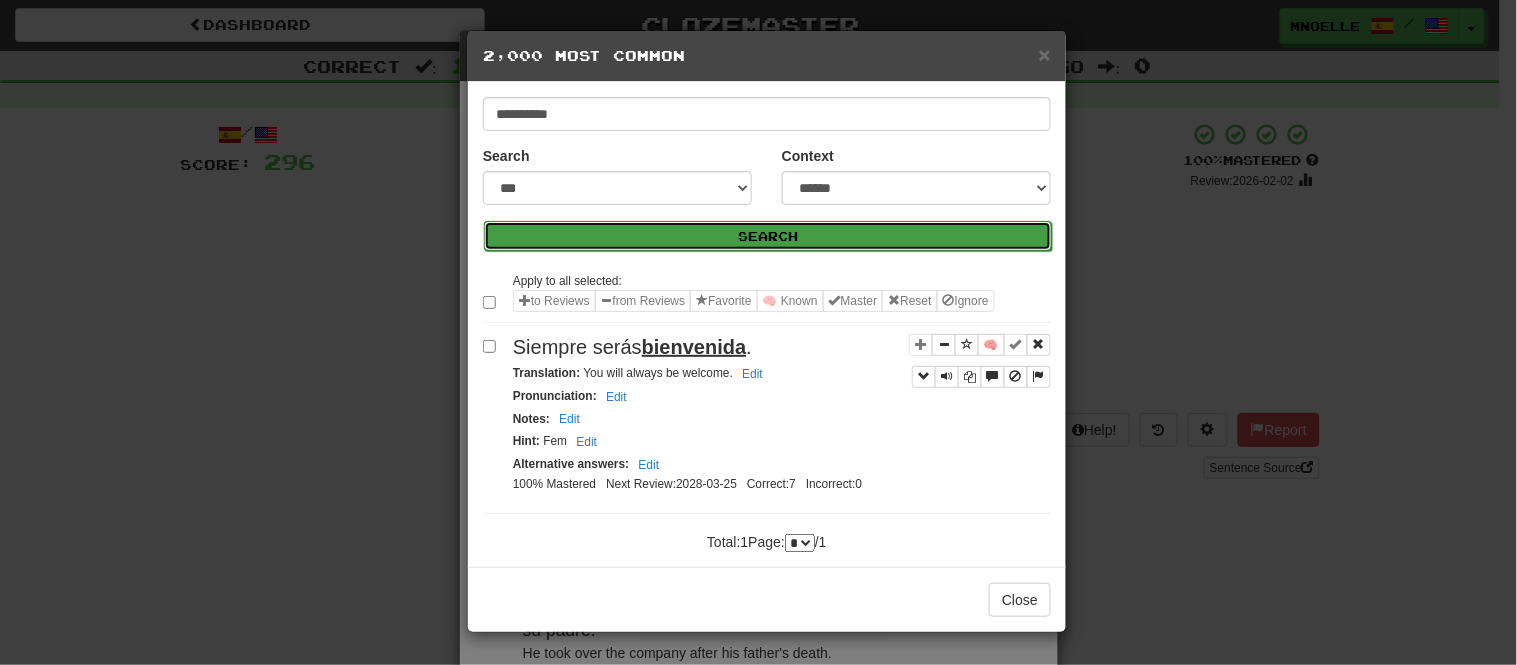 click on "Search" at bounding box center (768, 236) 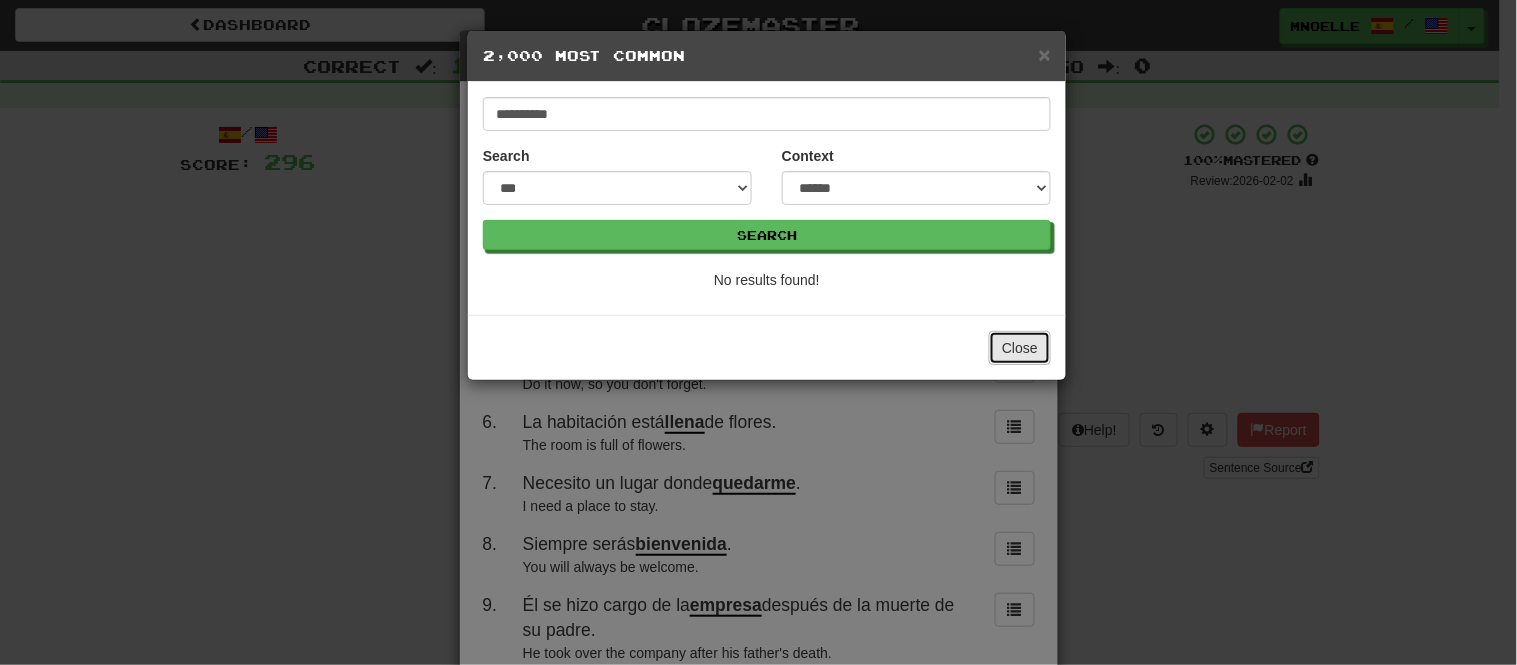 click on "Close" at bounding box center [1020, 348] 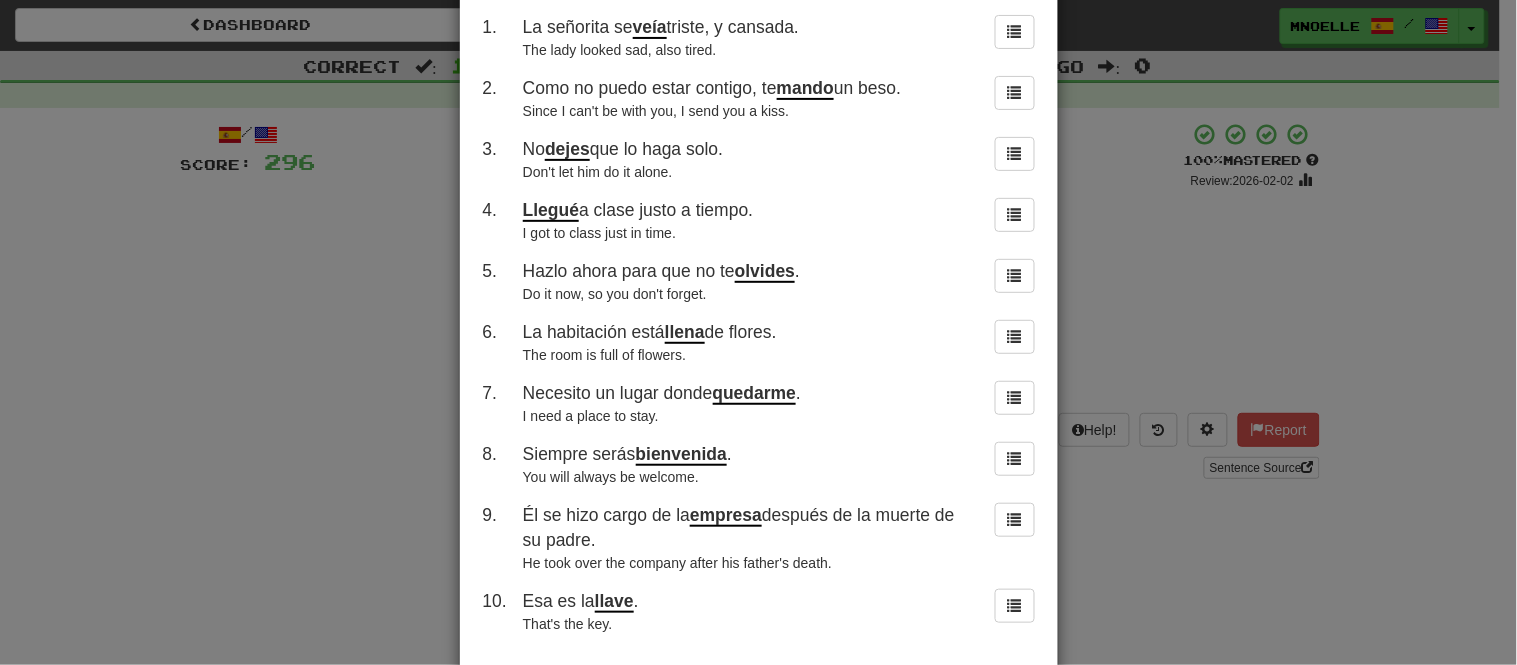 scroll, scrollTop: 197, scrollLeft: 0, axis: vertical 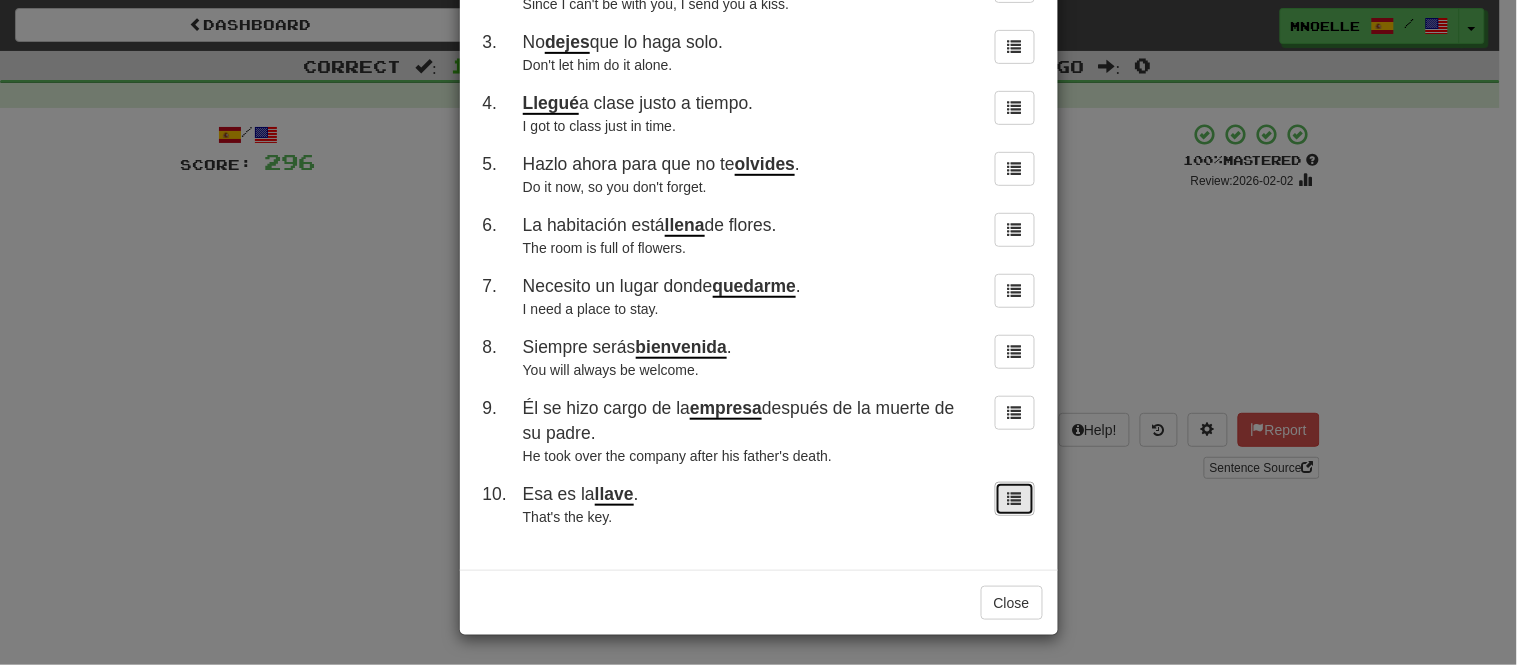 click at bounding box center (1015, 498) 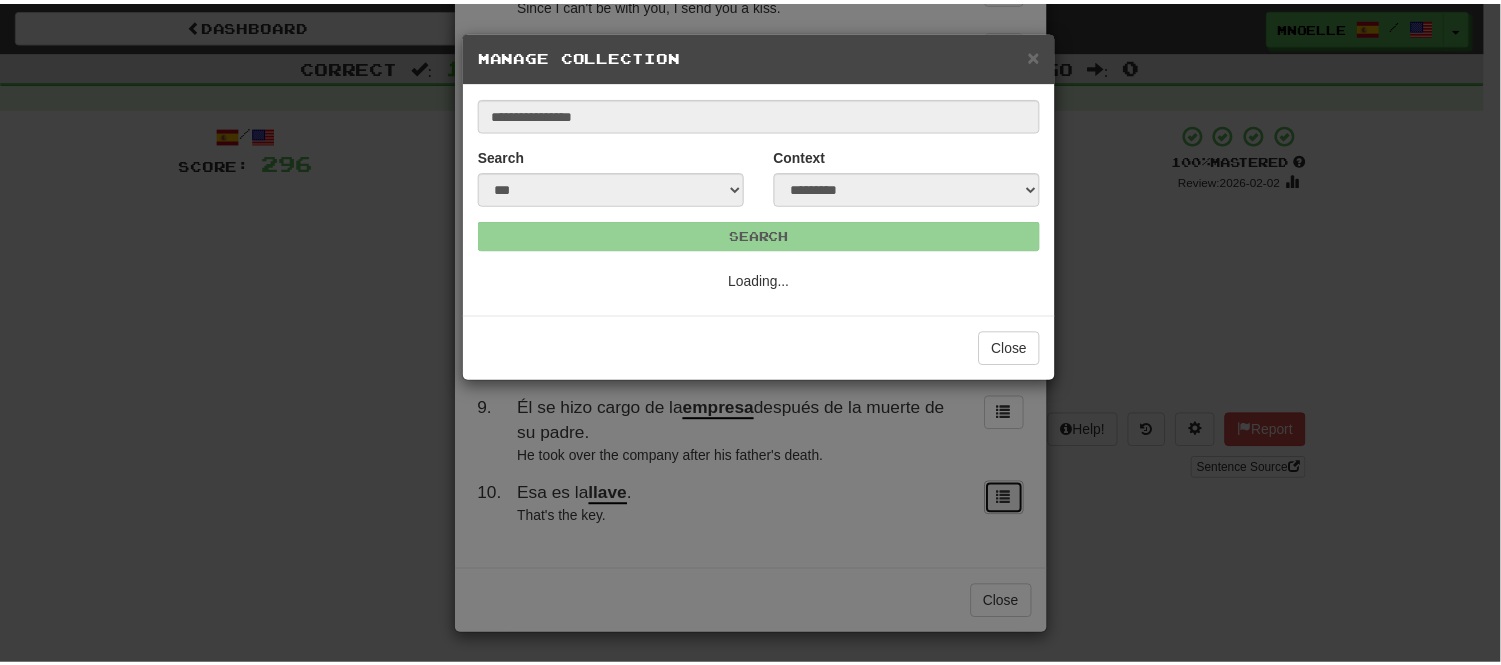 scroll, scrollTop: 0, scrollLeft: 0, axis: both 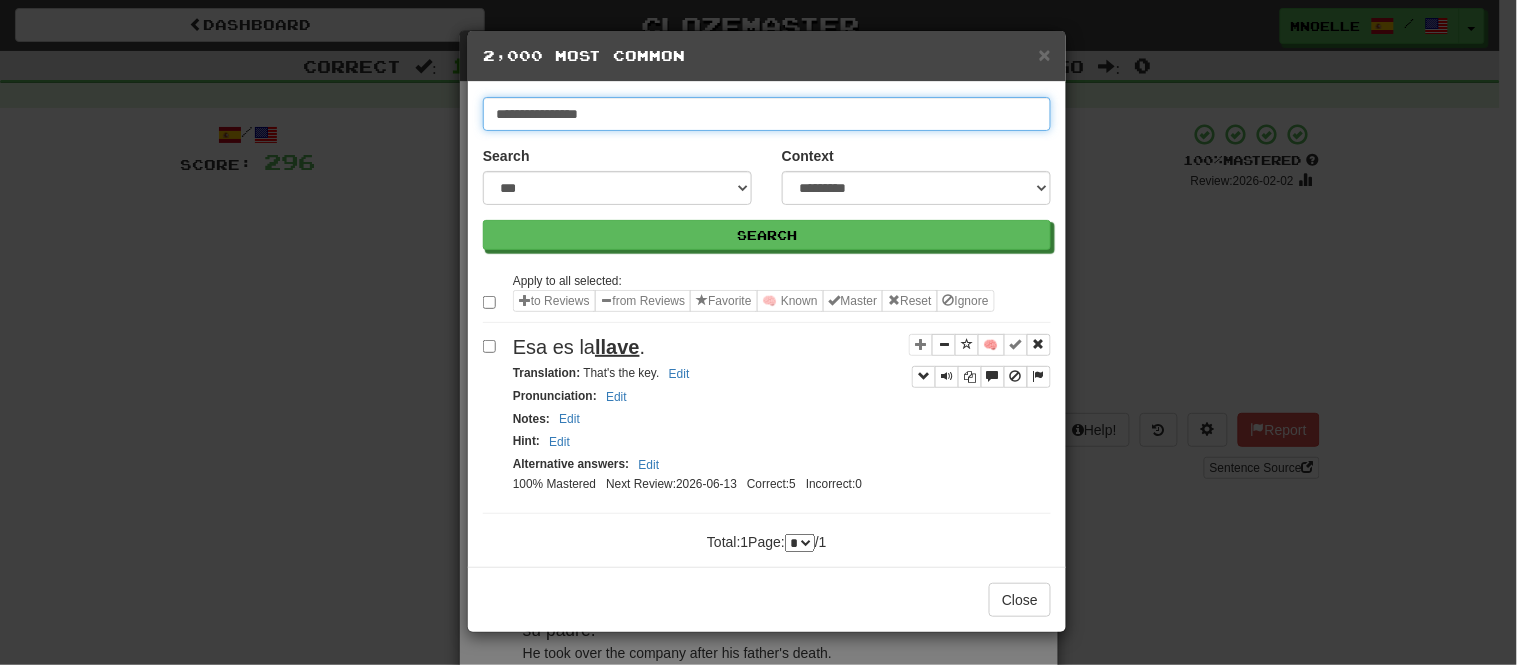 click on "**********" at bounding box center [767, 114] 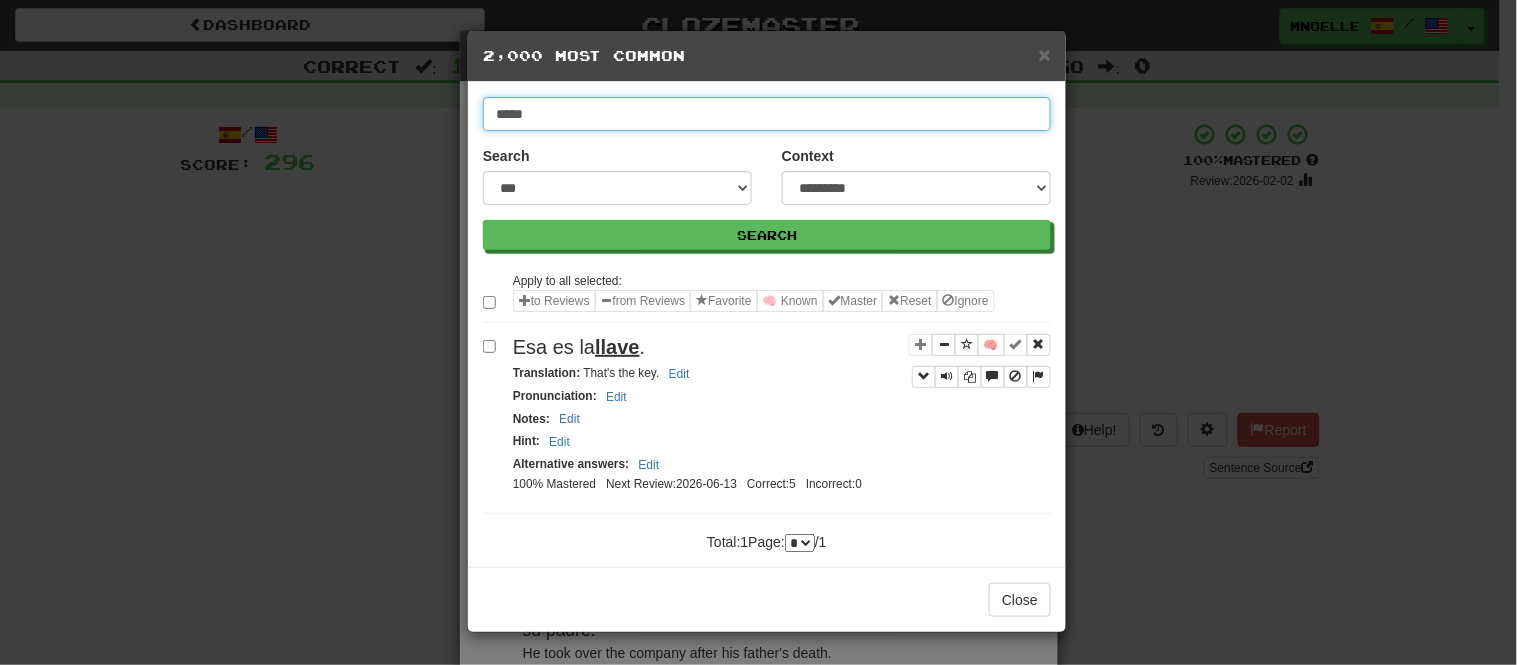 type on "*****" 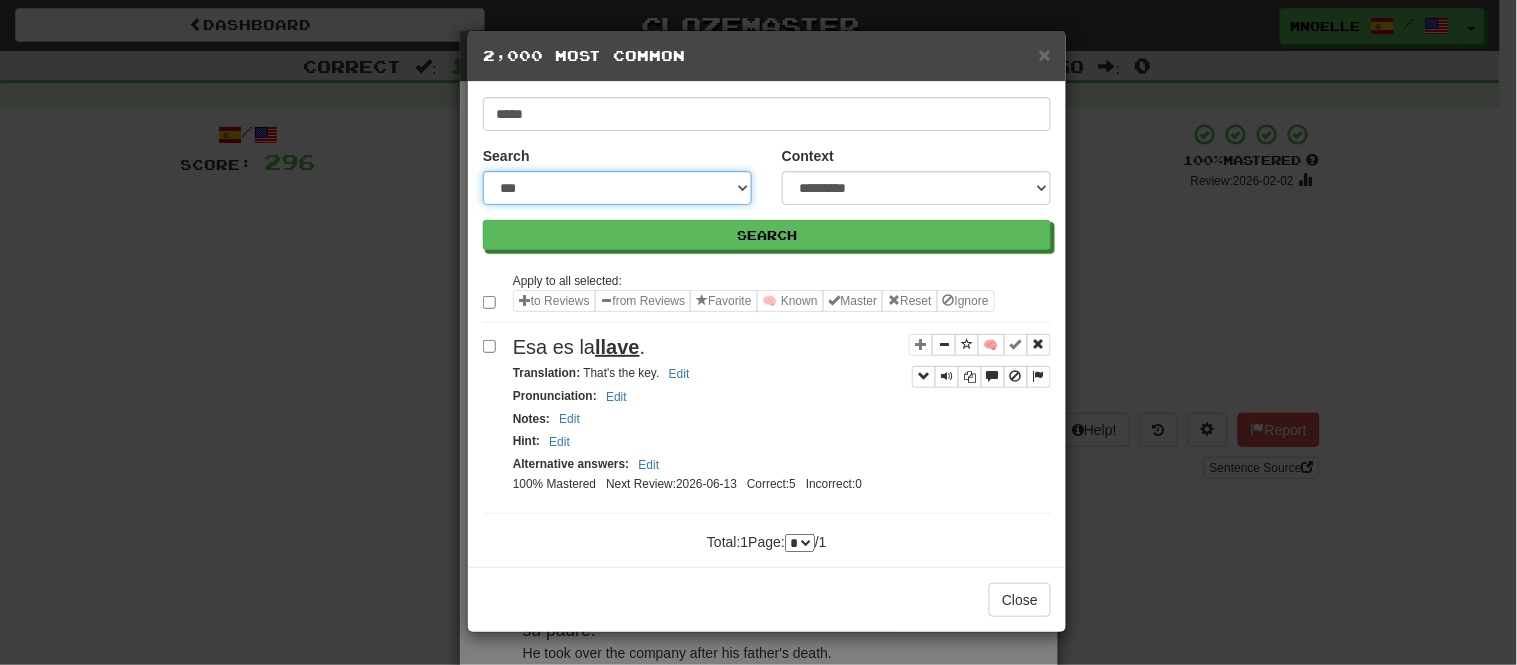 click on "**********" at bounding box center (617, 188) 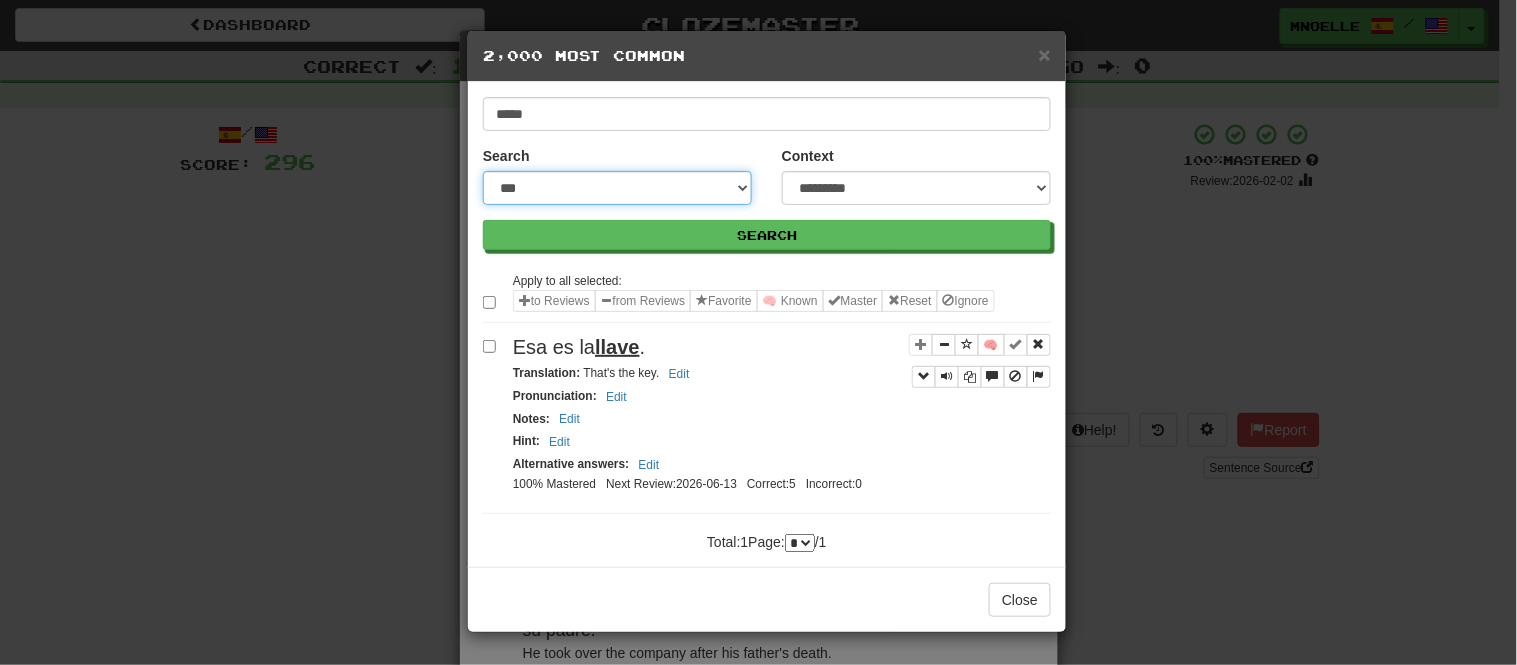select on "***" 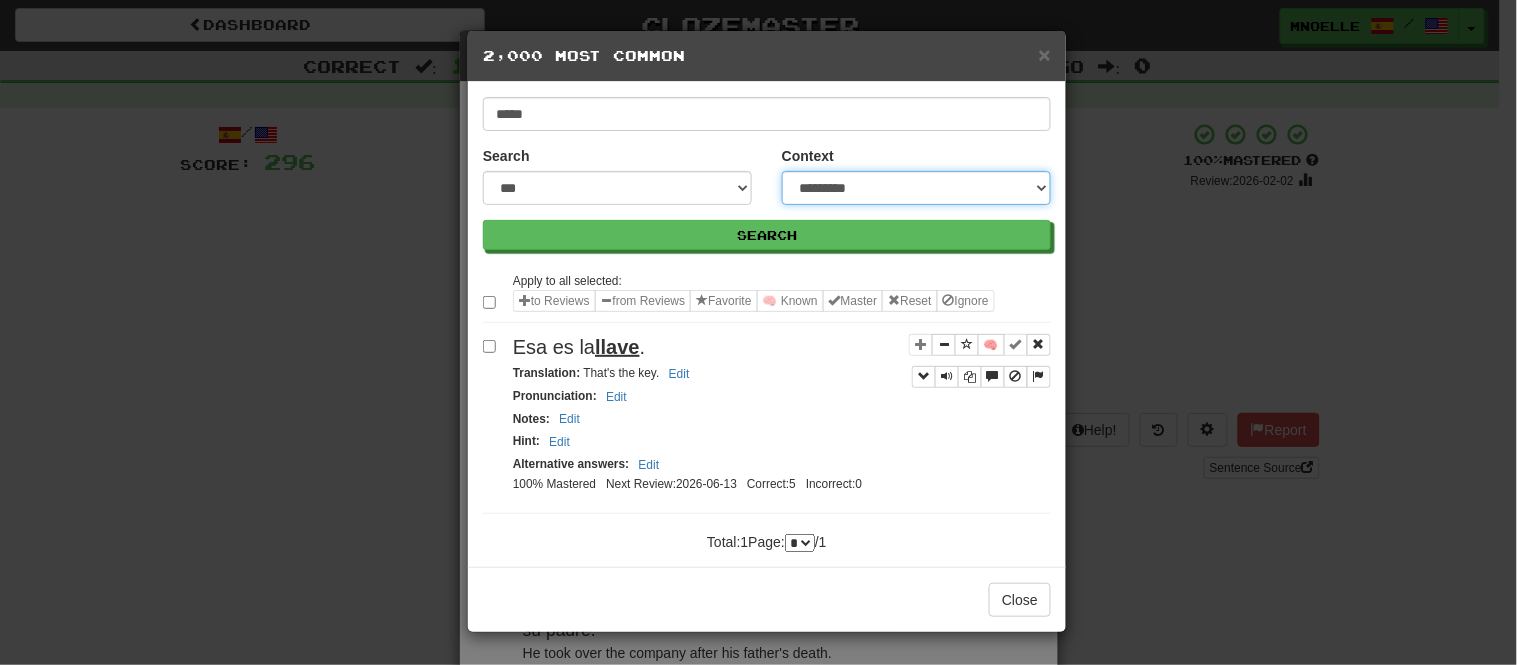 click on "**********" at bounding box center (916, 188) 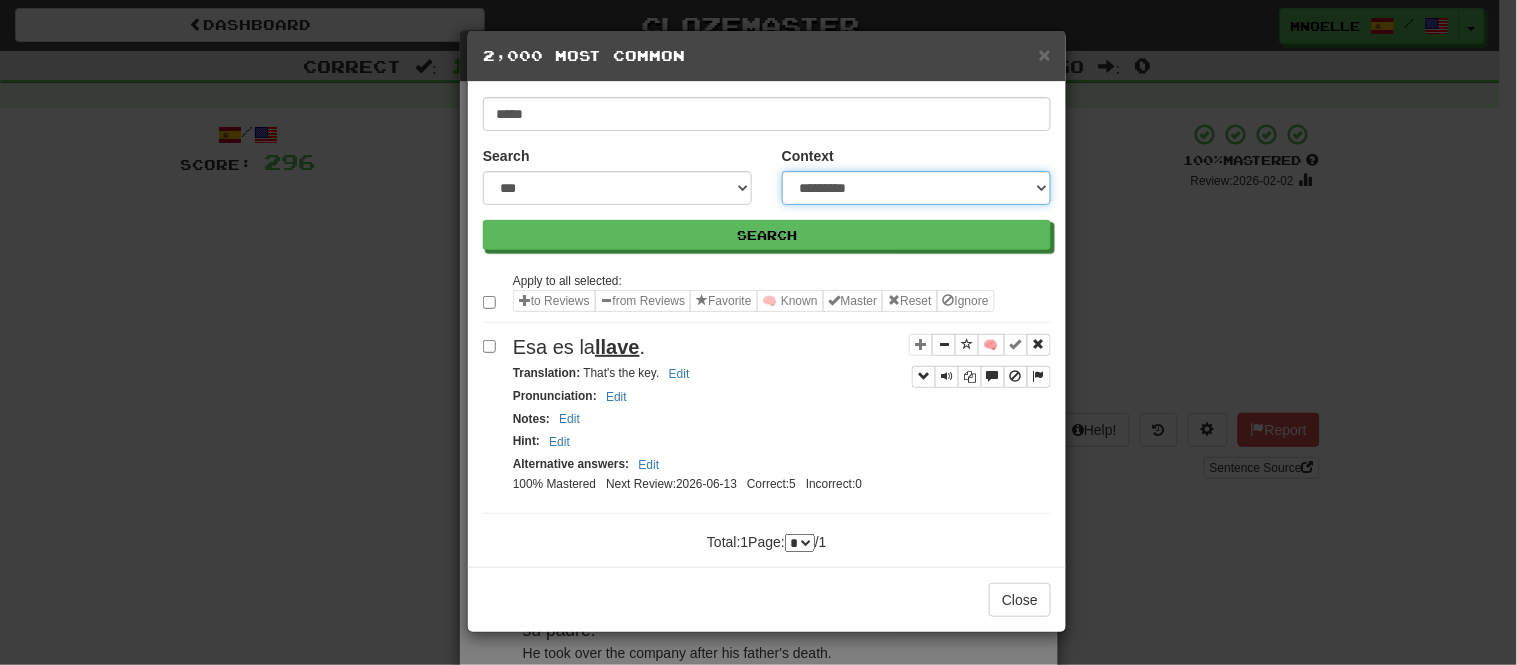 select on "*****" 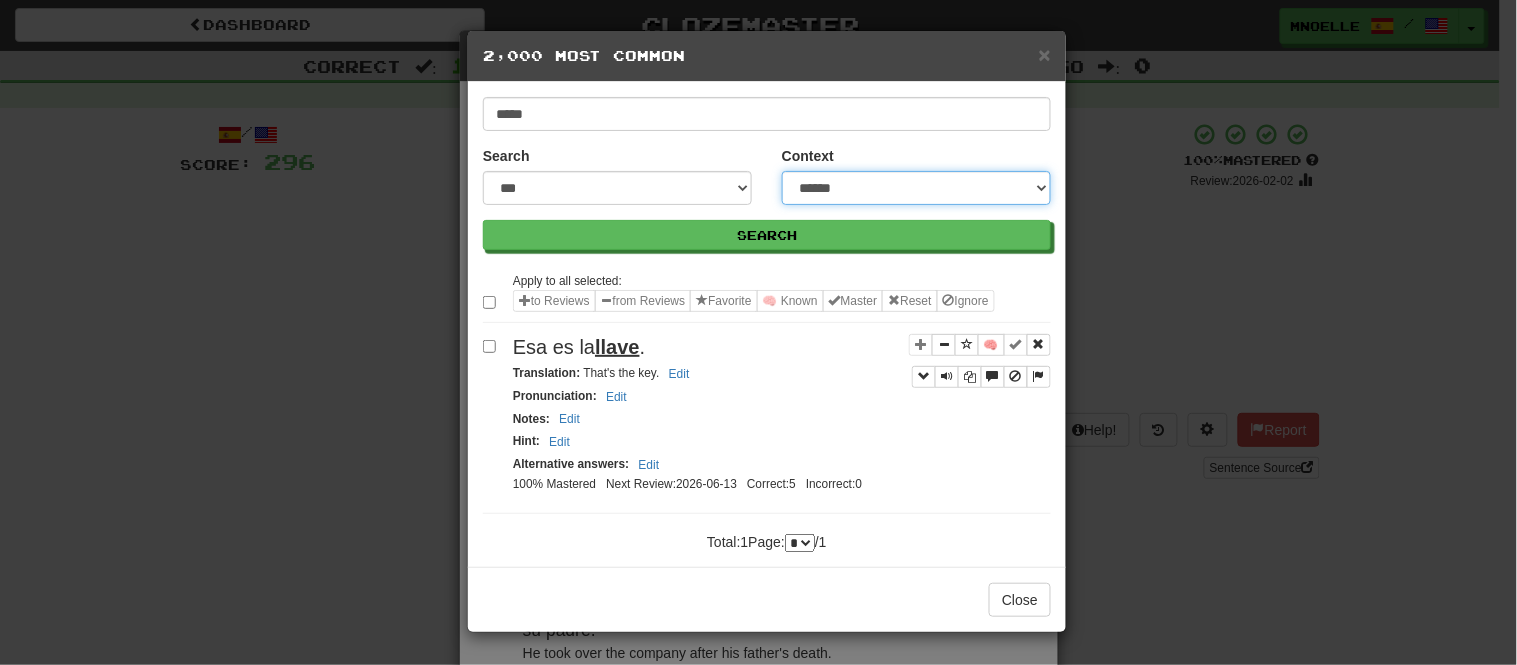 click on "**********" at bounding box center (916, 188) 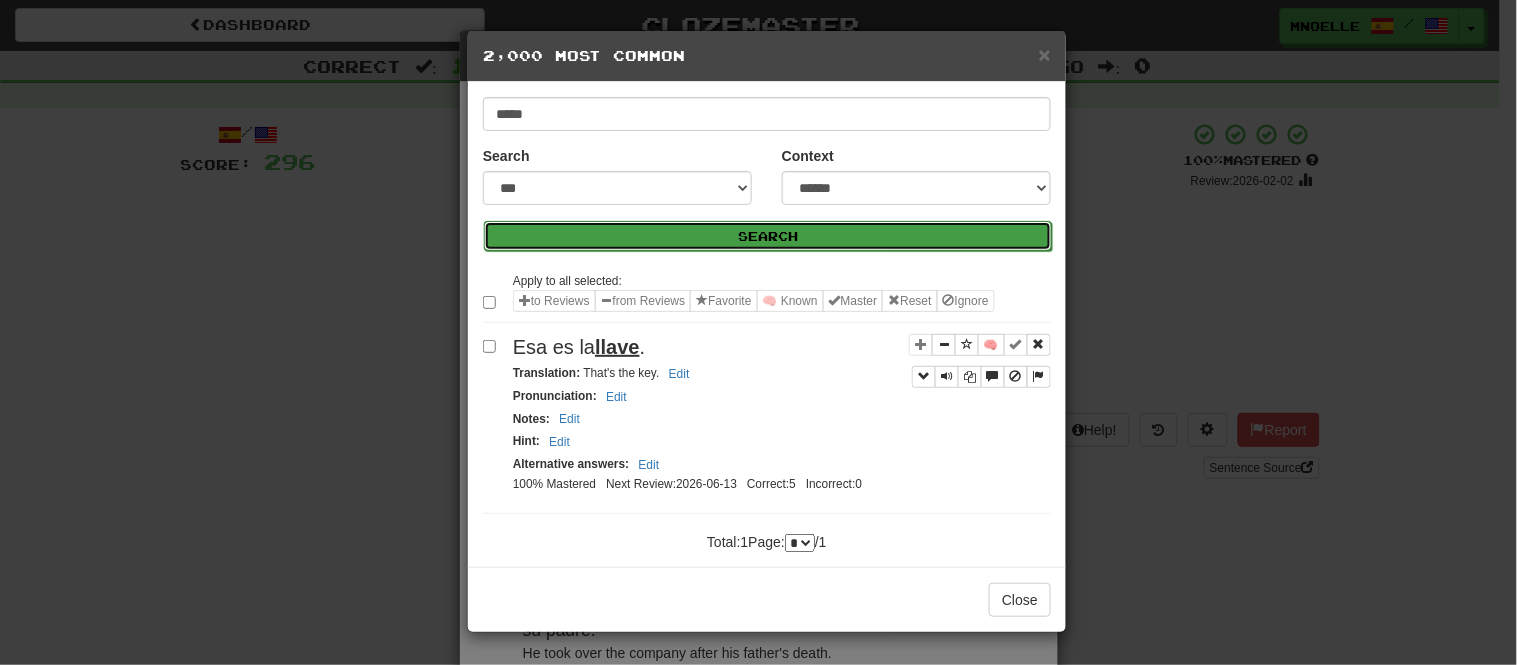 click on "Search" at bounding box center (768, 236) 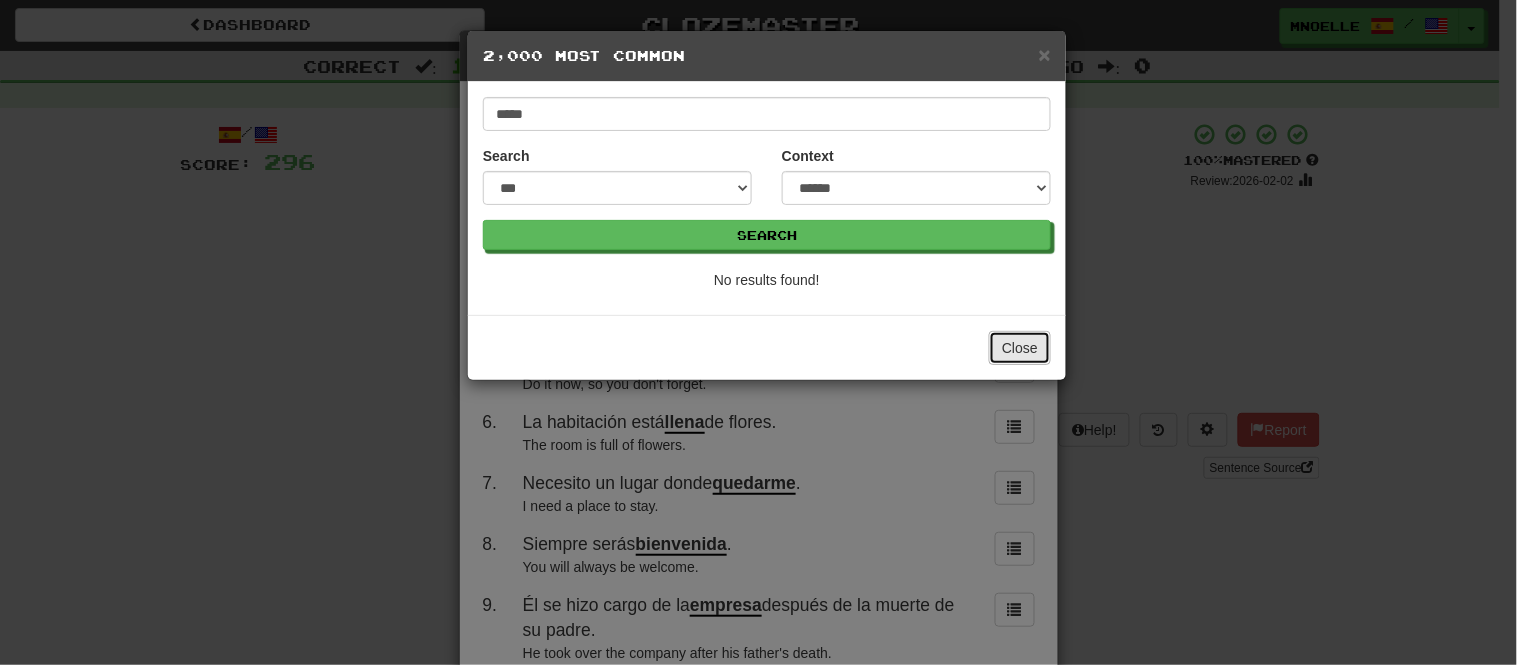 click on "Close" at bounding box center [1020, 348] 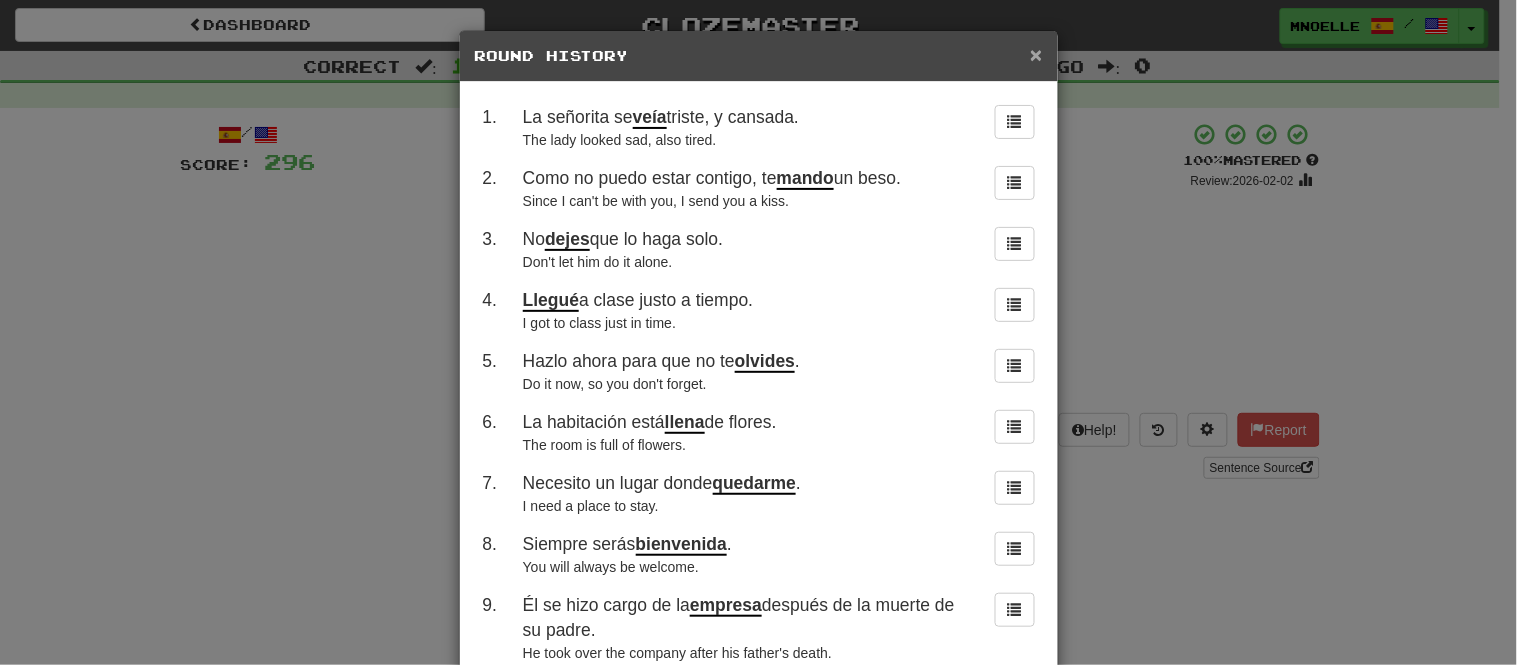 click on "×" at bounding box center [1036, 54] 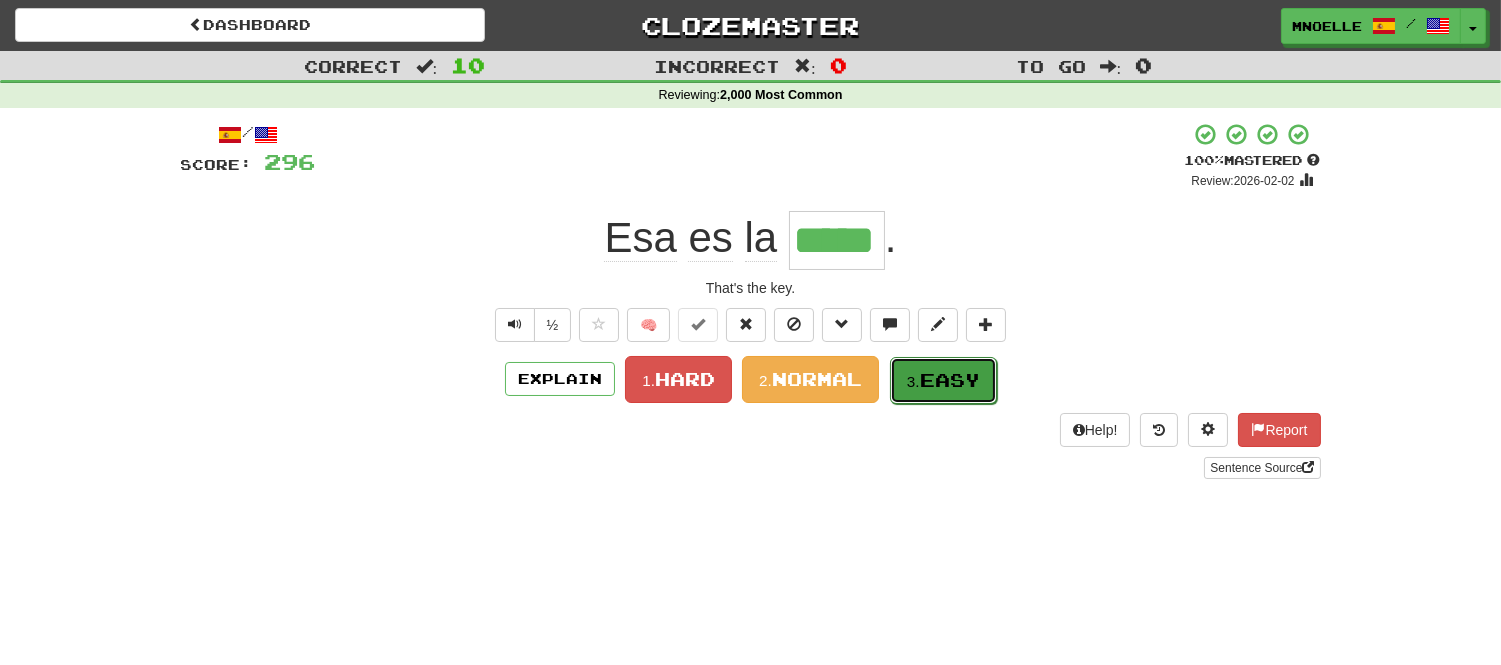 click on "Easy" at bounding box center [950, 380] 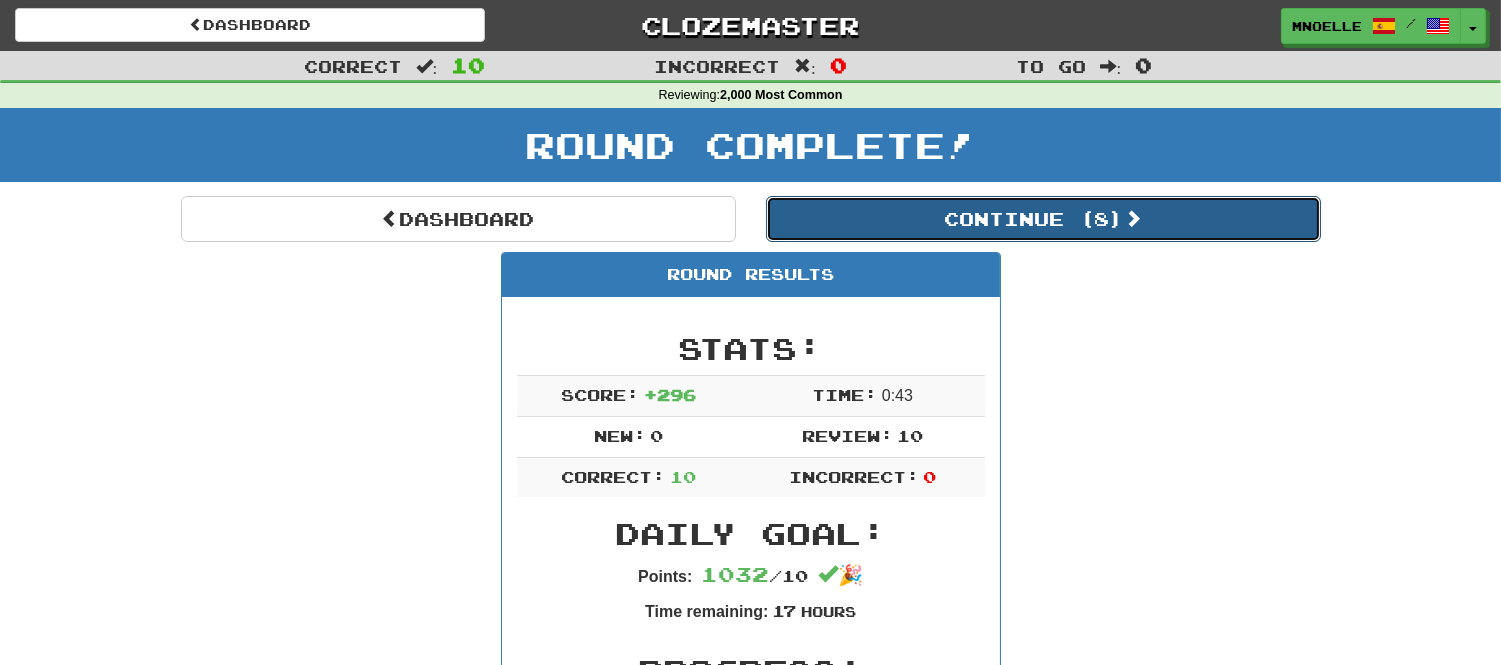 click on "Continue ( 8 )" at bounding box center [1043, 219] 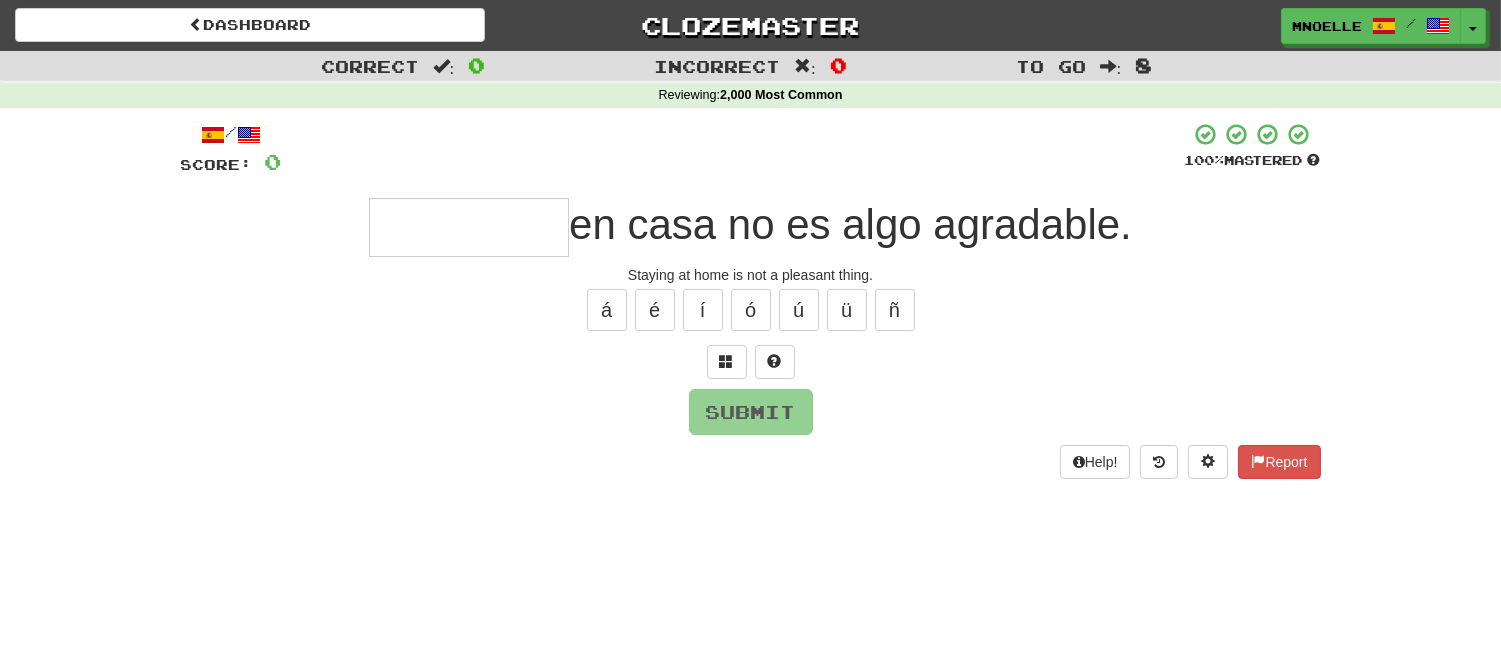 click at bounding box center [469, 227] 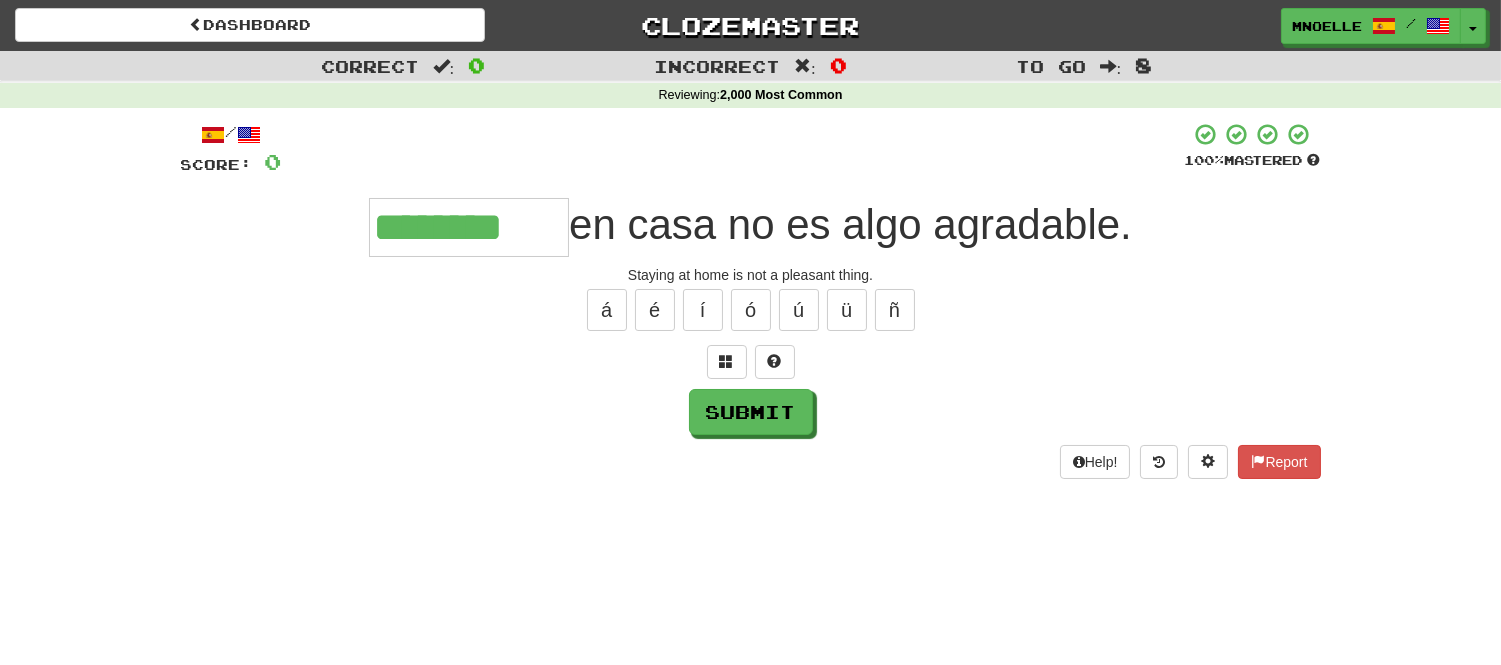 type on "********" 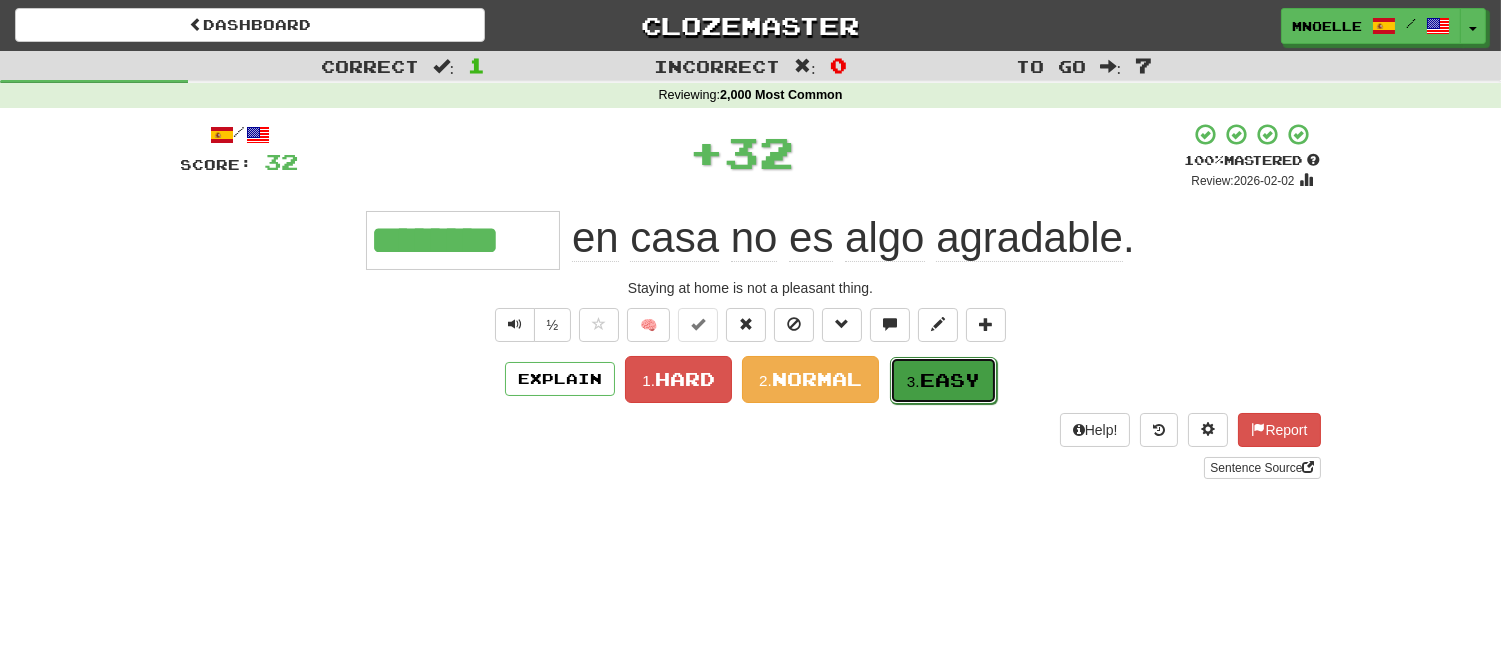 click on "Easy" at bounding box center [950, 380] 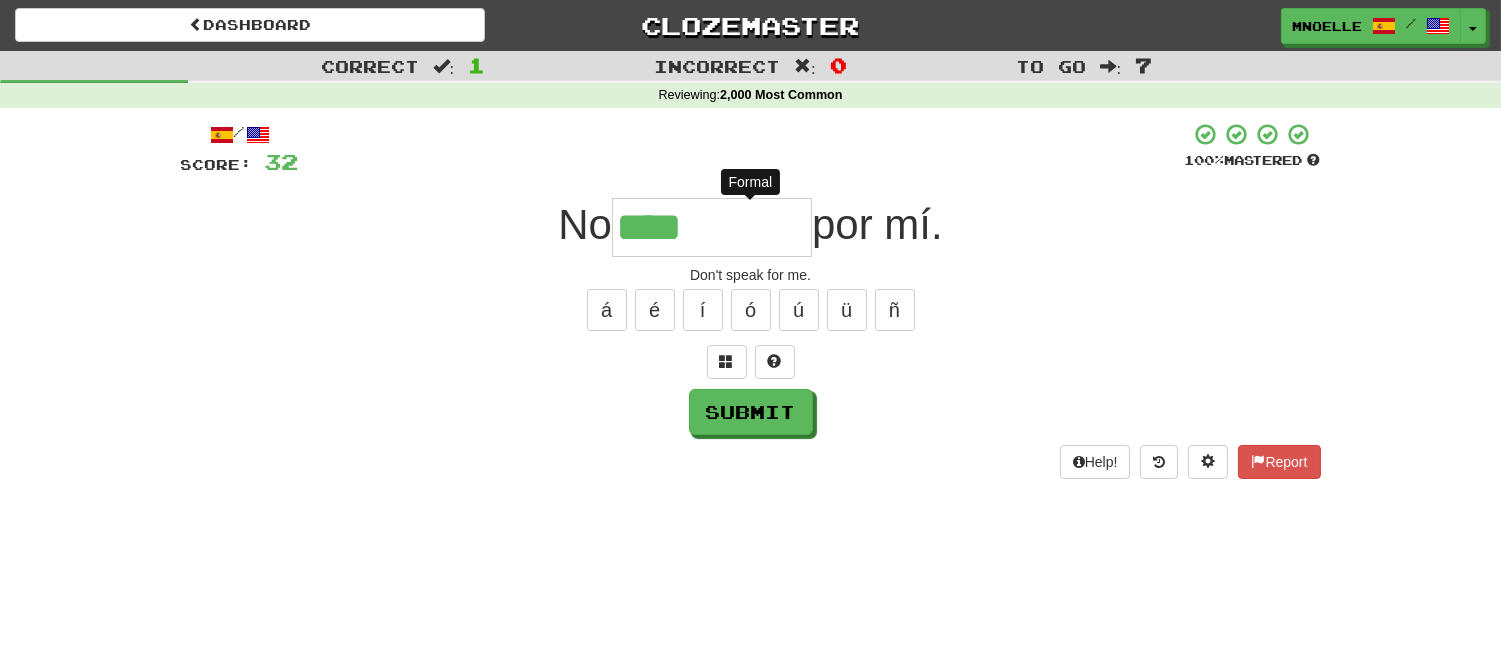 type on "*****" 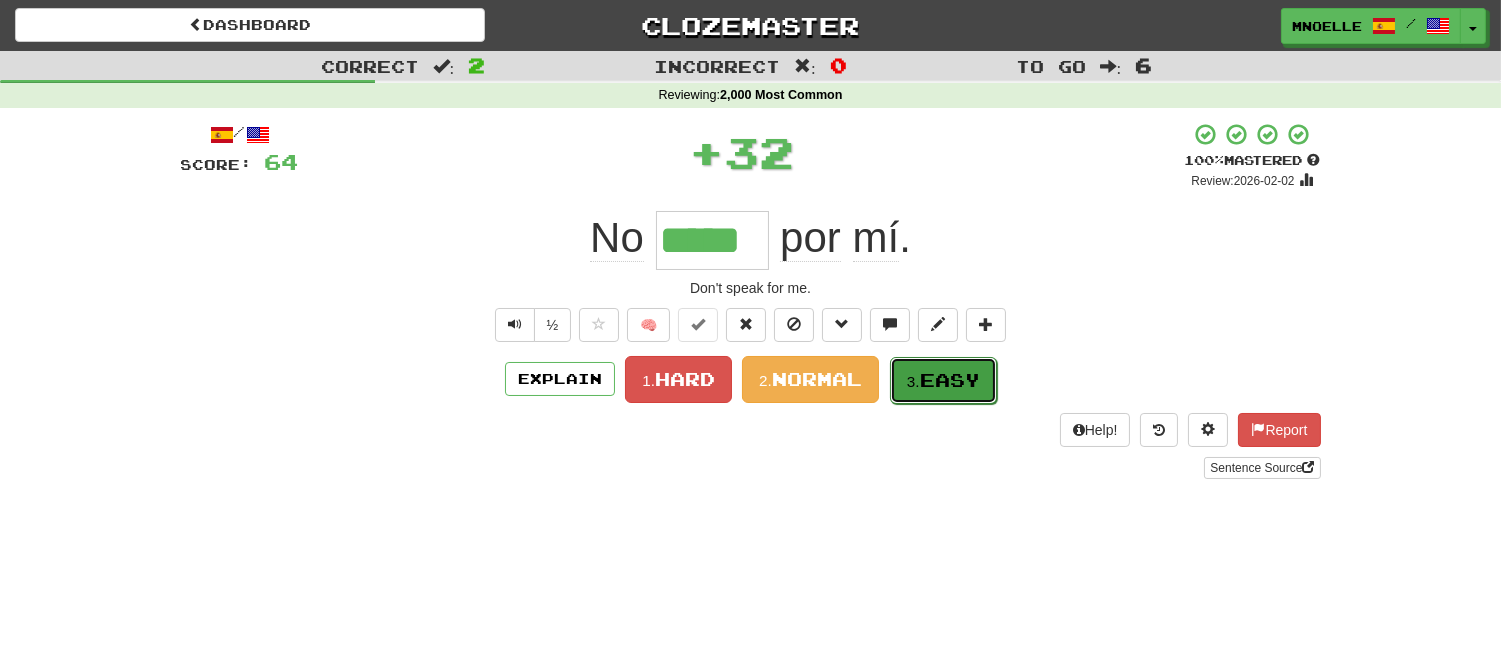 click on "Easy" at bounding box center [950, 380] 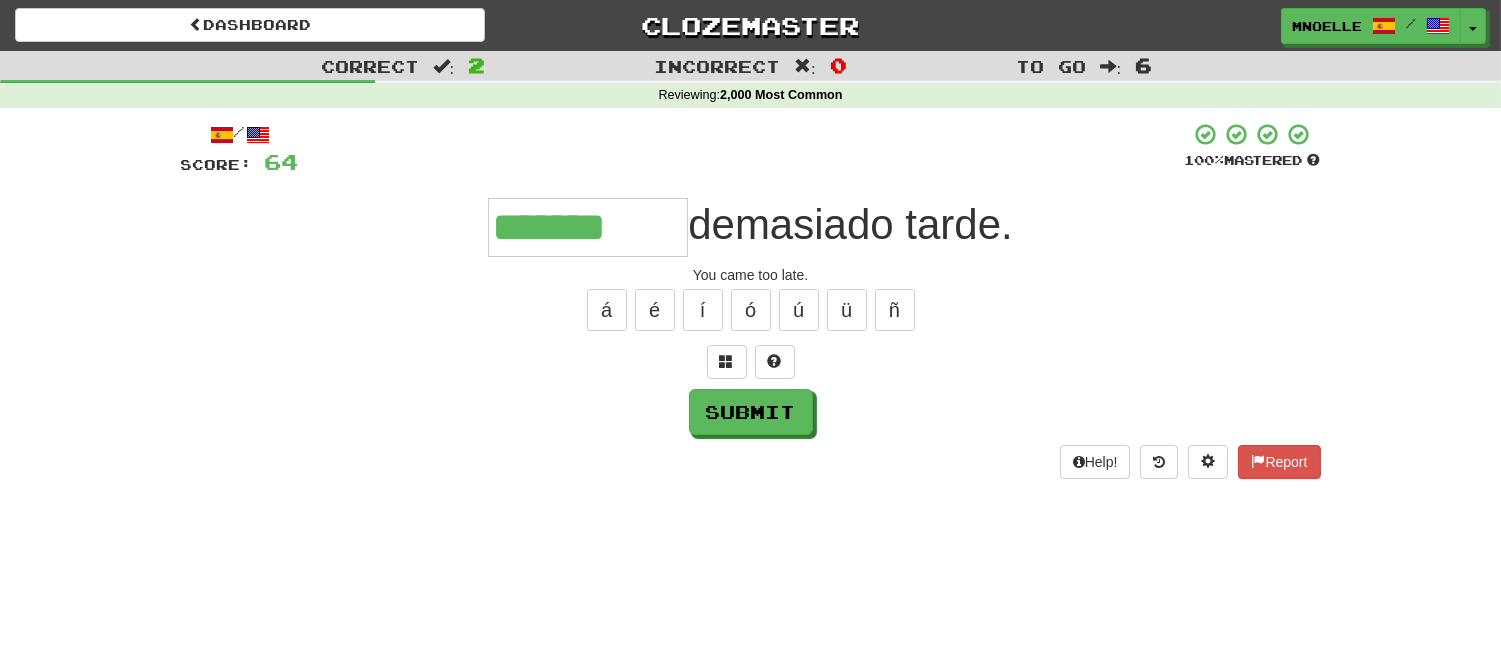 type on "*******" 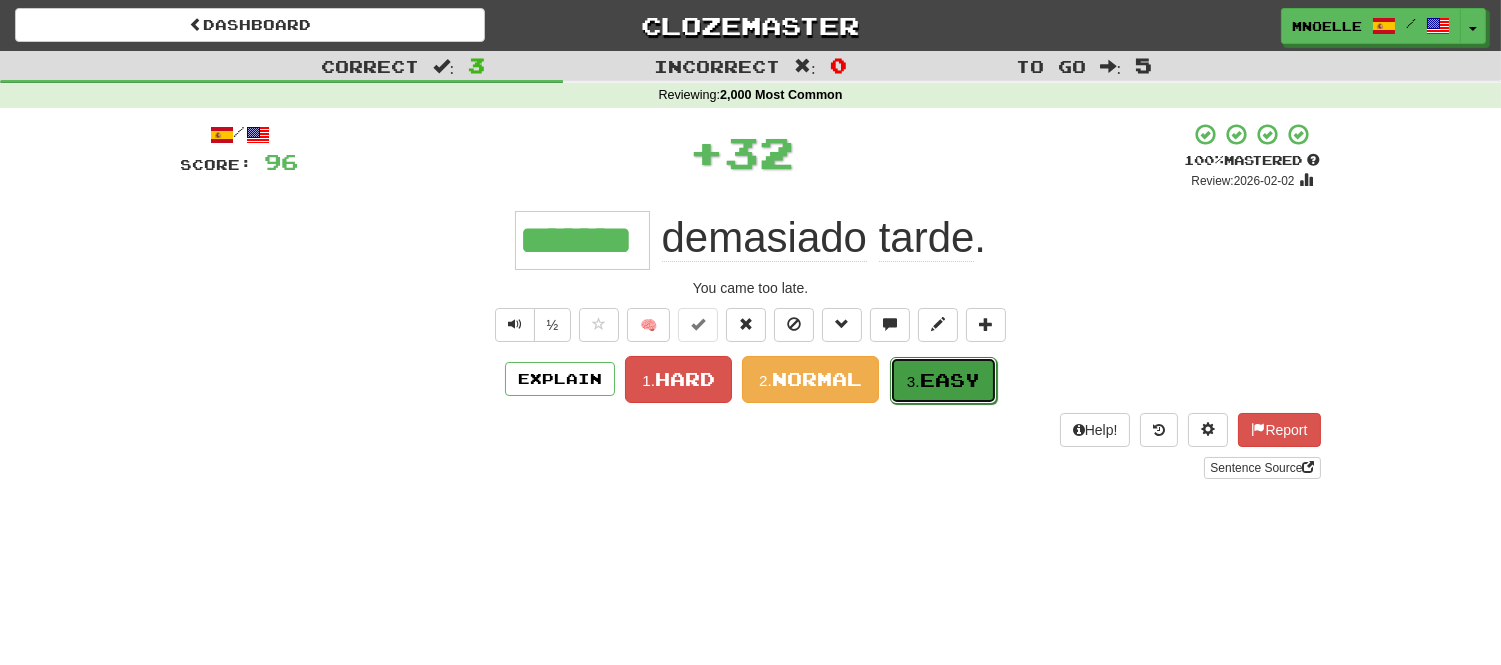 click on "Easy" at bounding box center (950, 380) 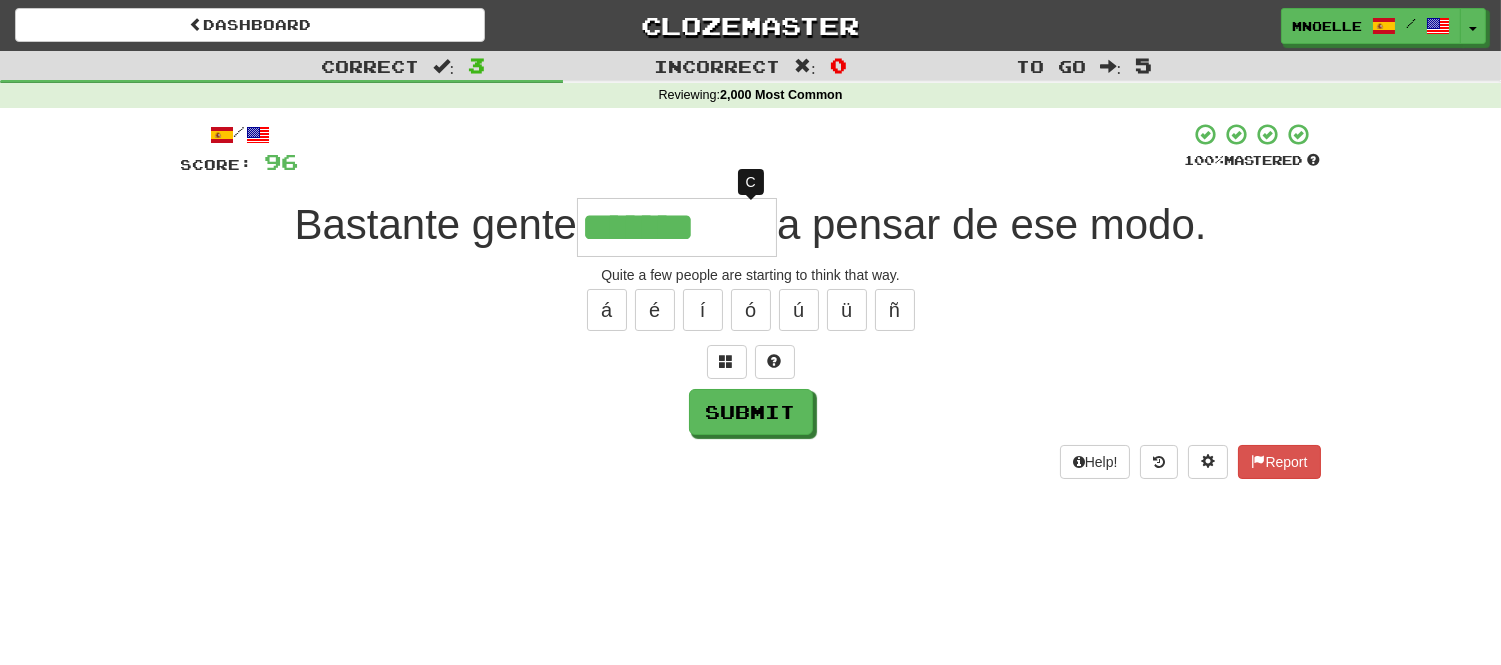 type on "********" 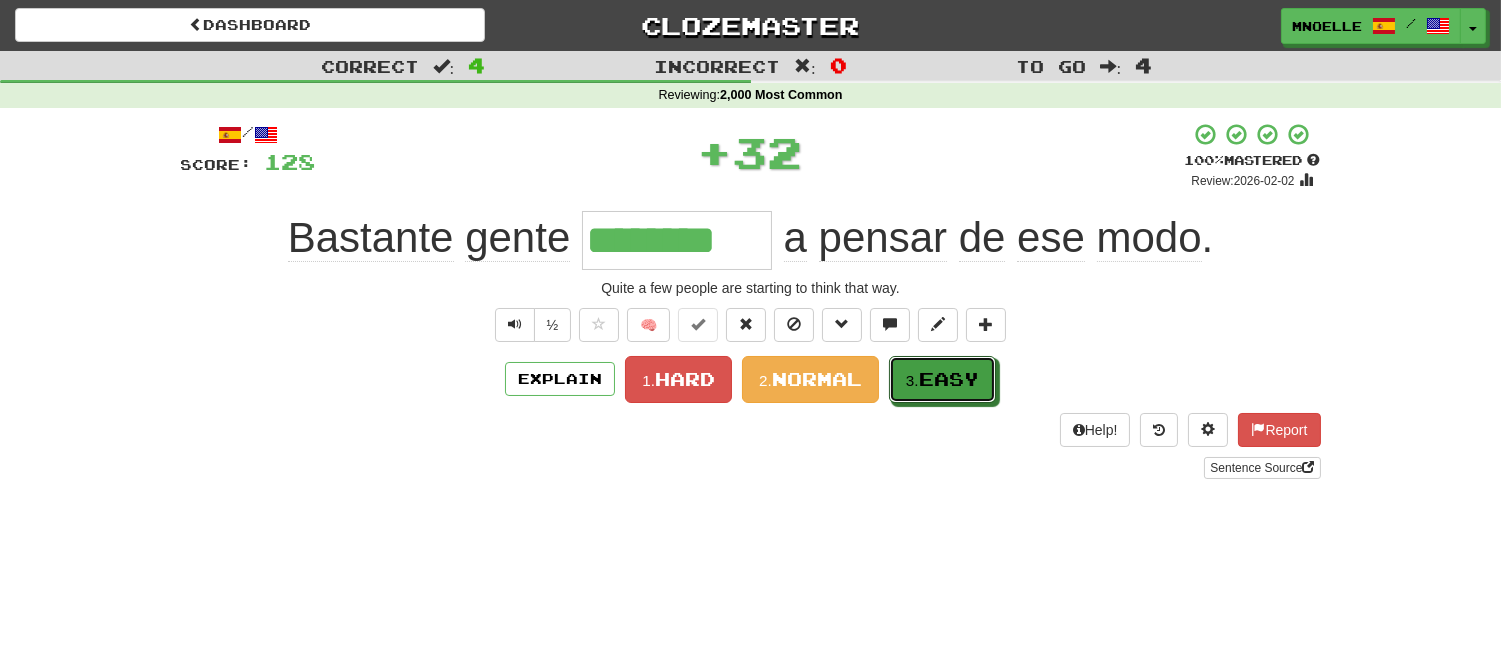 click on "Easy" at bounding box center (949, 379) 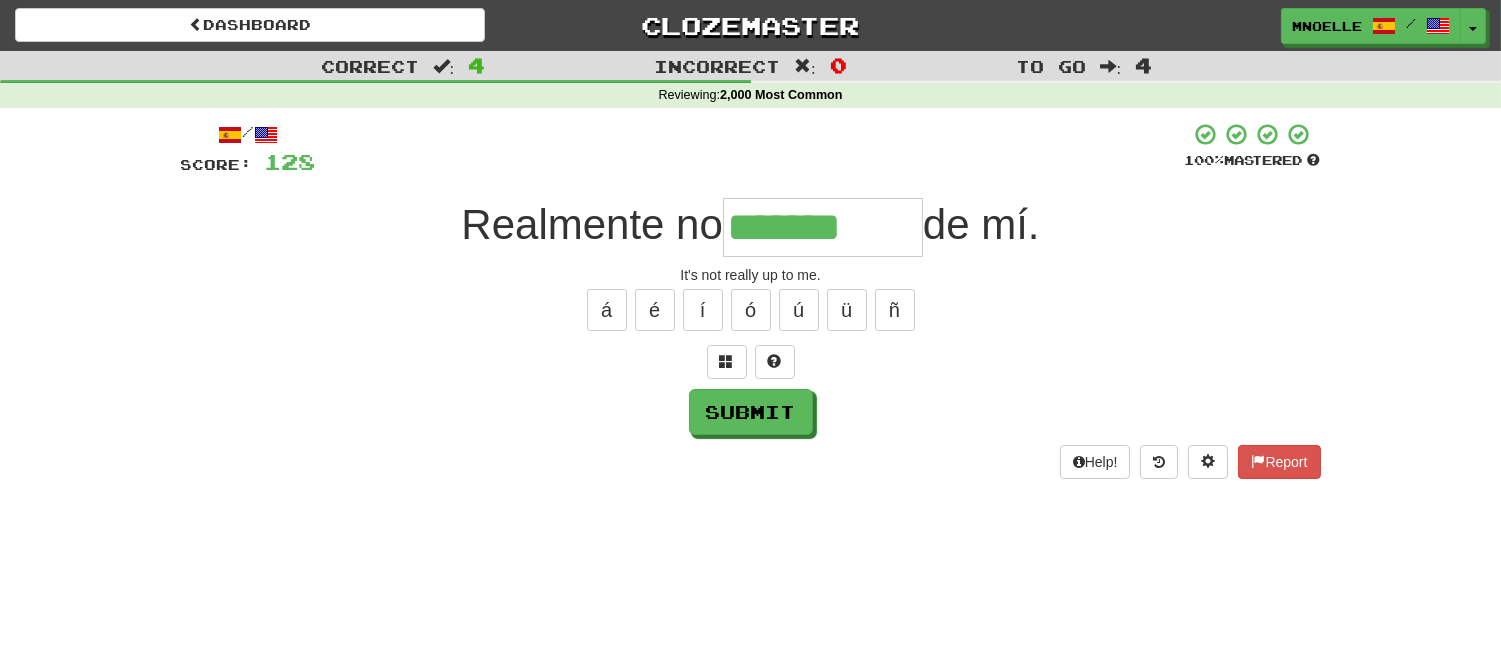 type on "*******" 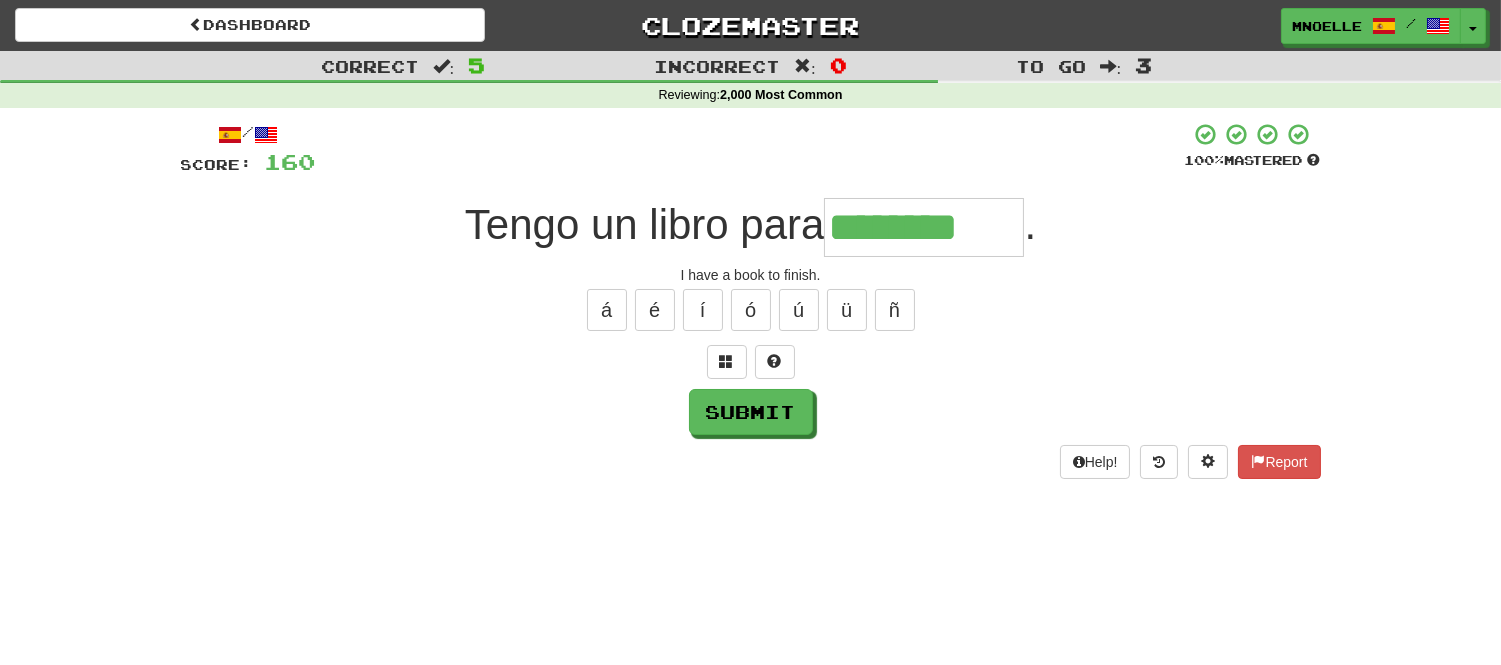 type on "********" 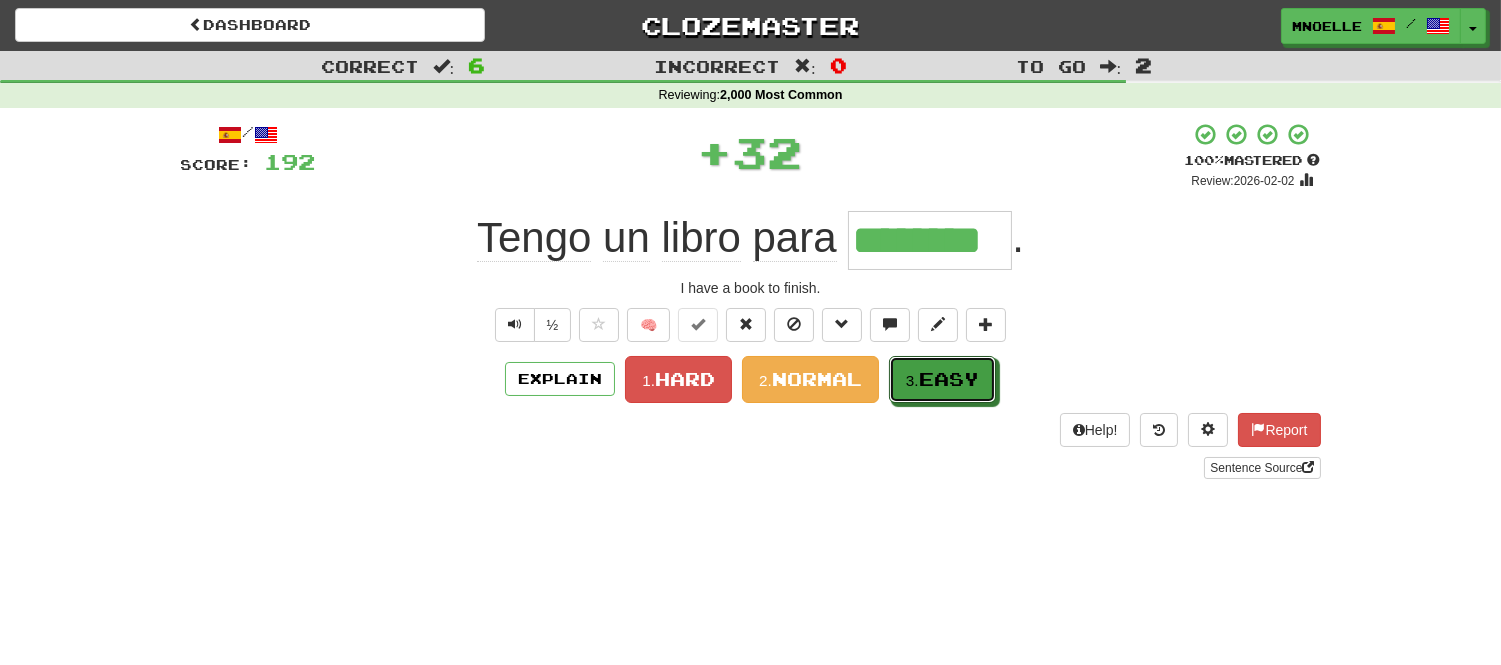 click on "Easy" at bounding box center (949, 379) 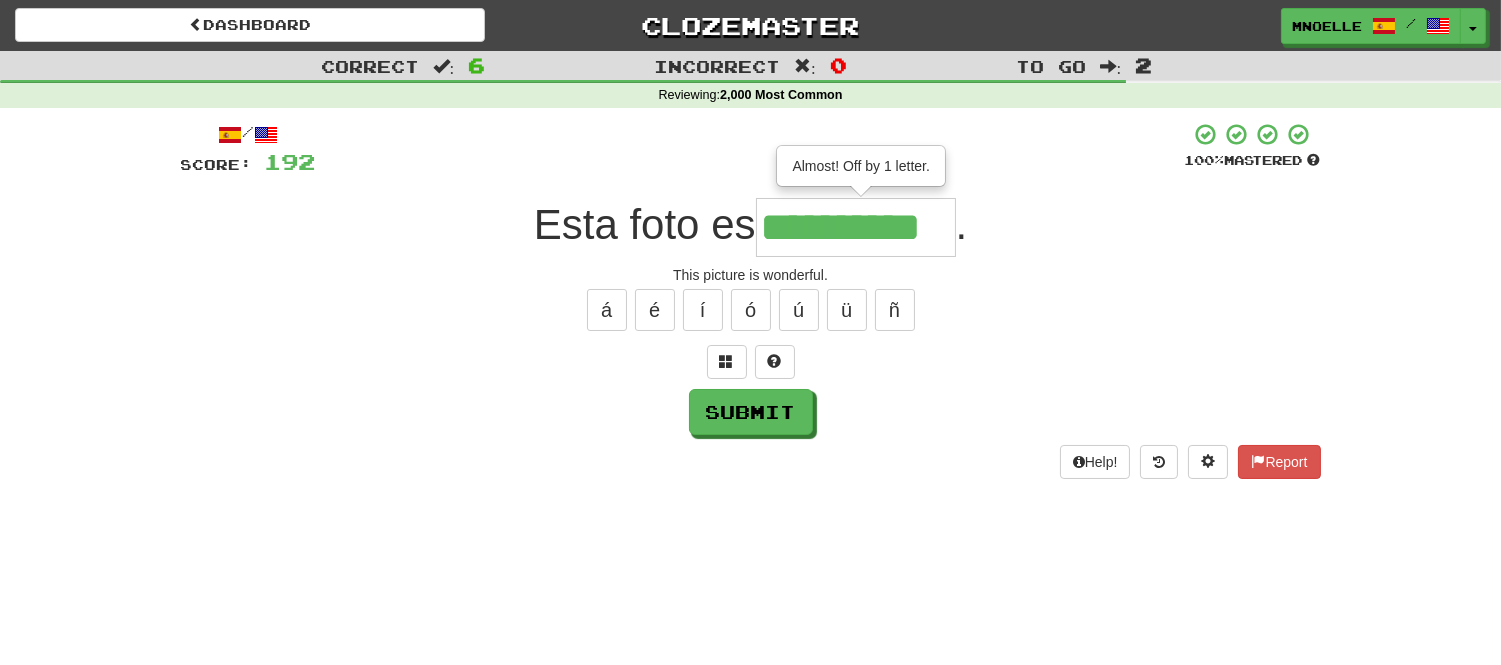 scroll, scrollTop: 0, scrollLeft: 20, axis: horizontal 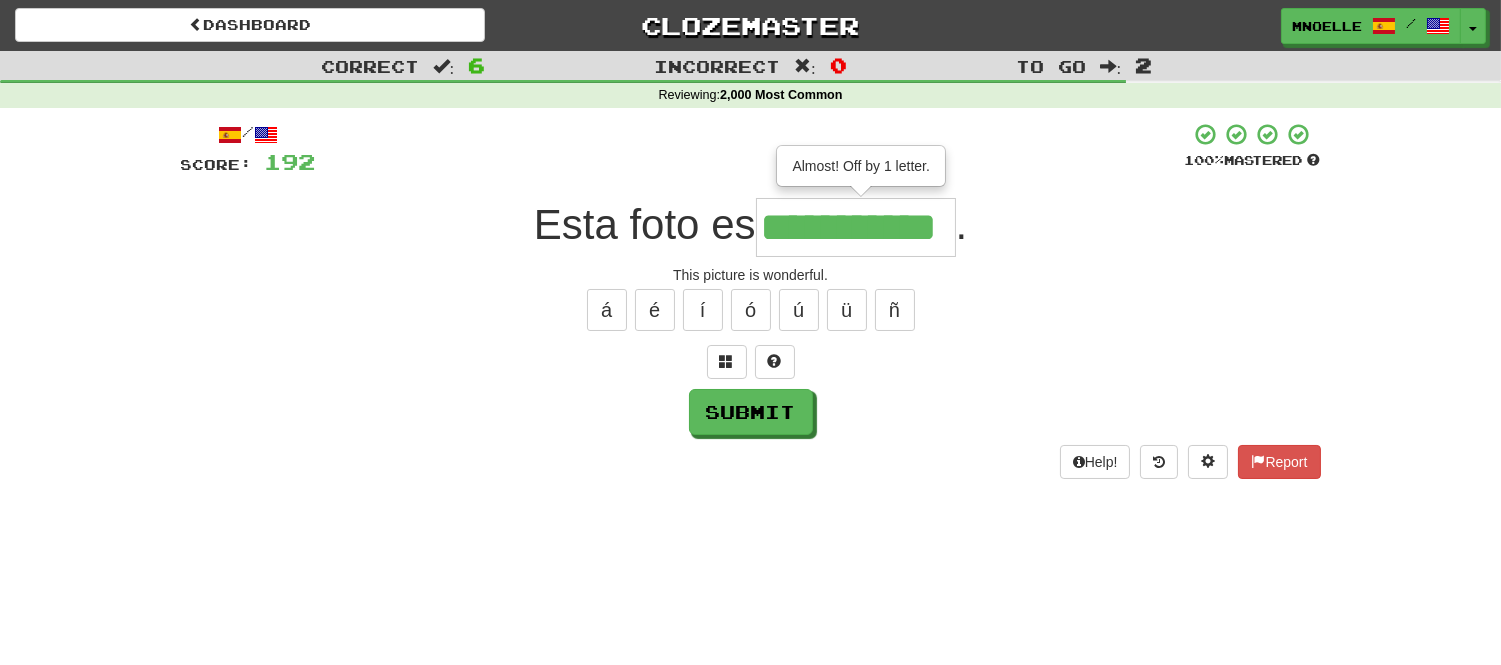 type on "**********" 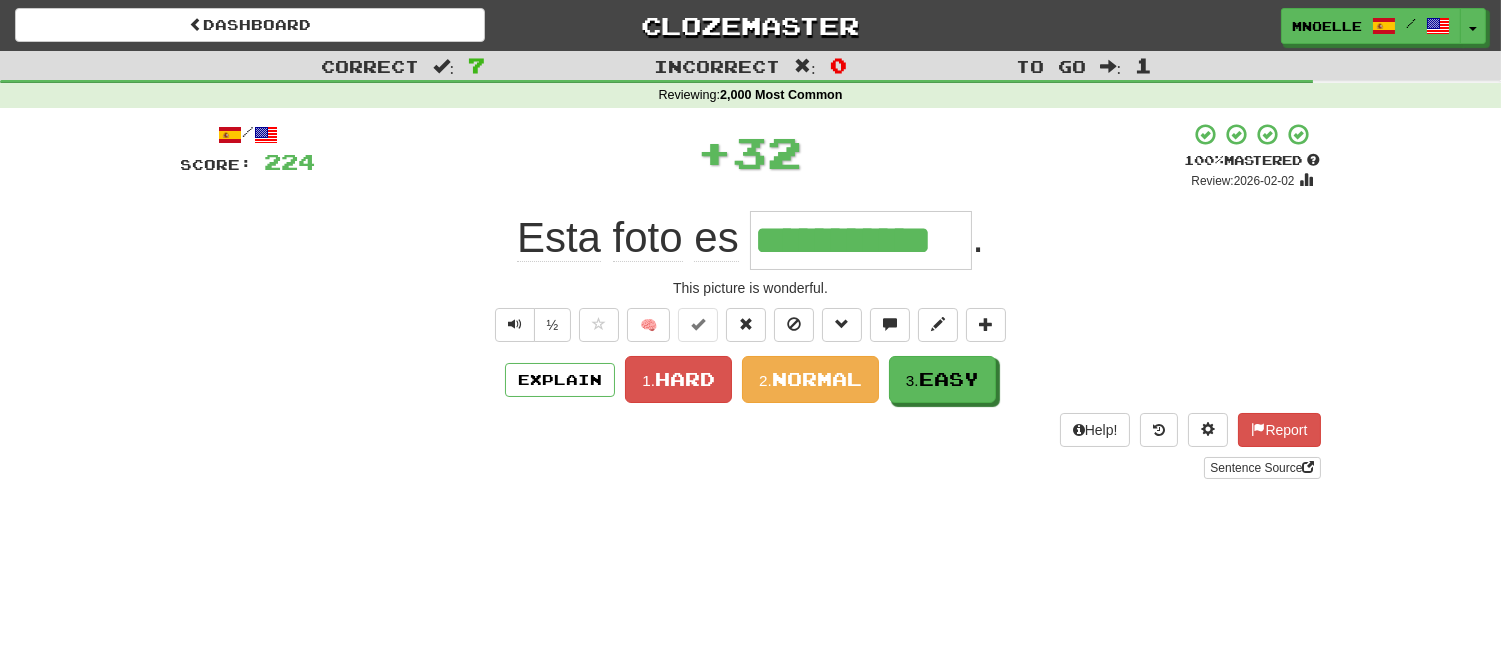 scroll, scrollTop: 0, scrollLeft: 0, axis: both 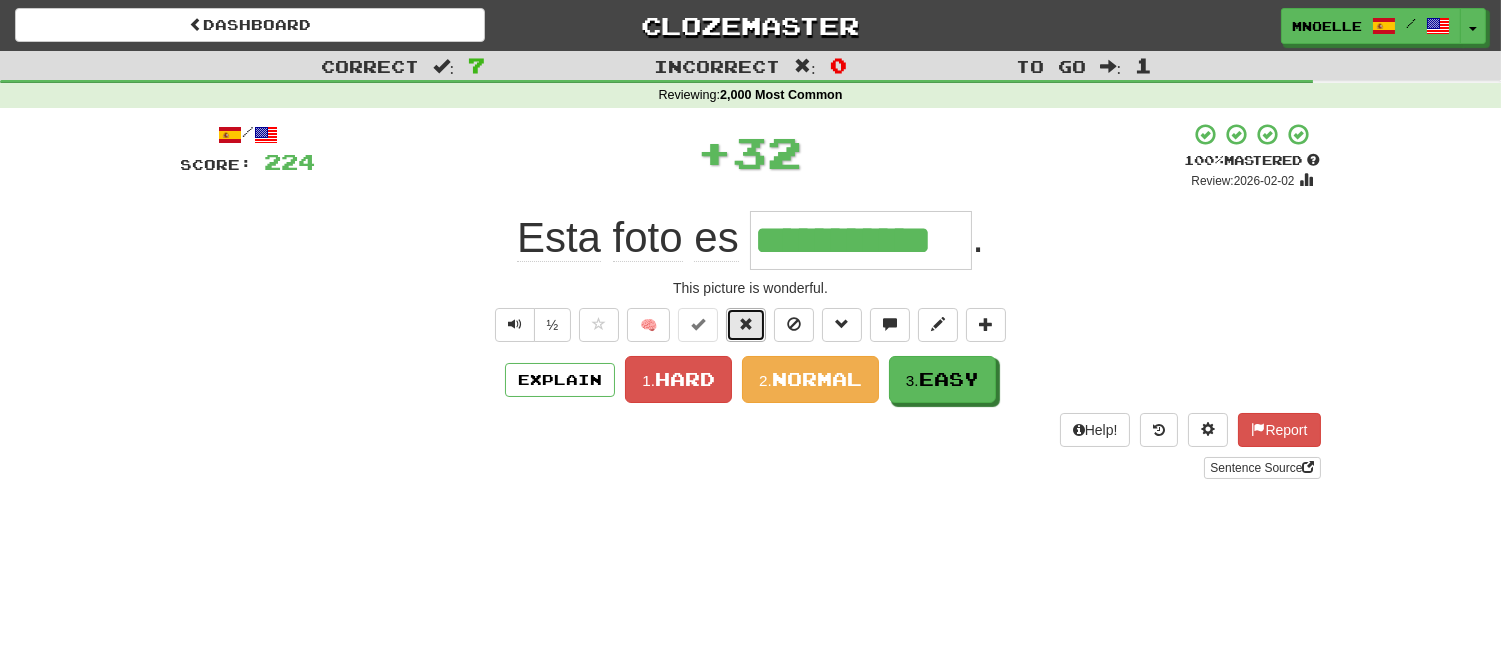 click at bounding box center (746, 325) 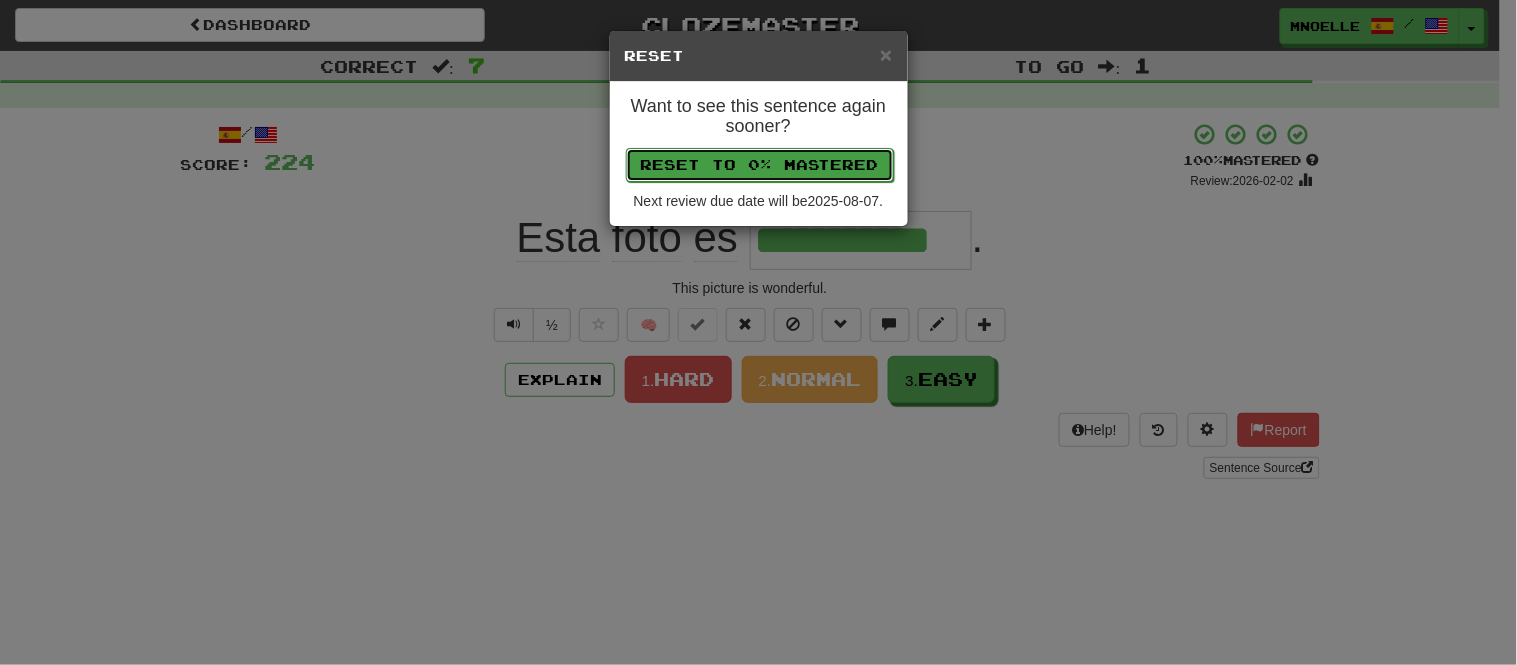 click on "Reset to 0% Mastered" at bounding box center [760, 165] 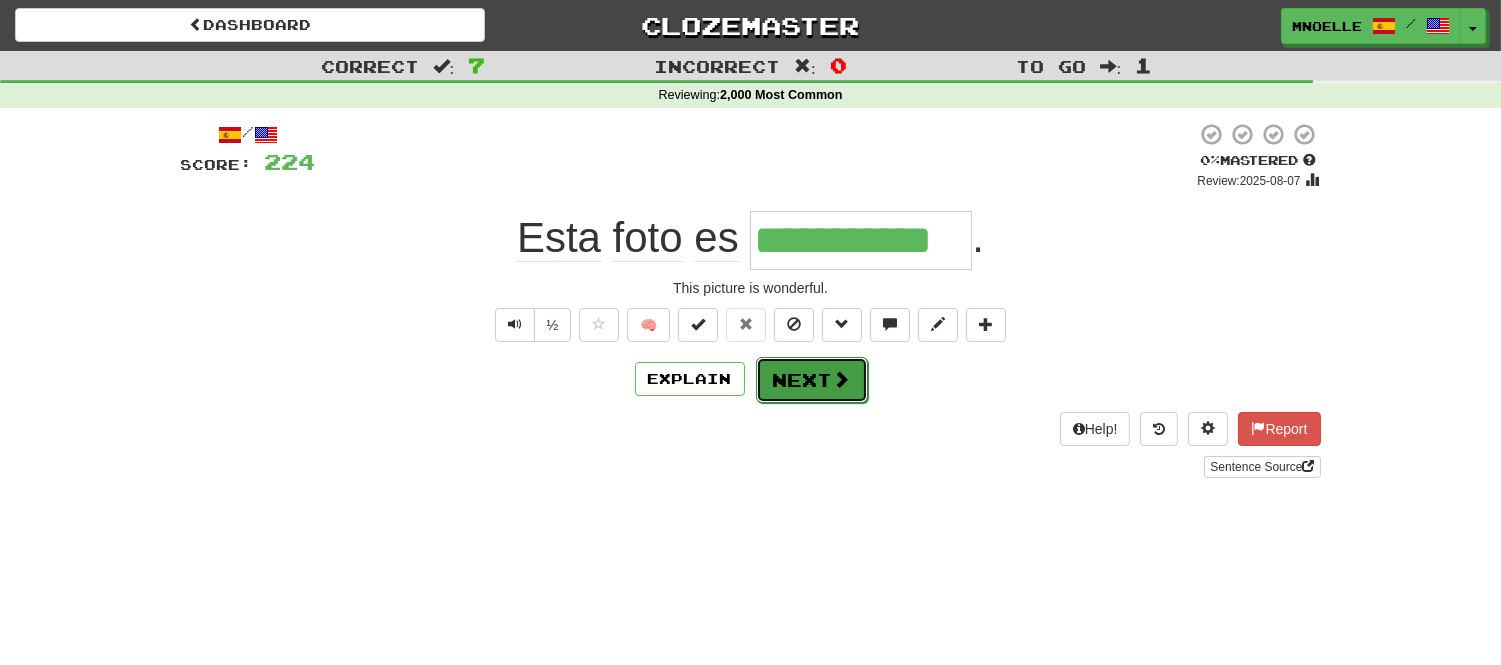 click on "Next" at bounding box center (812, 380) 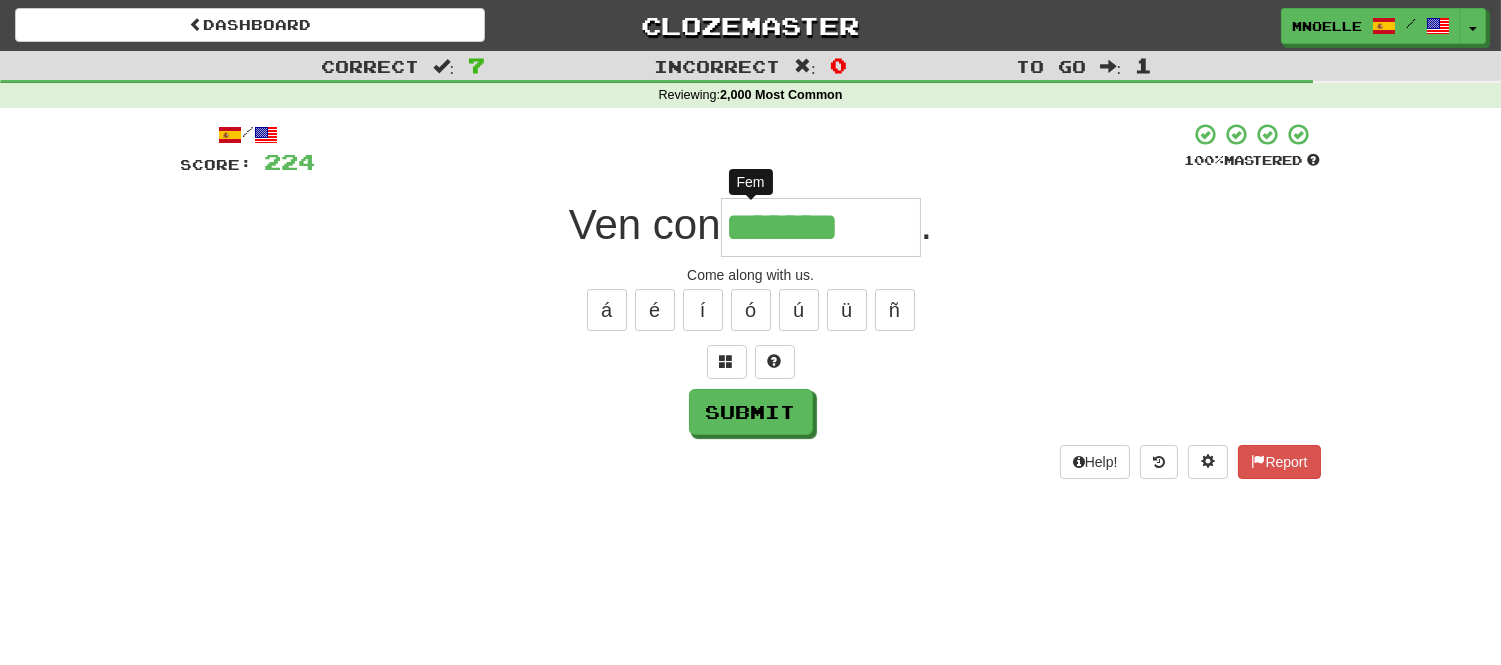 type on "********" 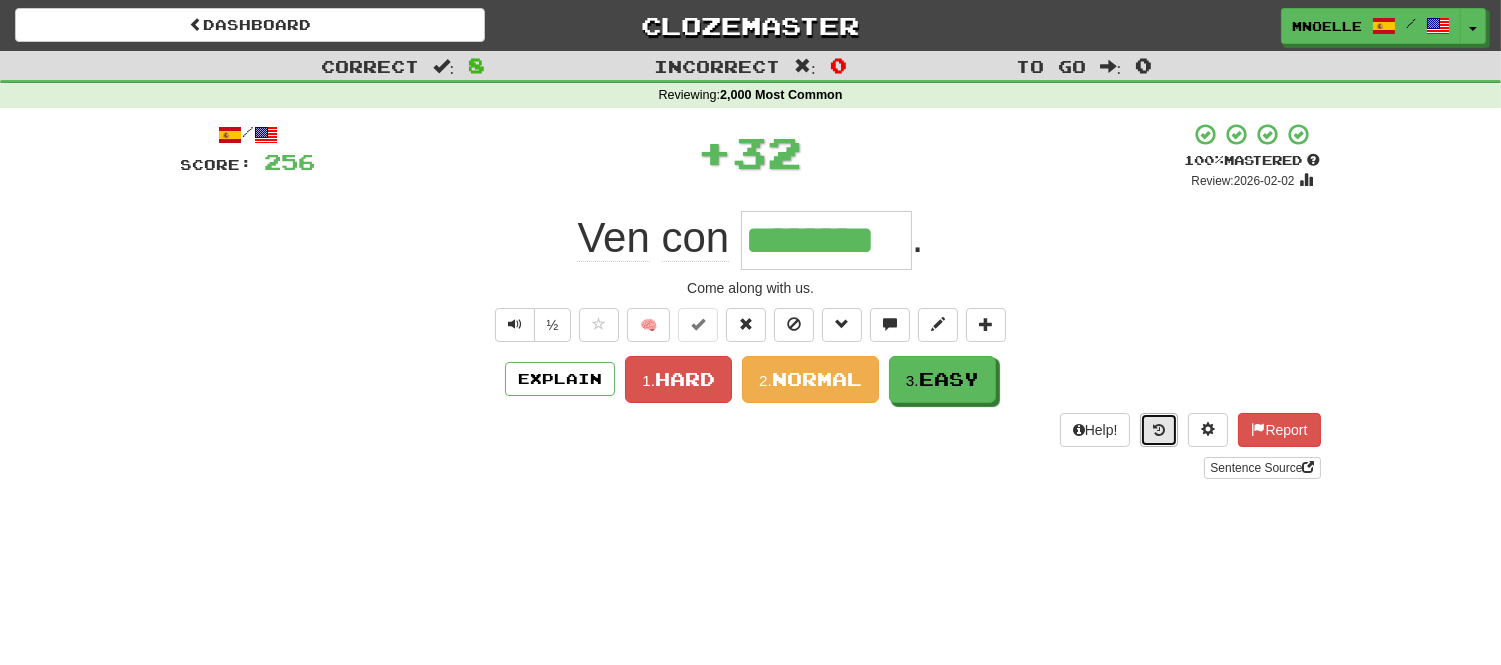 click at bounding box center (1159, 430) 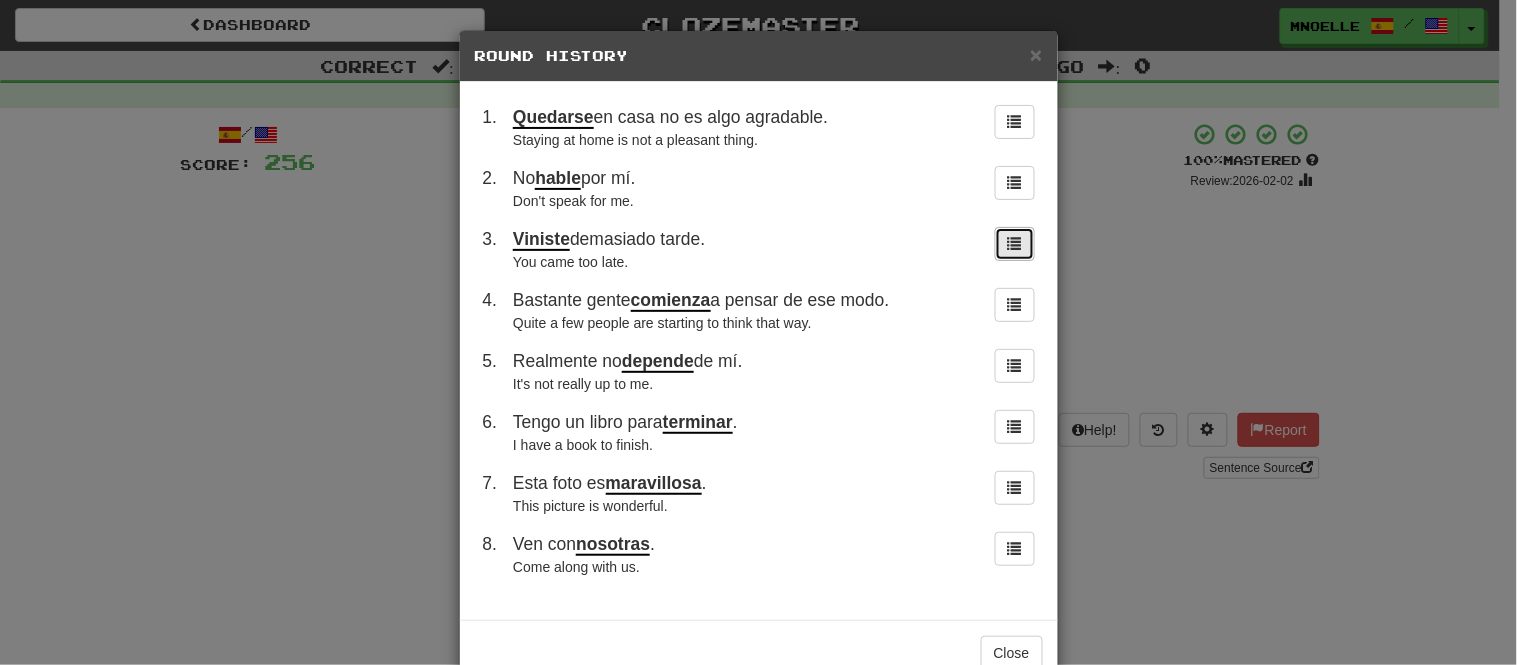 click at bounding box center [1015, 243] 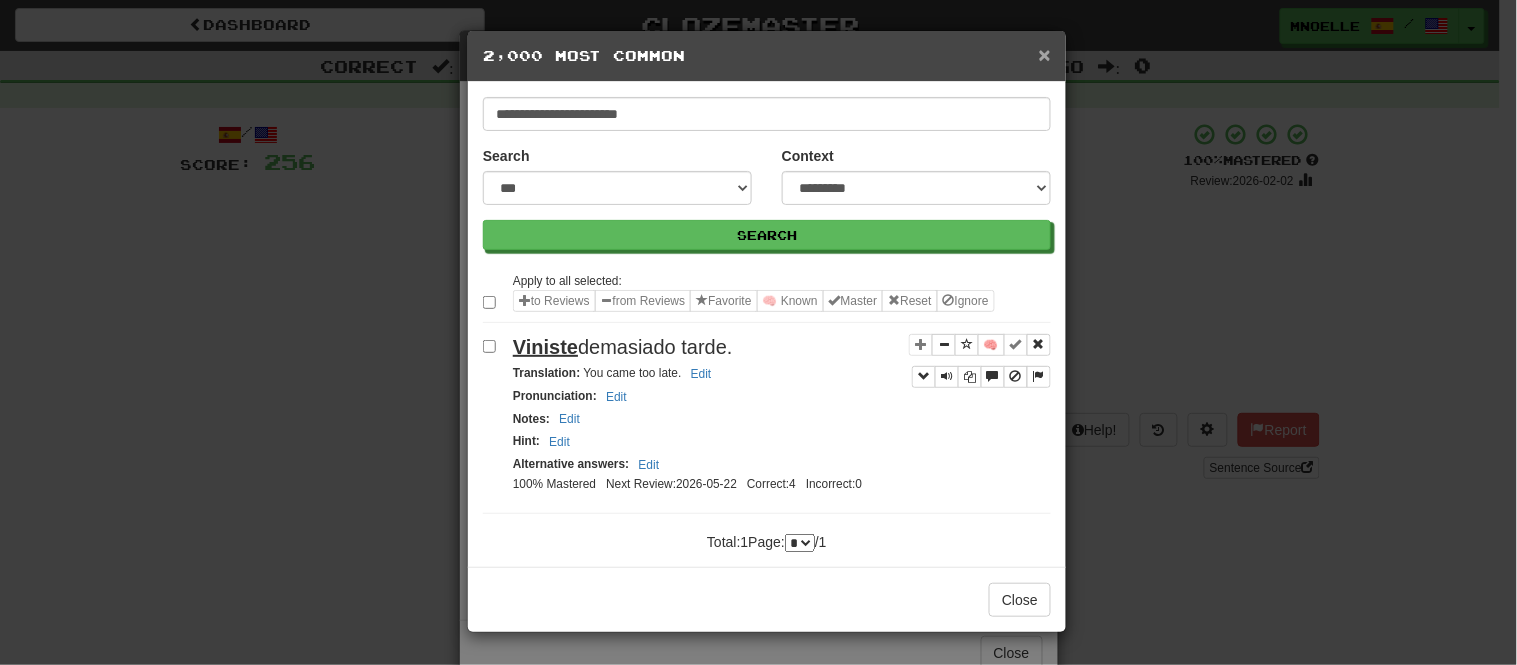 click on "×" at bounding box center (1045, 54) 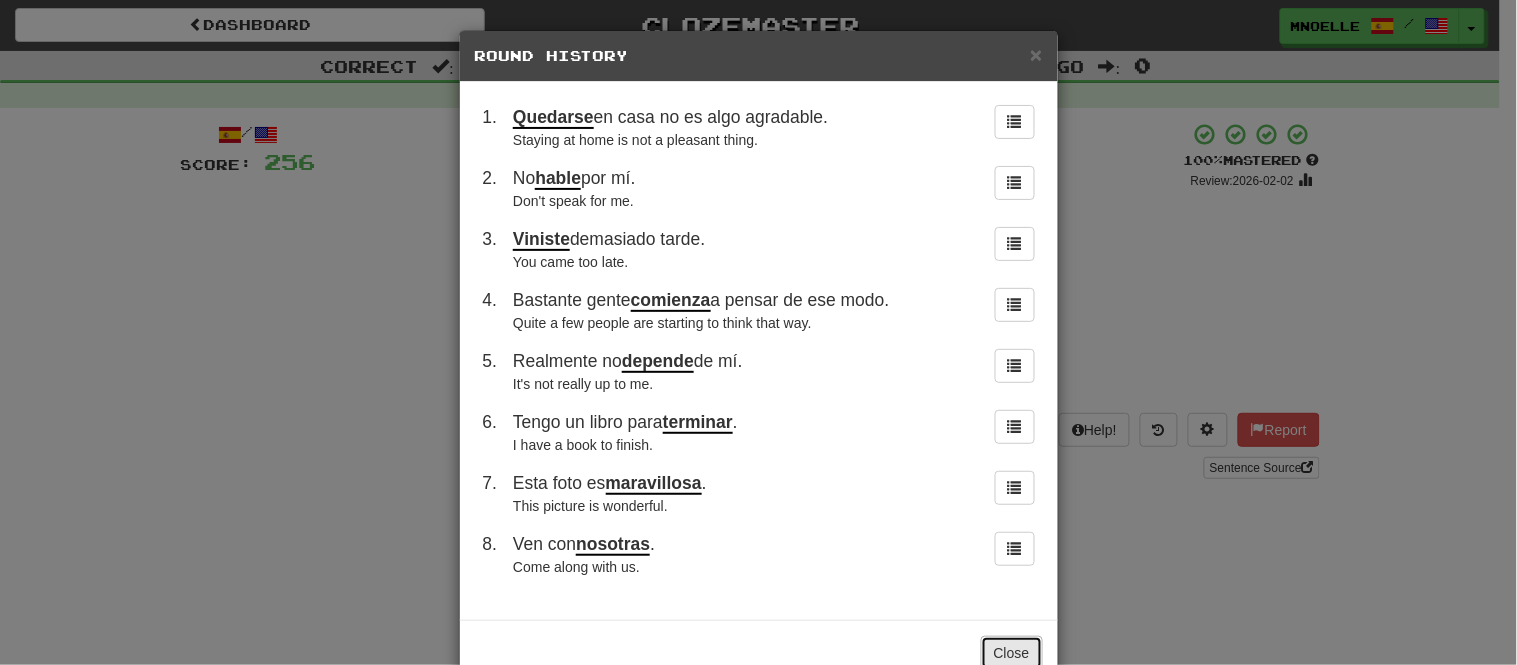 click on "Close" at bounding box center (1012, 653) 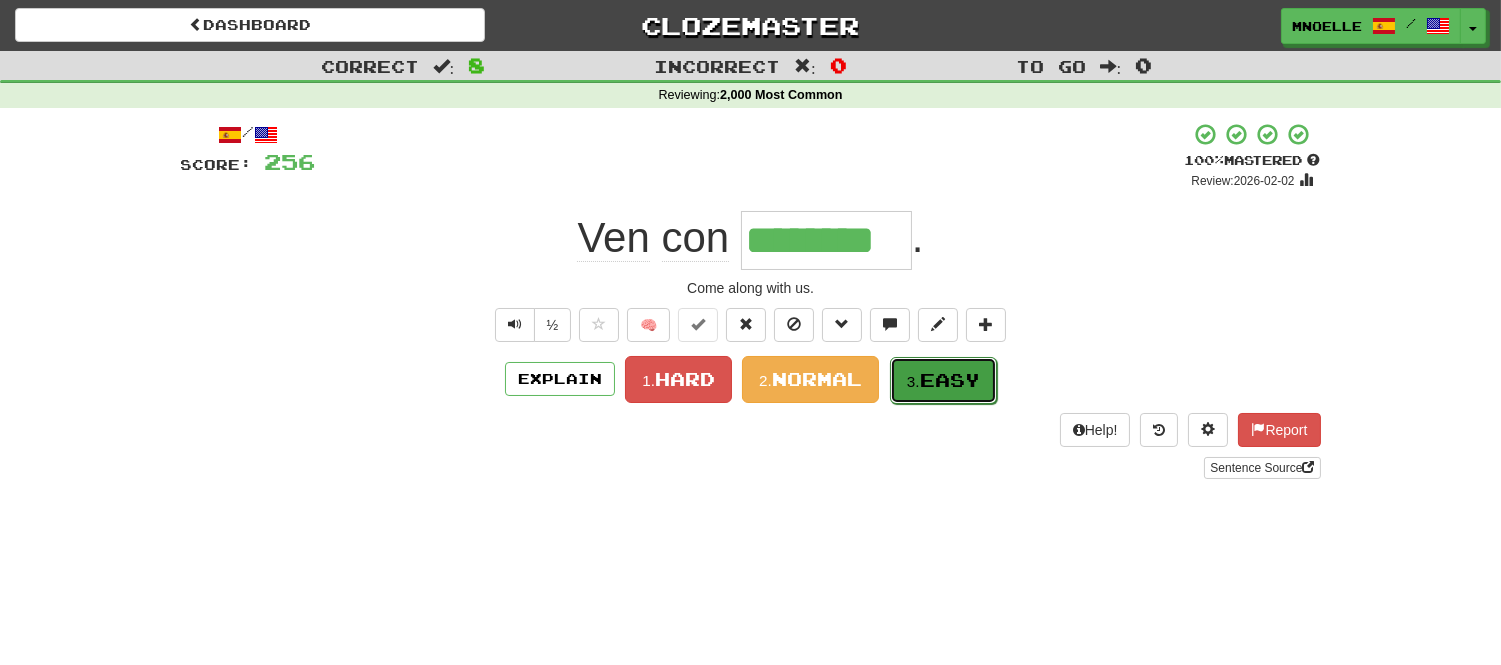click on "Easy" at bounding box center [950, 380] 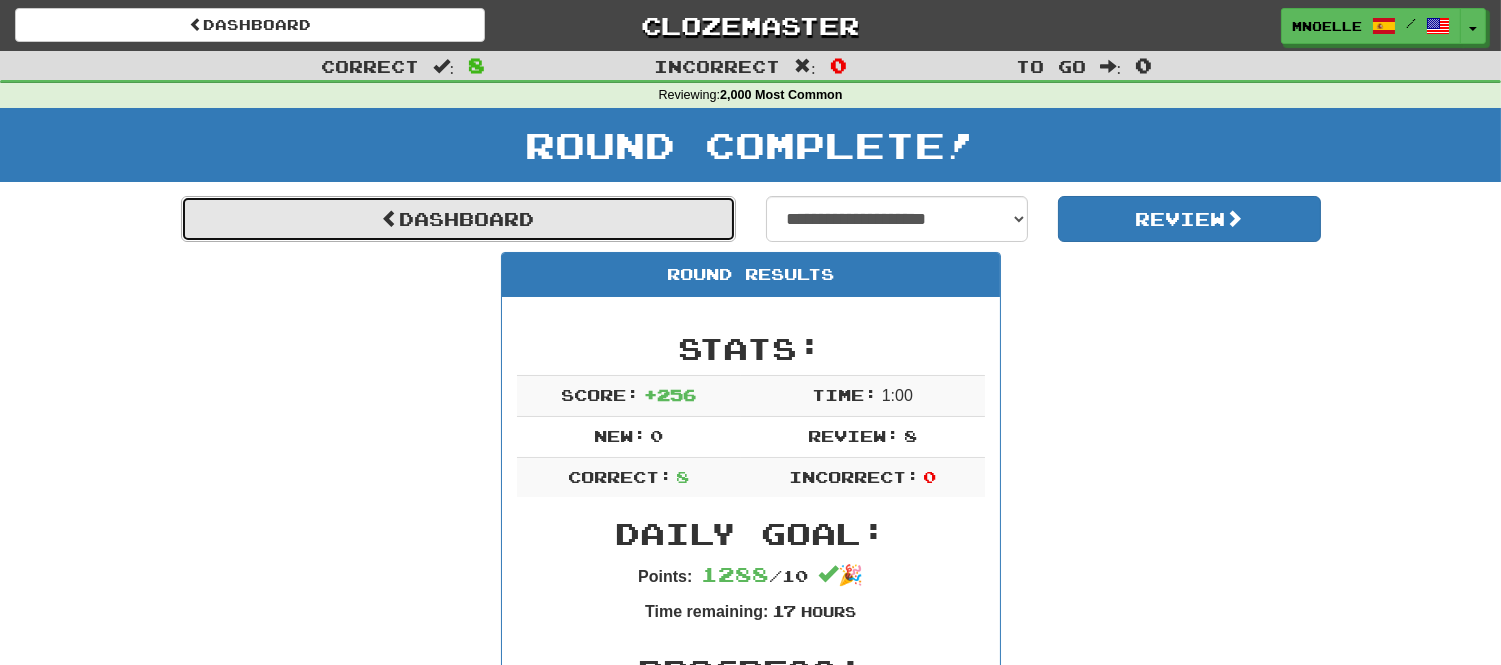 click on "Dashboard" at bounding box center (458, 219) 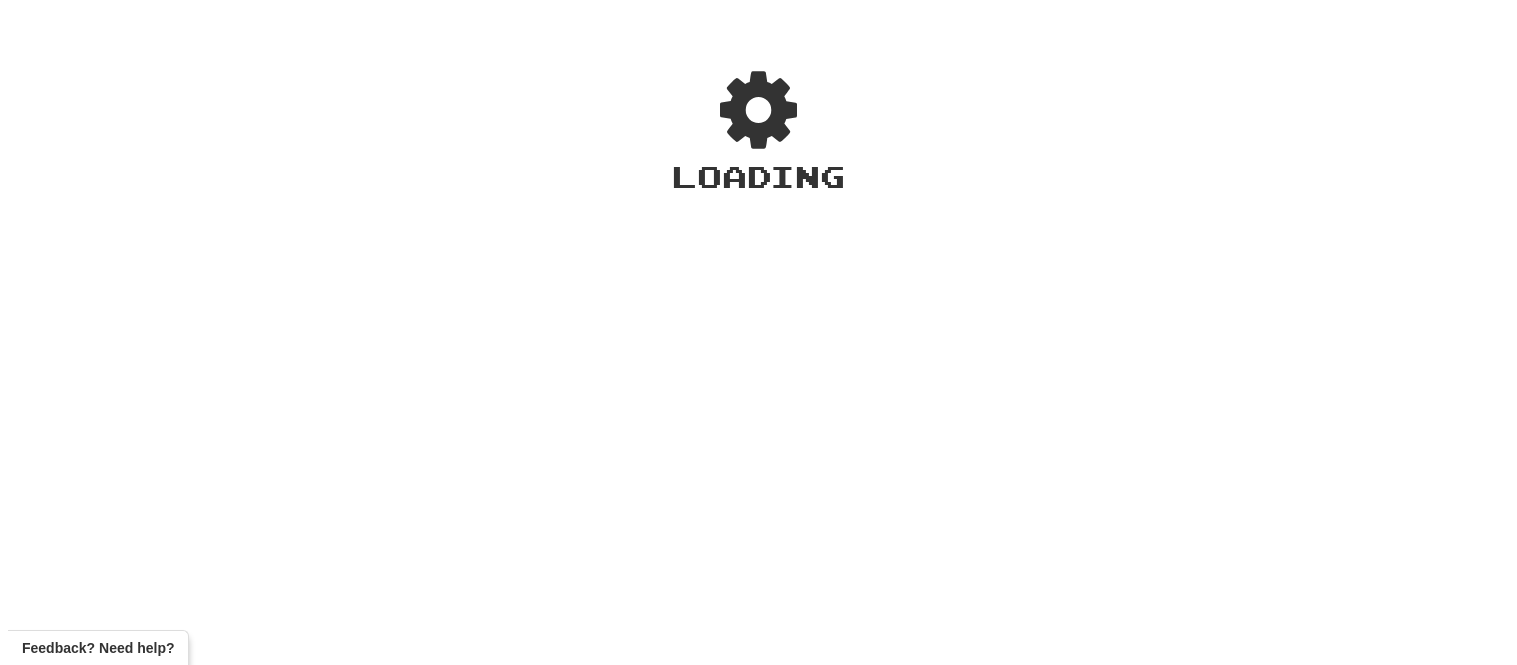 scroll, scrollTop: 0, scrollLeft: 0, axis: both 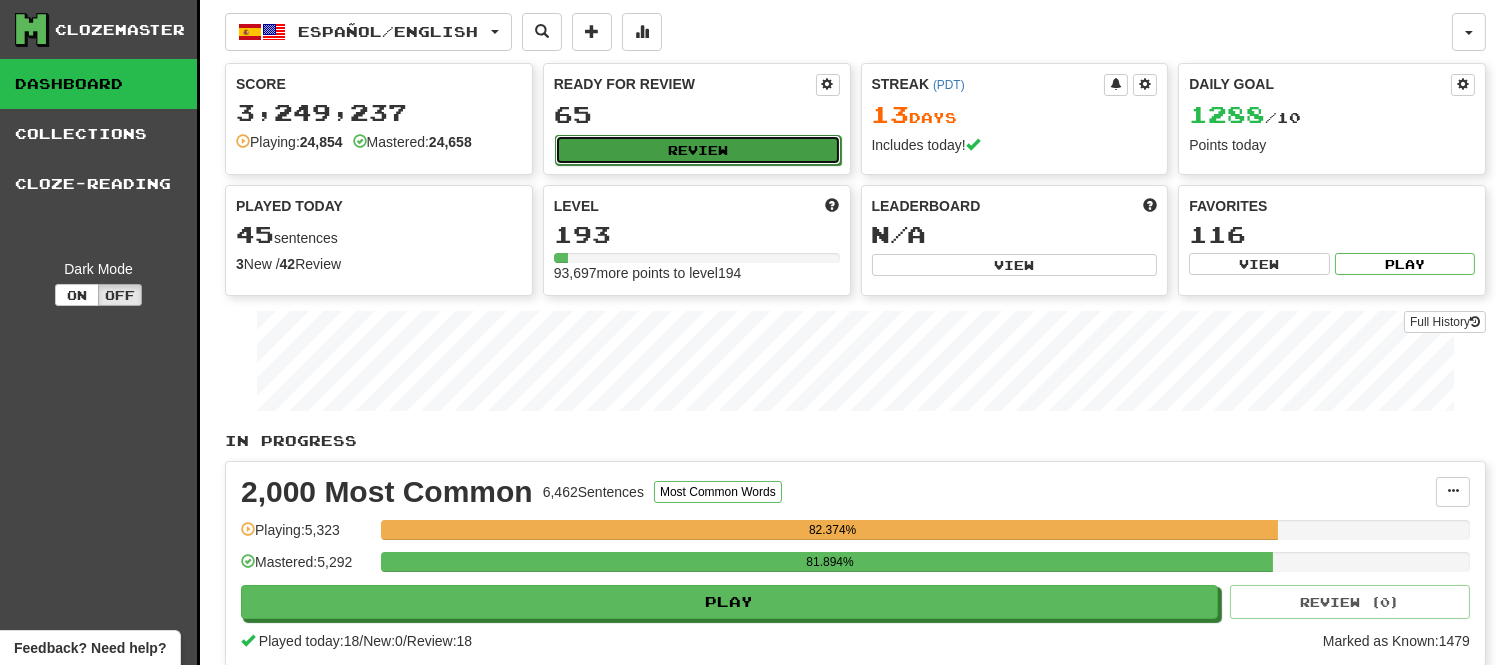 click on "Review" at bounding box center [698, 150] 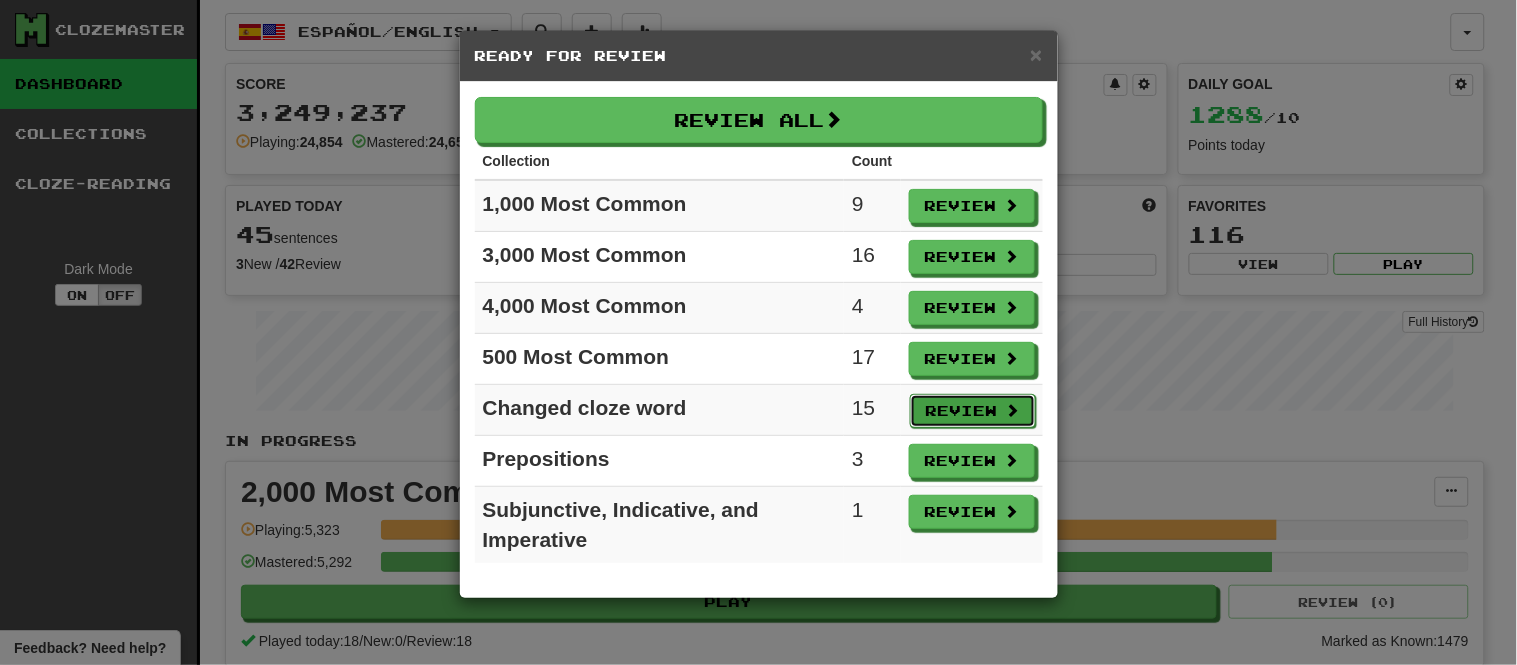 click on "Review" at bounding box center (973, 411) 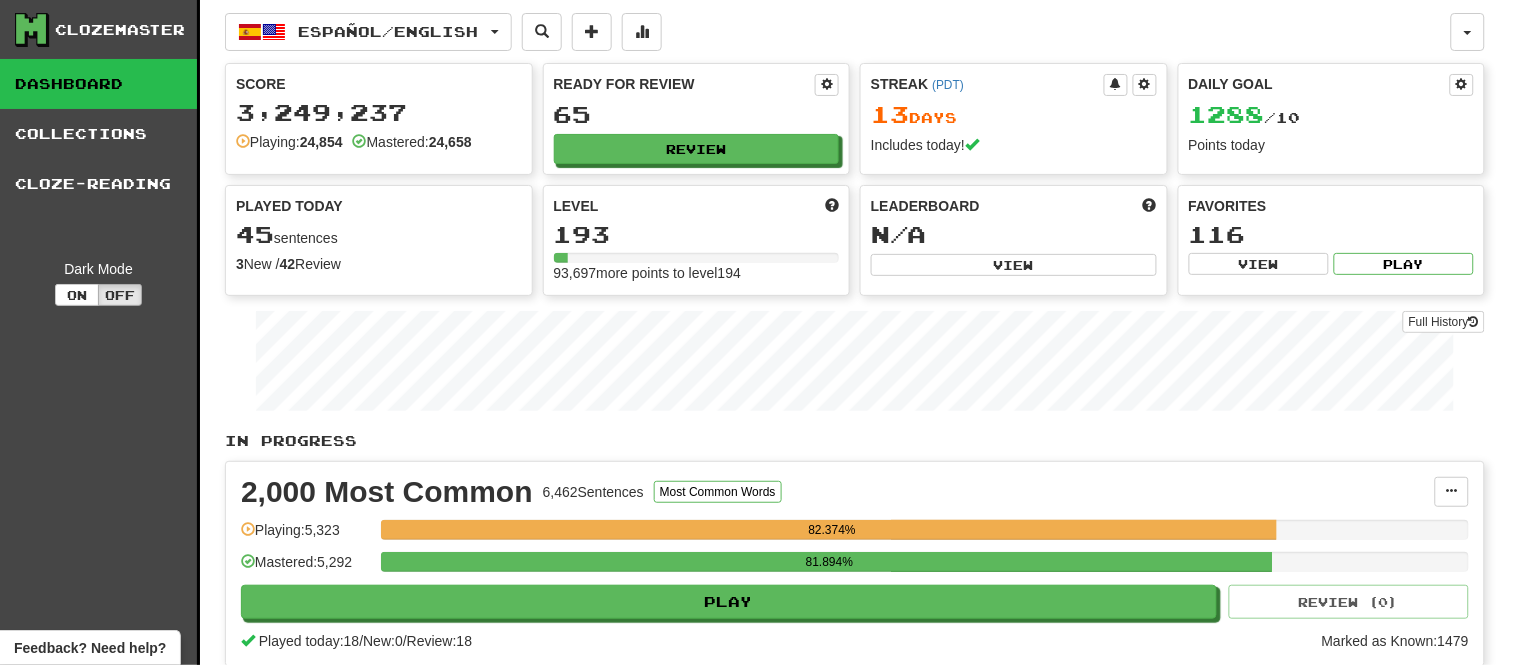 select on "**" 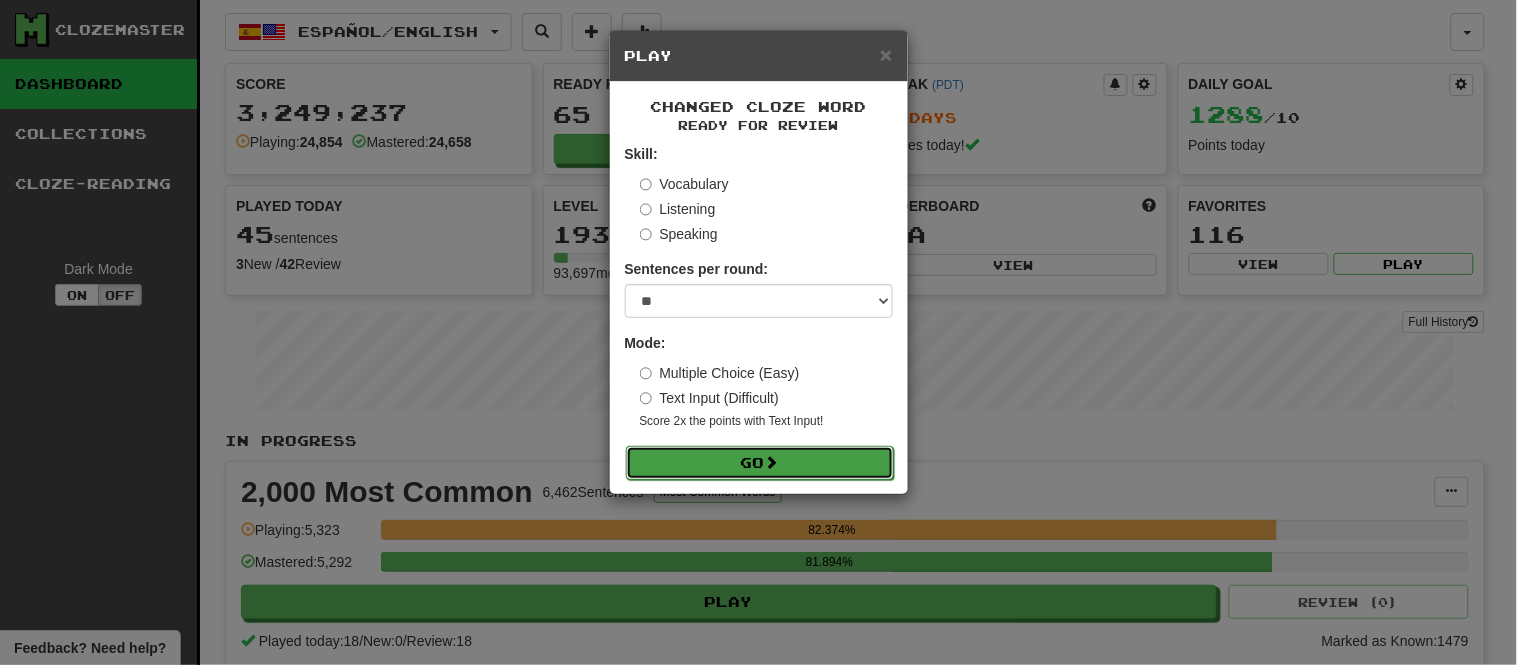 click on "Go" at bounding box center [760, 463] 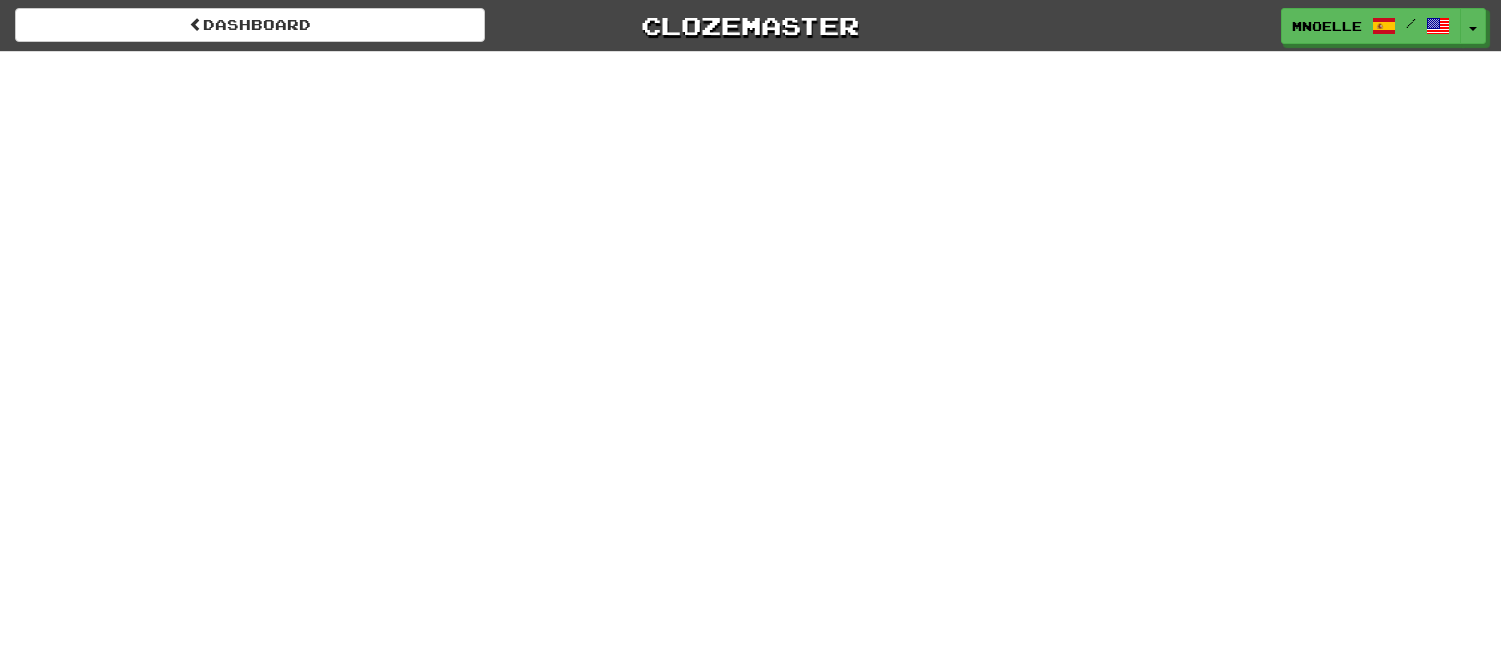 scroll, scrollTop: 0, scrollLeft: 0, axis: both 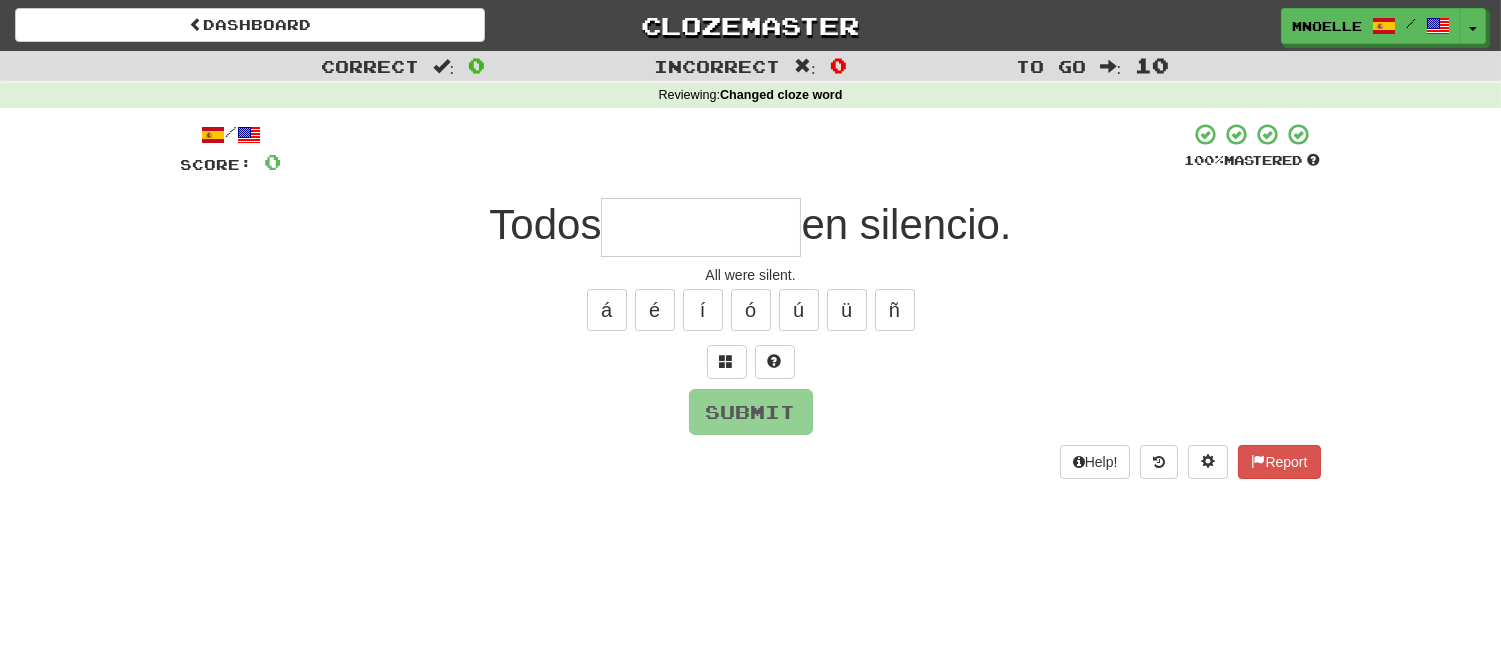 click at bounding box center (701, 227) 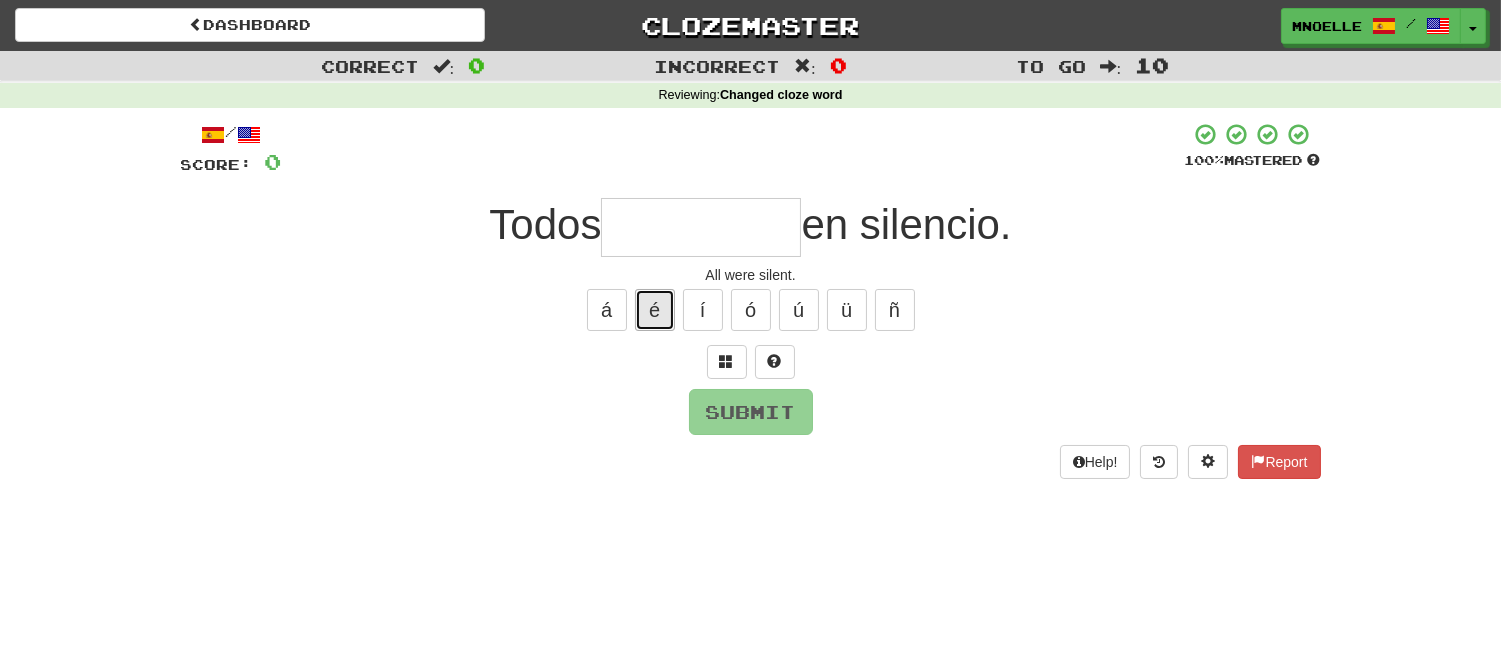click on "é" at bounding box center [655, 310] 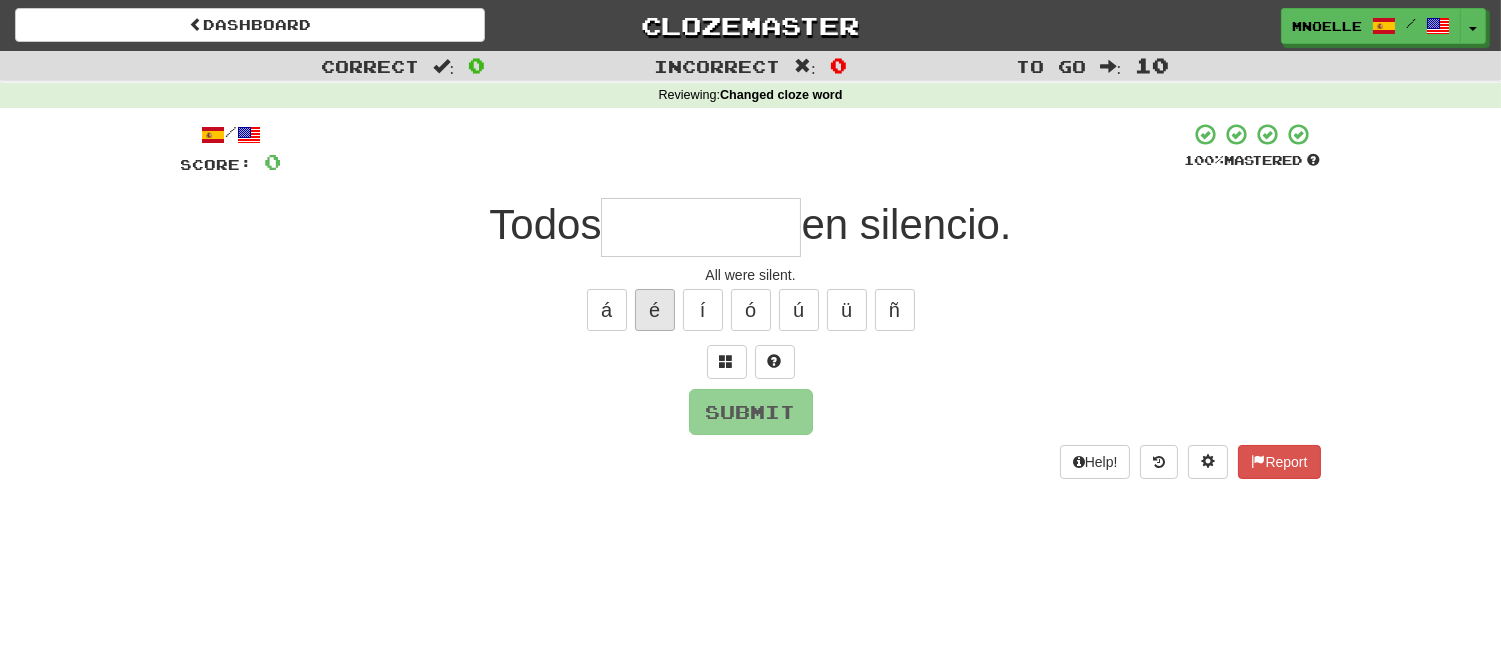 type on "*" 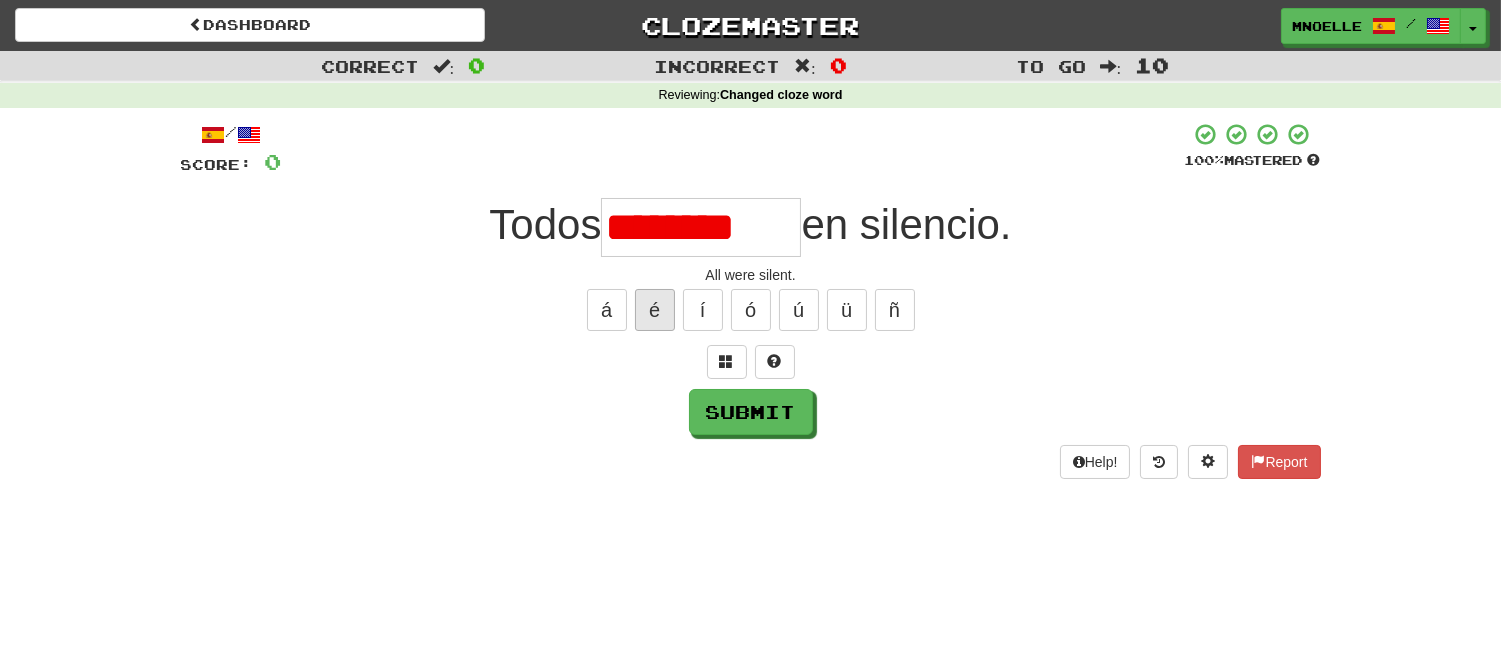 scroll, scrollTop: 0, scrollLeft: 0, axis: both 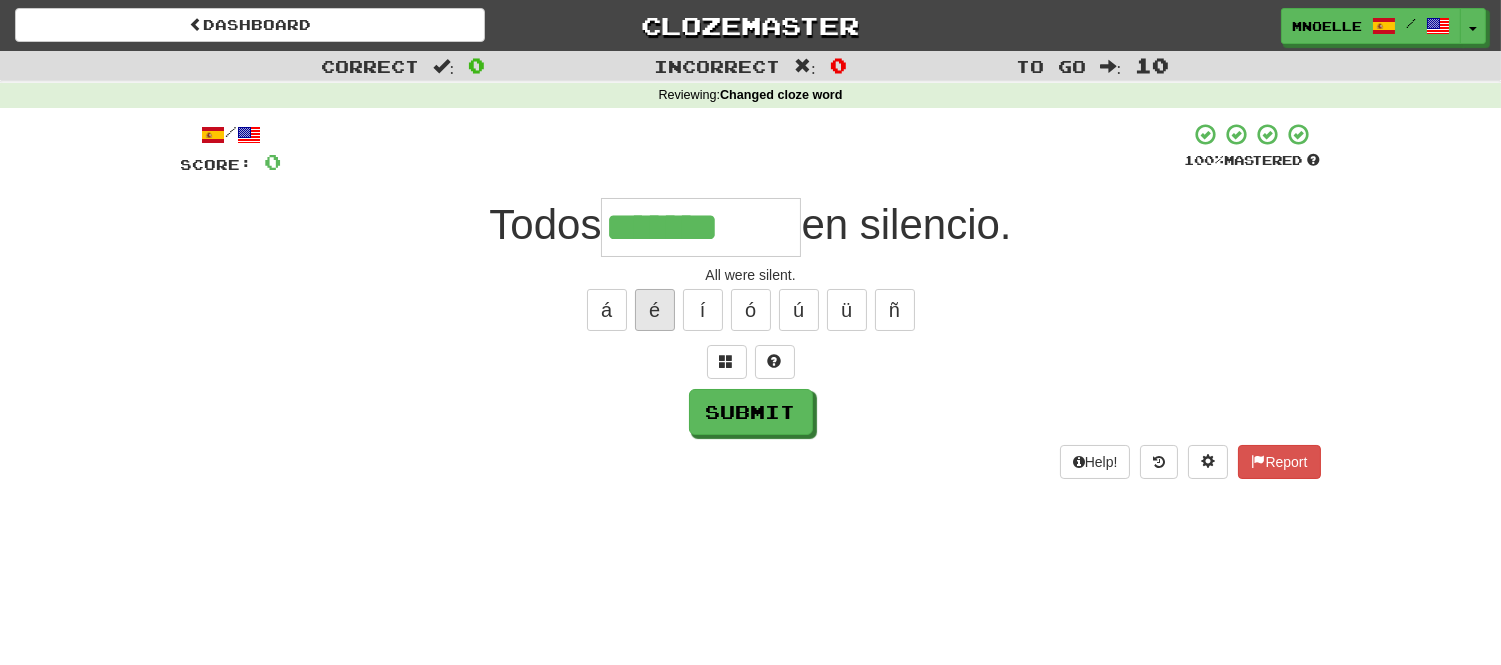 type on "*******" 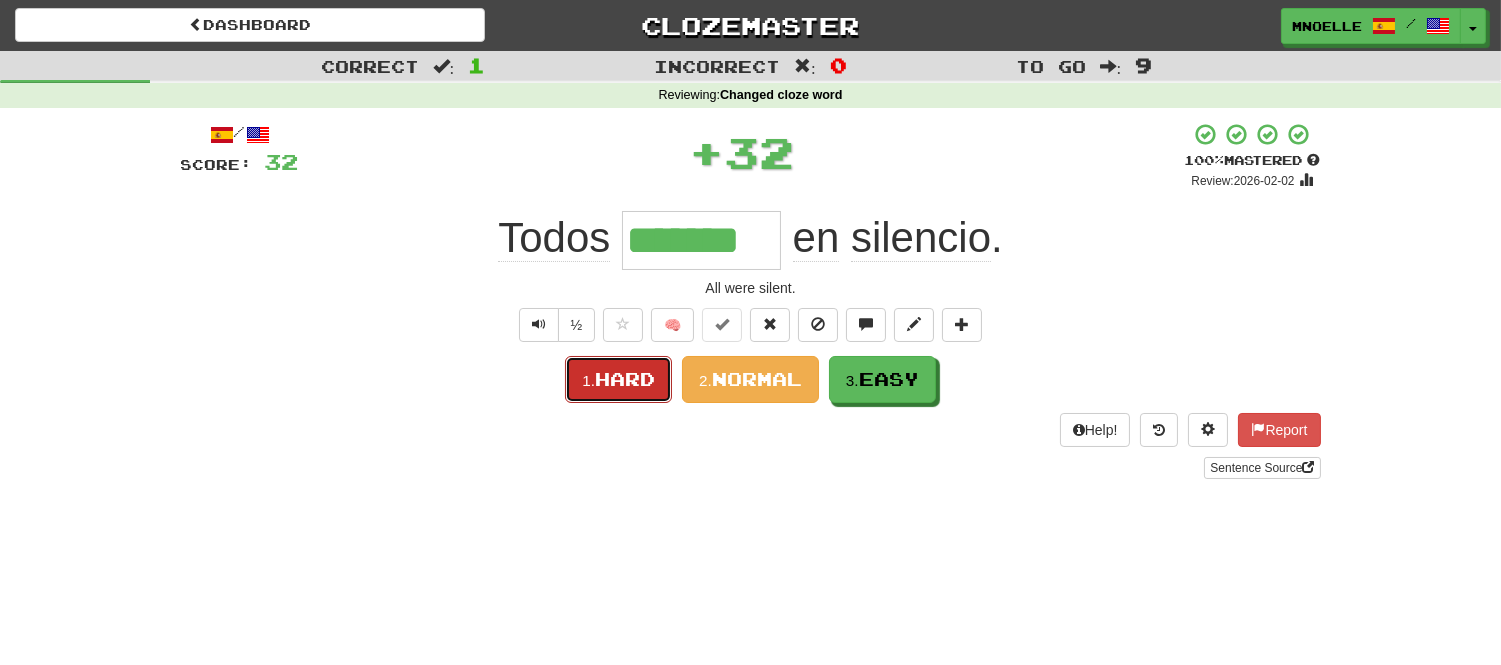 click on "1.  Hard" at bounding box center (618, 379) 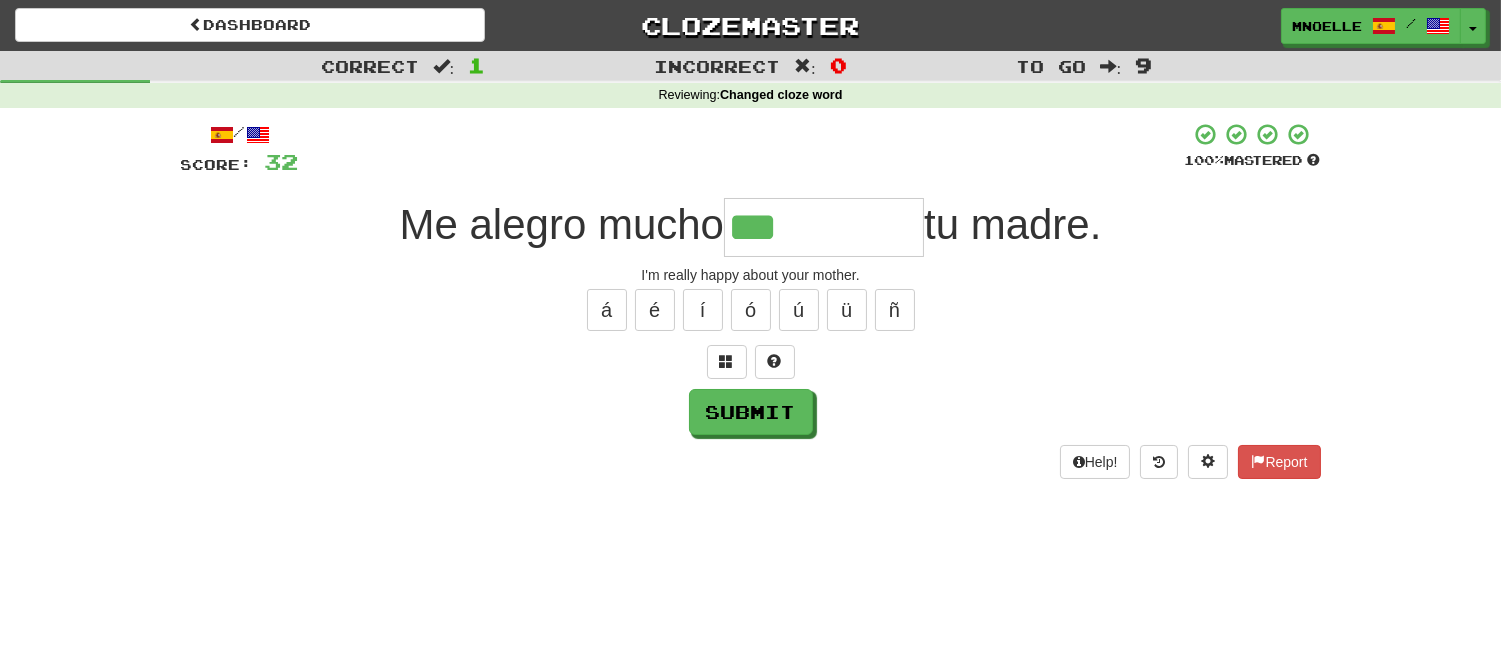 type on "***" 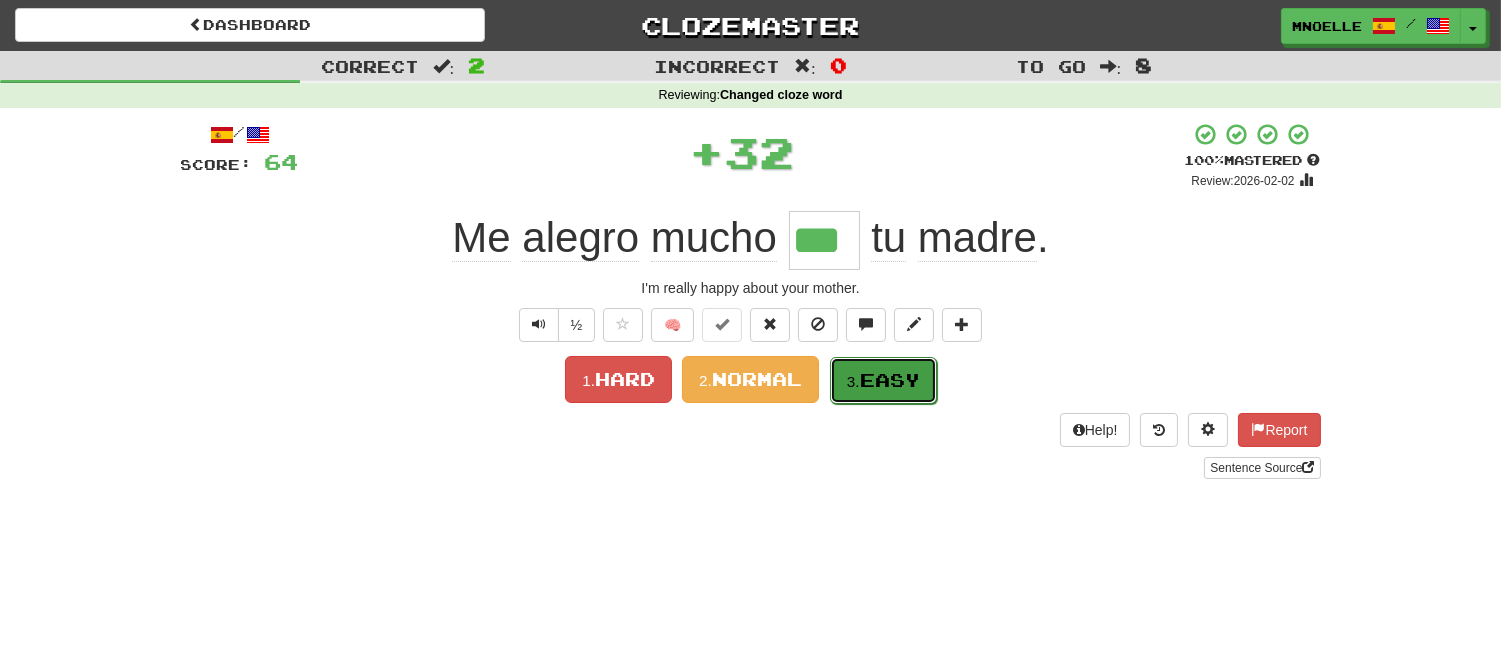 click on "Easy" at bounding box center (890, 380) 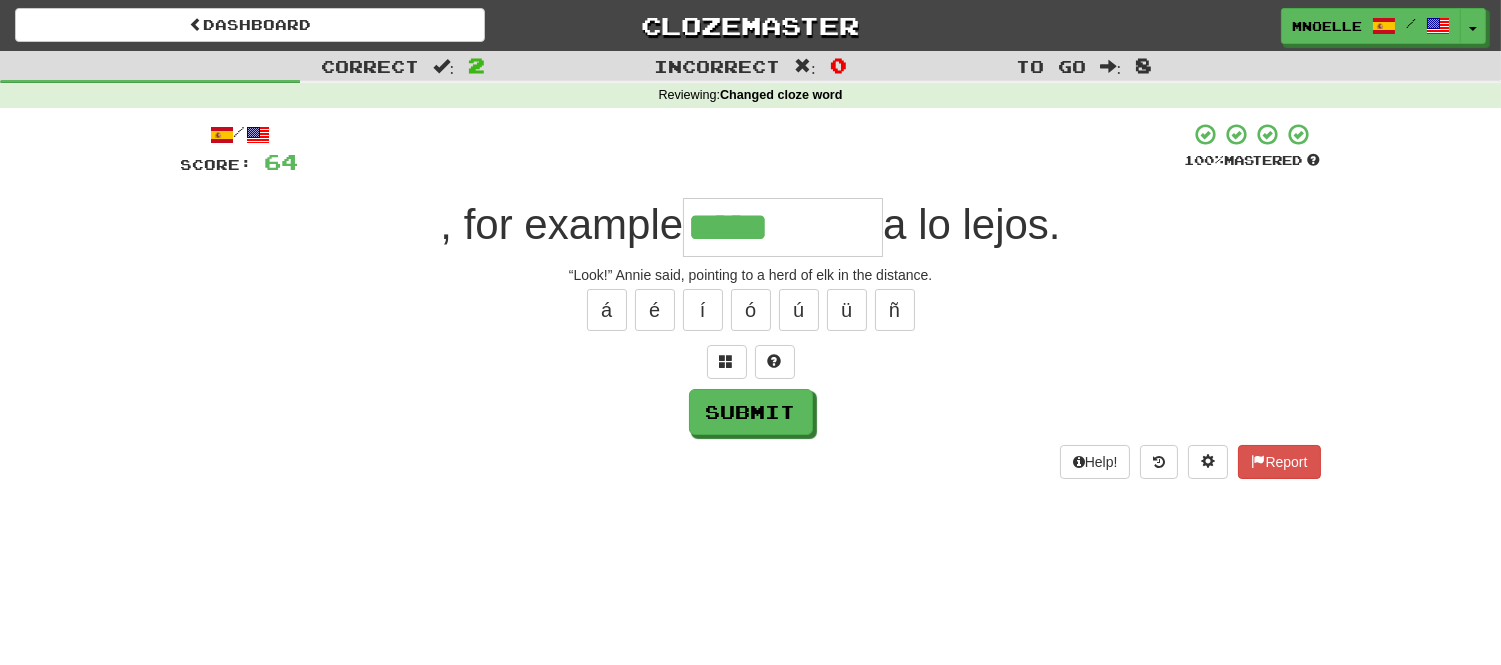 type on "*****" 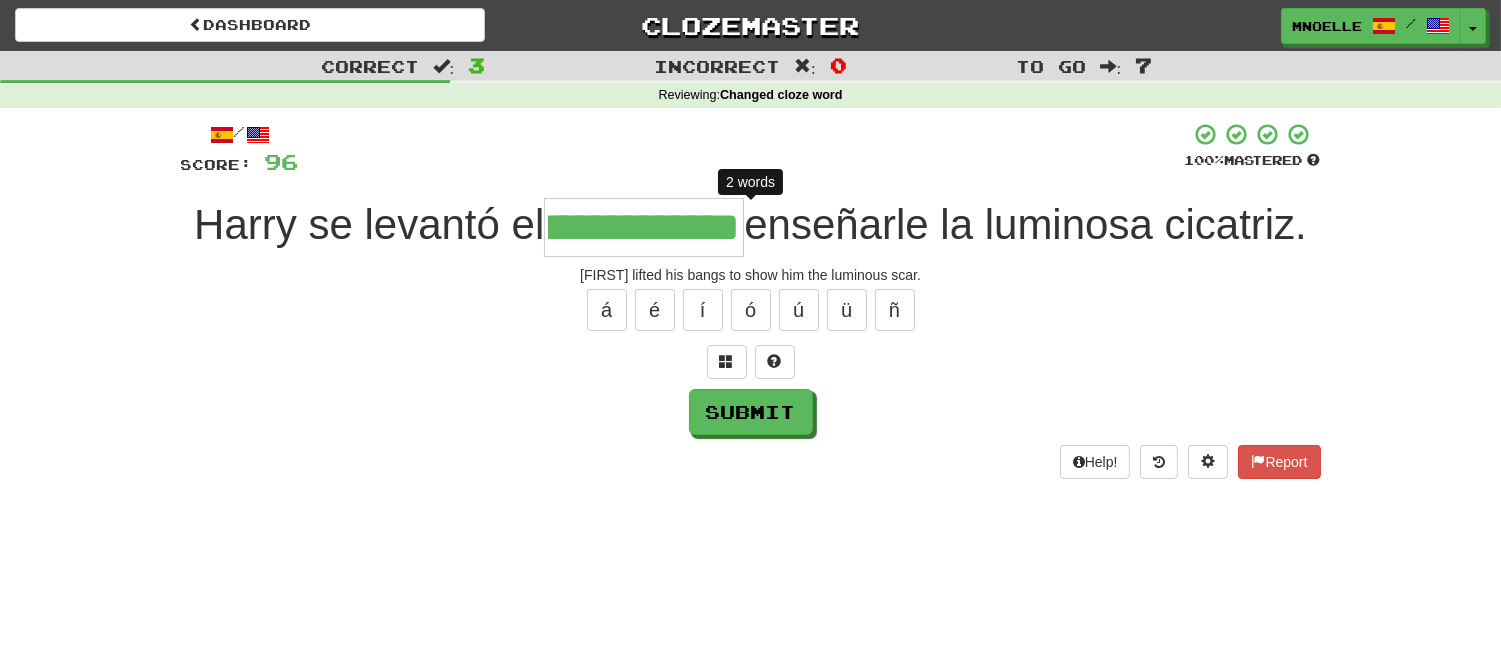 type on "**********" 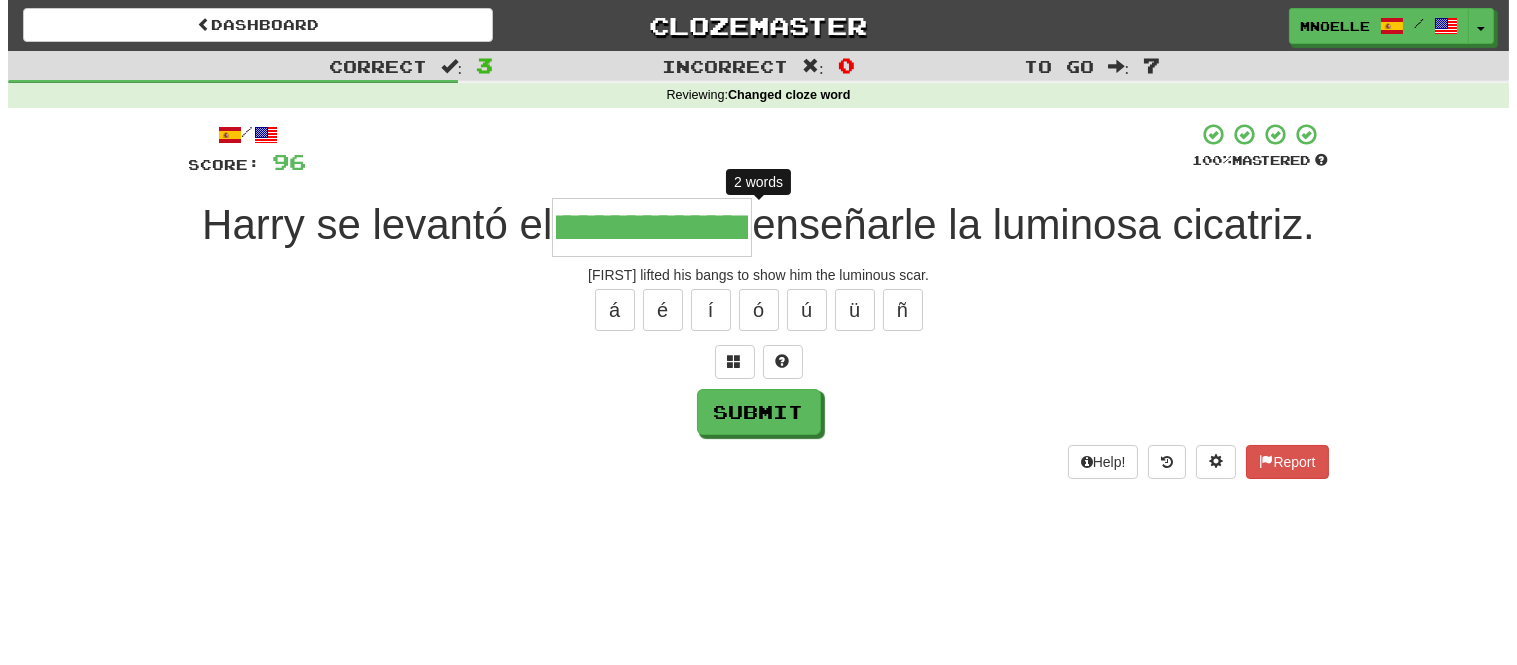 scroll, scrollTop: 0, scrollLeft: 45, axis: horizontal 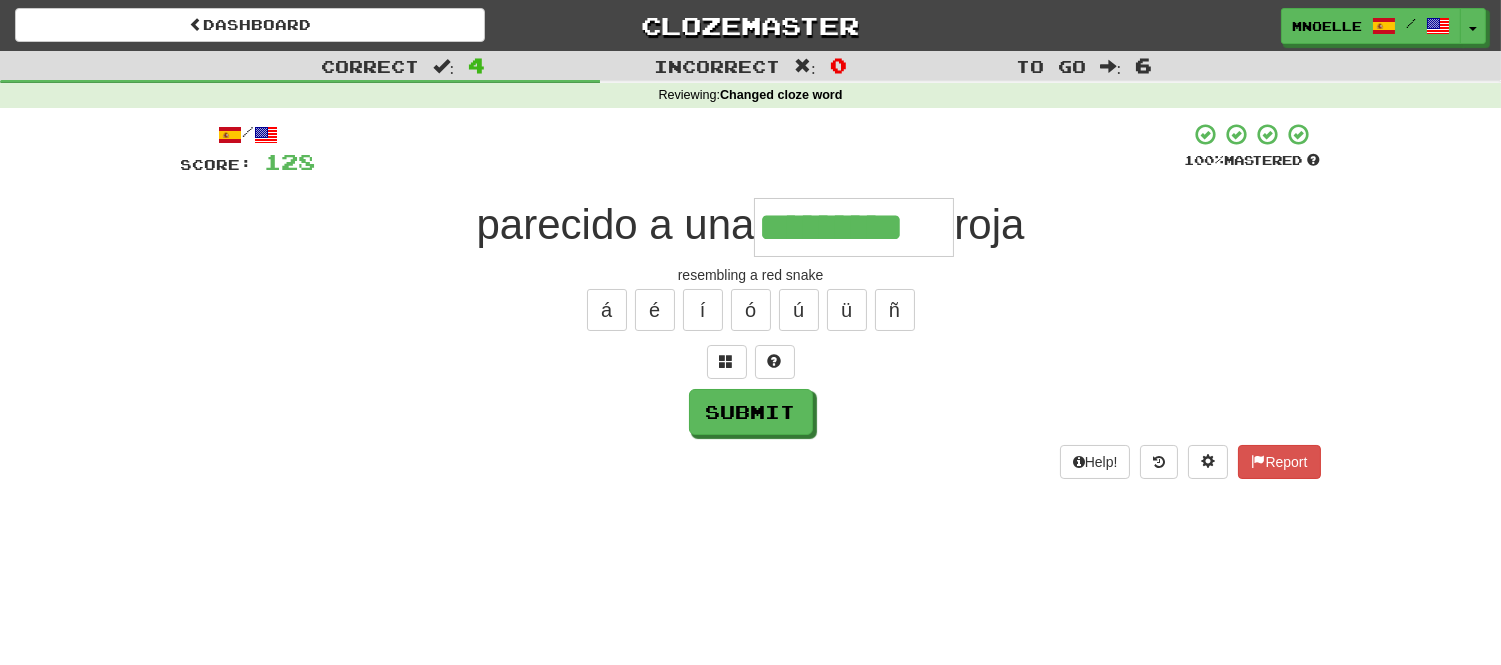 type on "*********" 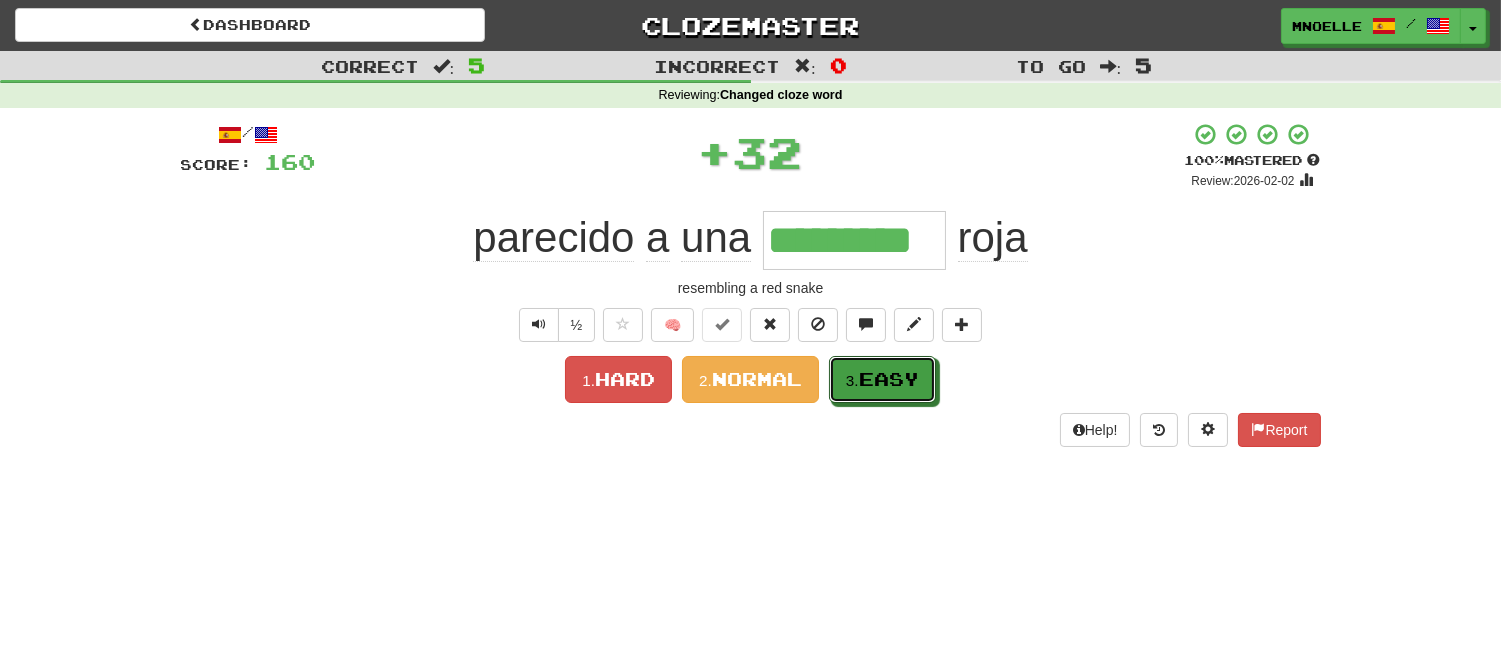 click on "Easy" at bounding box center (889, 379) 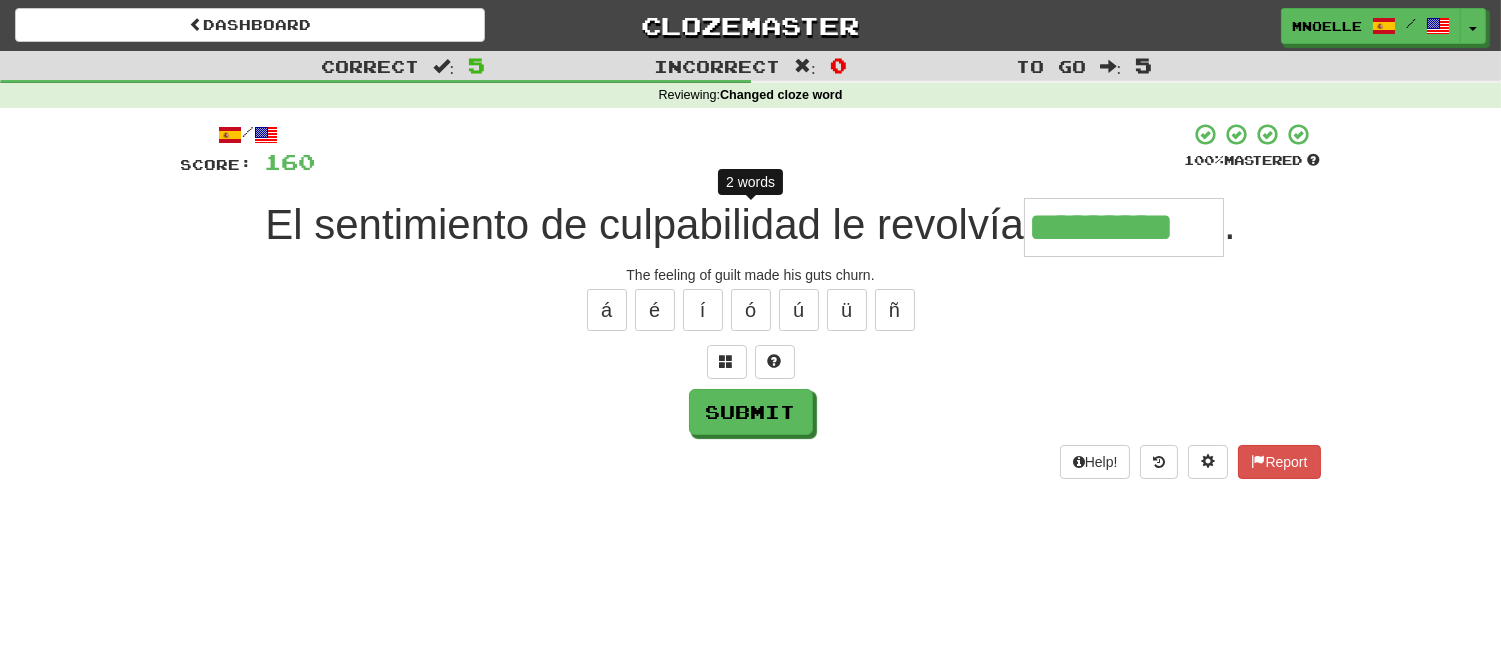 type on "**********" 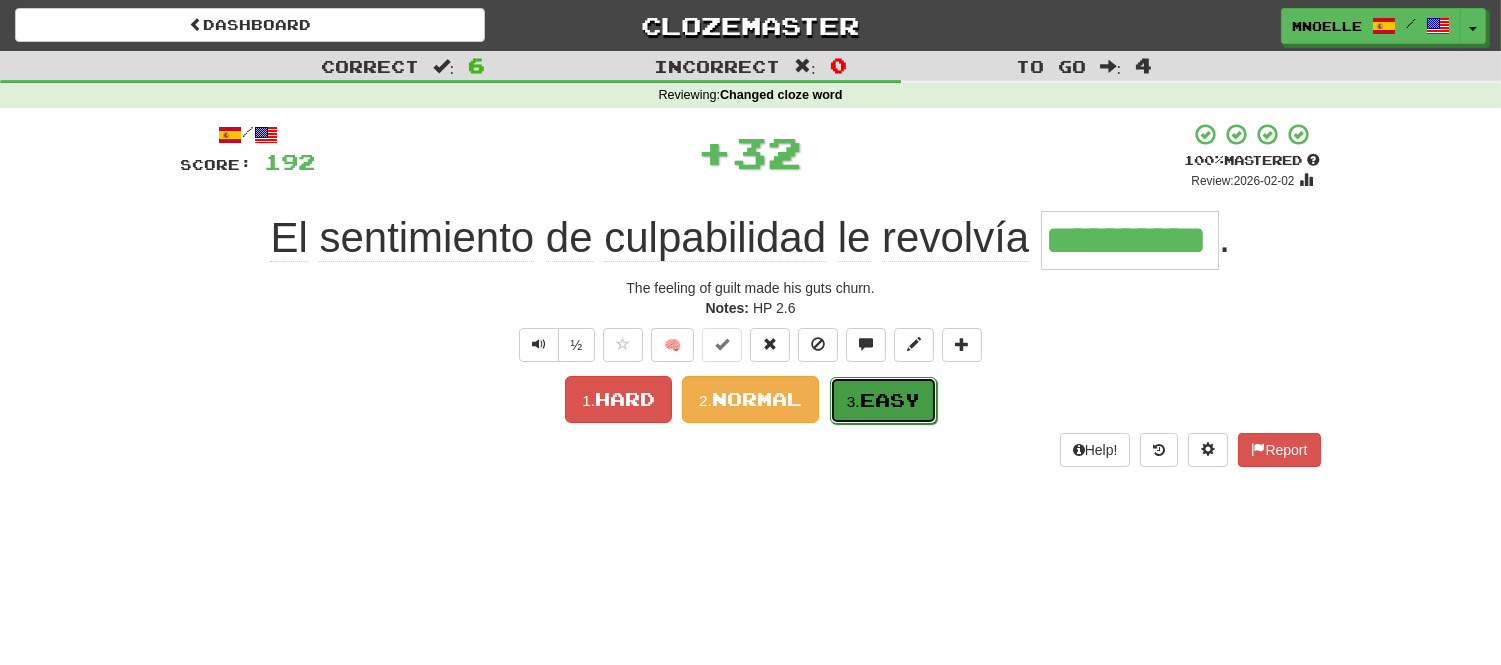 click on "3.  Easy" at bounding box center (883, 400) 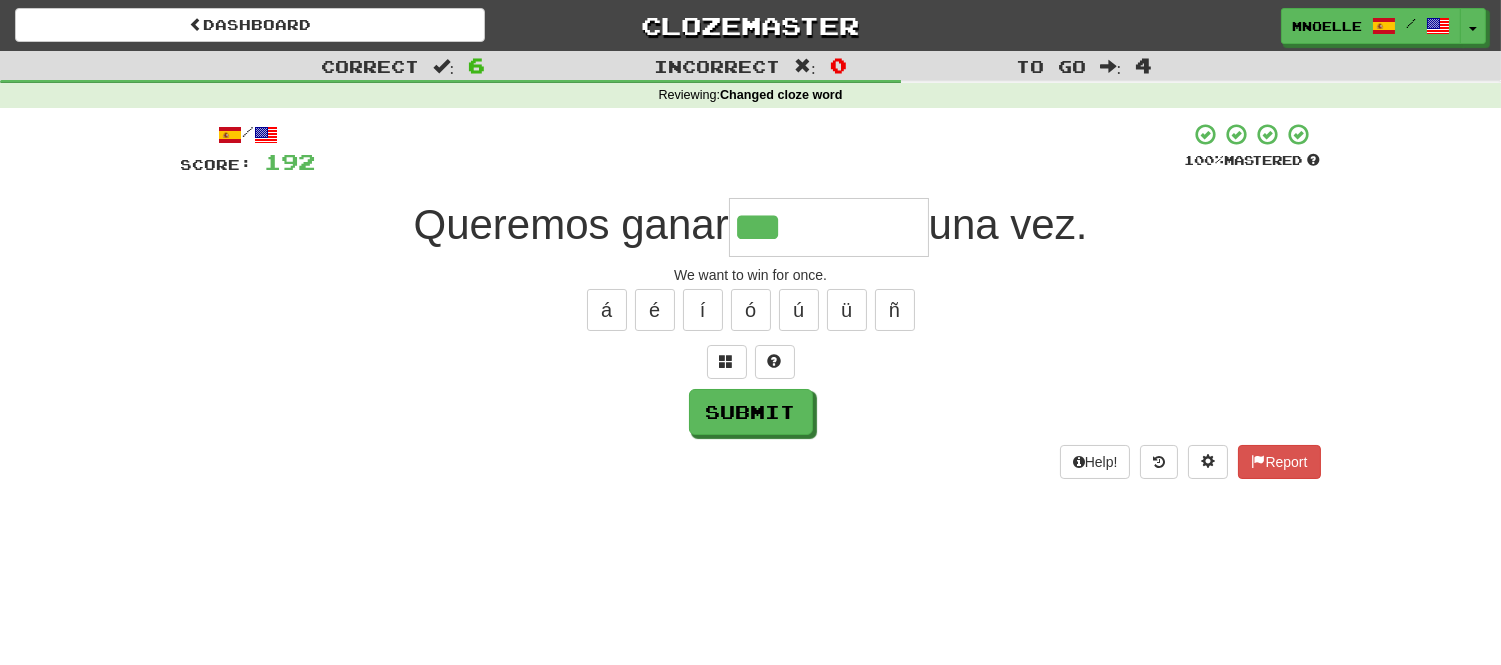 type on "***" 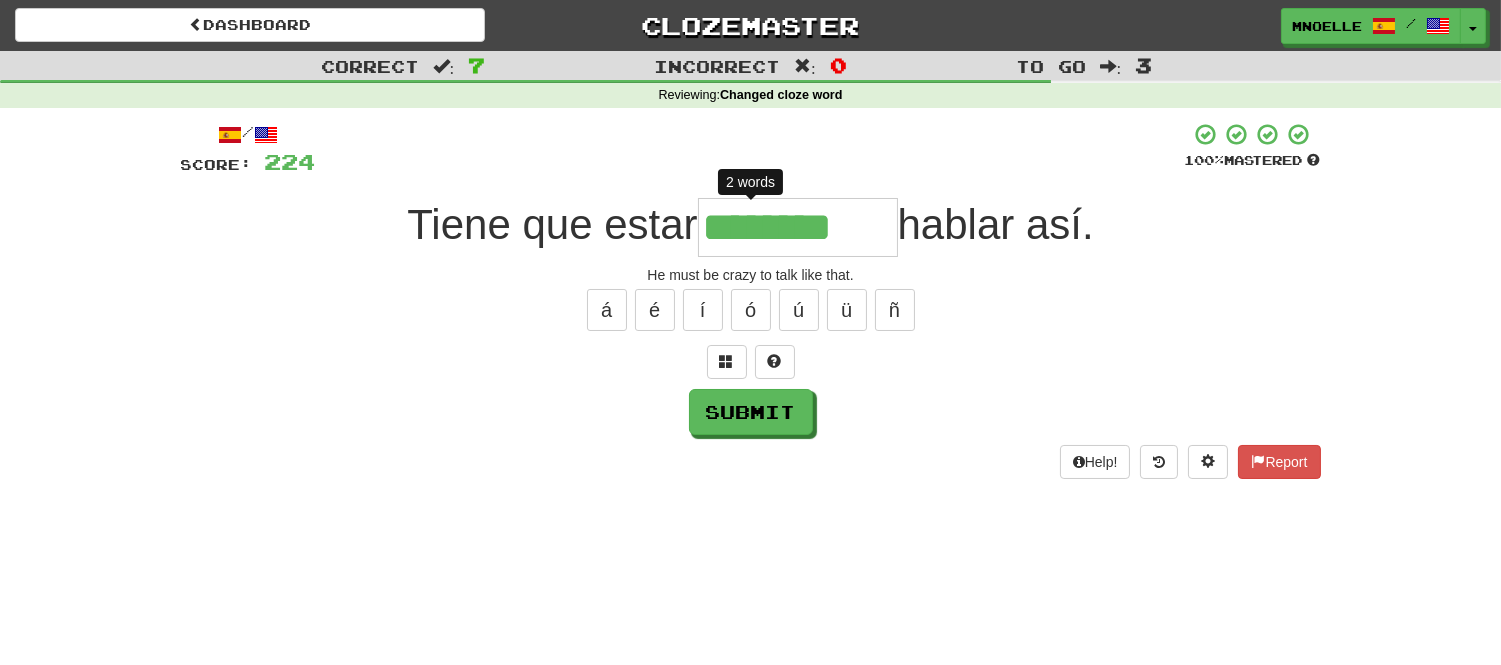 type on "*********" 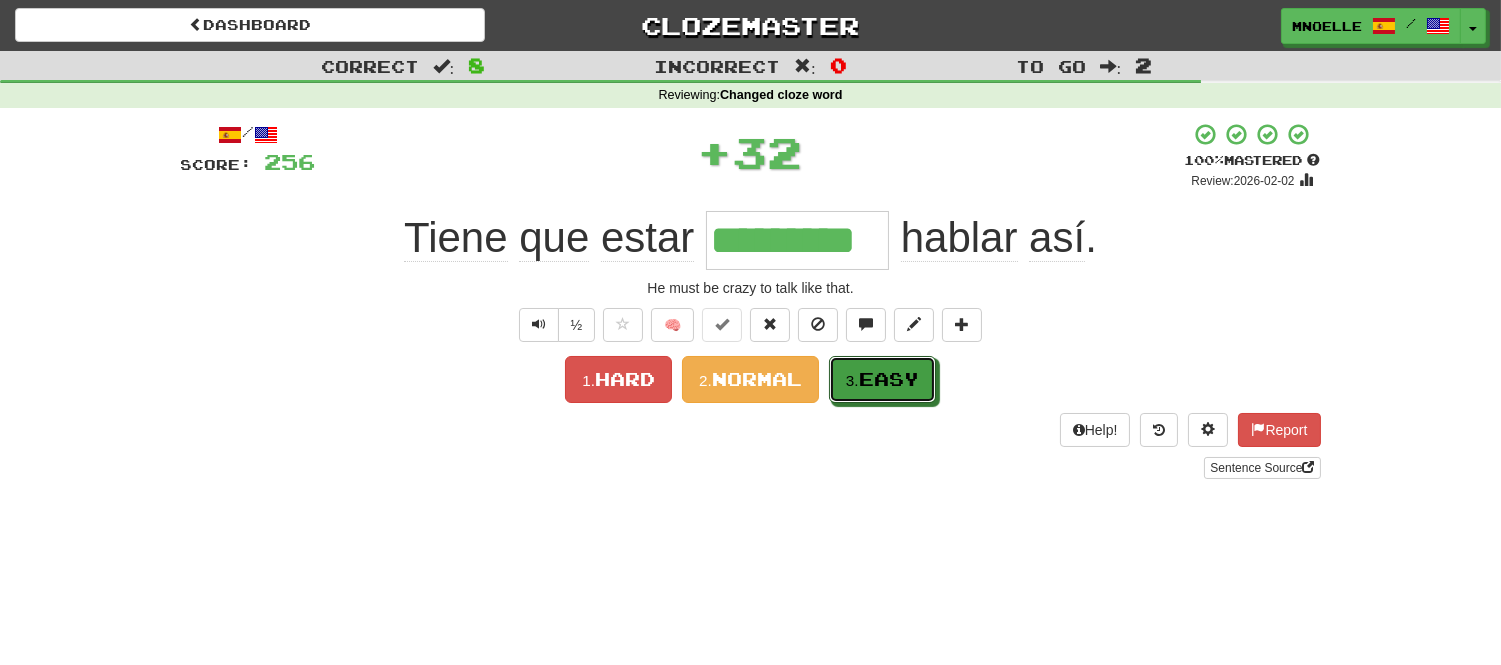click on "Easy" at bounding box center (889, 379) 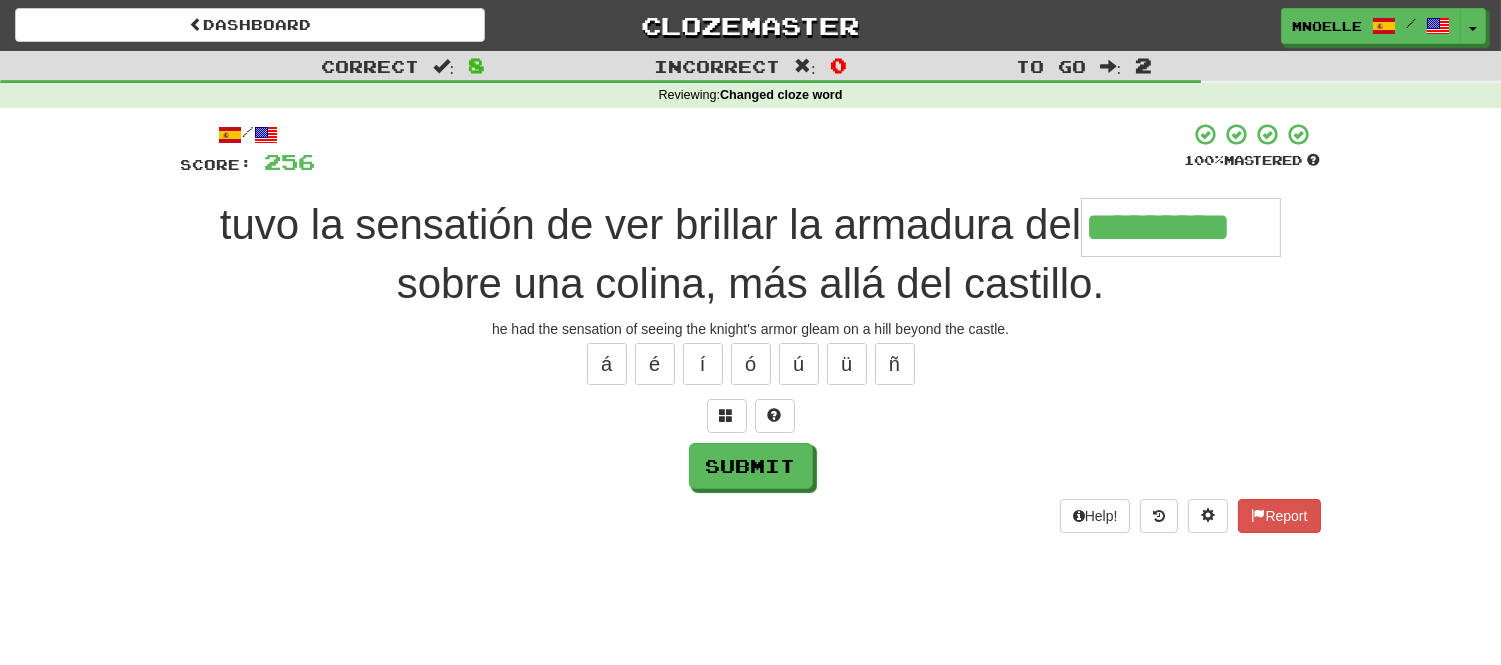 type on "*********" 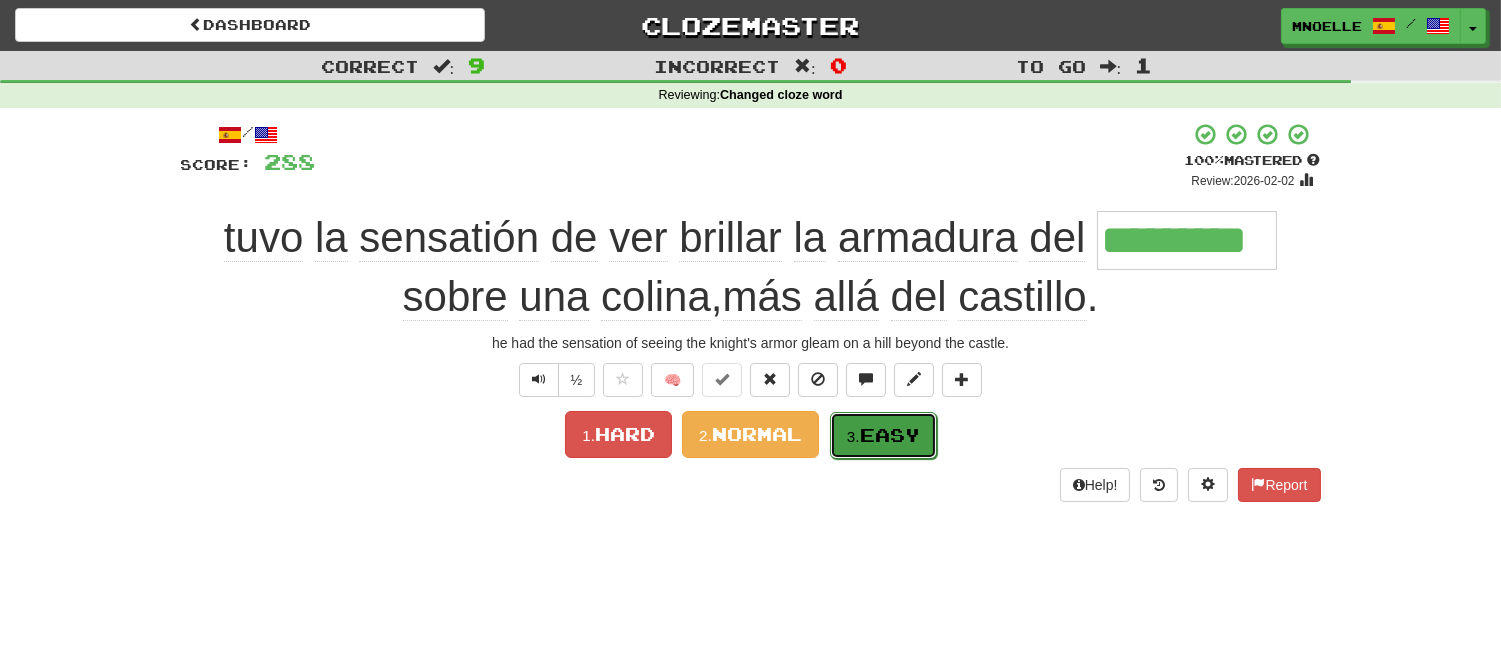 click on "Easy" at bounding box center [890, 435] 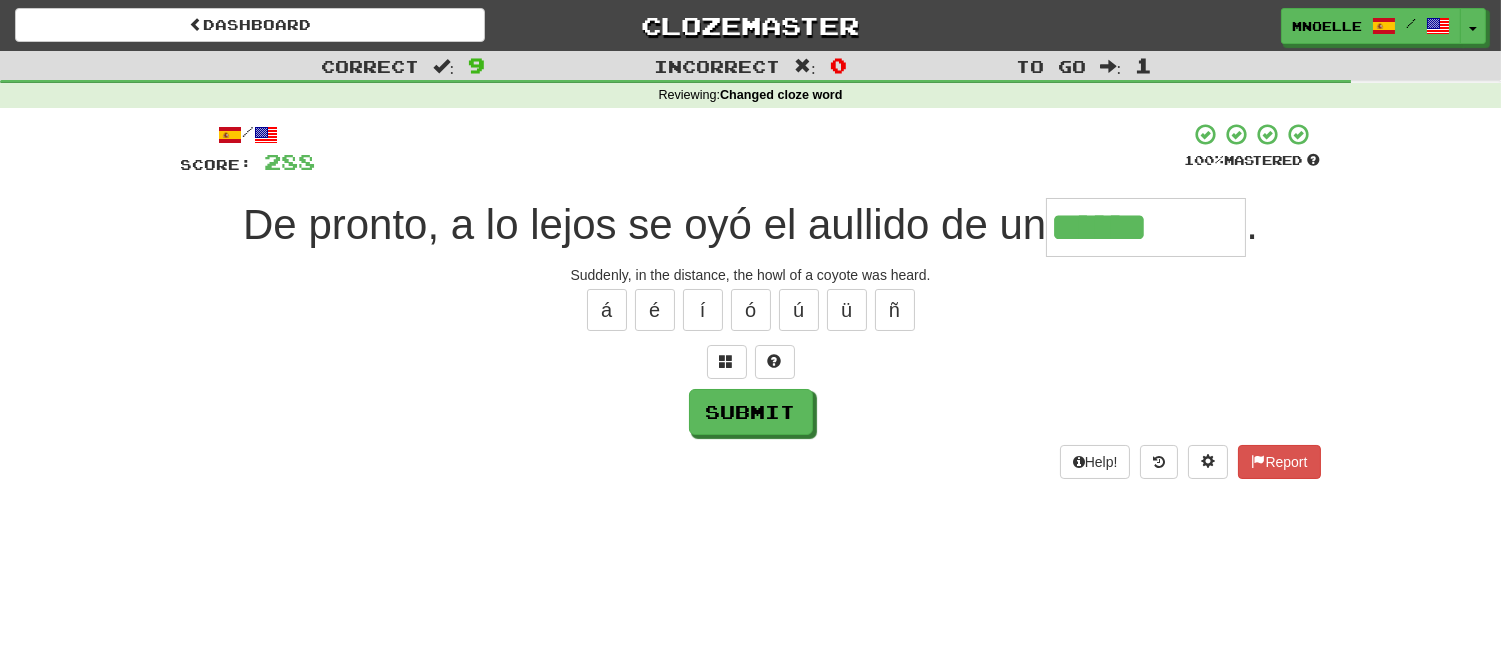 type on "******" 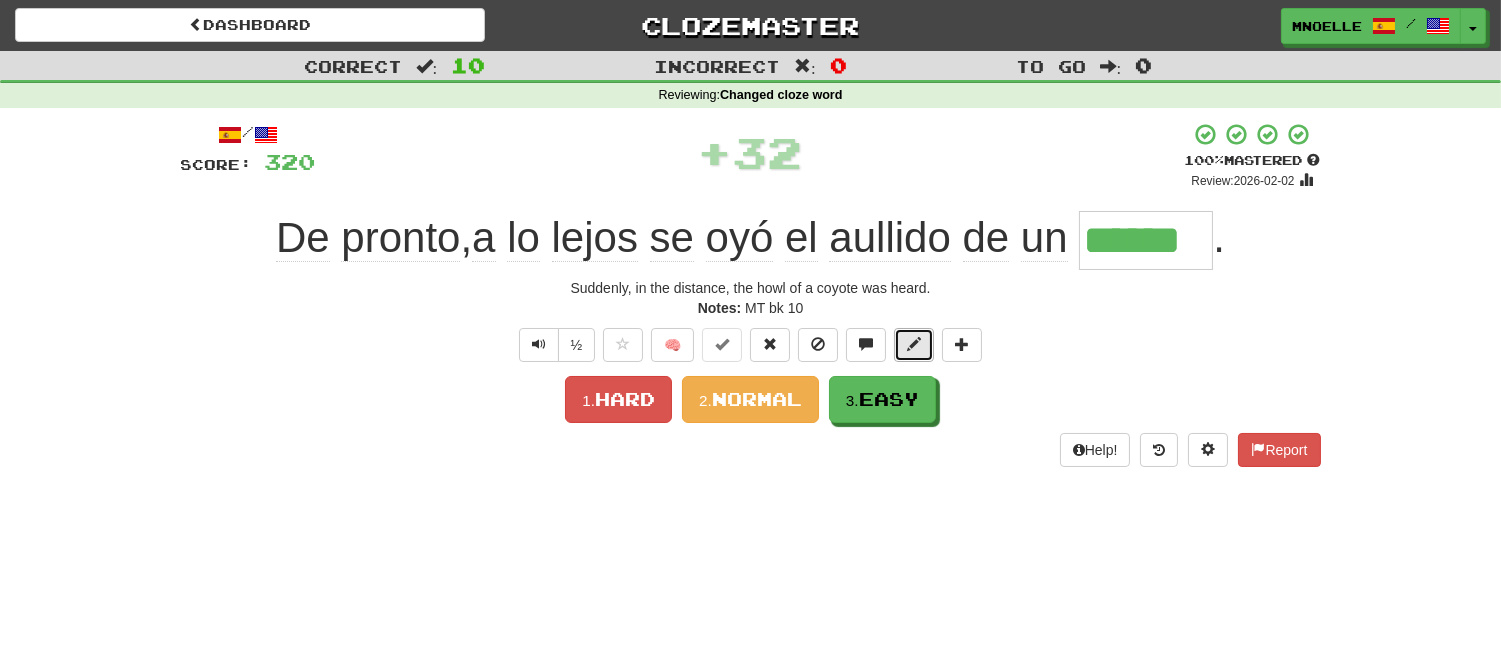 click at bounding box center (914, 344) 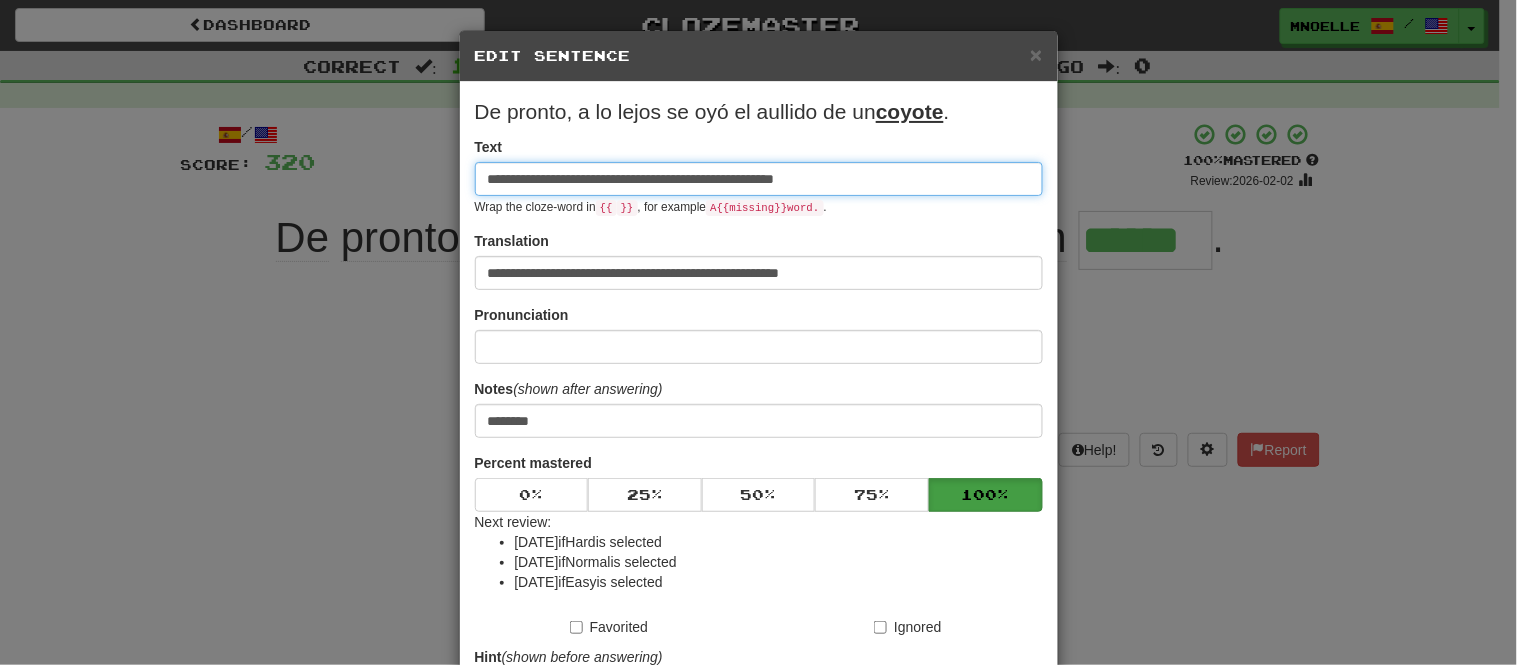 click on "**********" at bounding box center (759, 179) 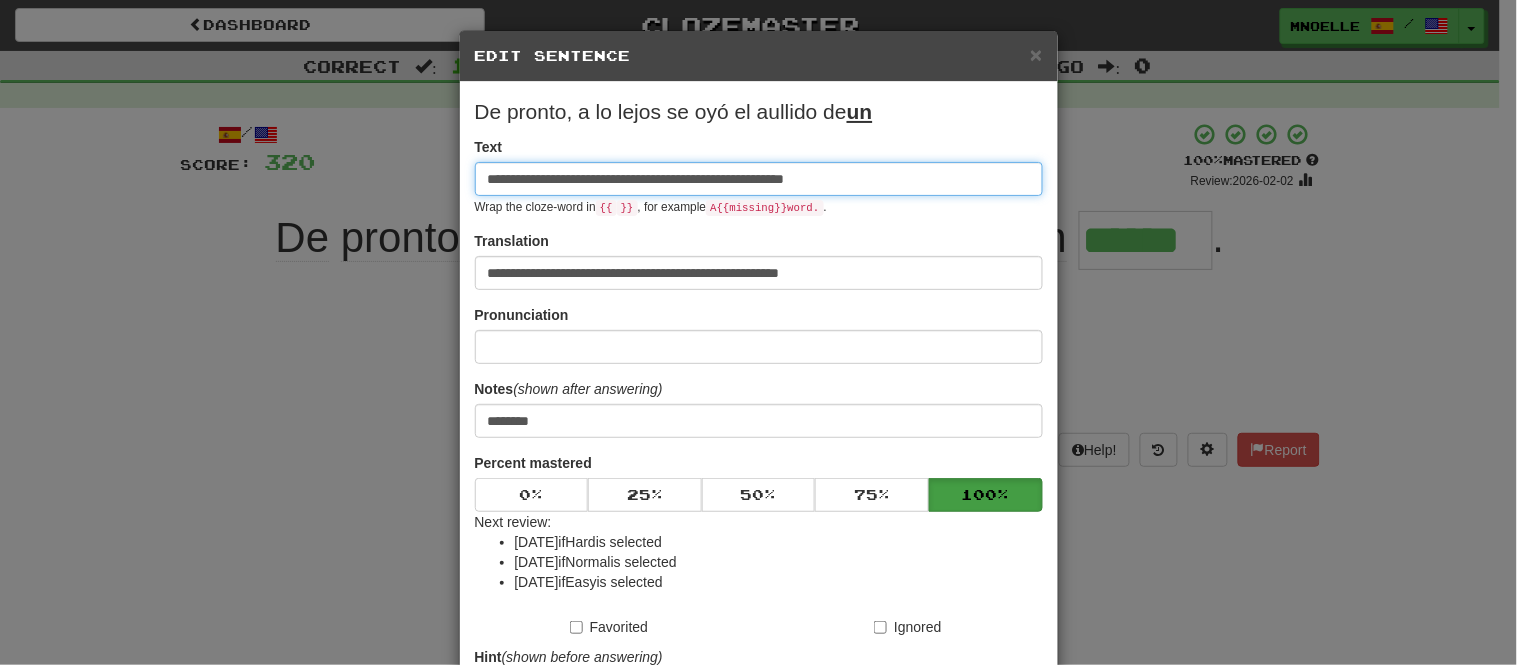 click on "**********" at bounding box center [759, 179] 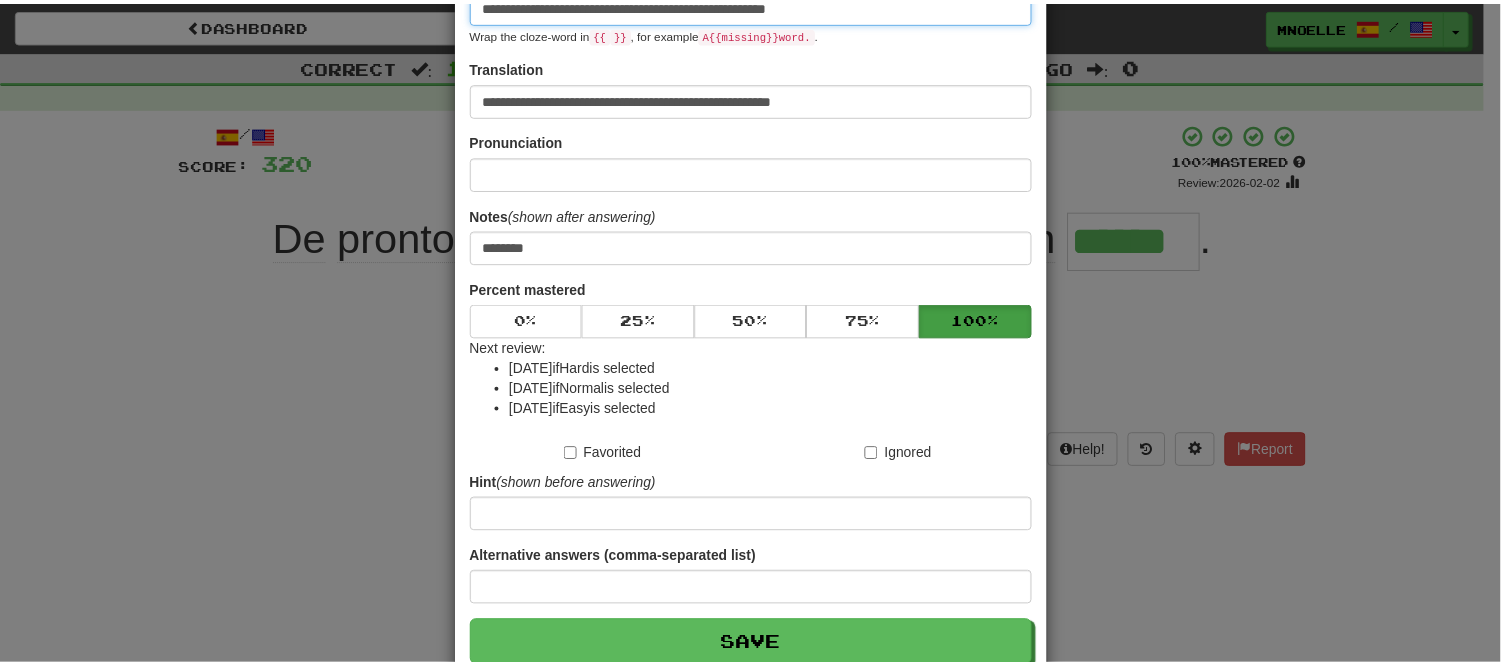 scroll, scrollTop: 186, scrollLeft: 0, axis: vertical 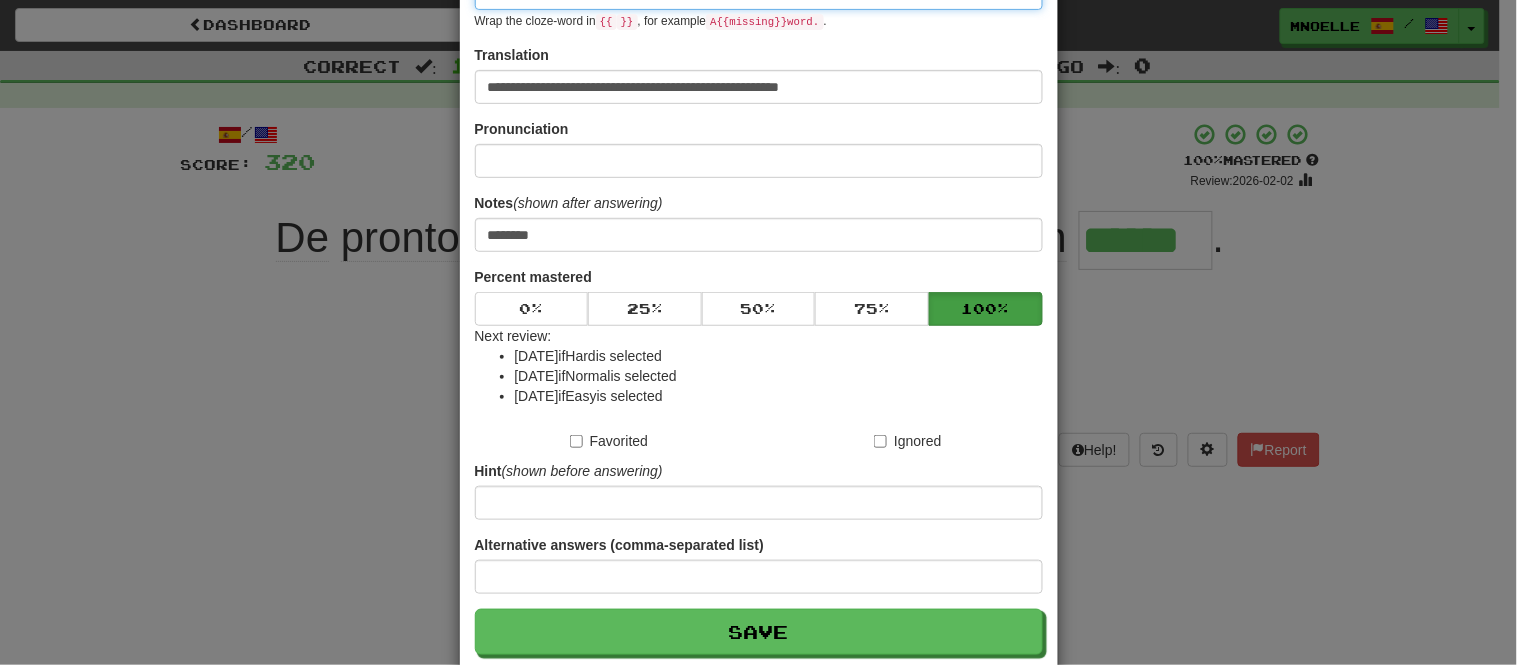 type on "**********" 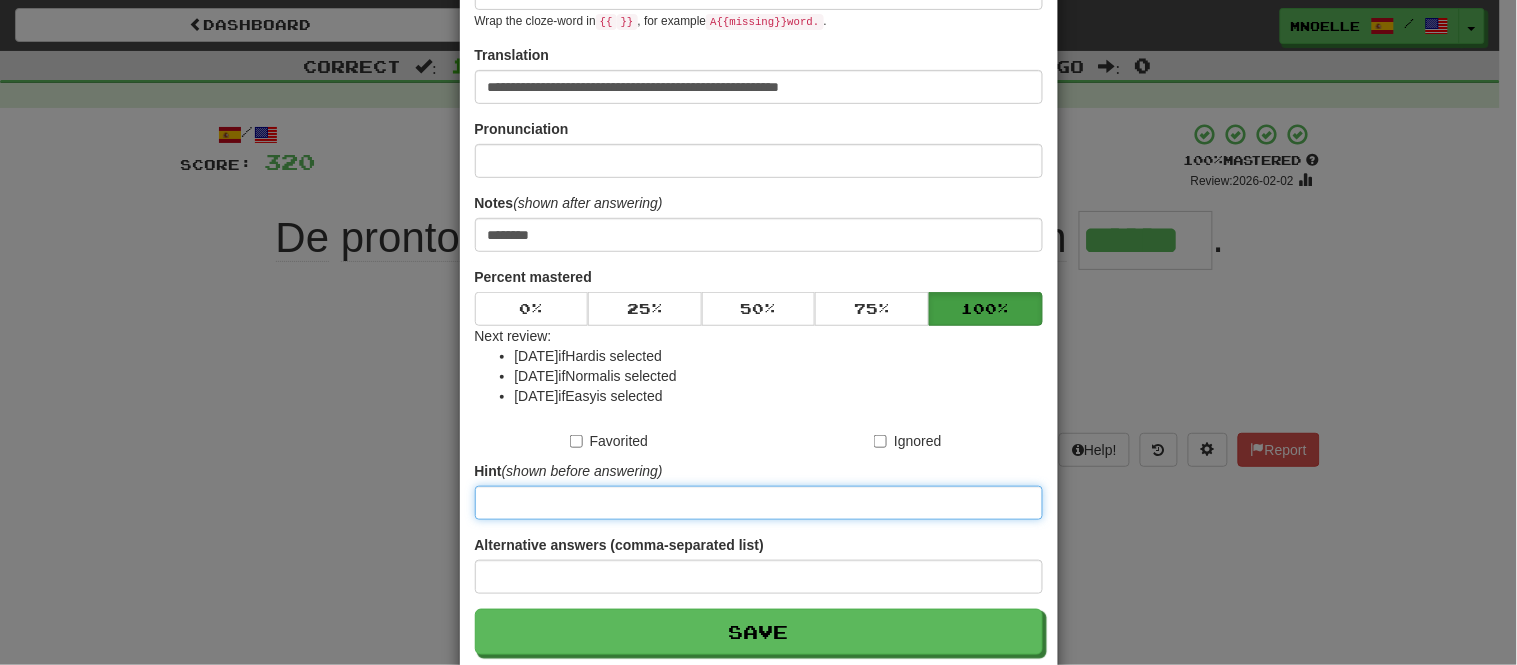click at bounding box center (759, 503) 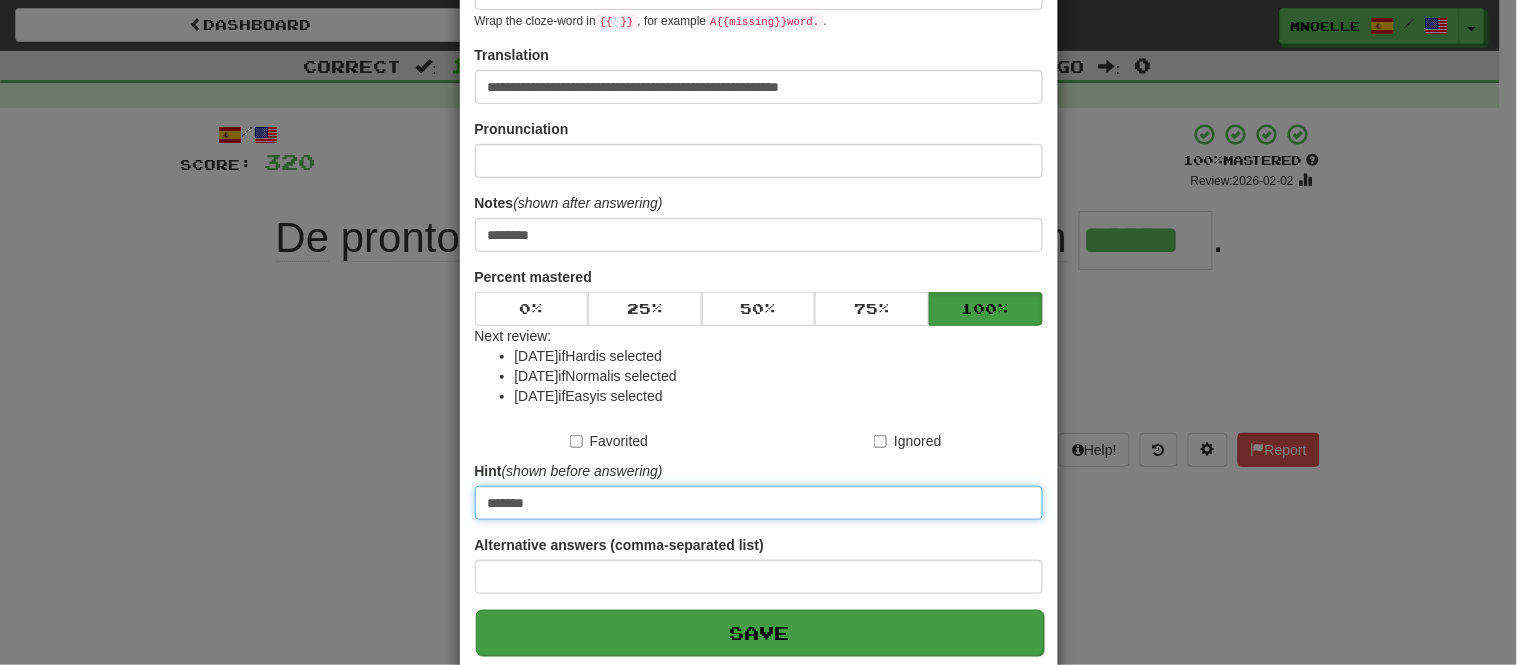 type on "*******" 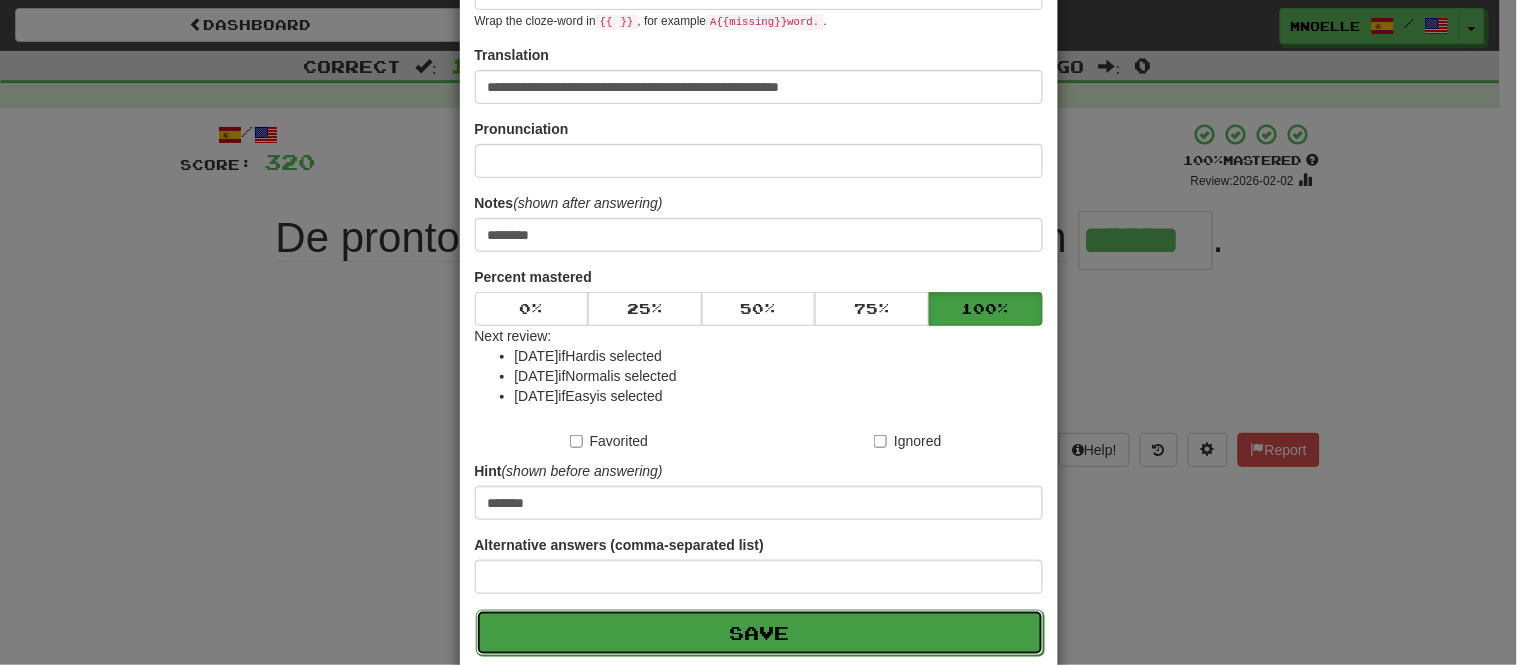 click on "Save" at bounding box center [760, 633] 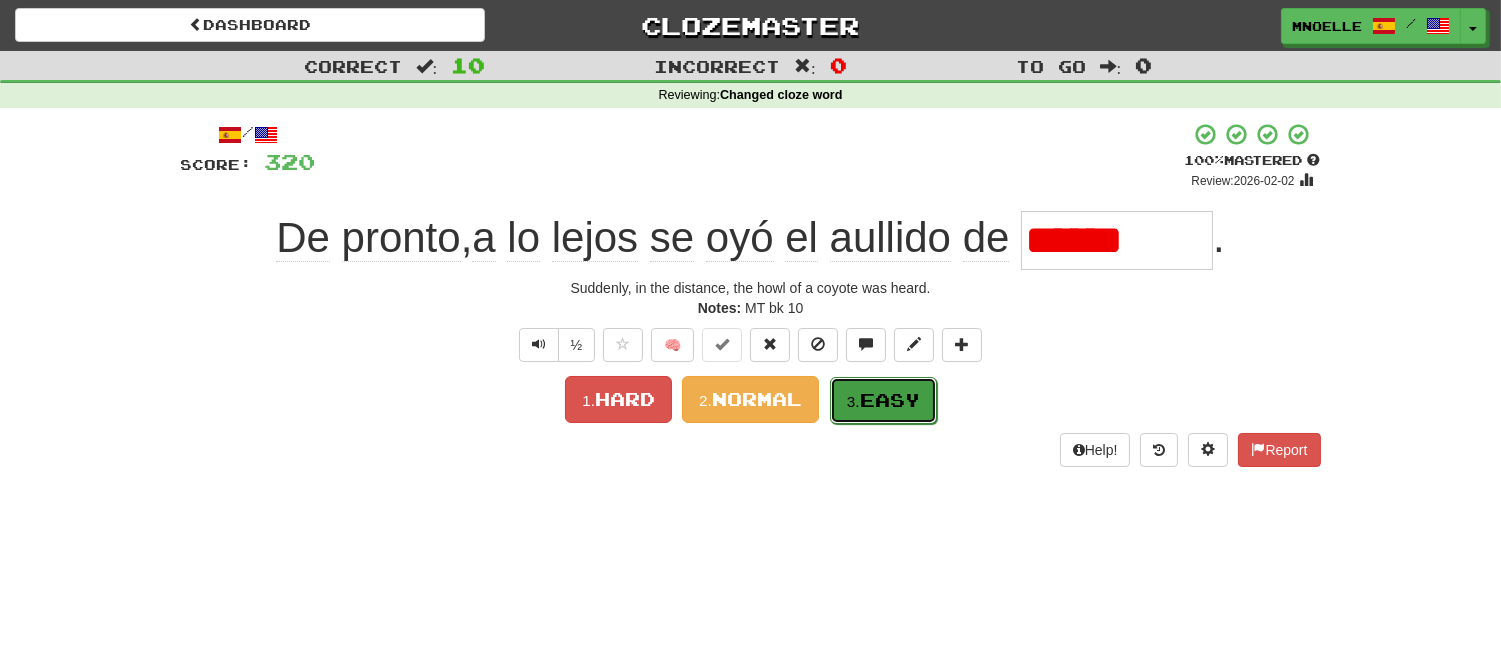 click on "Easy" at bounding box center (890, 400) 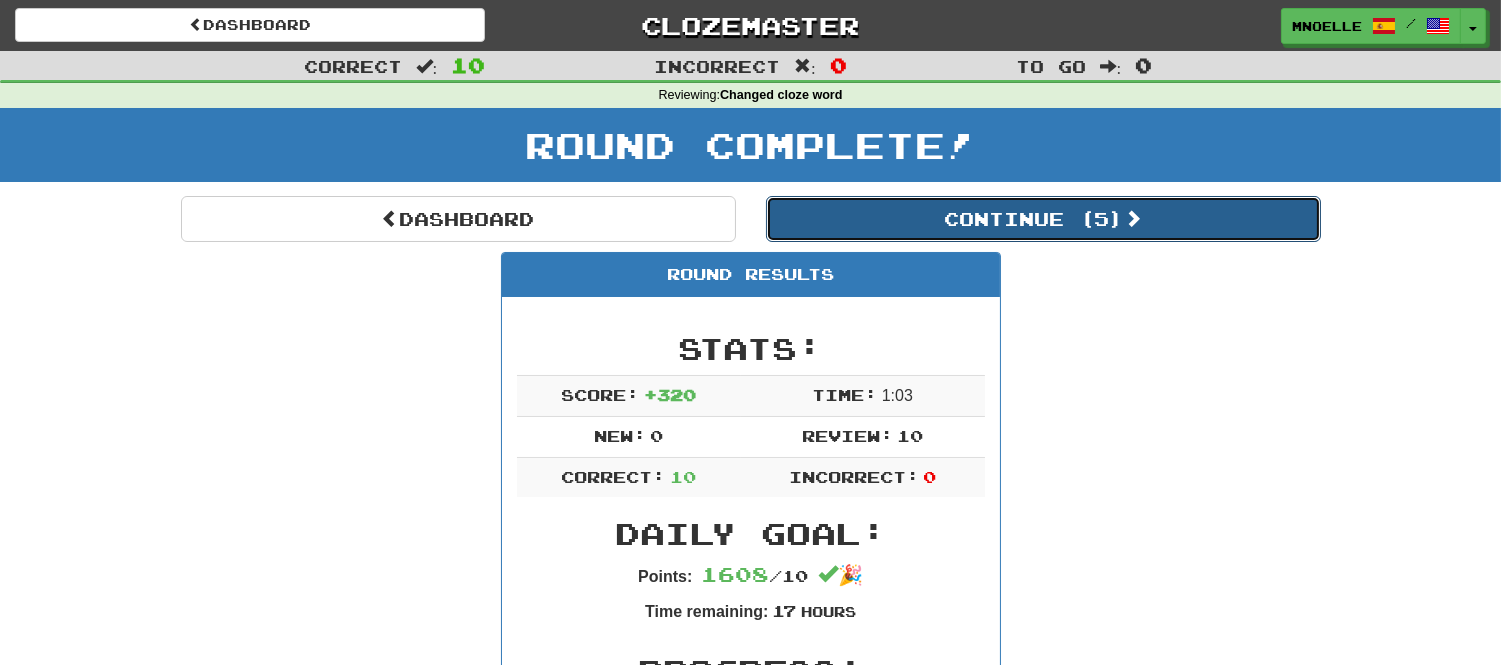 click on "Continue ( 5 )" at bounding box center (1043, 219) 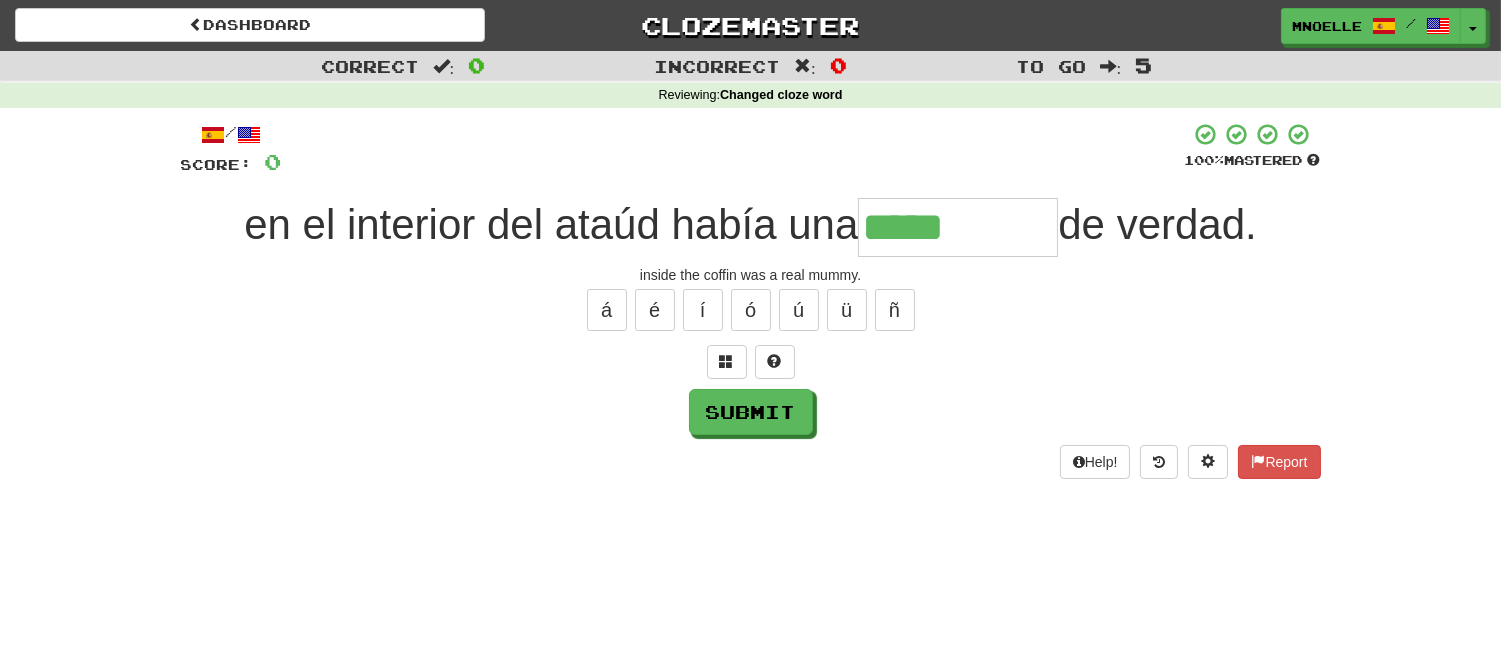 type on "*****" 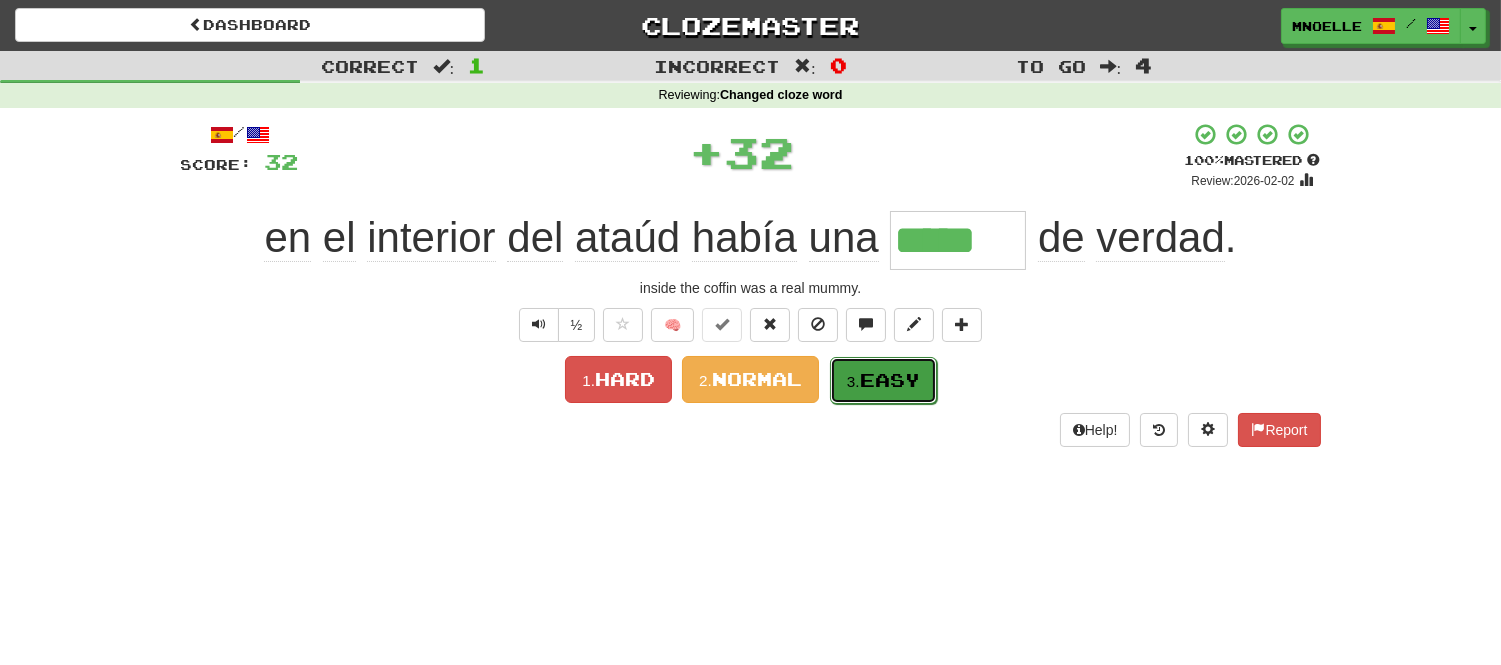 click on "Easy" at bounding box center (890, 380) 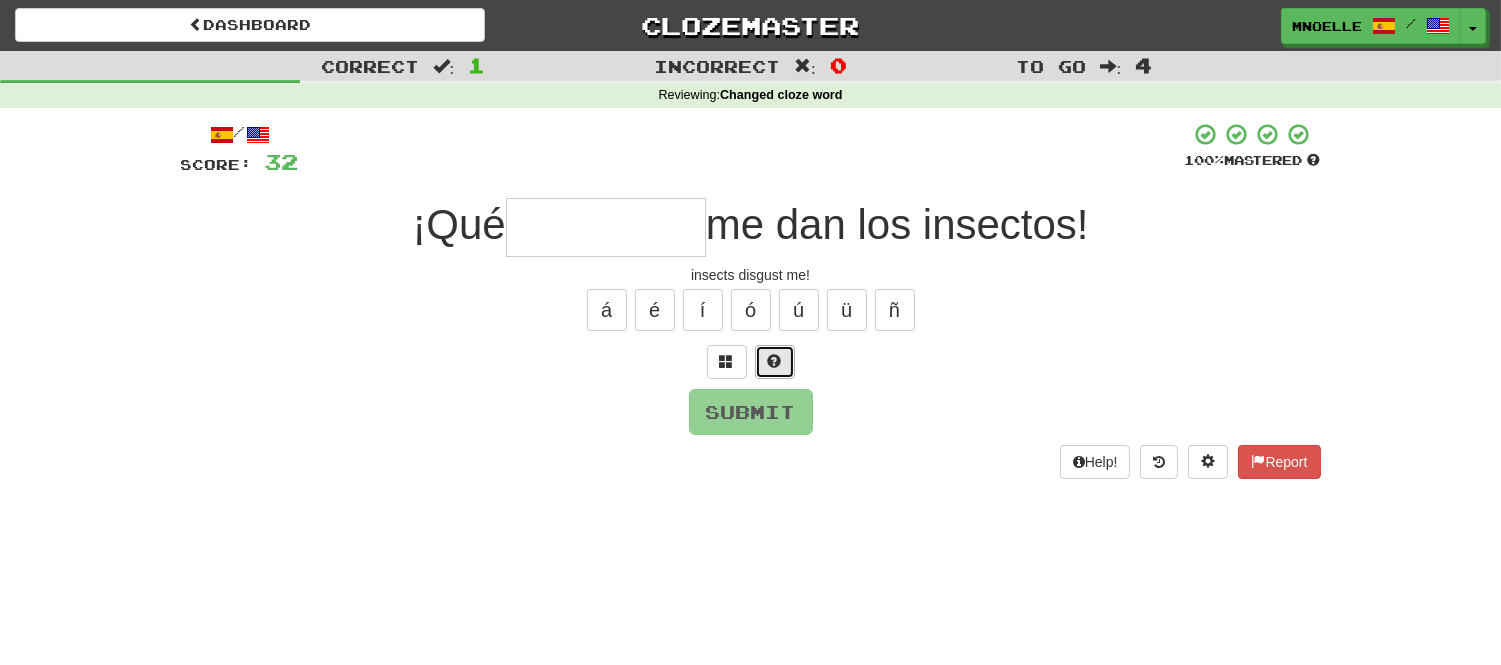 click at bounding box center (775, 361) 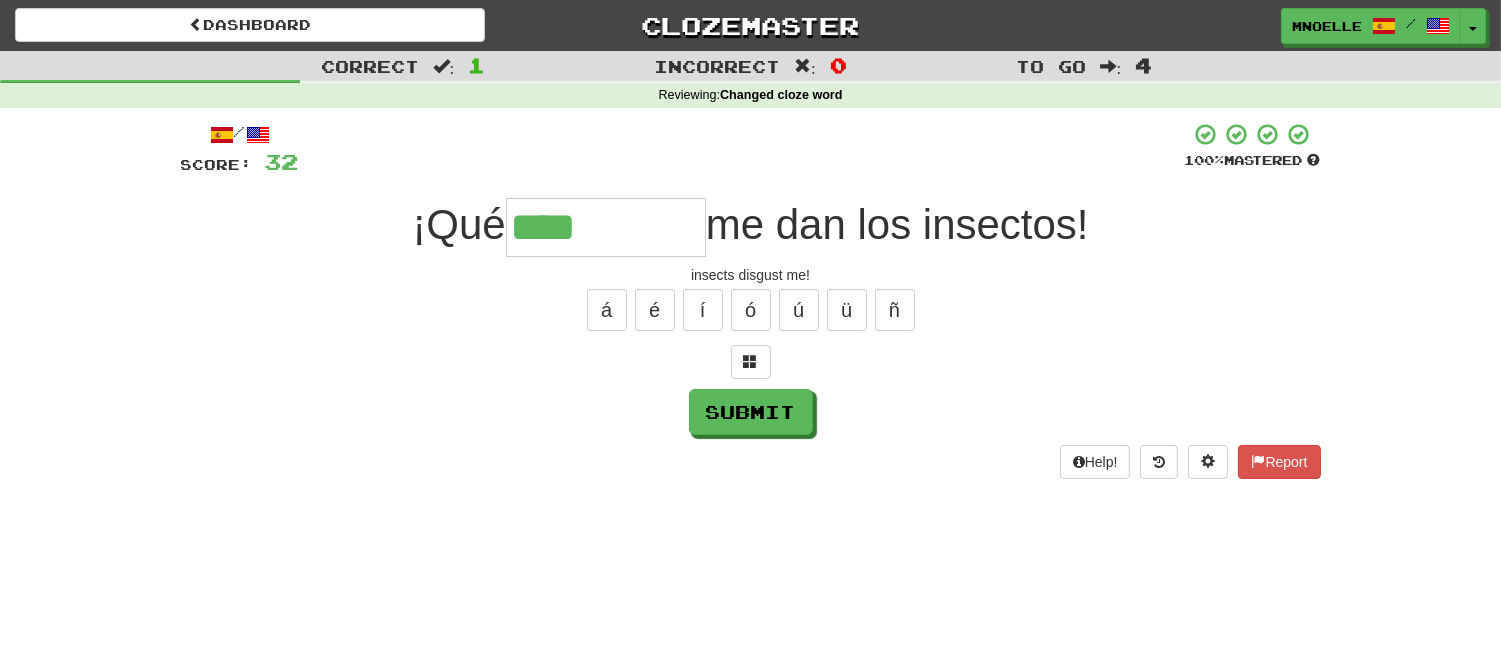 type on "****" 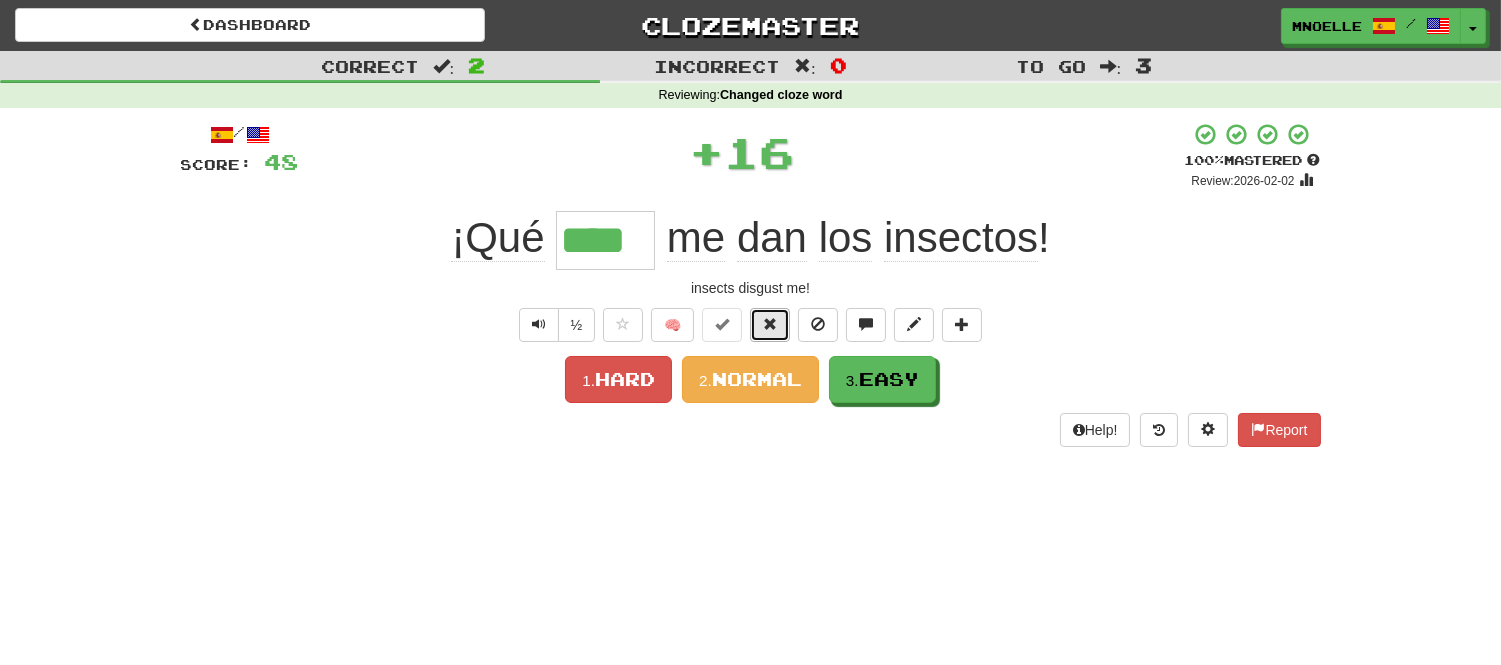 click at bounding box center (770, 324) 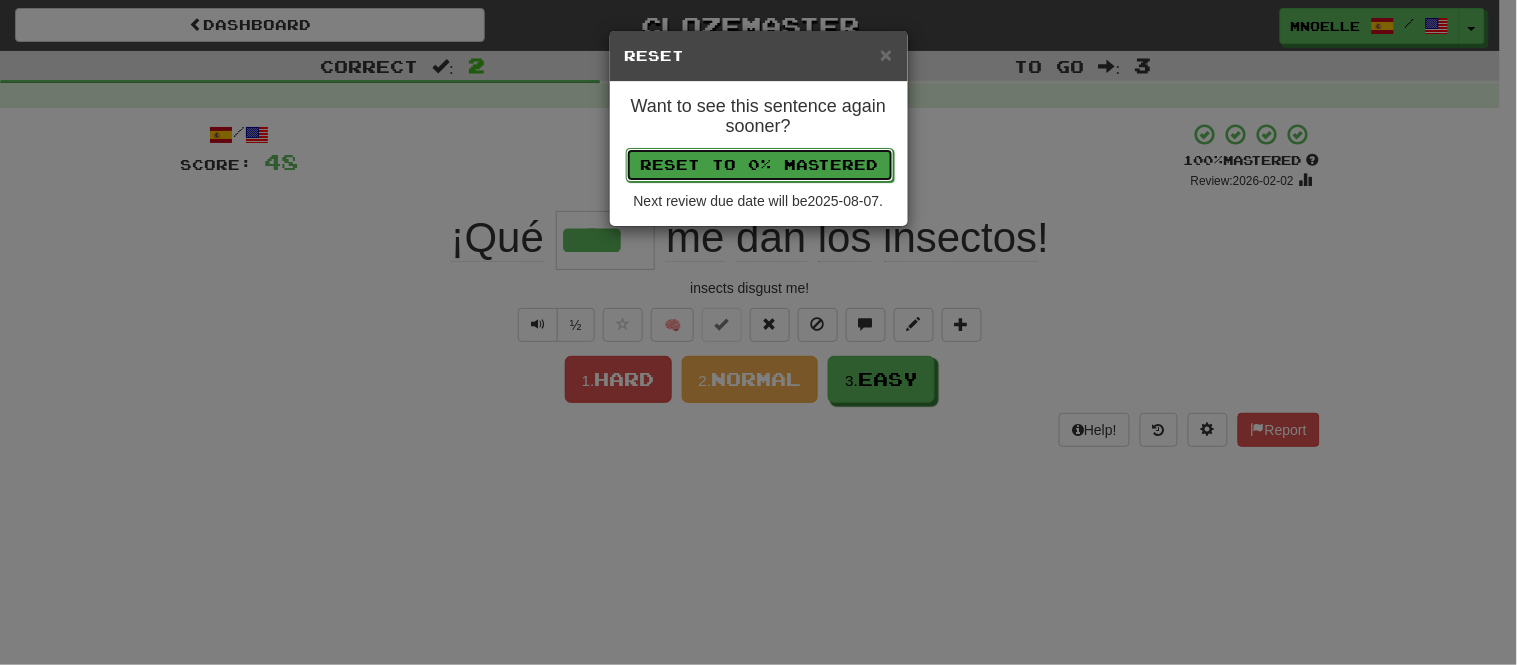 click on "Reset to 0% Mastered" at bounding box center (760, 165) 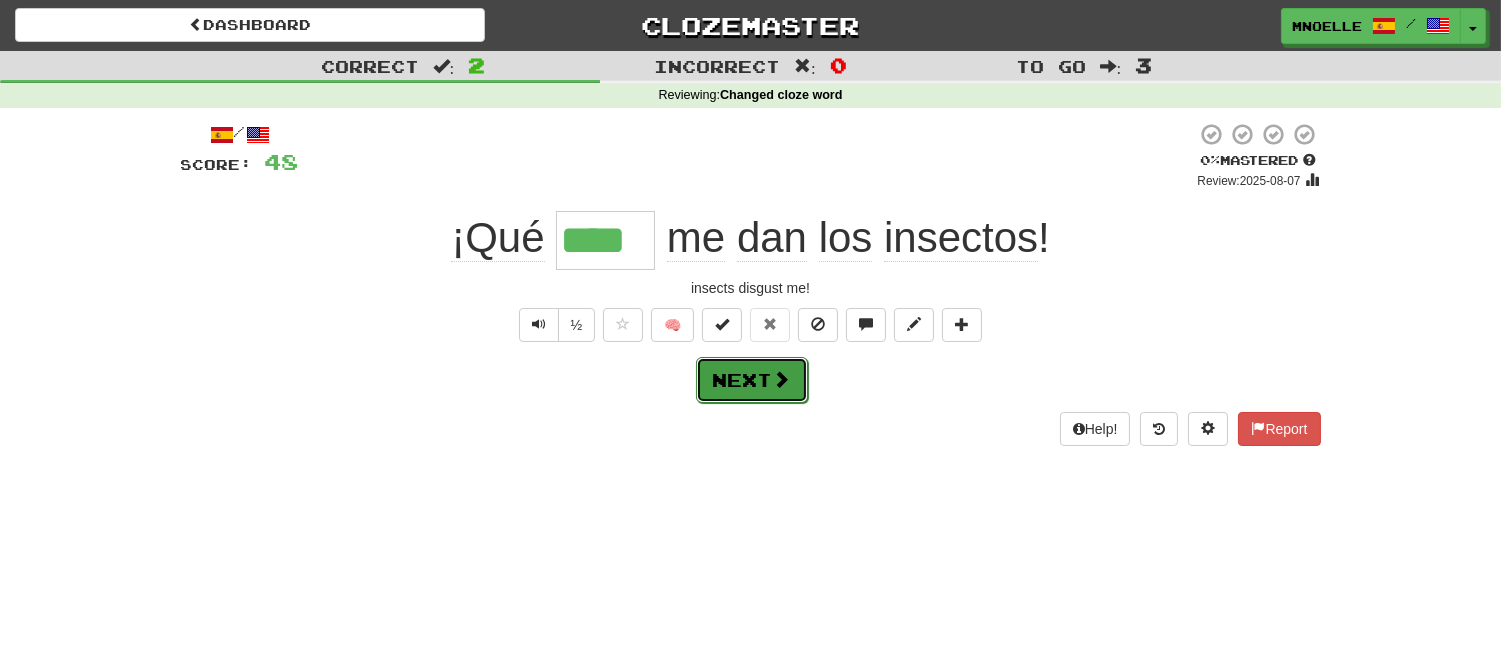 click on "Next" at bounding box center (752, 380) 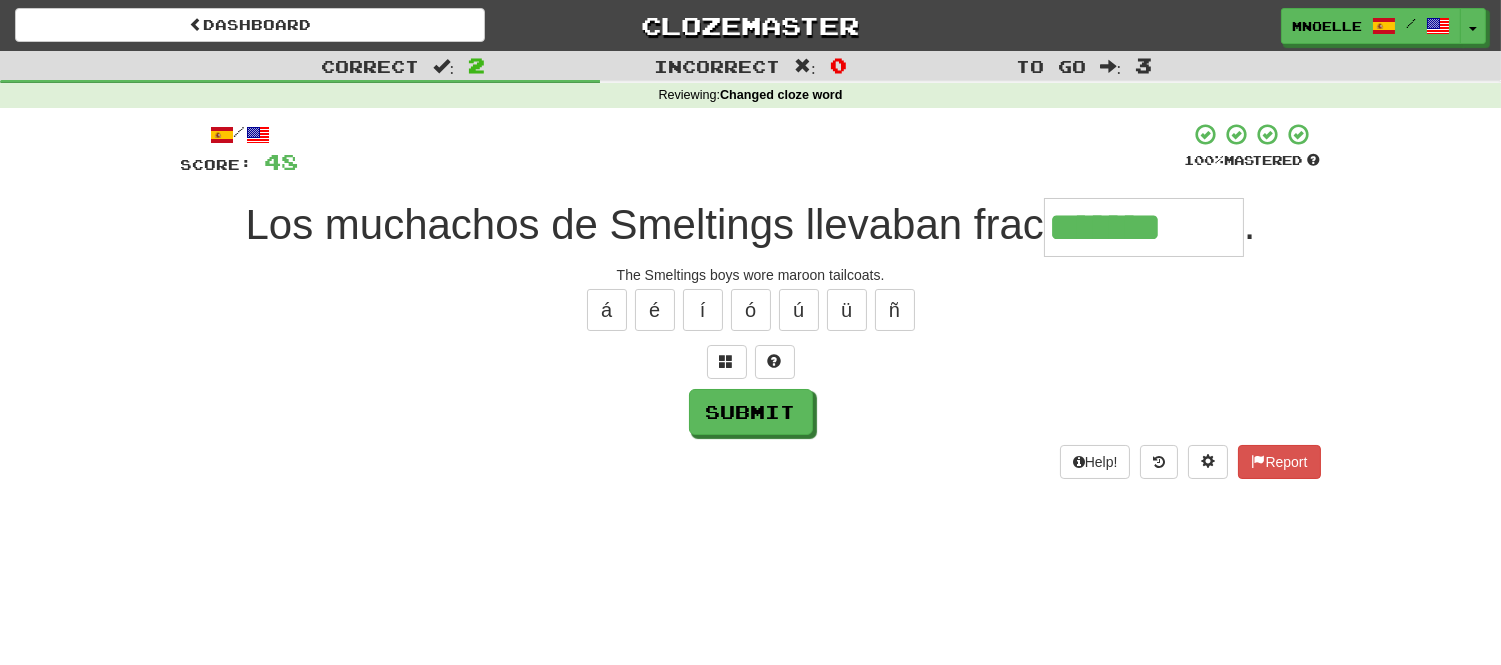 type on "*******" 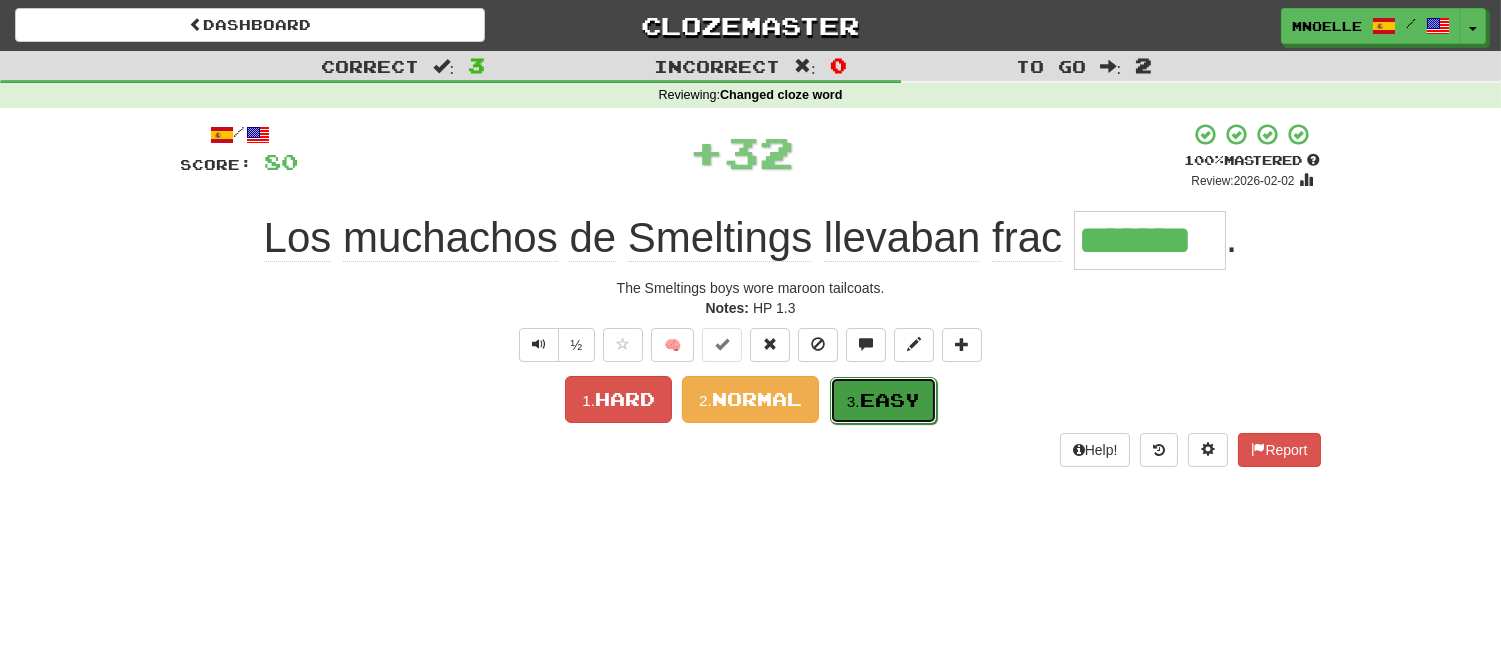 click on "Easy" at bounding box center (890, 400) 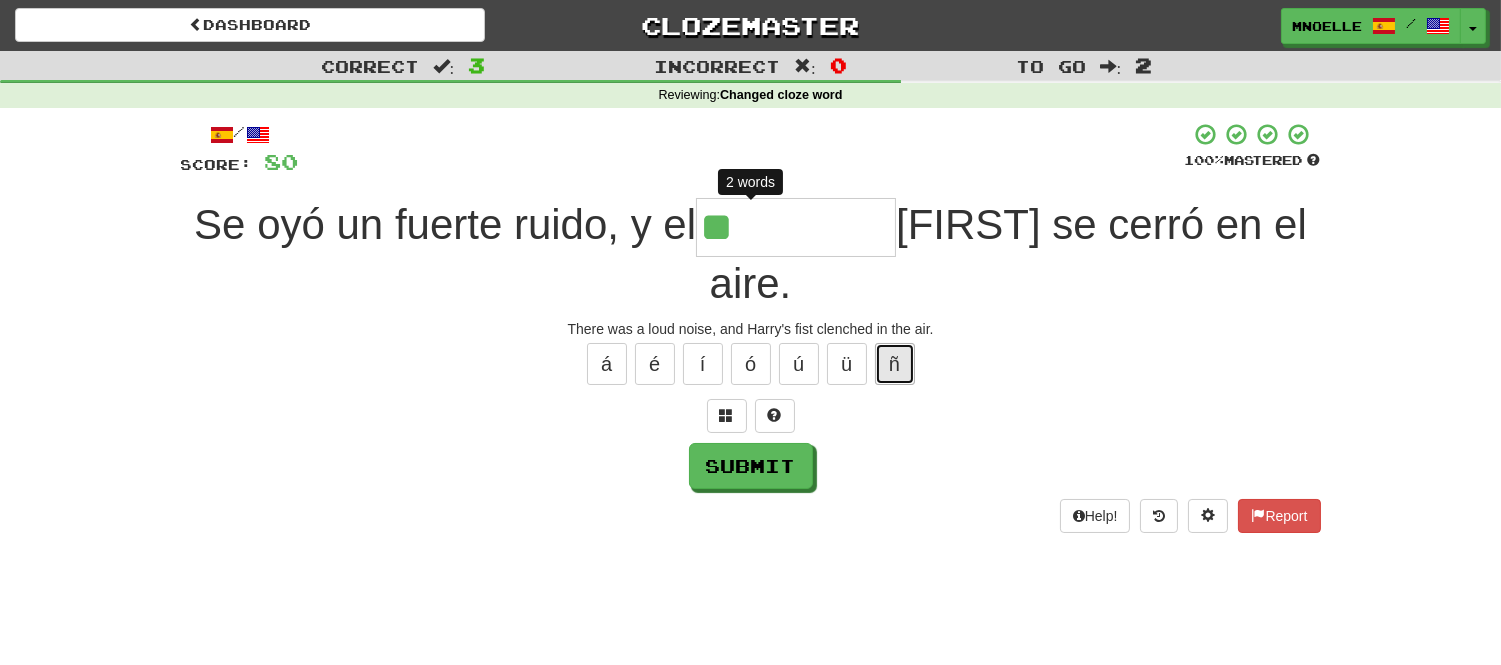 click on "ñ" at bounding box center [895, 364] 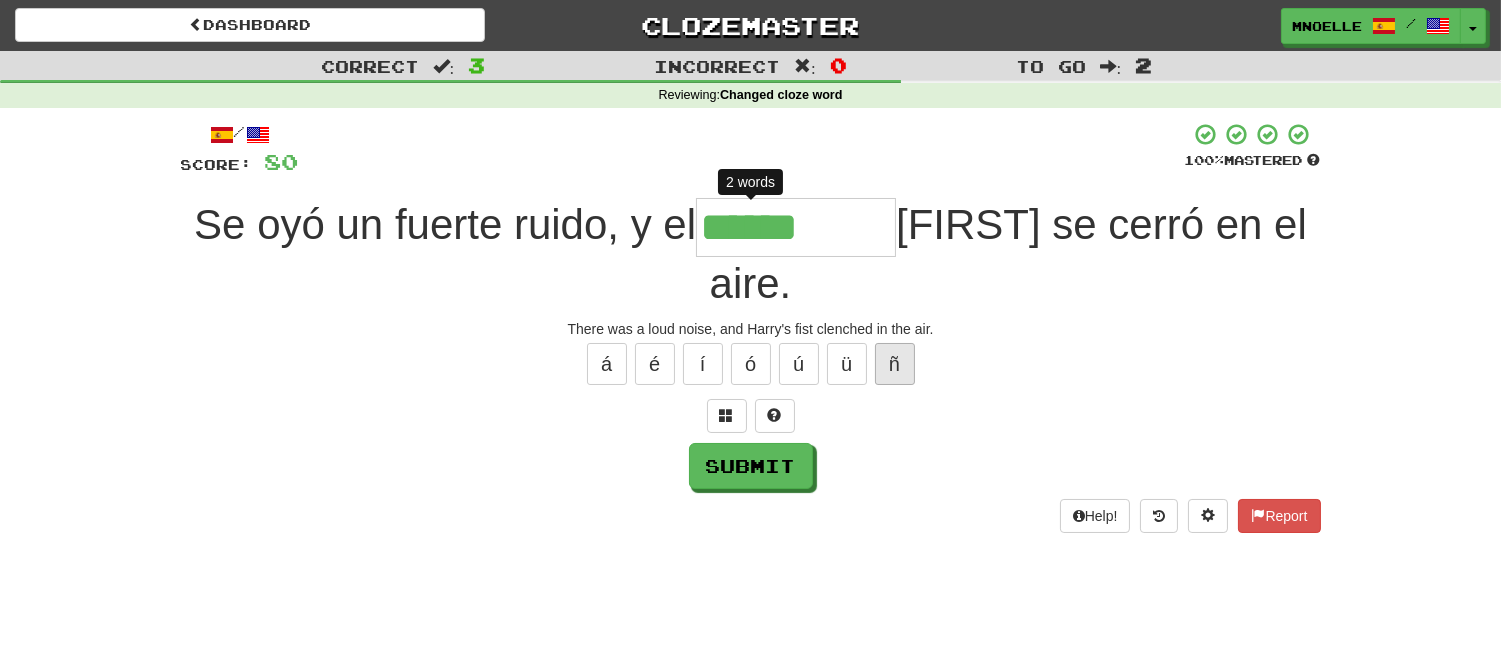 type on "*******" 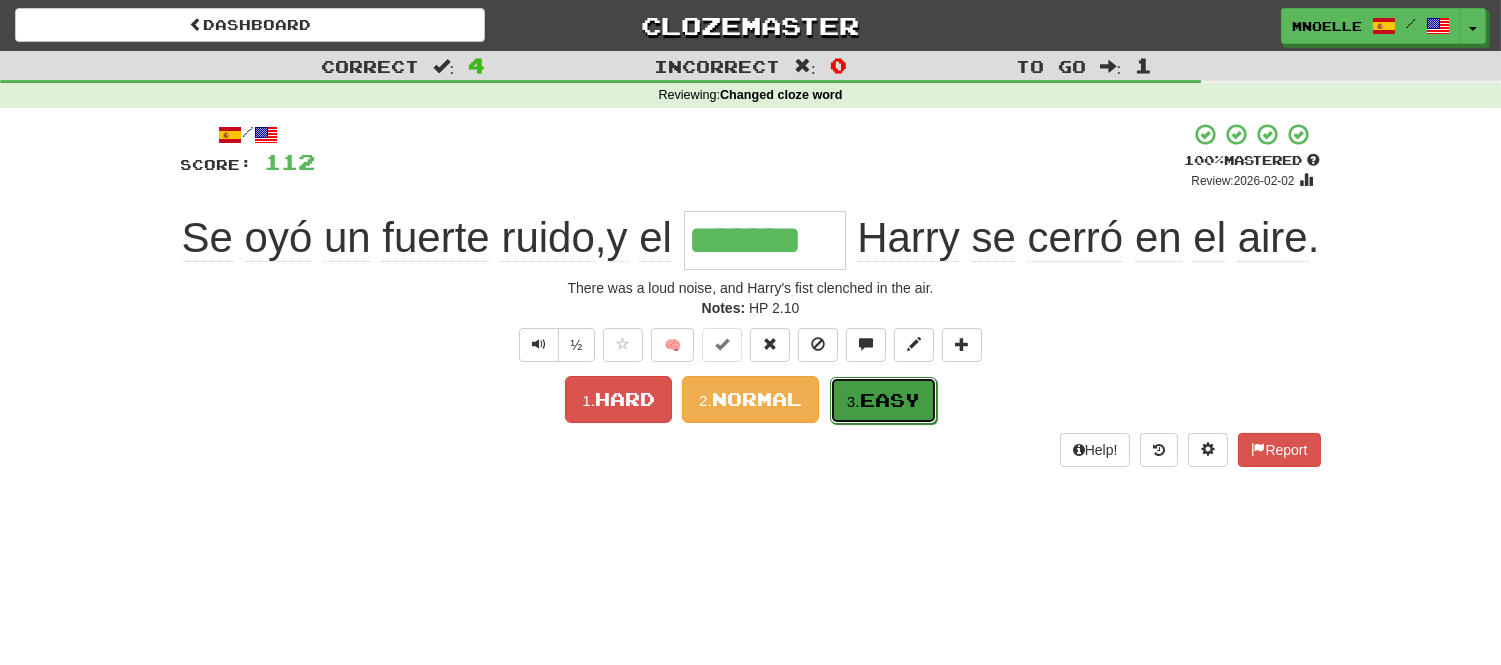 click on "3.  Easy" at bounding box center (883, 400) 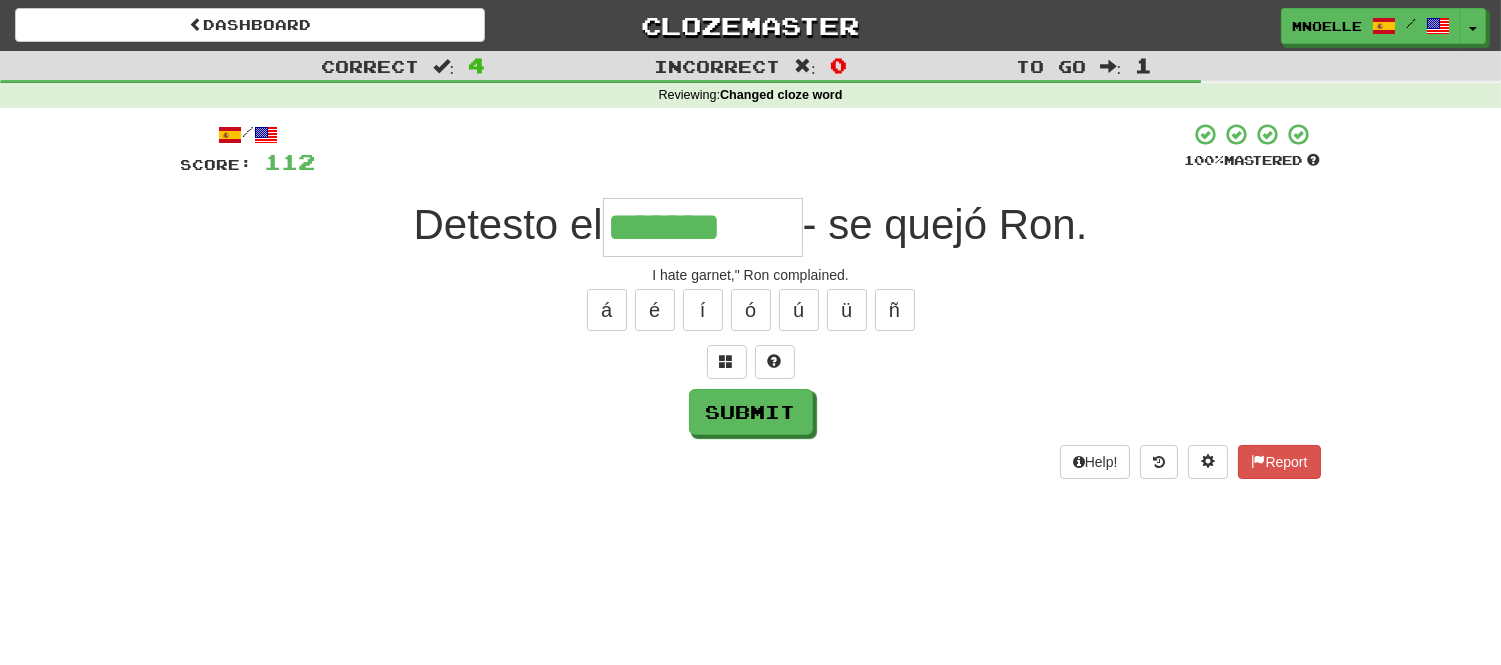type on "*******" 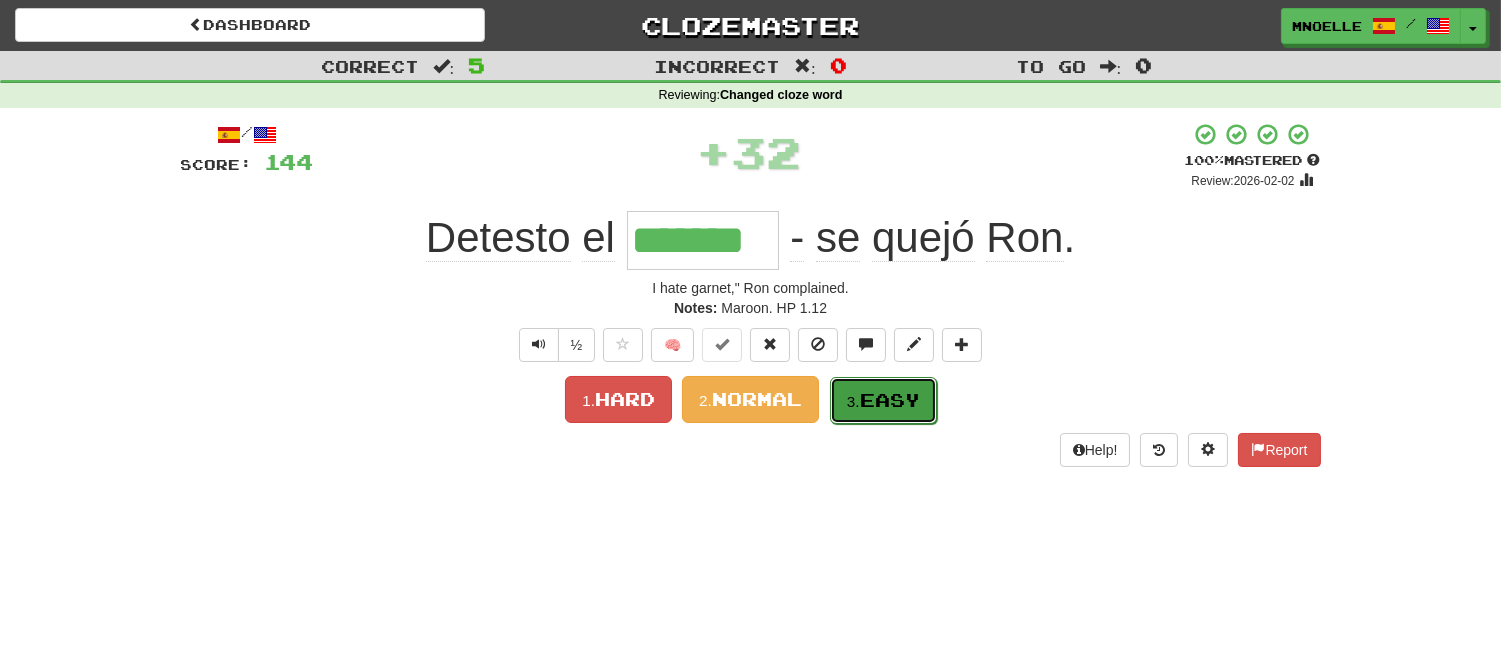 click on "Easy" at bounding box center [890, 400] 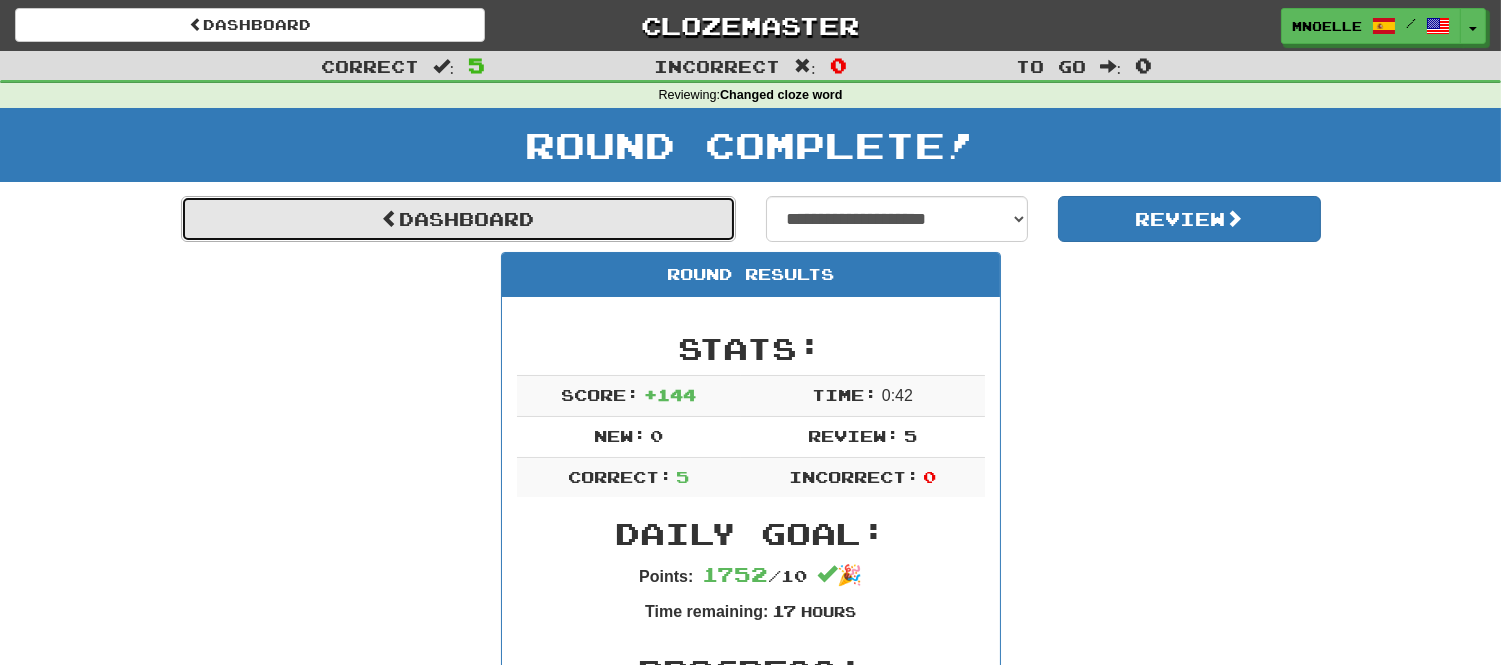 click on "Dashboard" at bounding box center (458, 219) 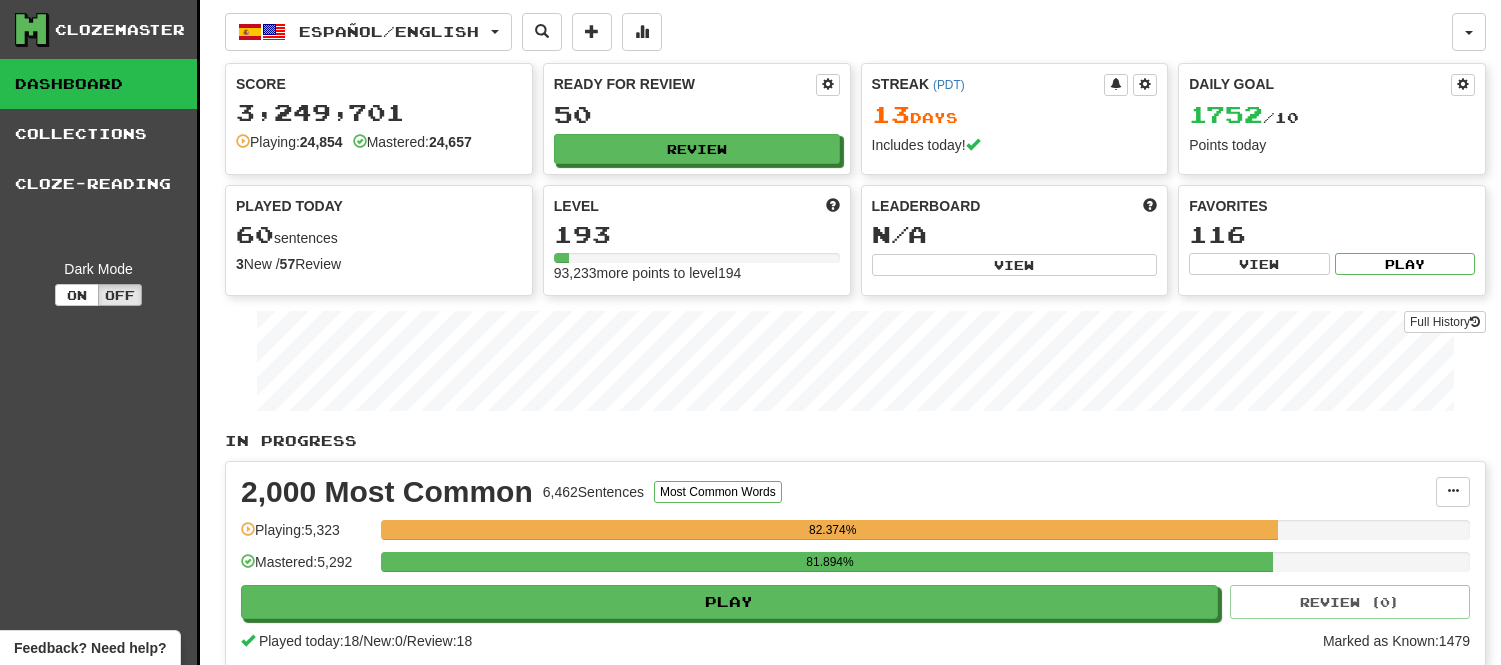 scroll, scrollTop: 0, scrollLeft: 0, axis: both 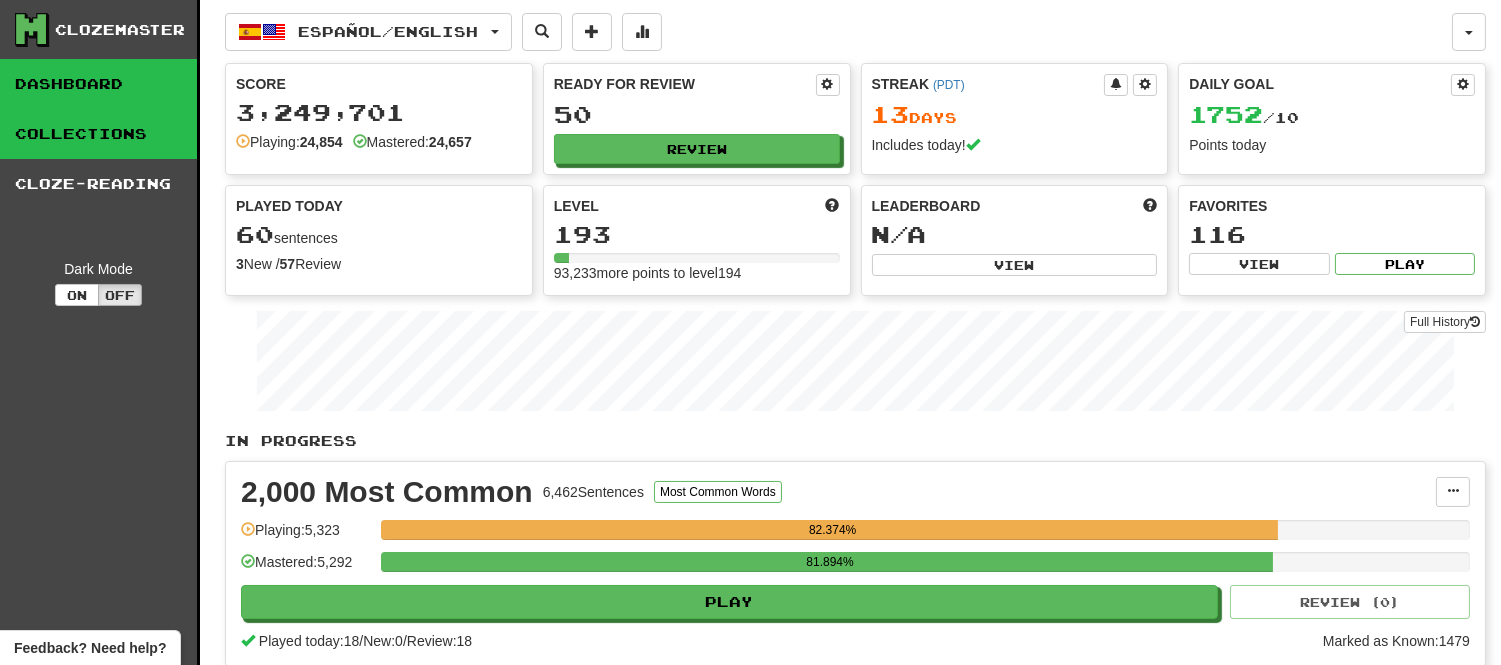 click on "Collections" at bounding box center [98, 134] 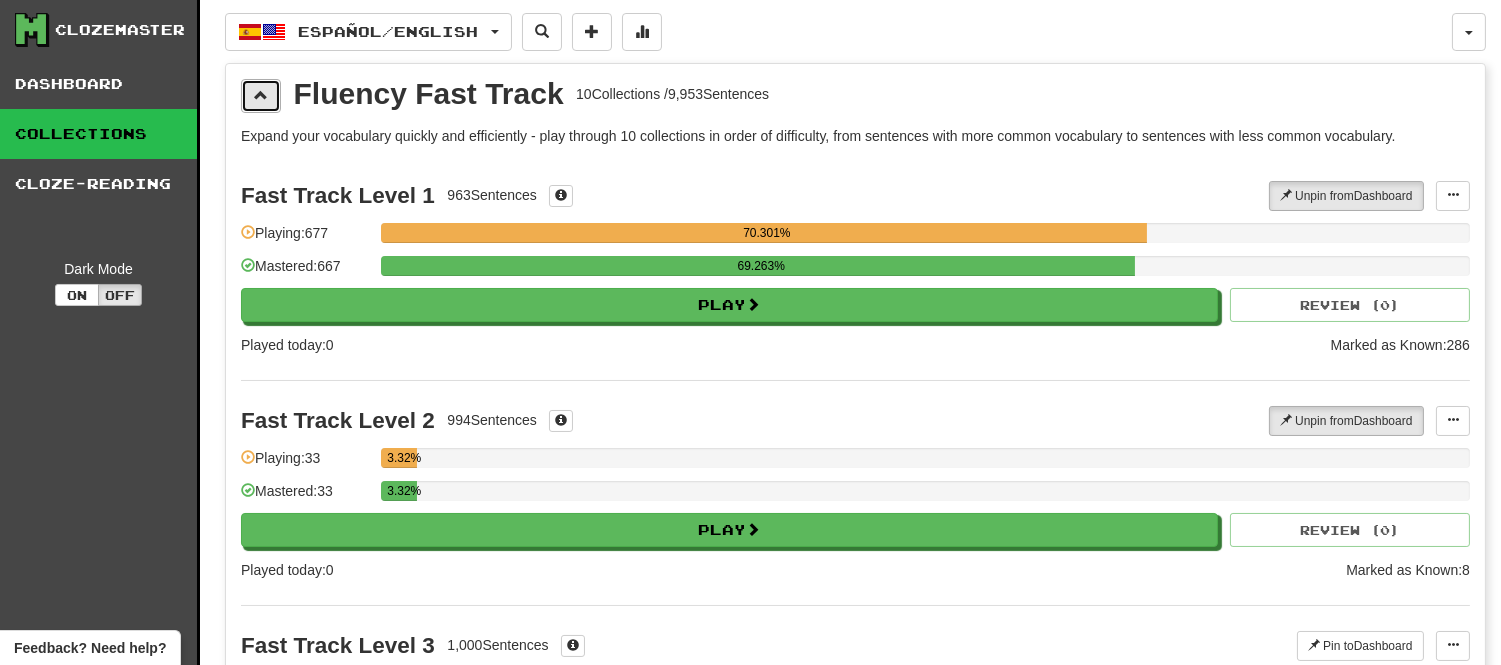 click at bounding box center [261, 95] 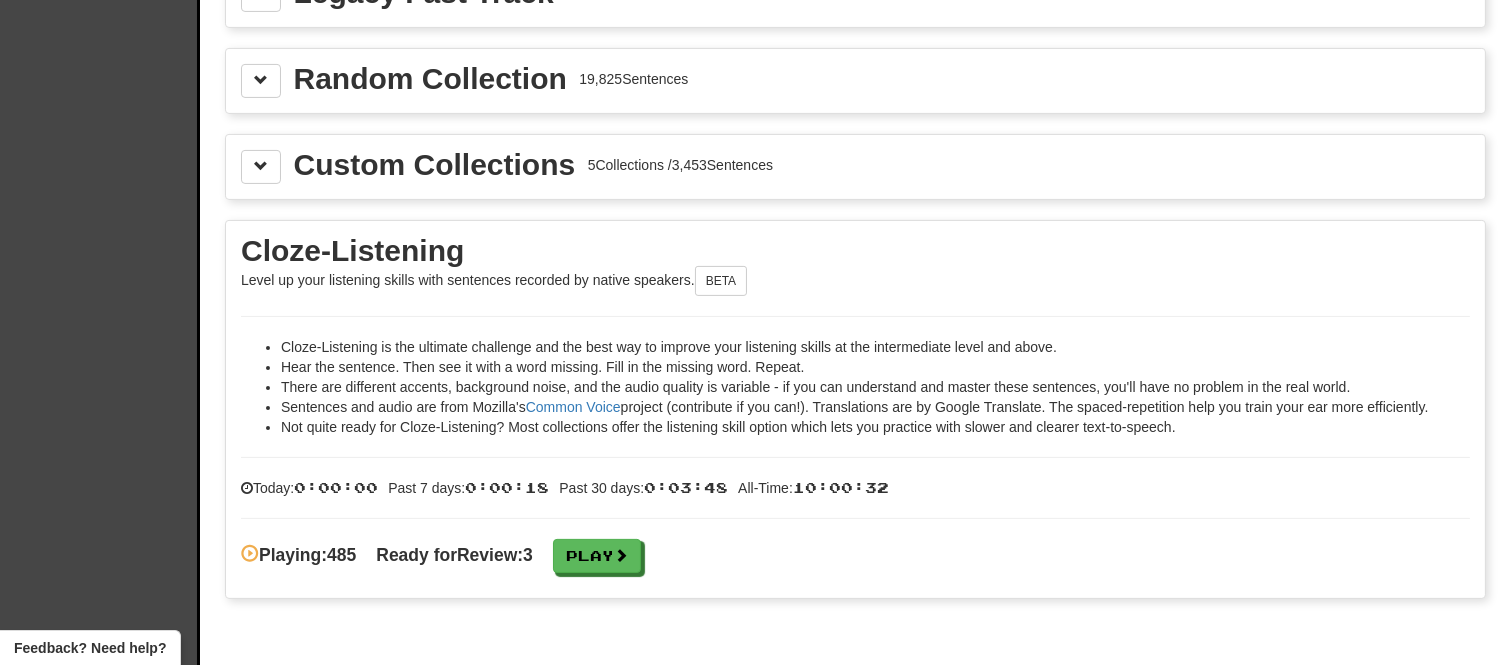 scroll, scrollTop: 1055, scrollLeft: 0, axis: vertical 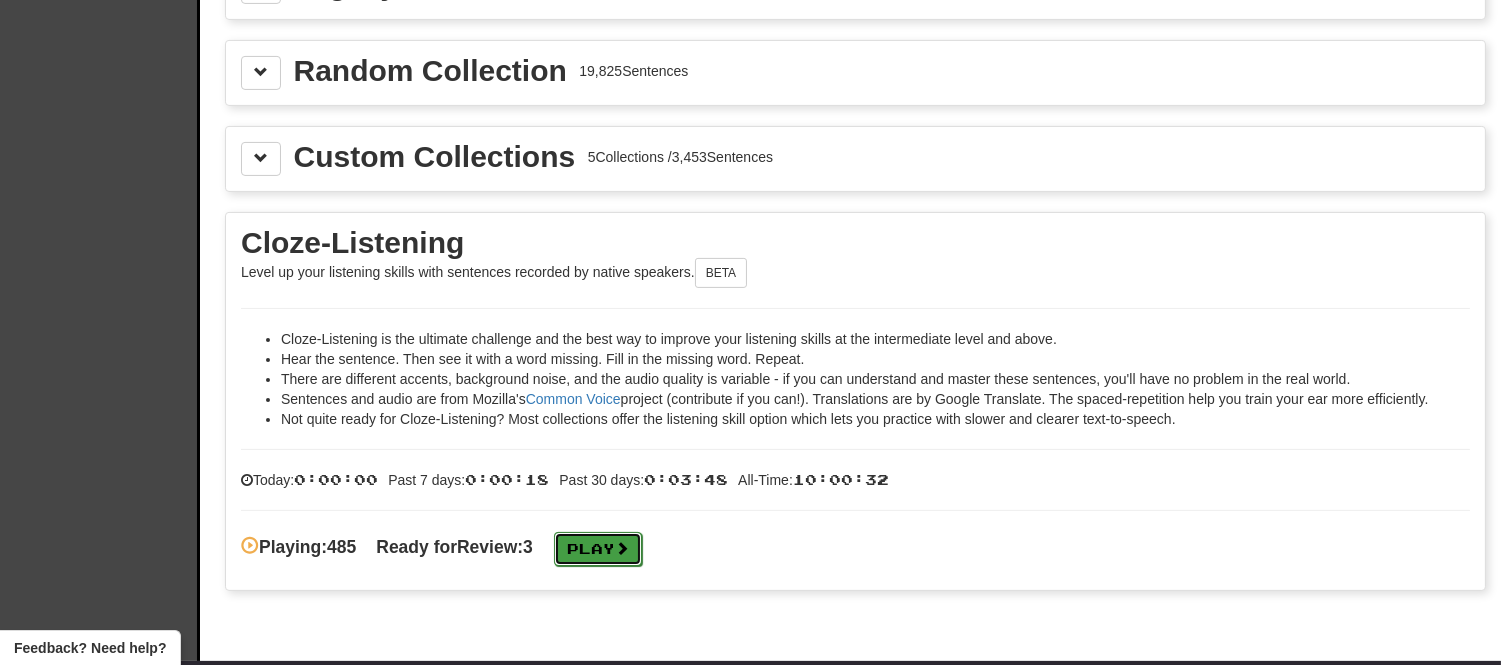 click on "Play" at bounding box center (598, 549) 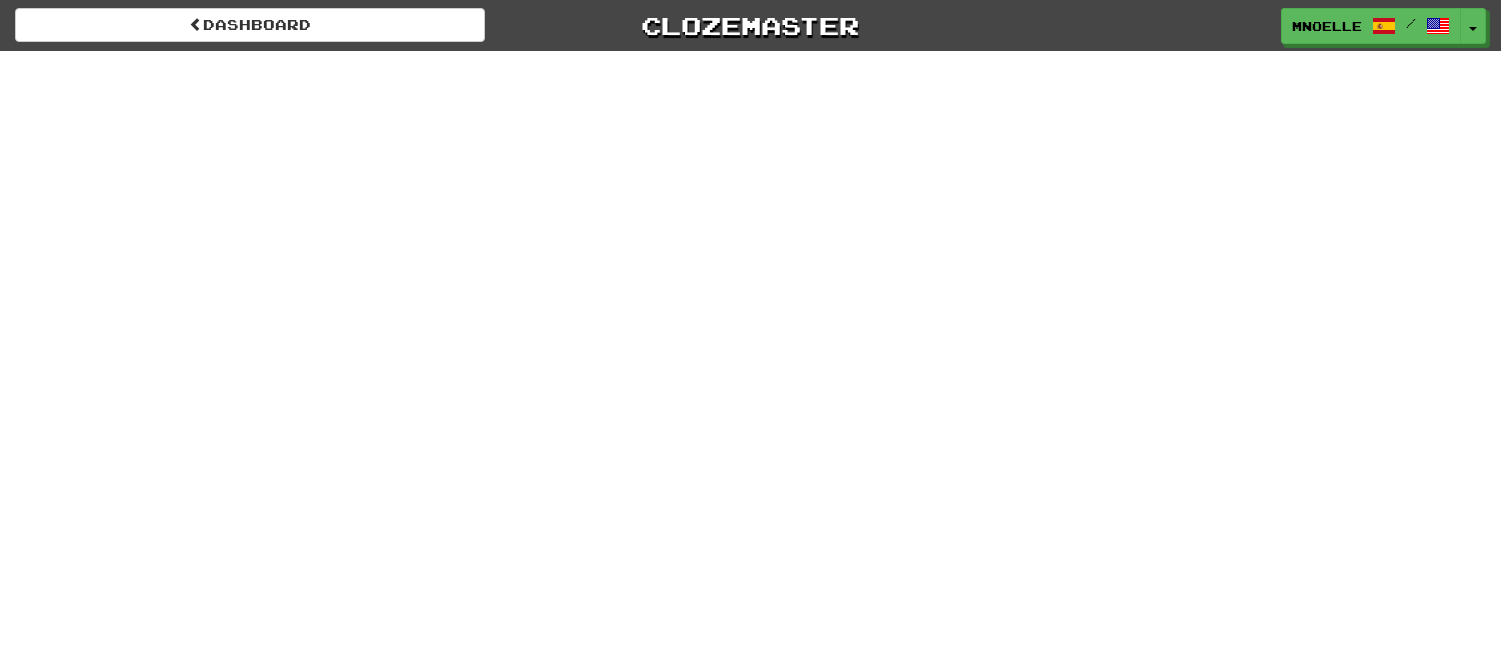 scroll, scrollTop: 0, scrollLeft: 0, axis: both 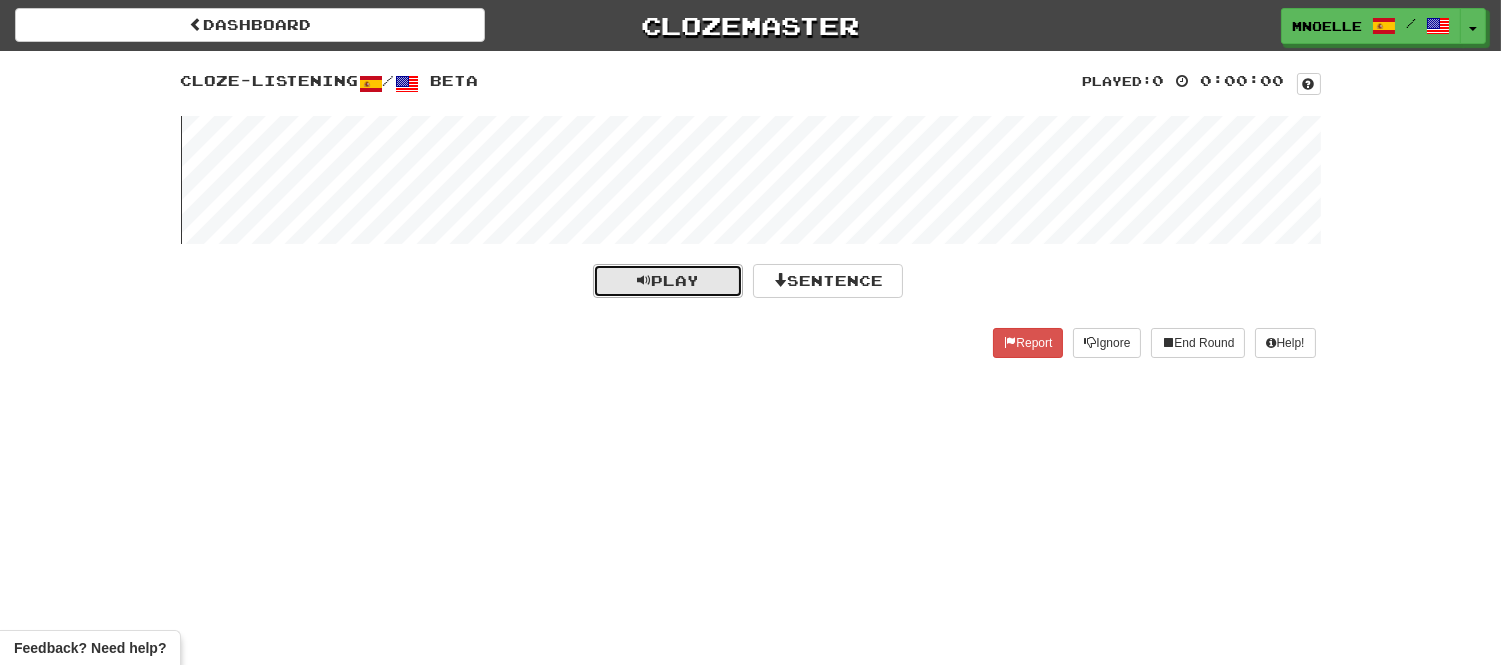 click on "Play" at bounding box center (668, 281) 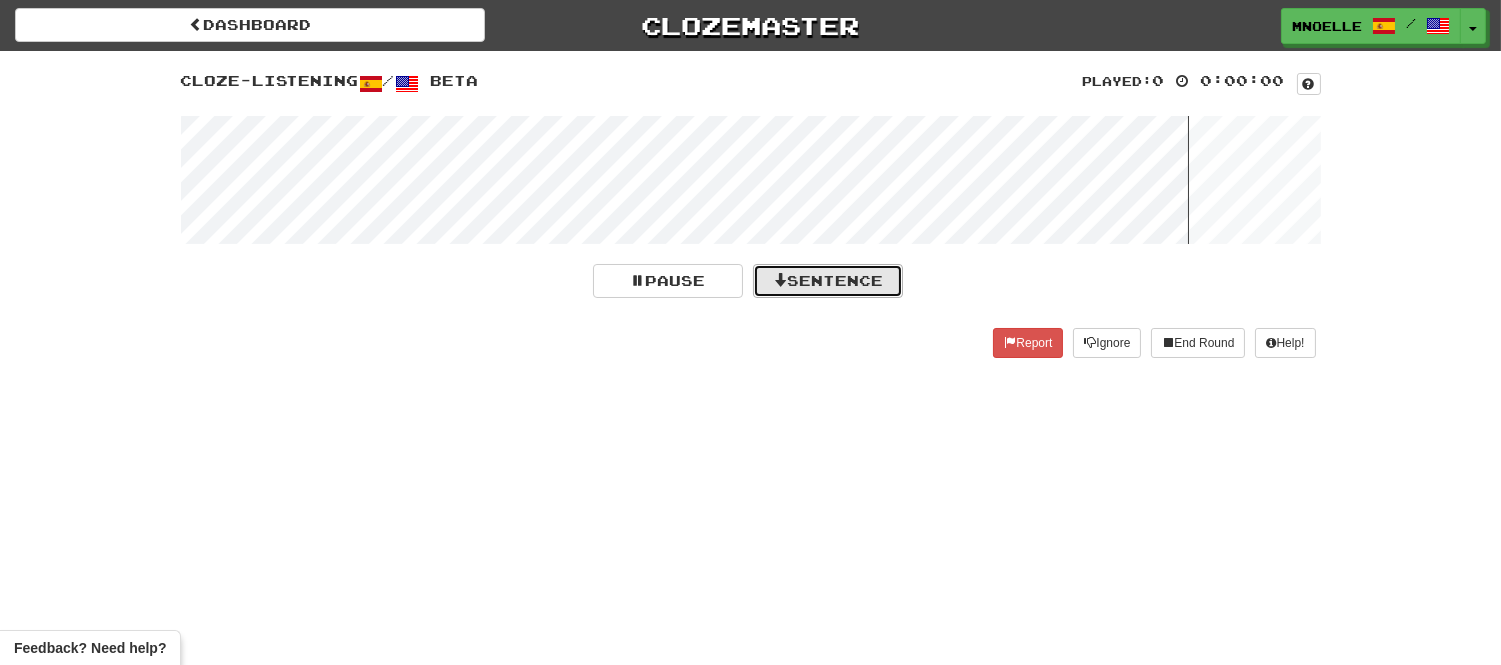 click on "Sentence" at bounding box center (828, 281) 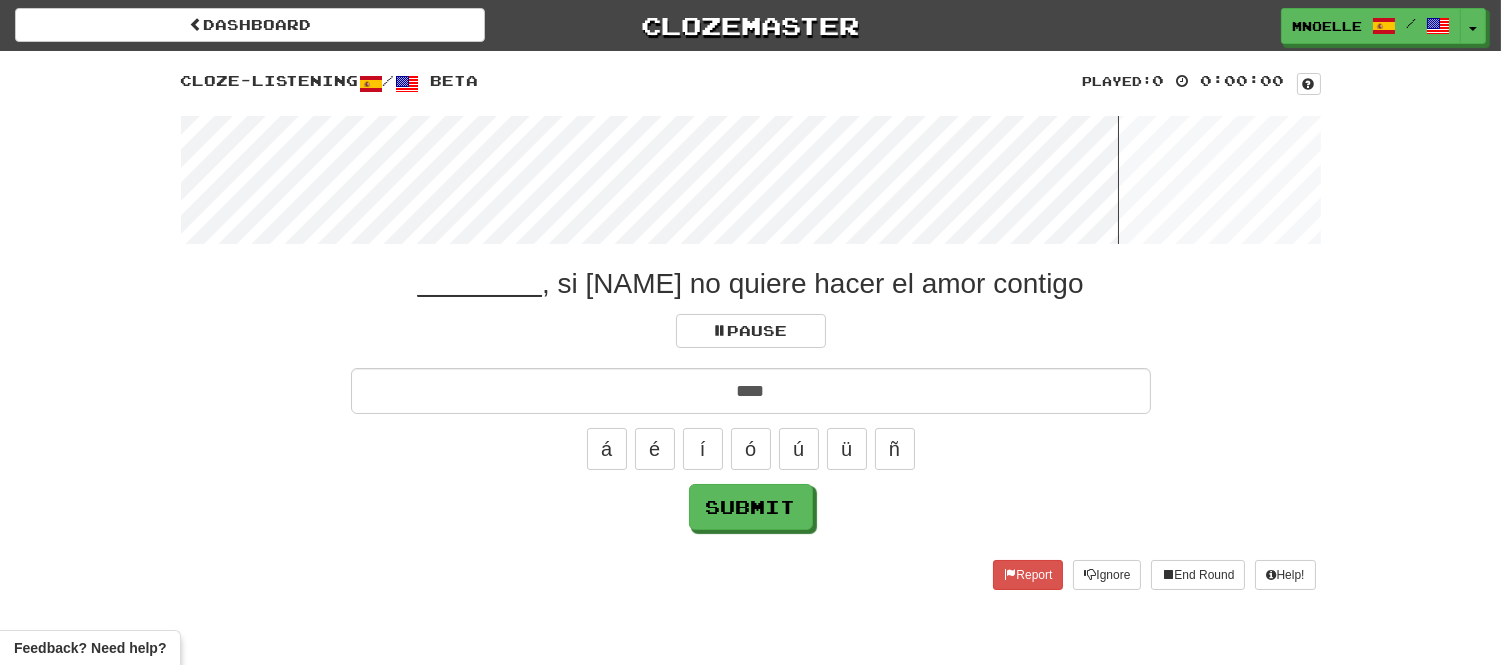type on "****" 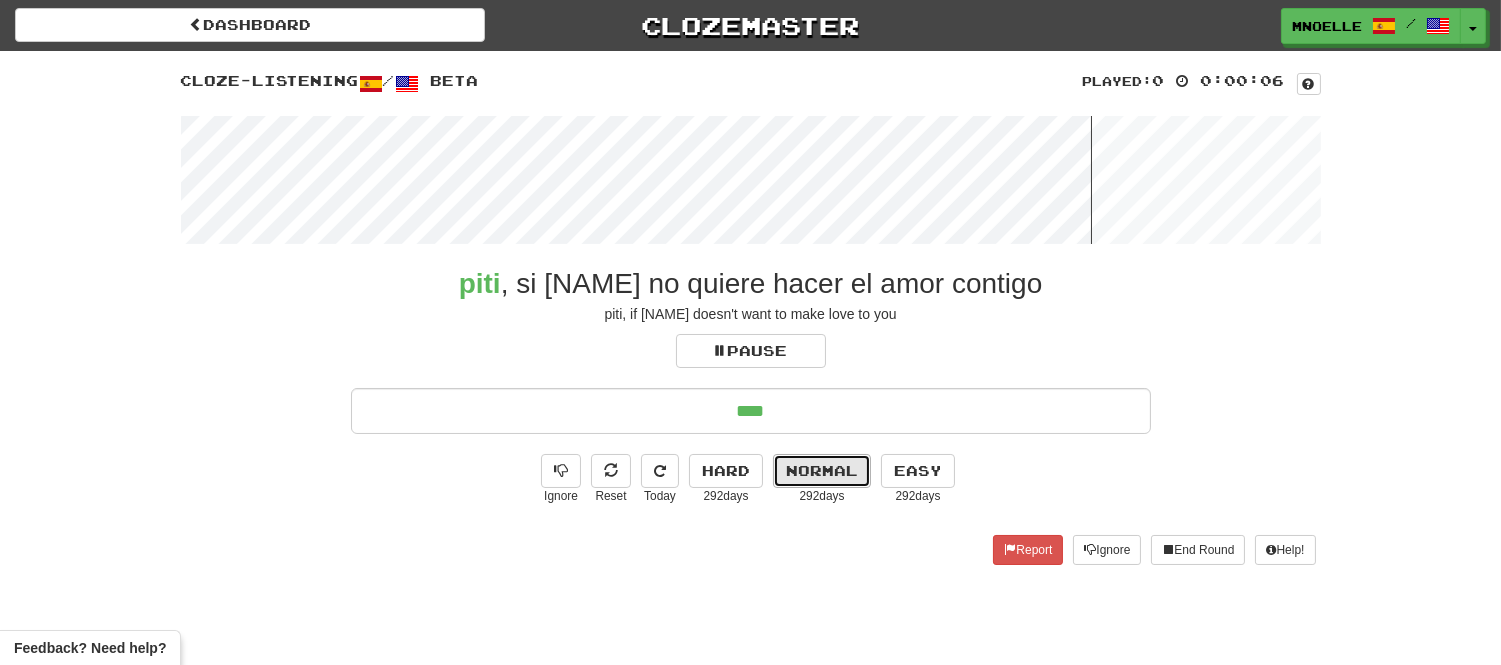 click on "Normal" at bounding box center [822, 471] 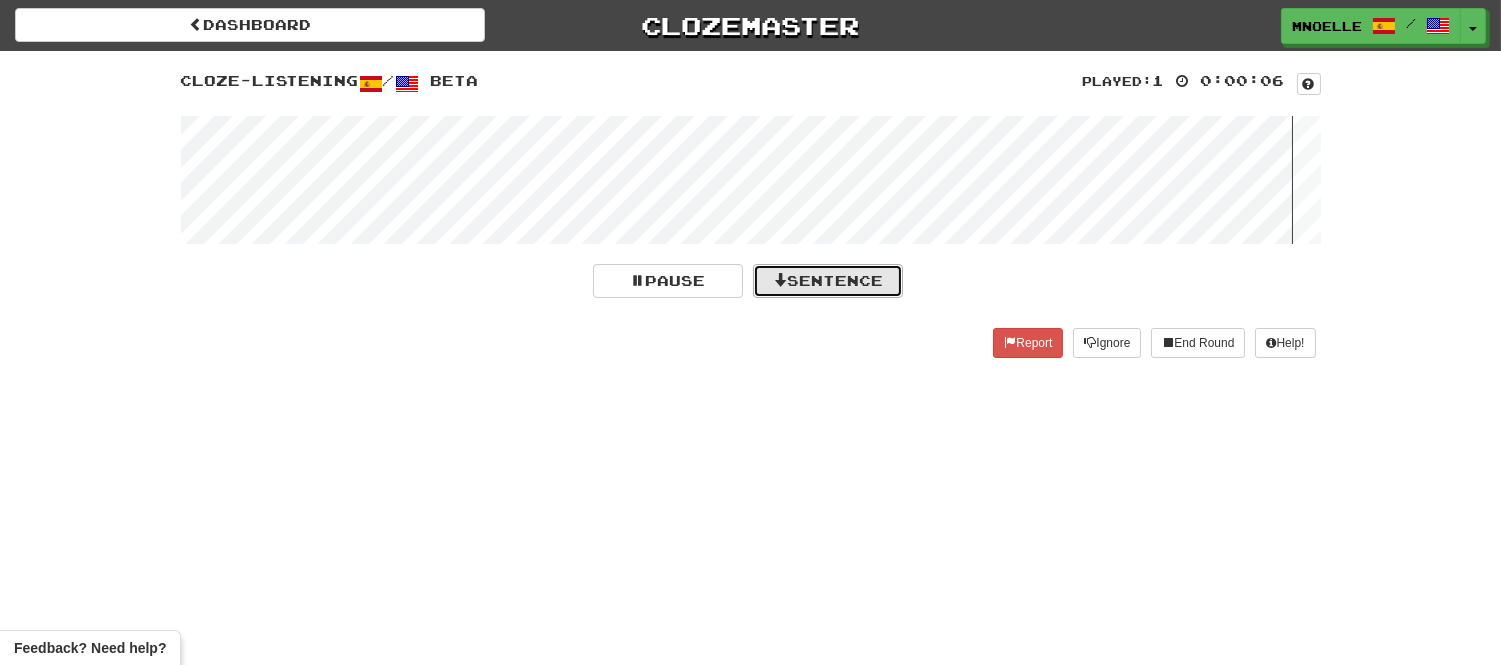 click on "Sentence" at bounding box center (828, 281) 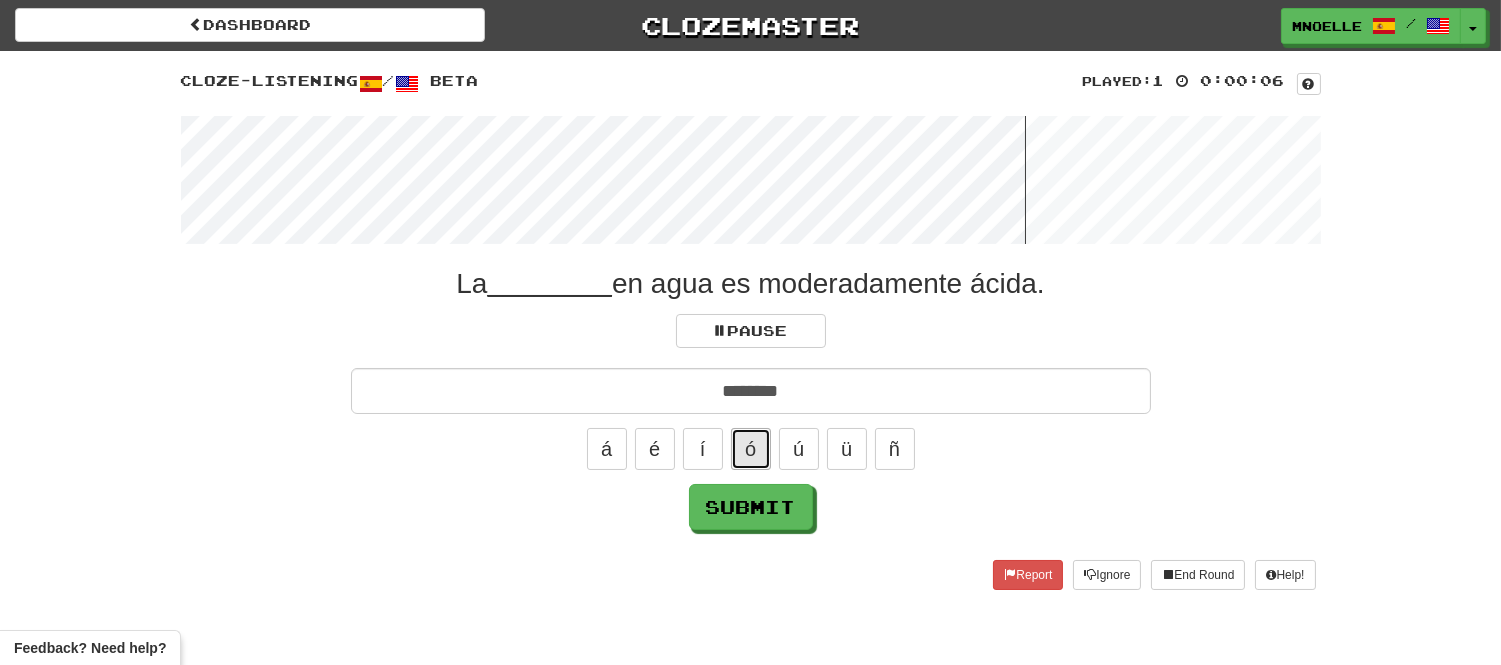 click on "ó" at bounding box center [751, 449] 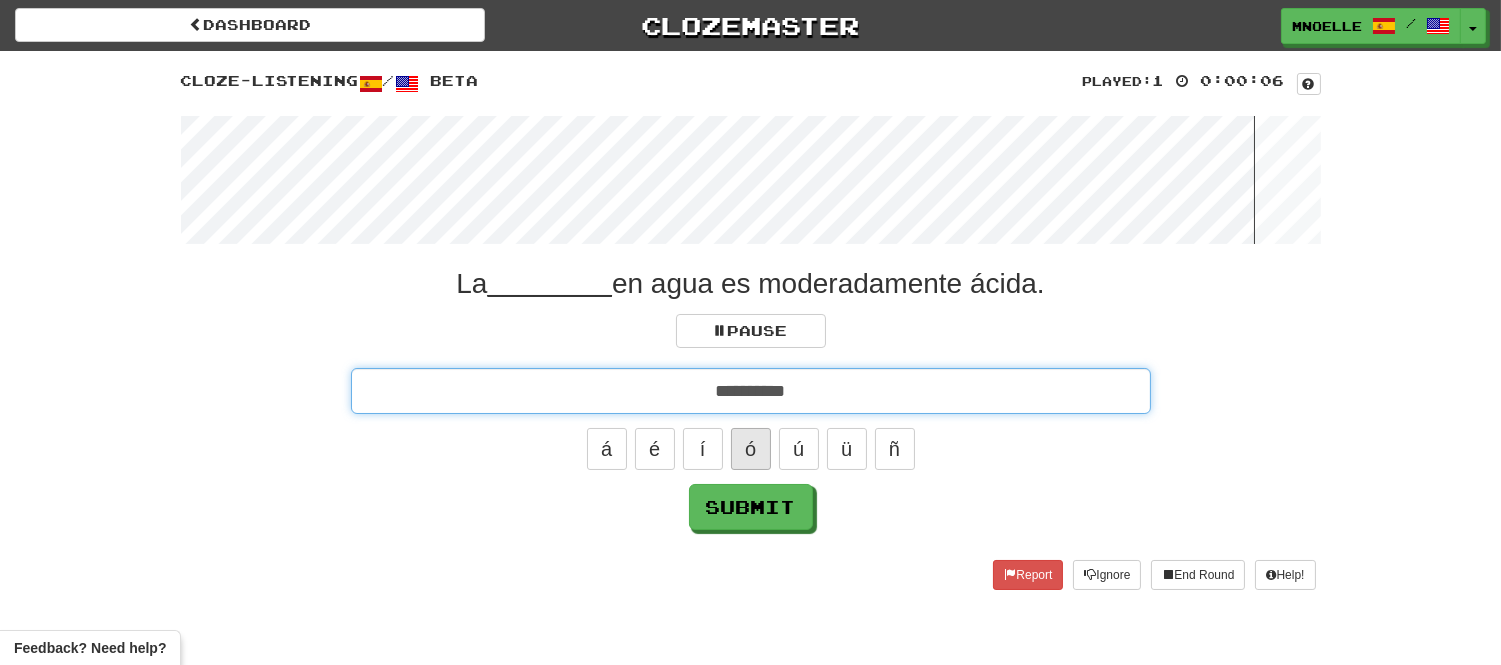 type on "**********" 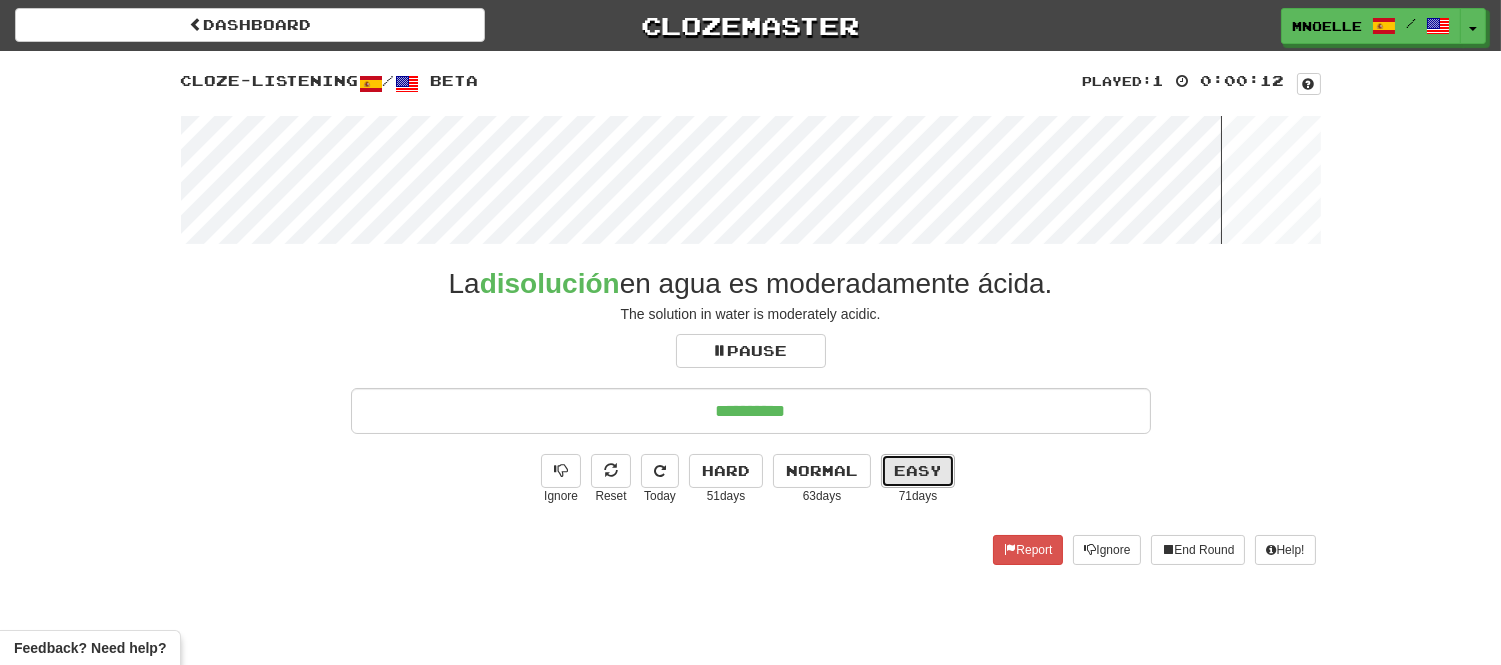 click on "Easy" at bounding box center [918, 471] 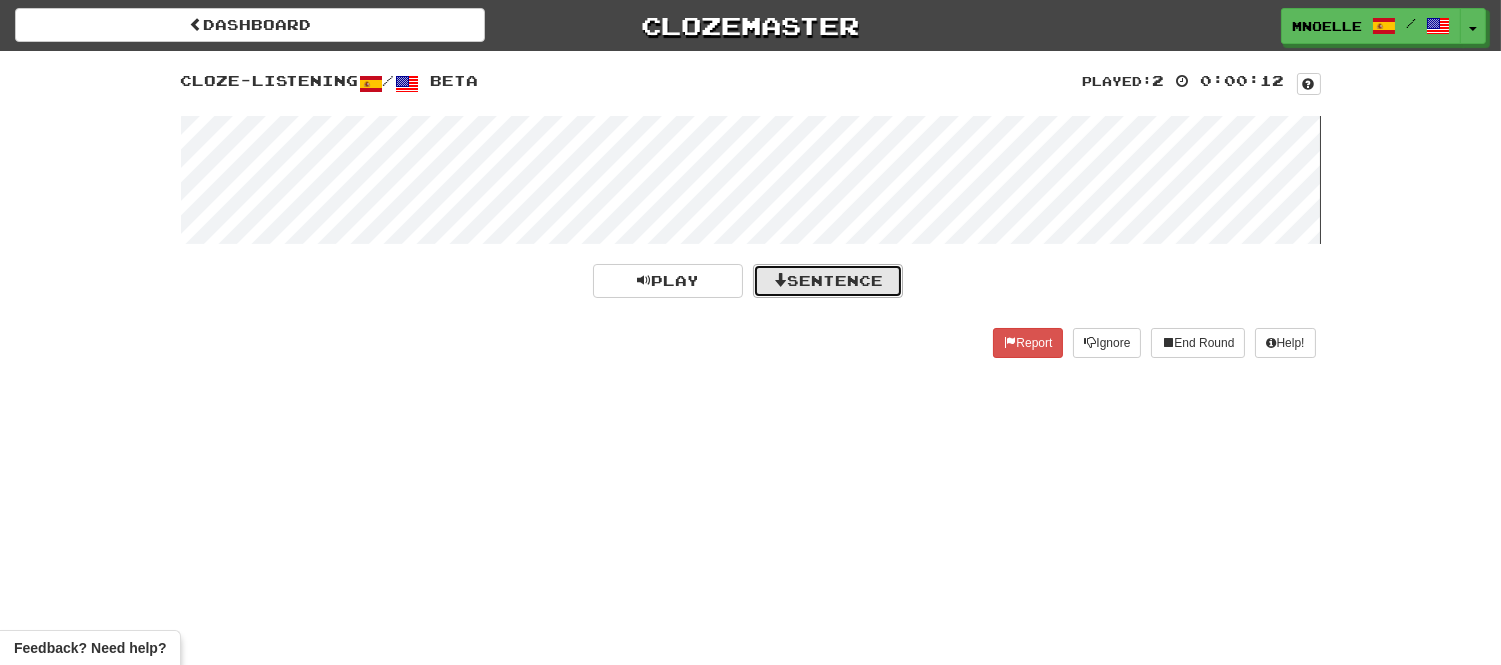 click on "Sentence" at bounding box center (828, 281) 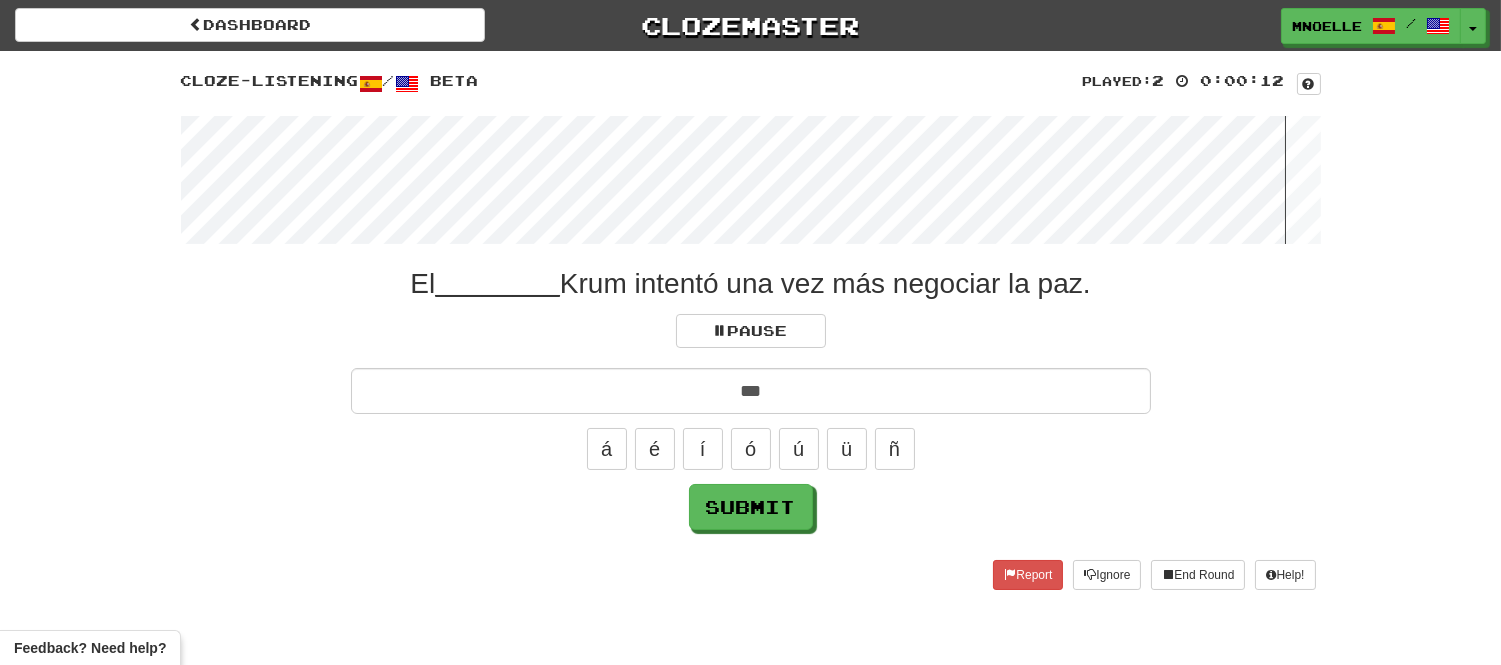 type on "***" 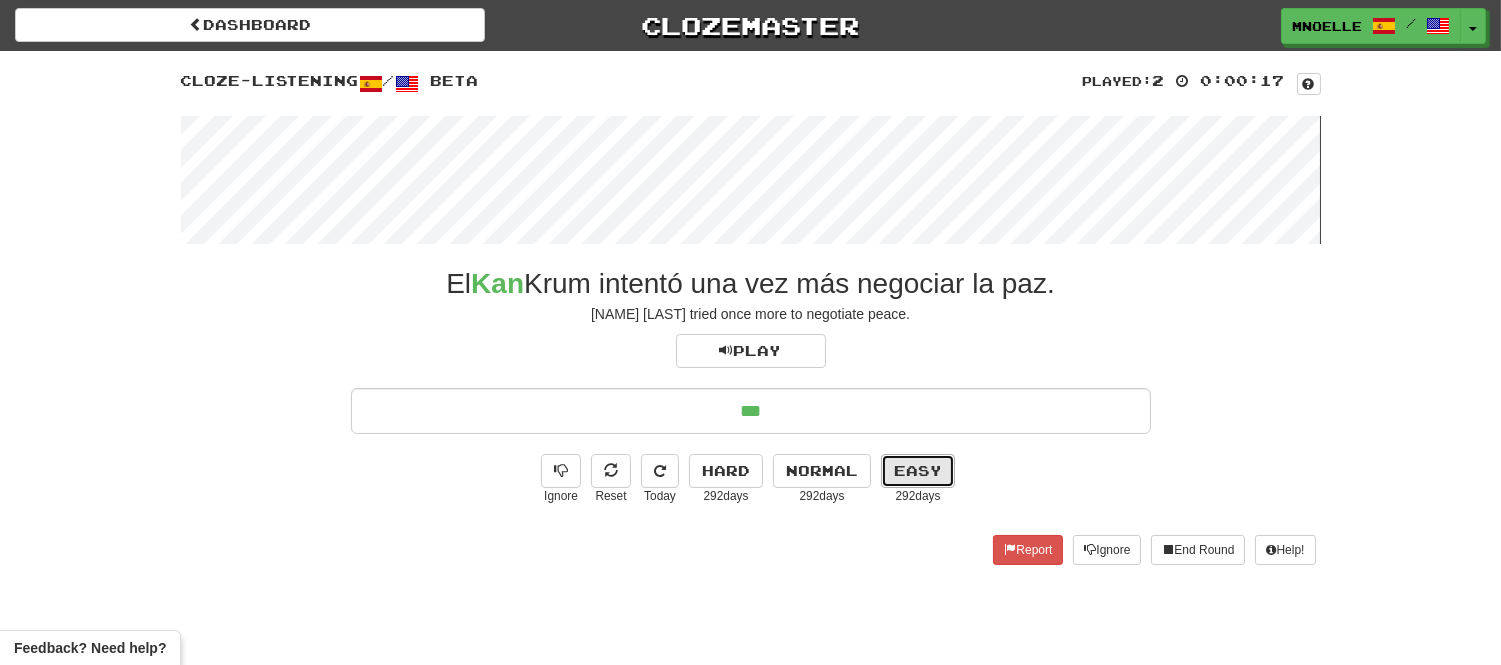 click on "Easy" at bounding box center (918, 471) 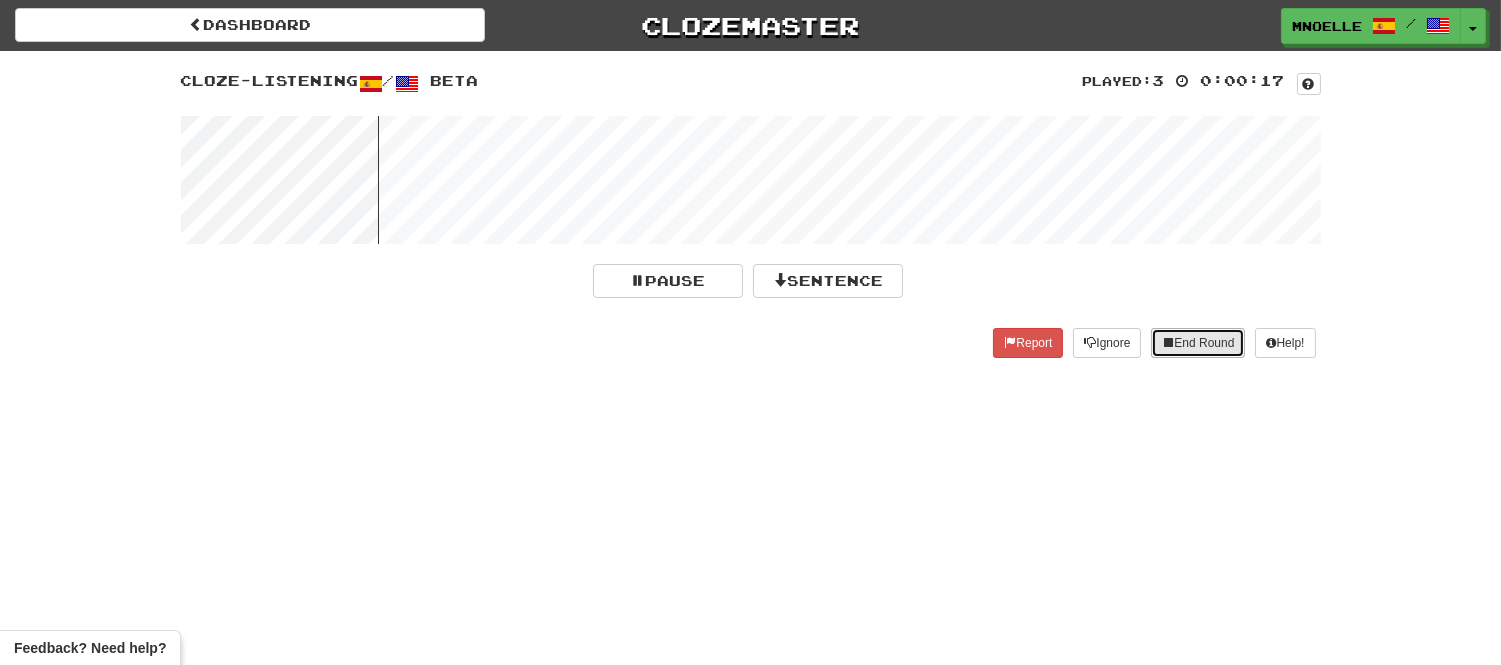 click at bounding box center [1168, 342] 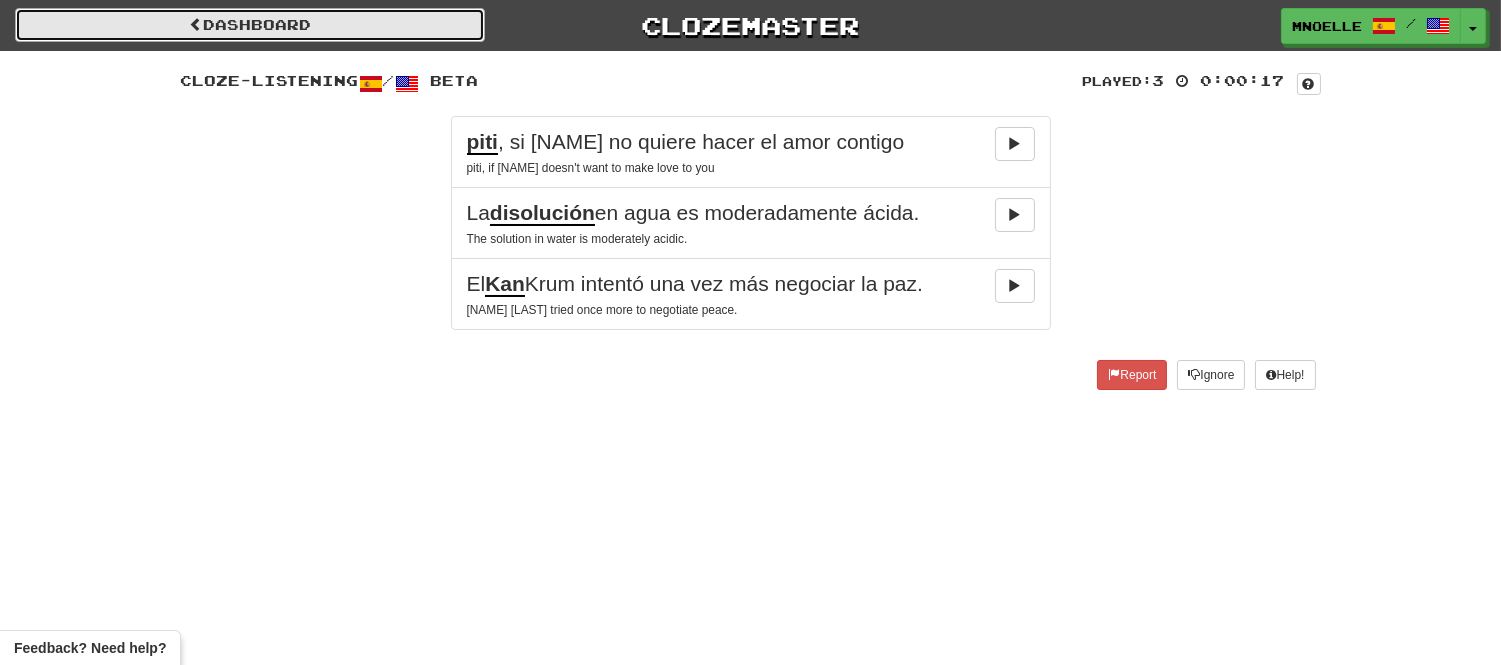 click on "Dashboard" at bounding box center [250, 25] 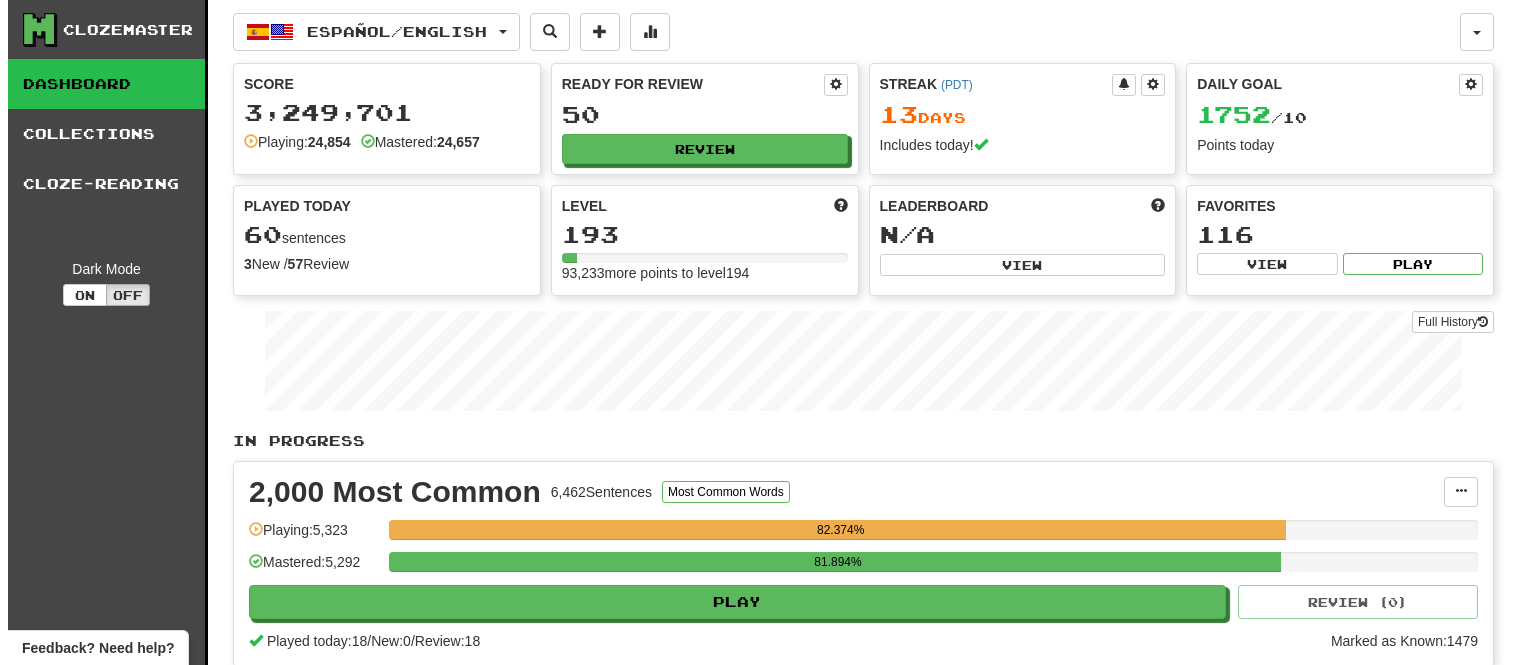 scroll, scrollTop: 0, scrollLeft: 0, axis: both 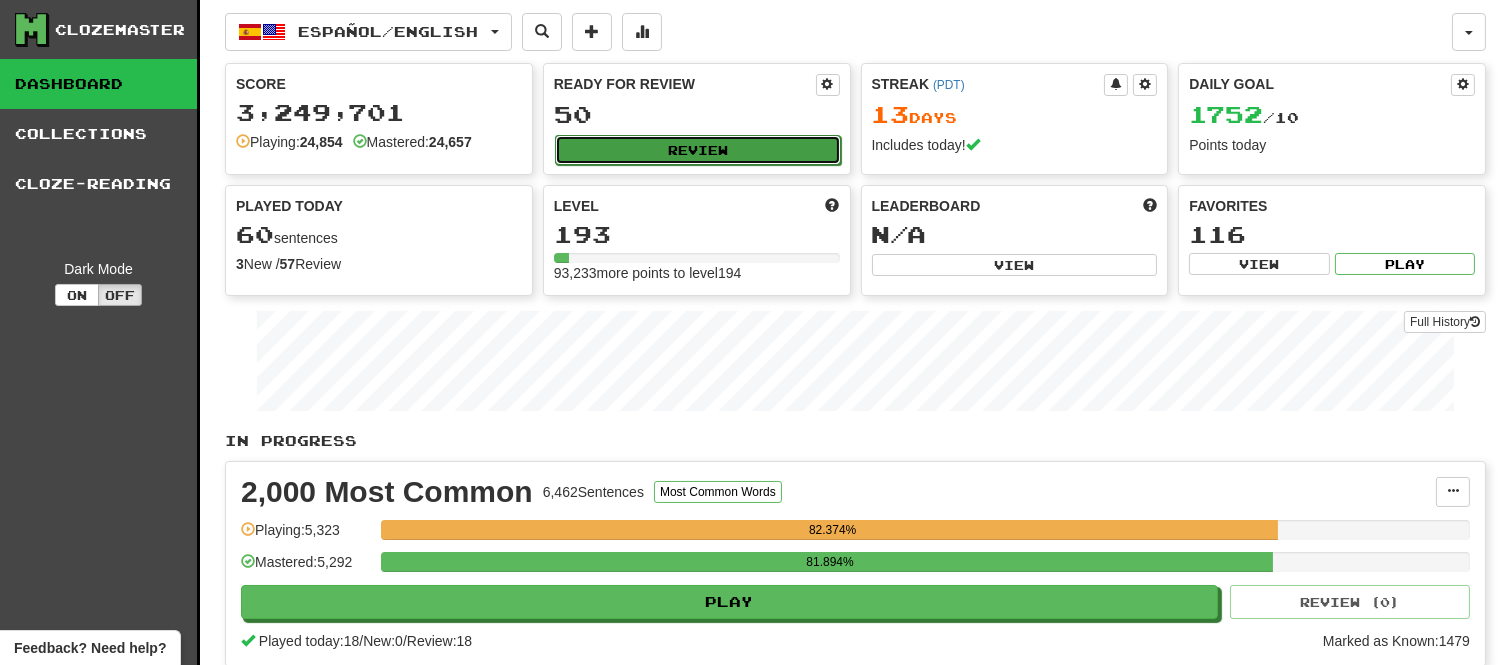 click on "Review" at bounding box center [698, 150] 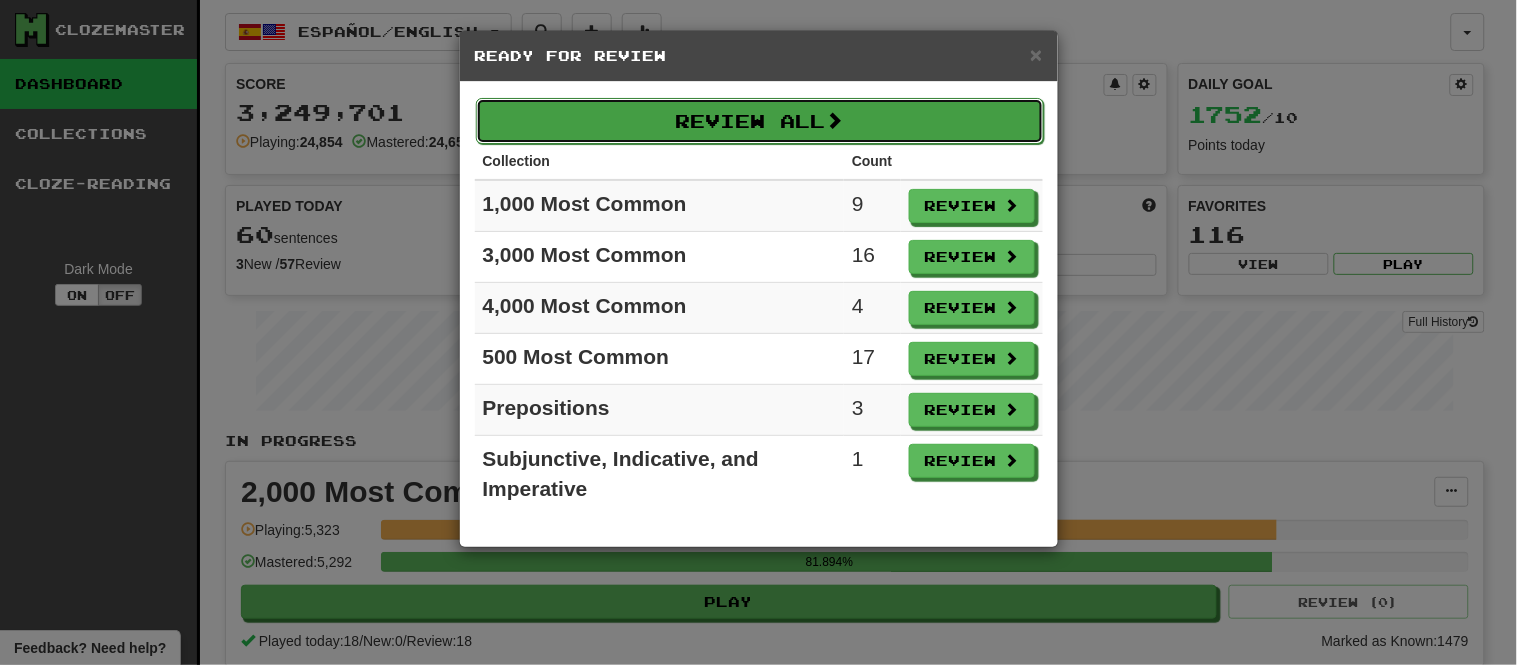 click on "Review All" at bounding box center [760, 121] 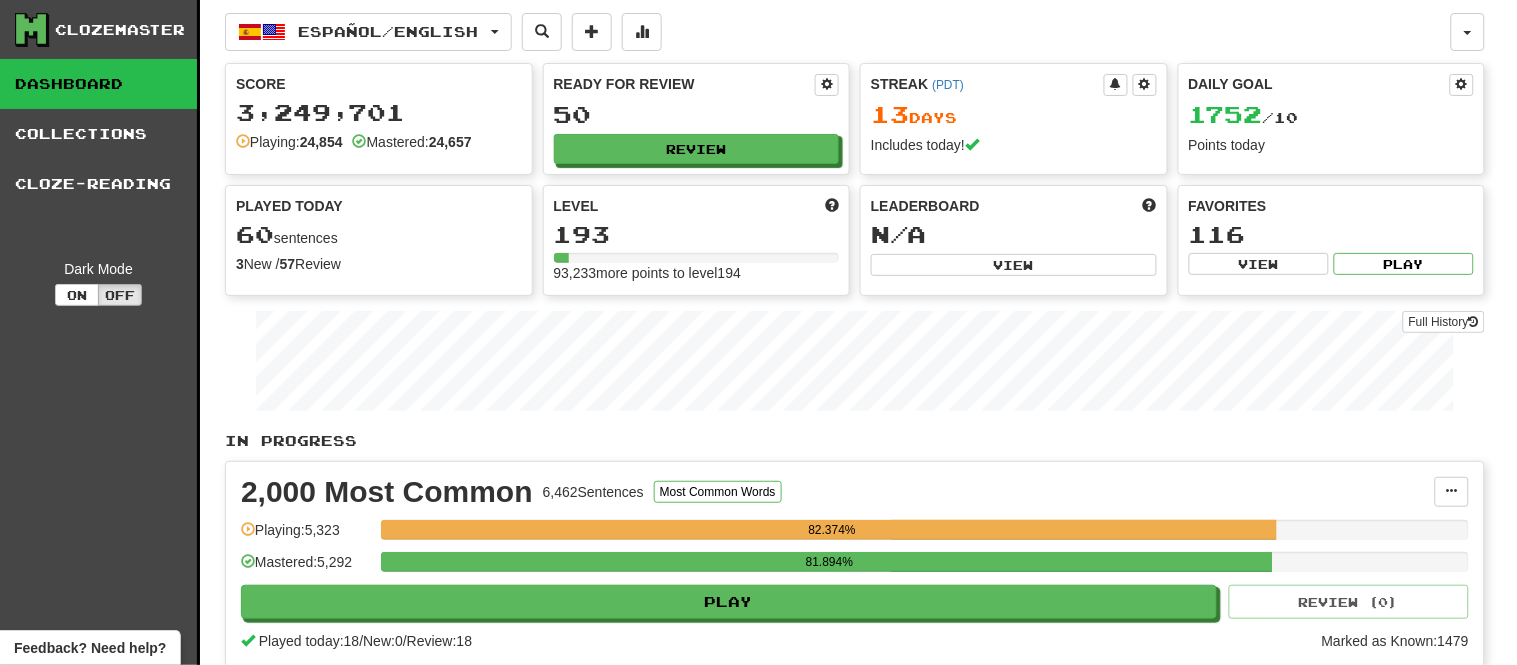 select on "**" 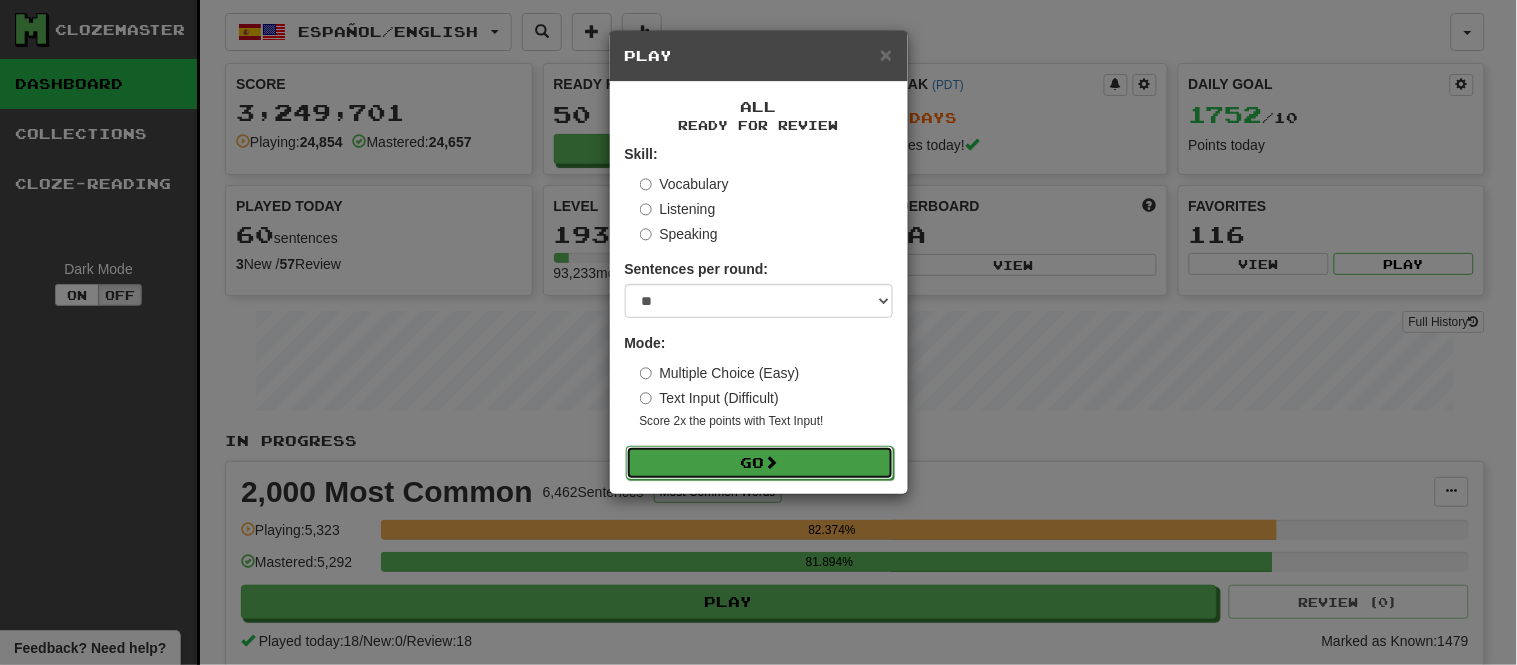 click on "Go" at bounding box center (760, 463) 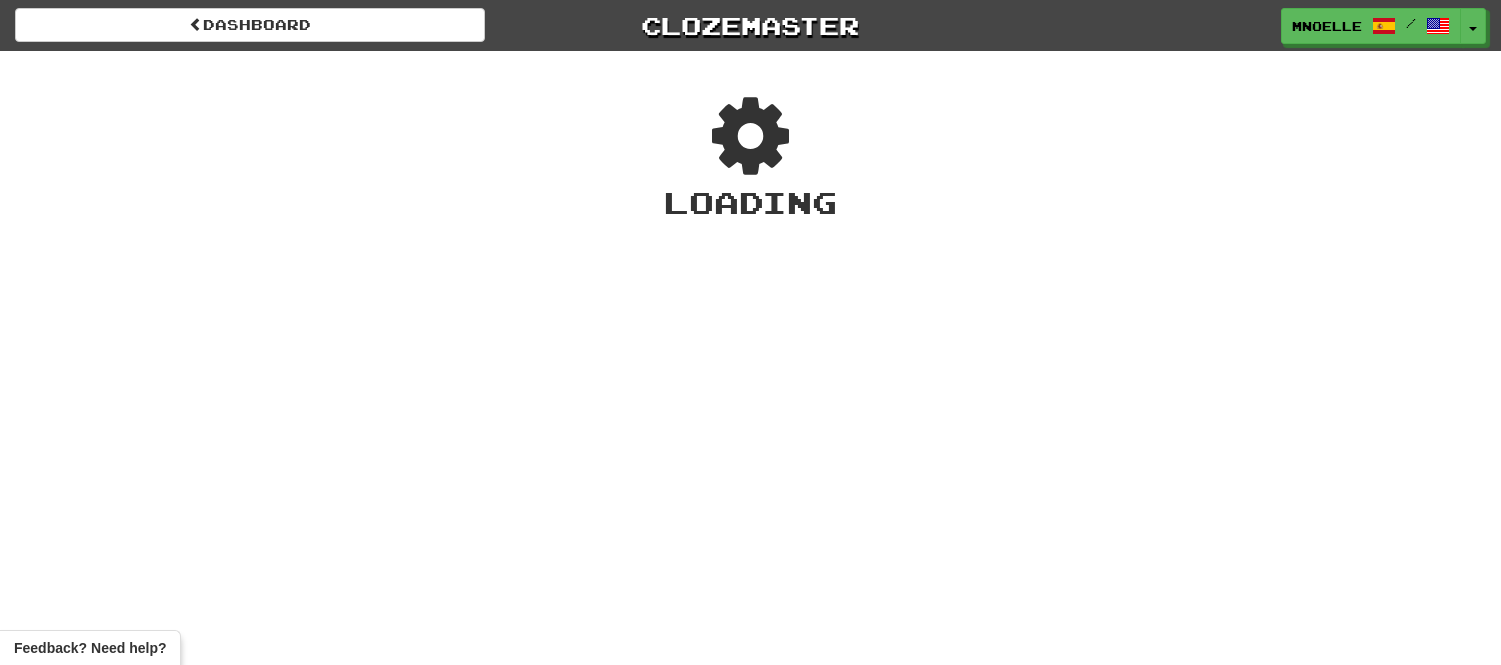 scroll, scrollTop: 0, scrollLeft: 0, axis: both 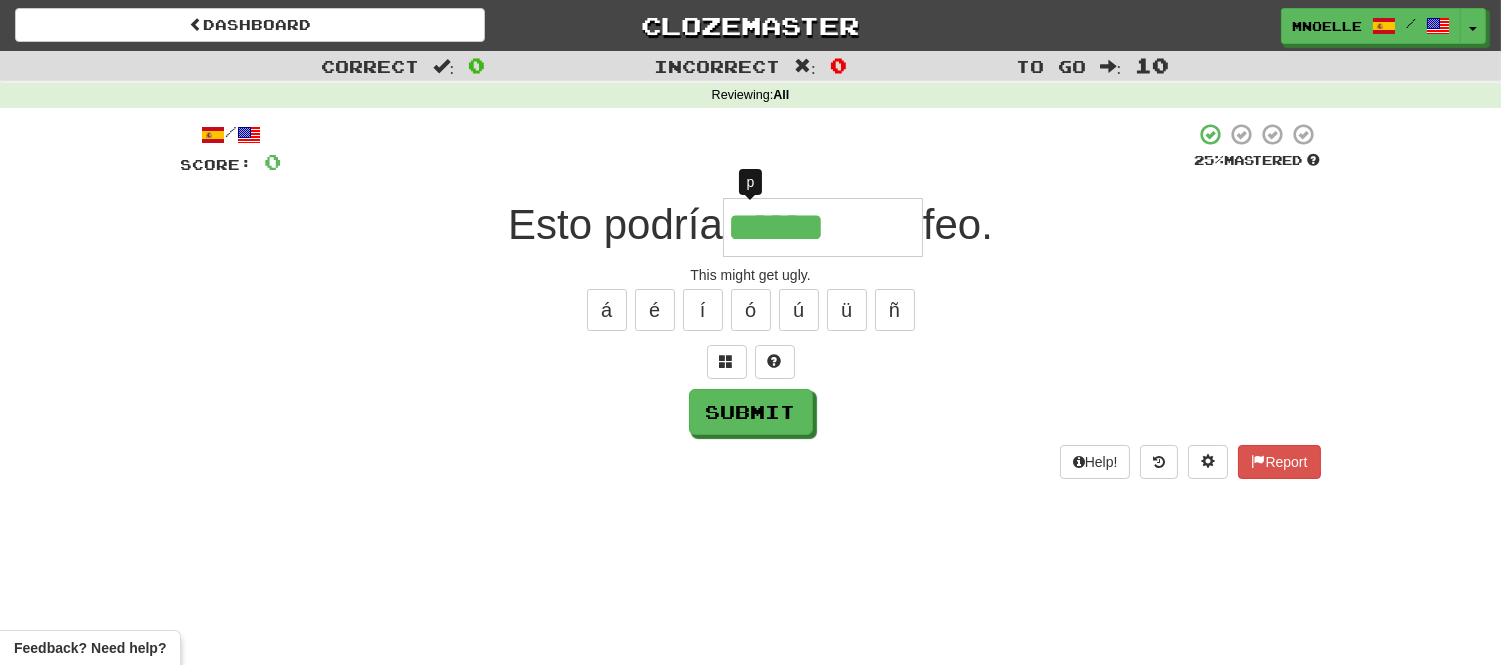 type on "*******" 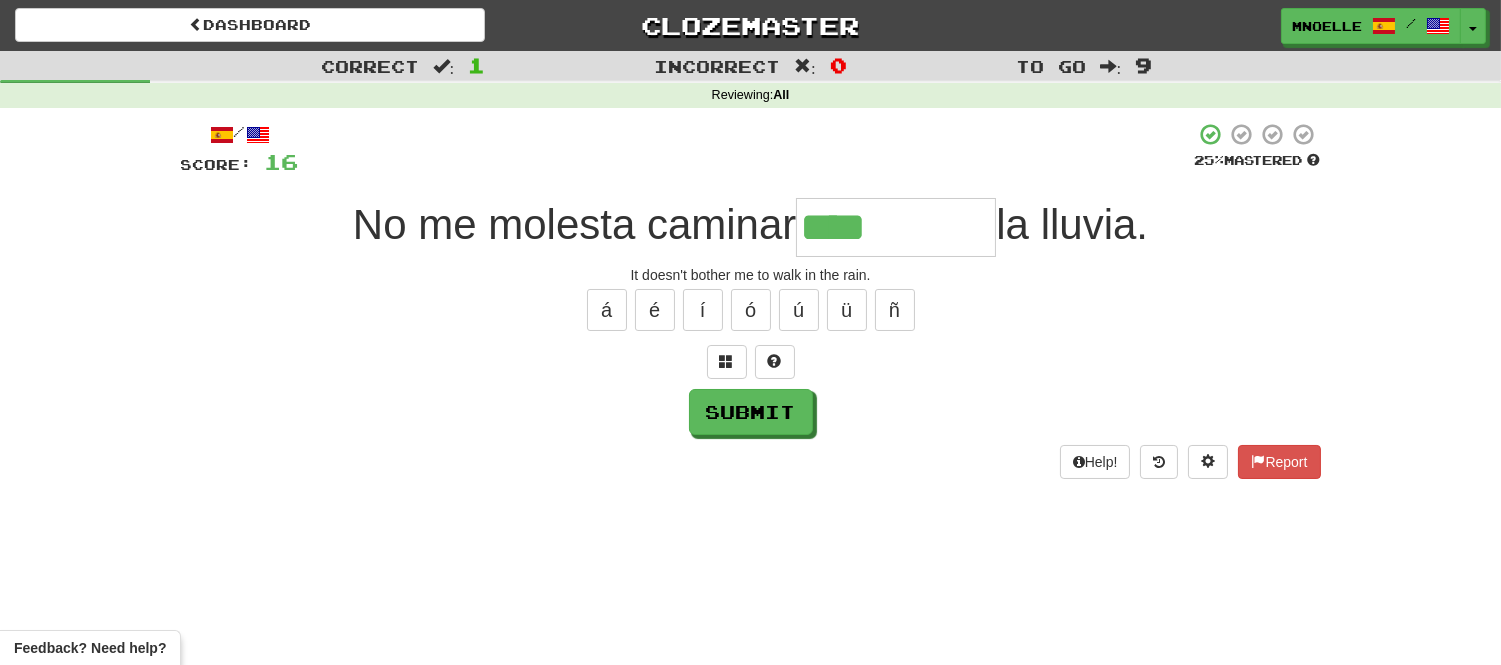 type on "****" 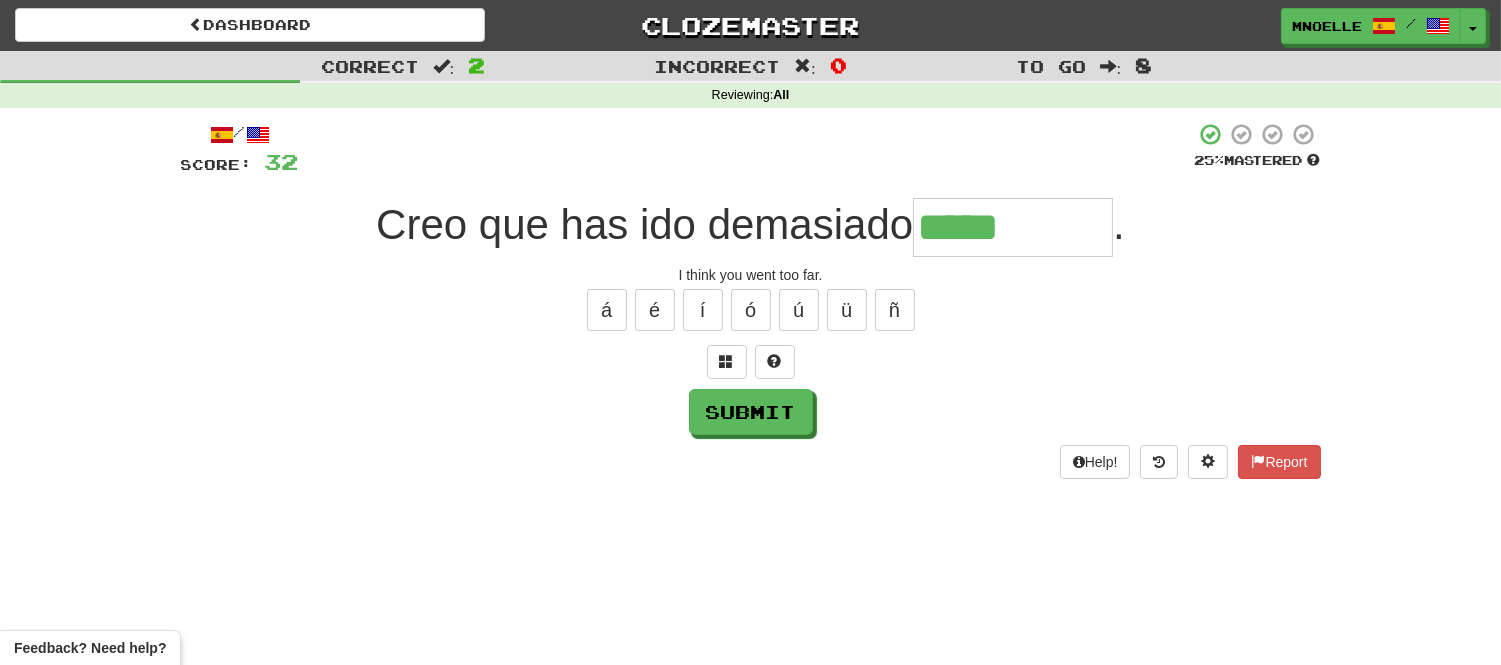 type on "*****" 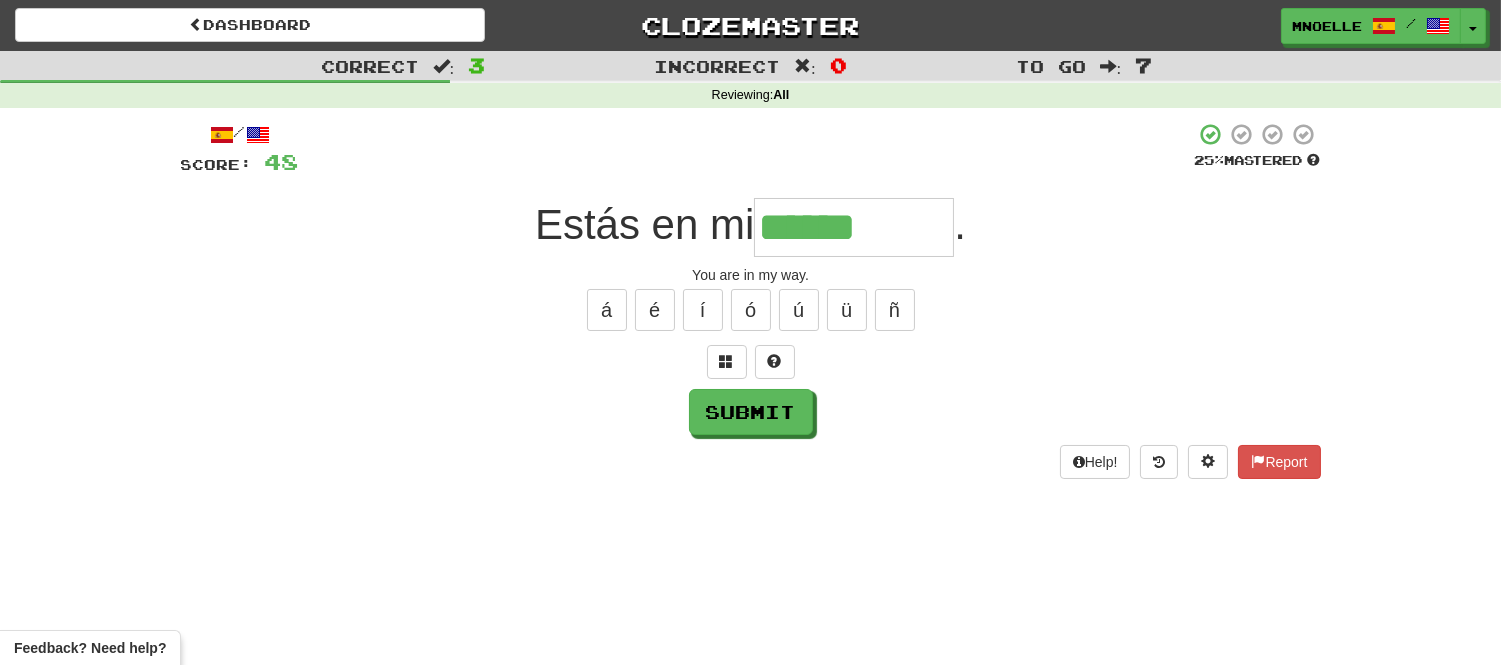 type on "******" 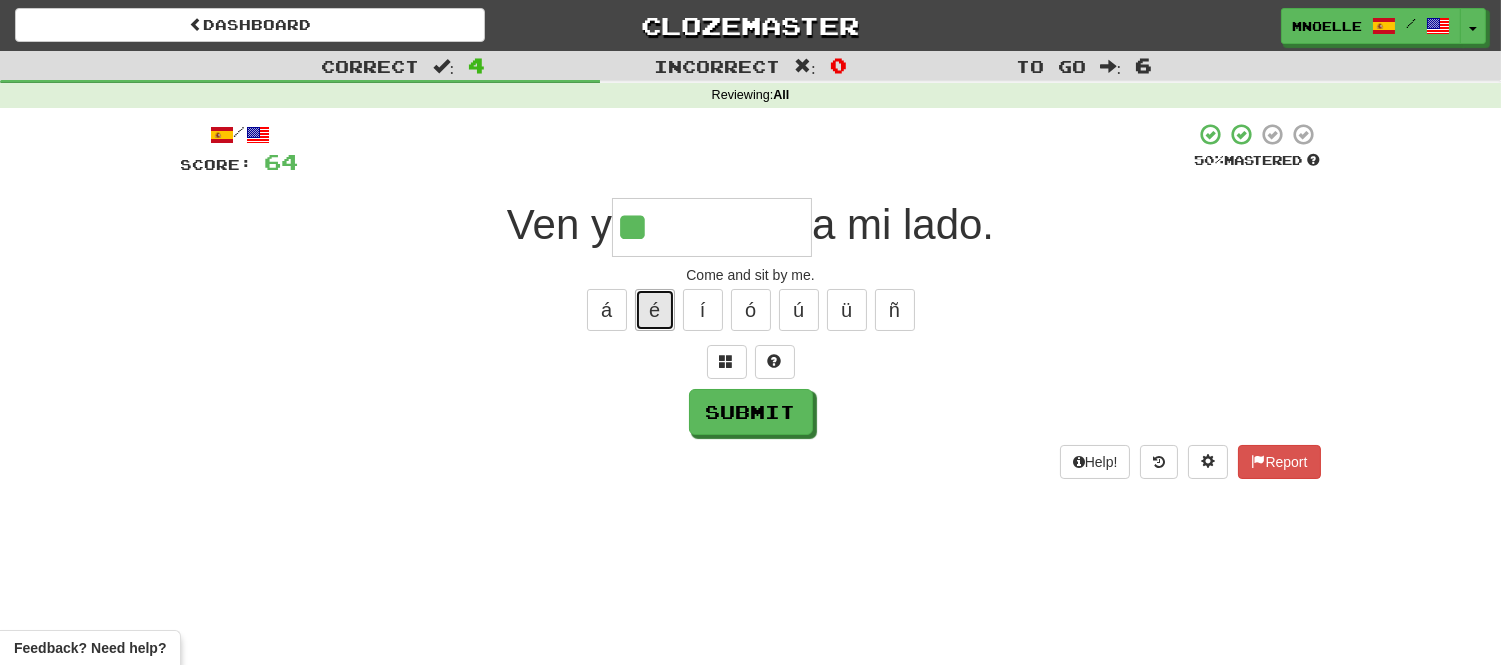 click on "é" at bounding box center (655, 310) 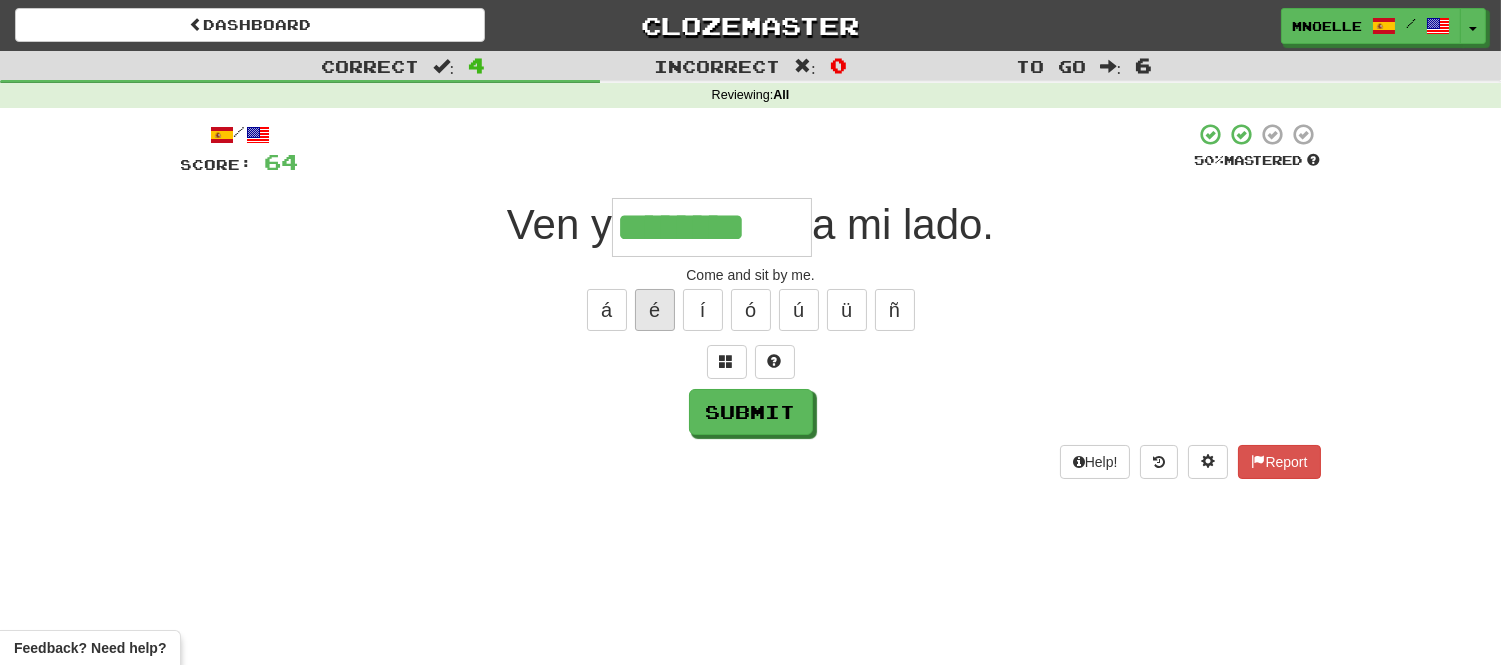 type on "********" 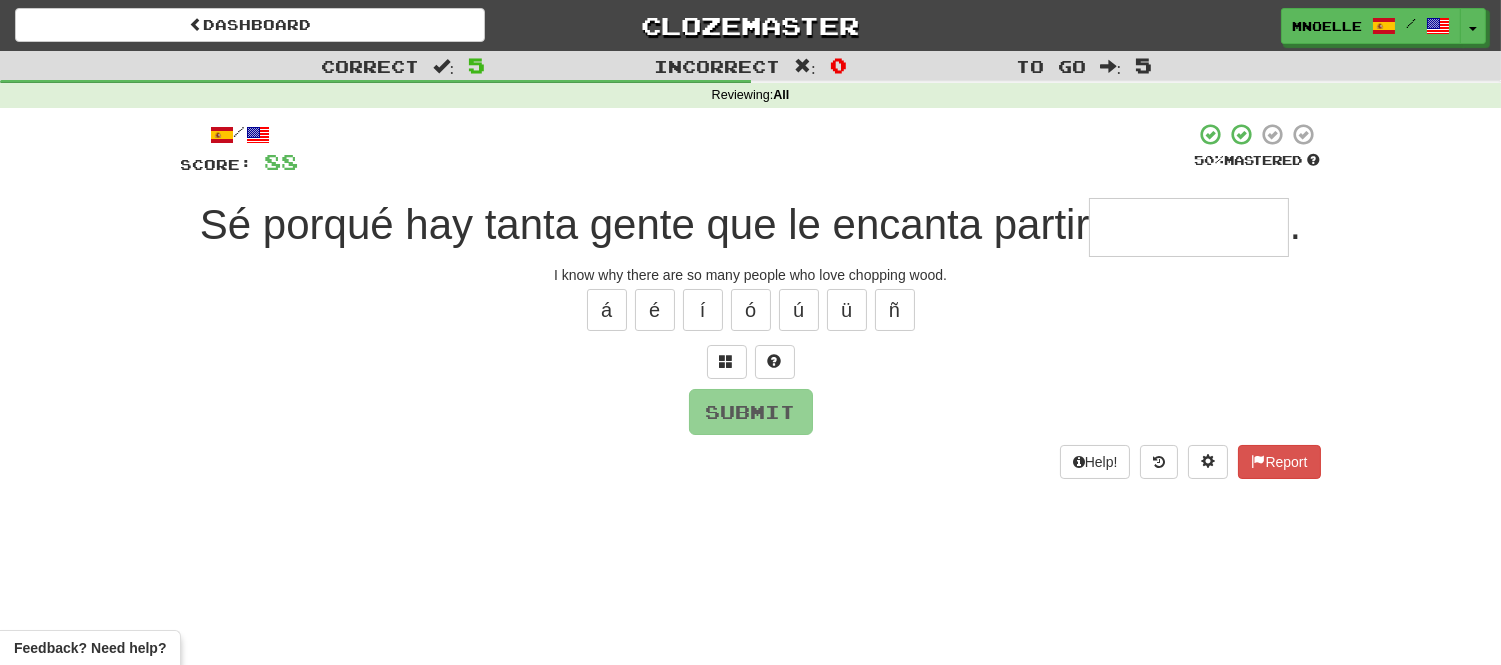 type on "*" 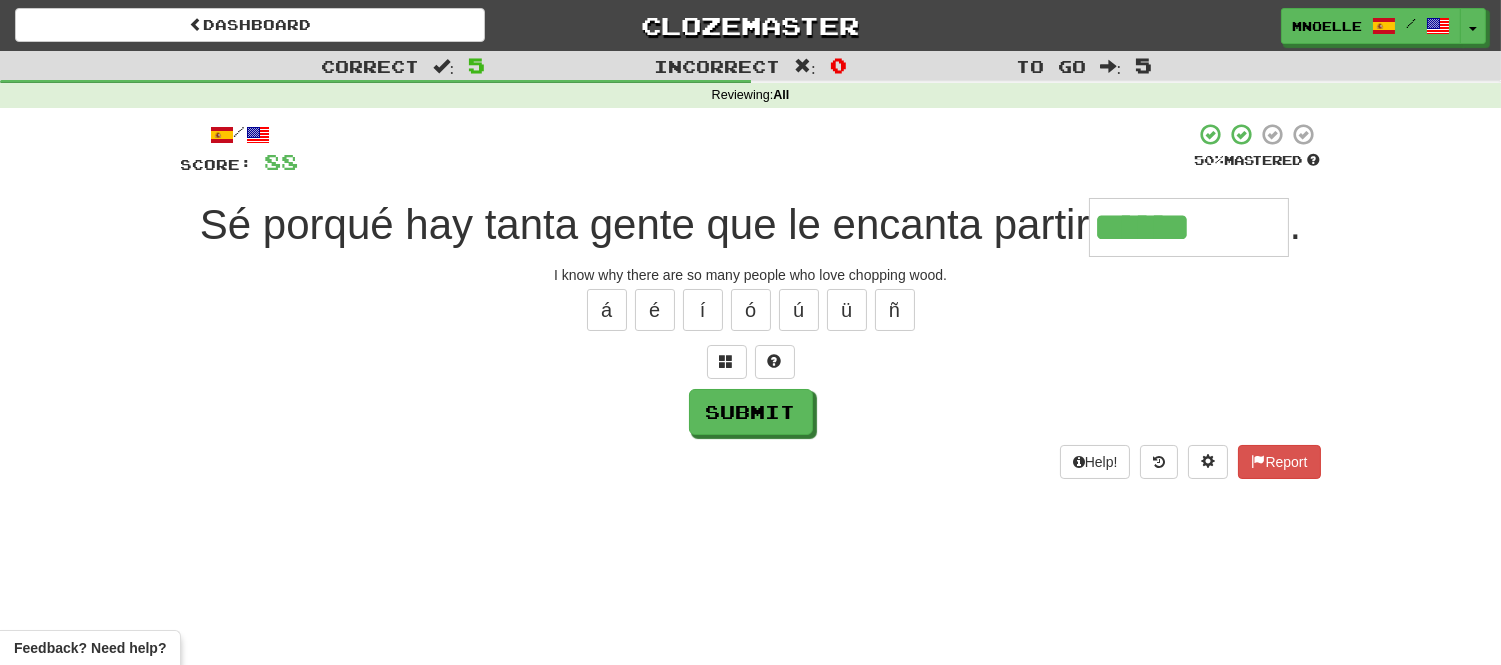 type on "******" 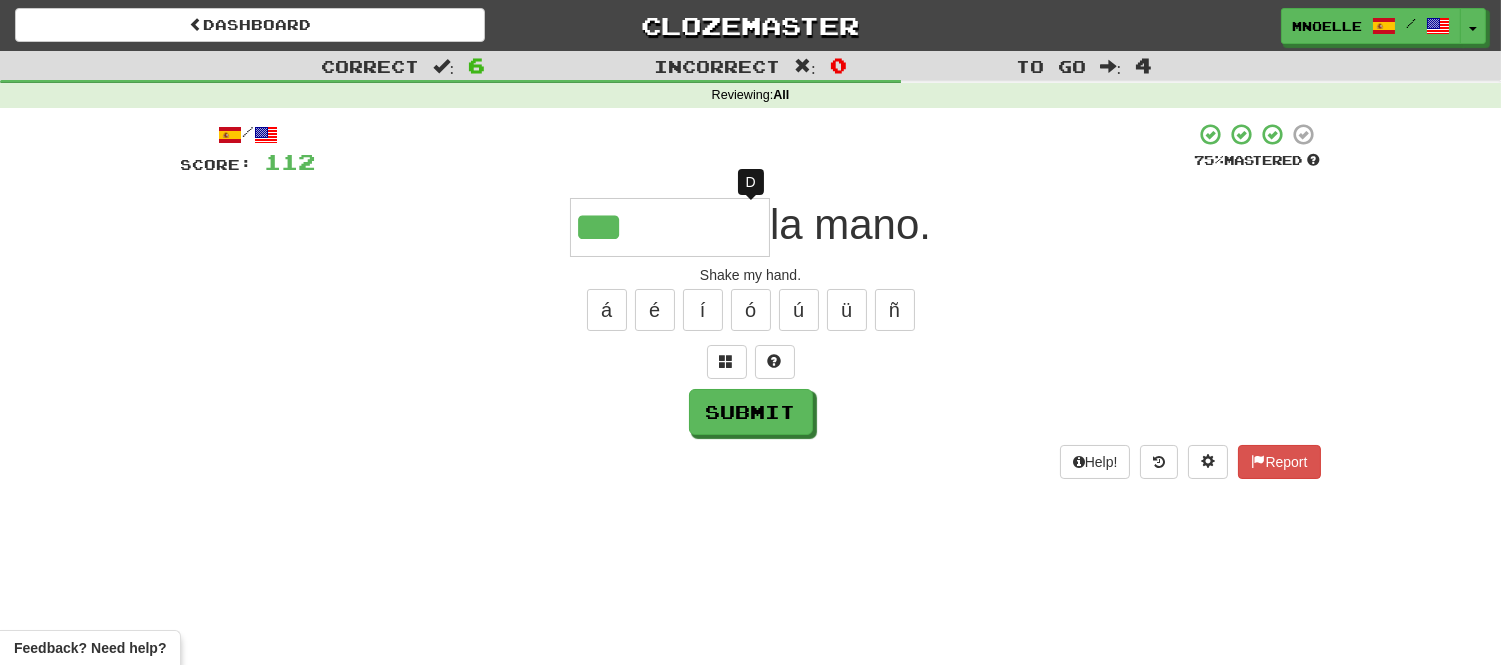 type on "****" 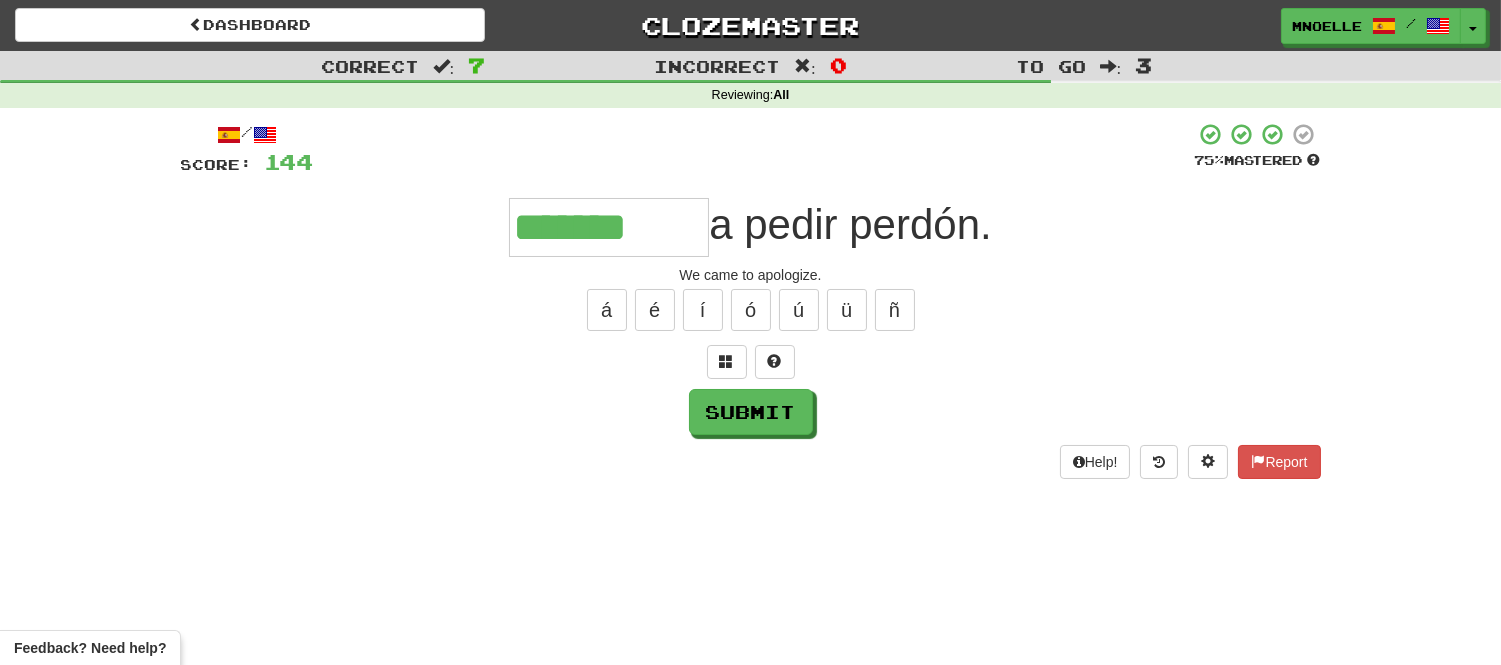 type on "*******" 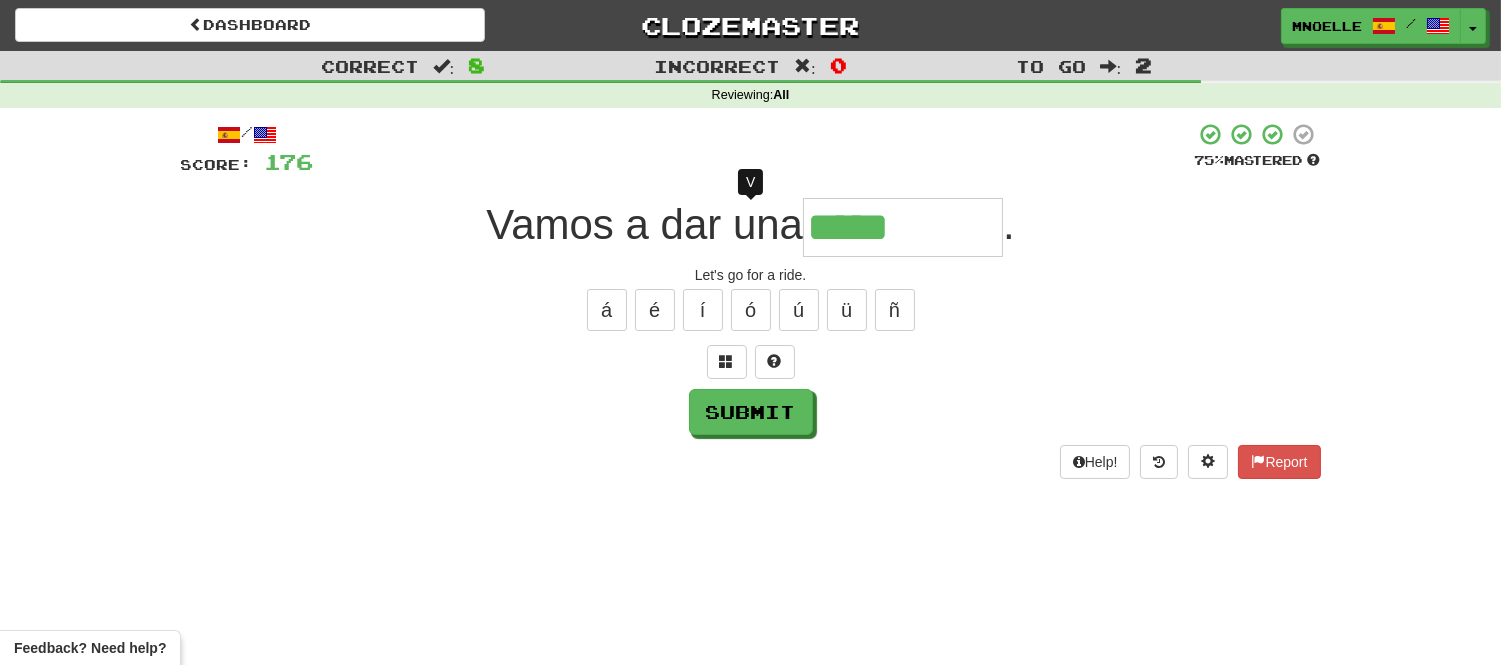 type on "******" 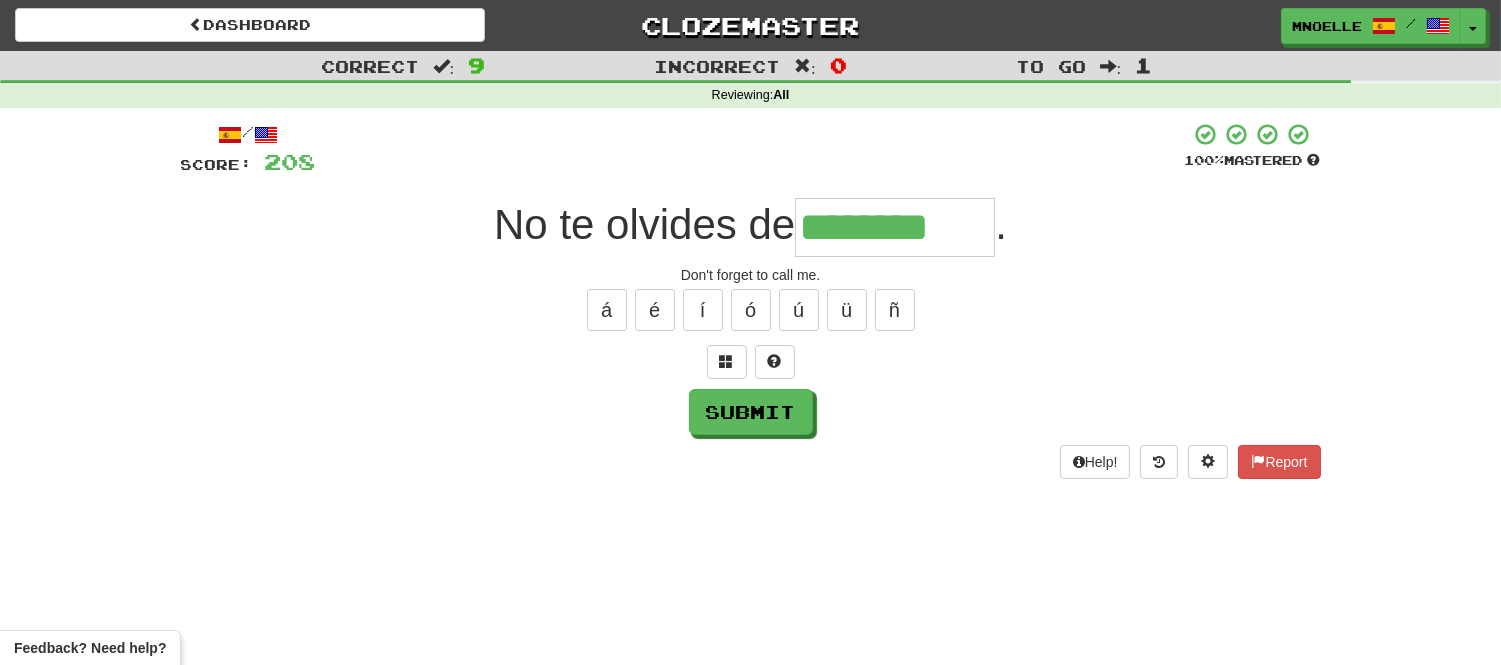 type on "********" 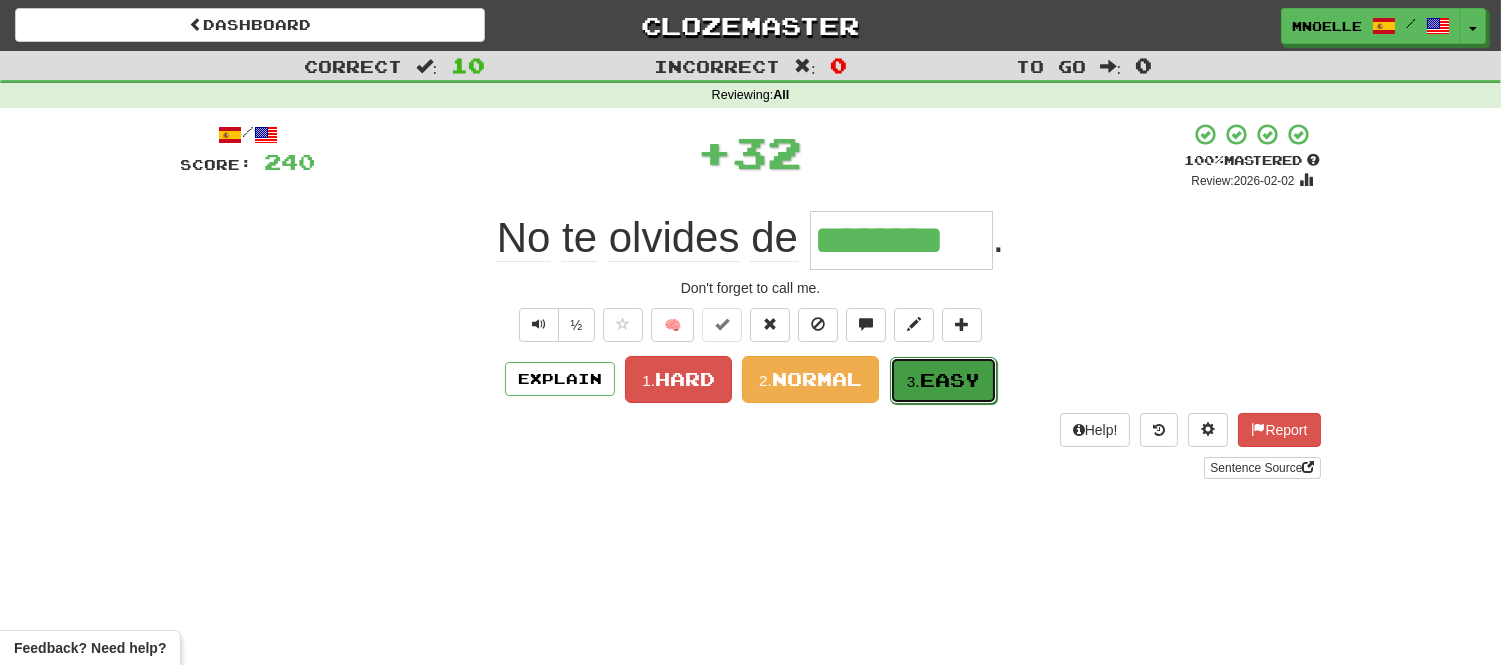 click on "Easy" at bounding box center (950, 380) 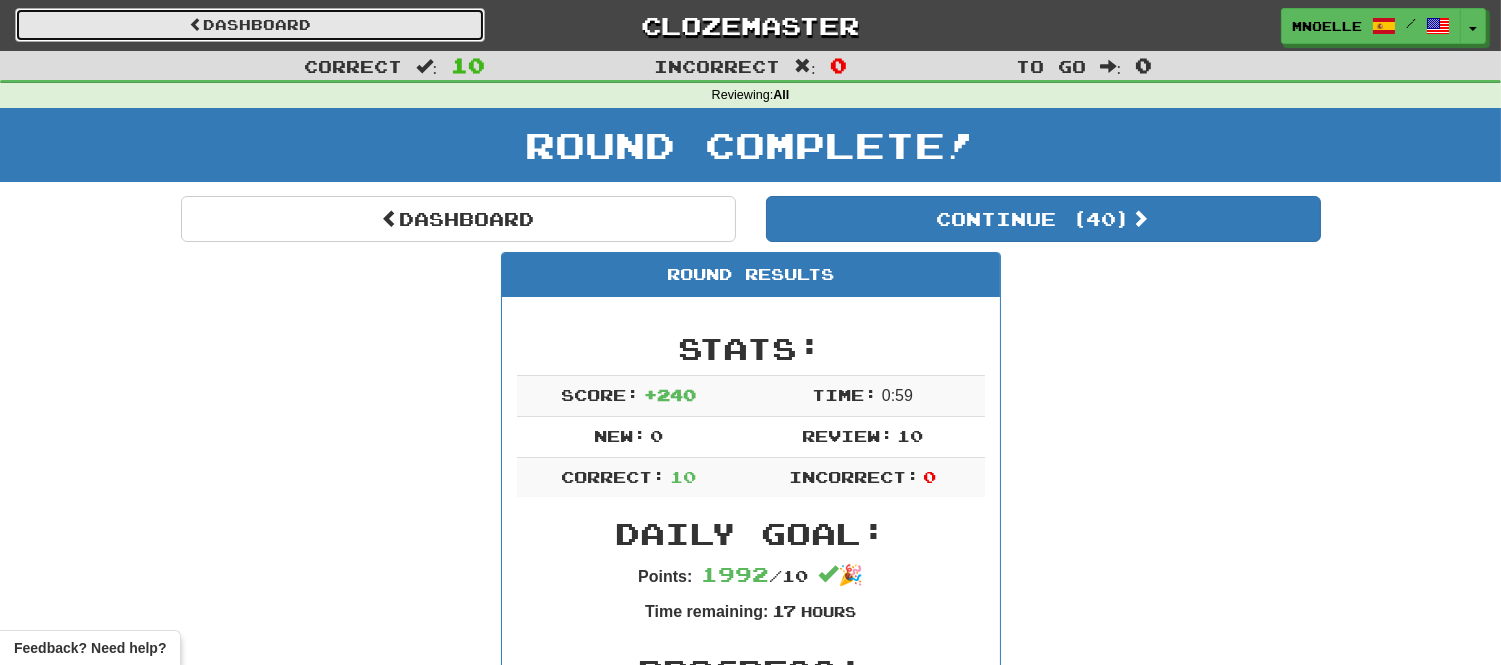 click on "Dashboard" at bounding box center (250, 25) 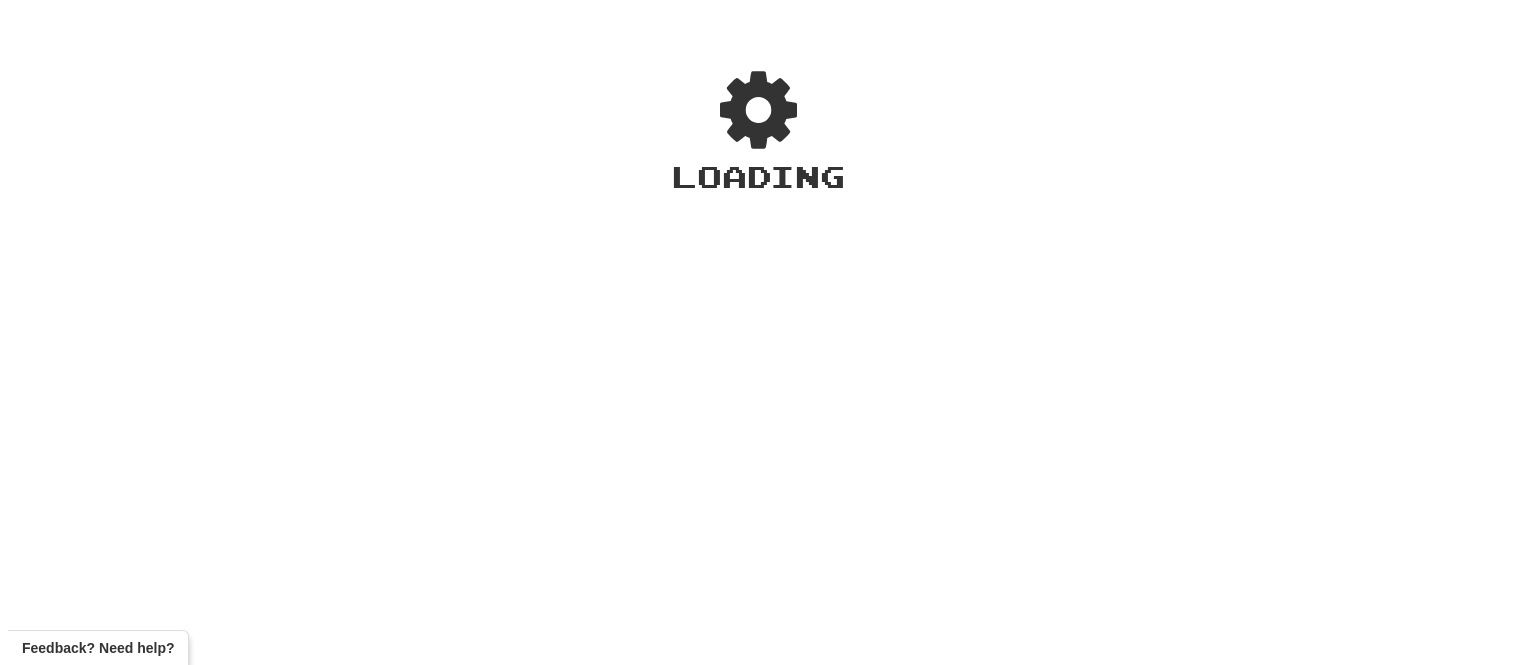 scroll, scrollTop: 0, scrollLeft: 0, axis: both 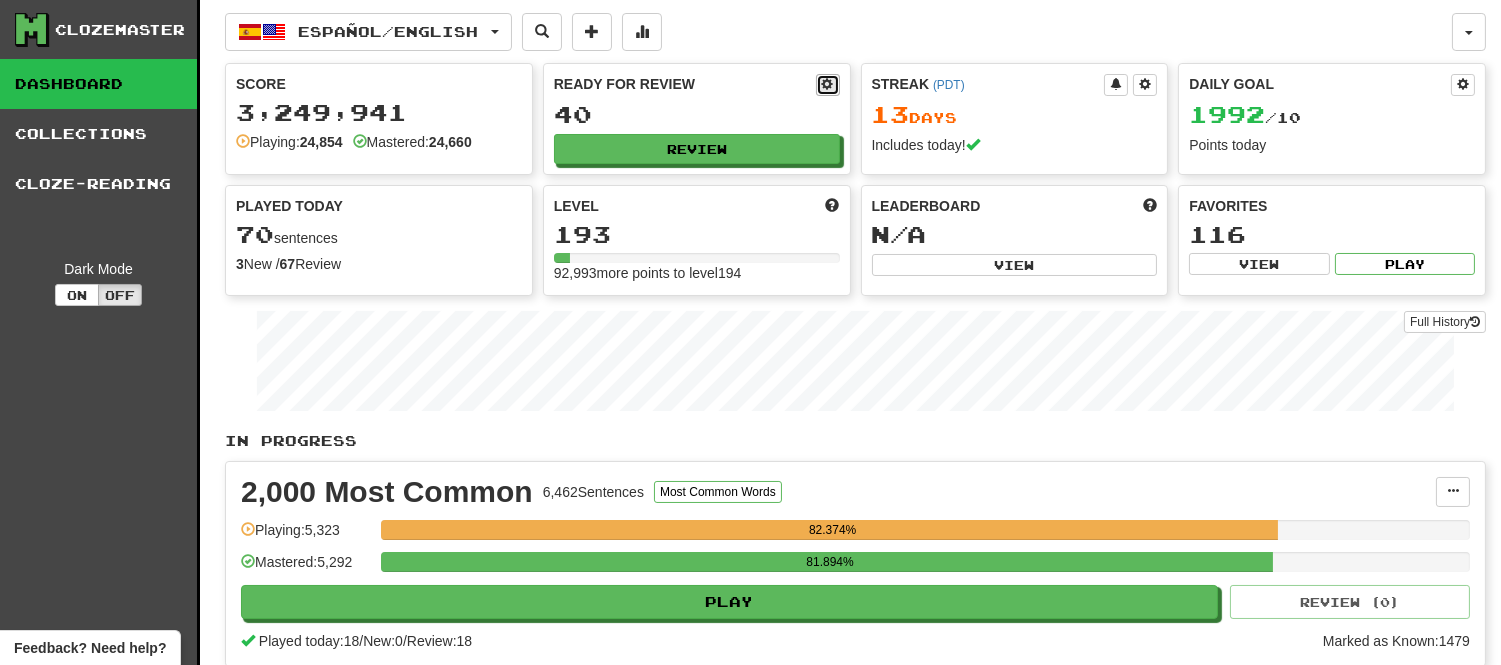 click at bounding box center (828, 84) 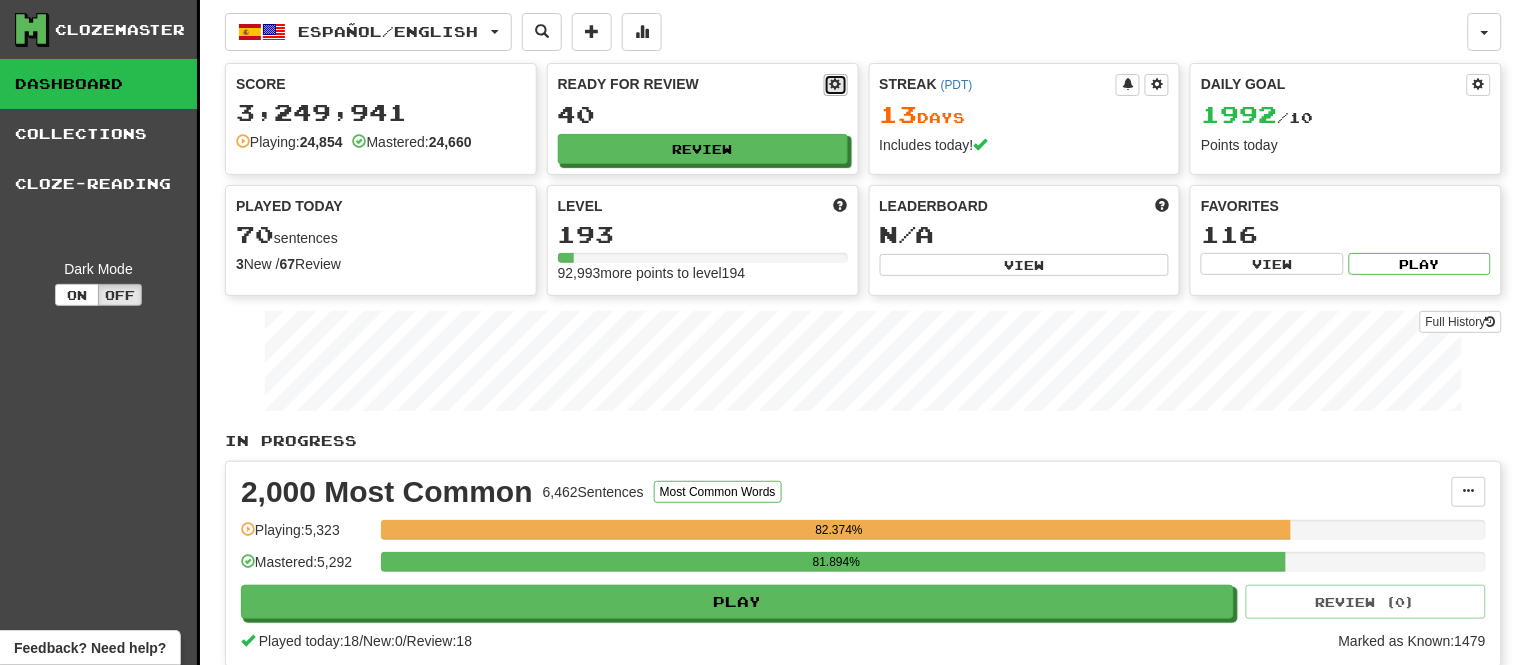 select on "*" 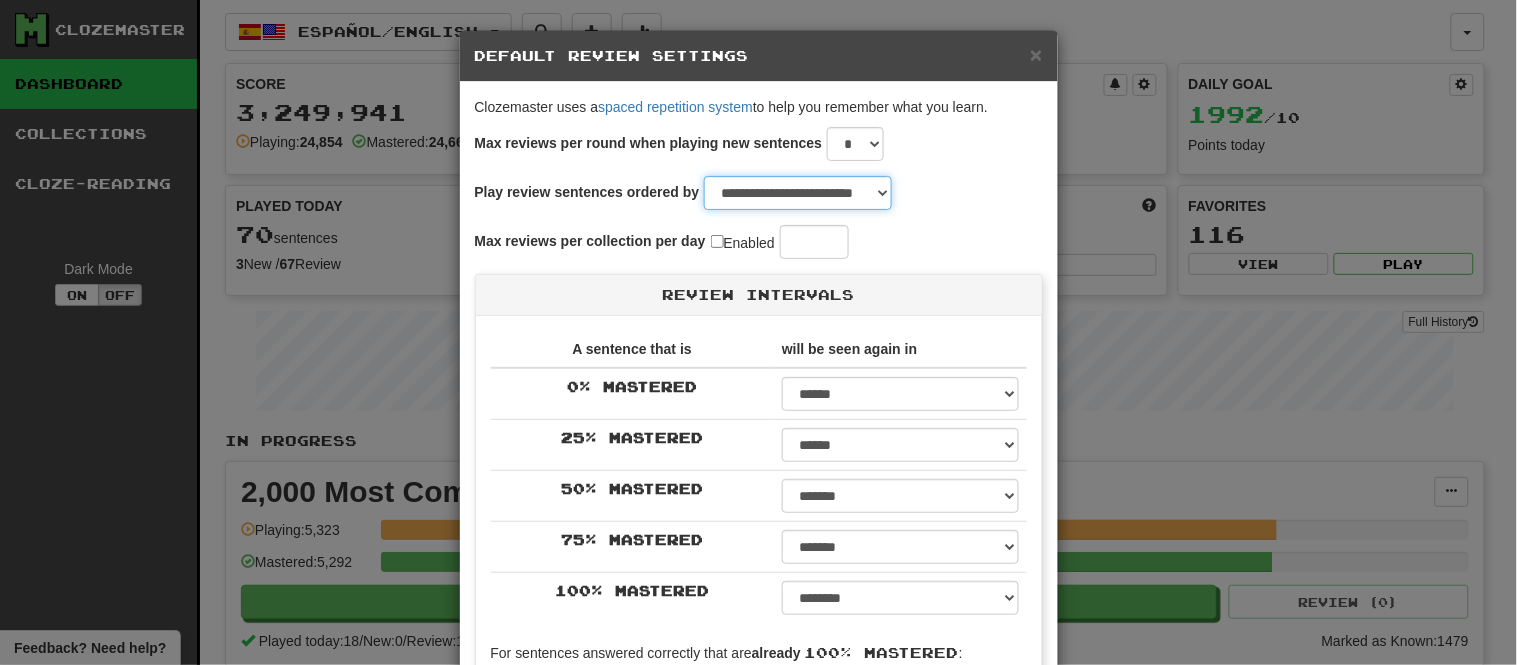 click on "**********" at bounding box center (798, 193) 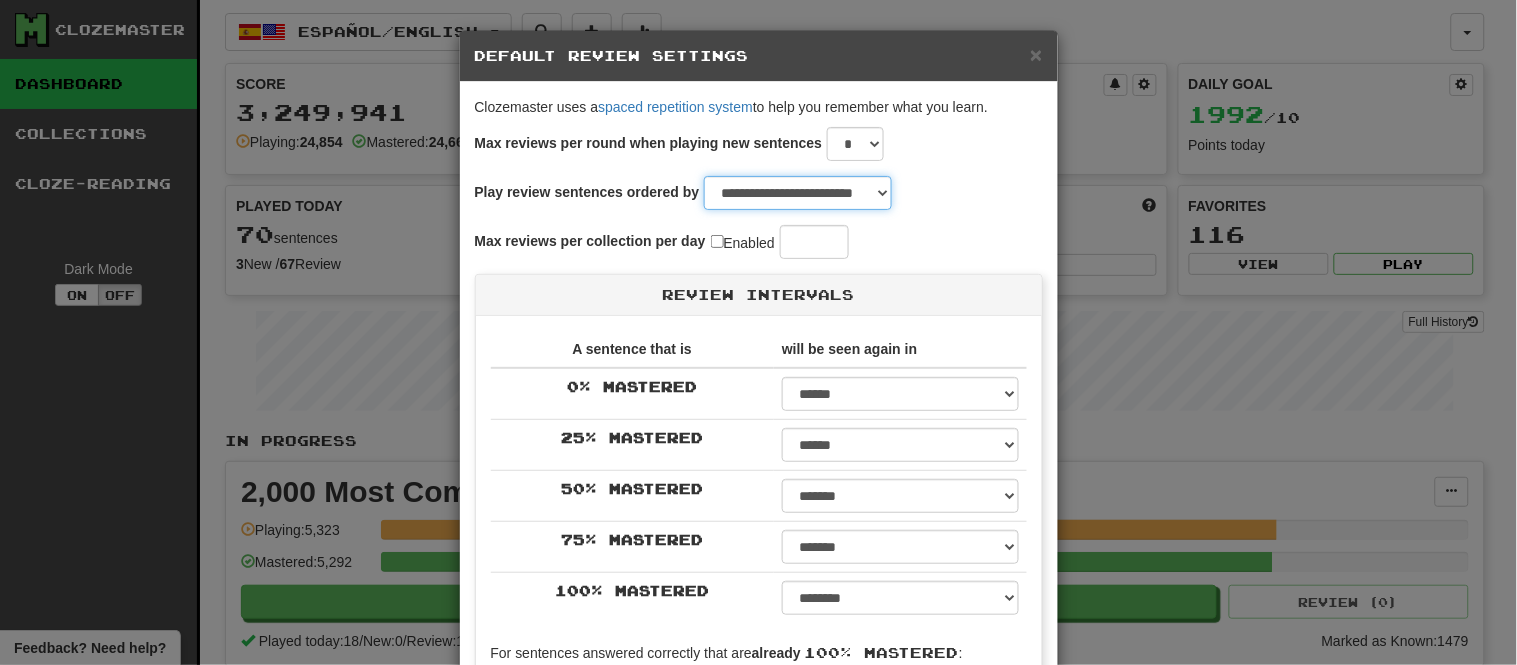 select on "**********" 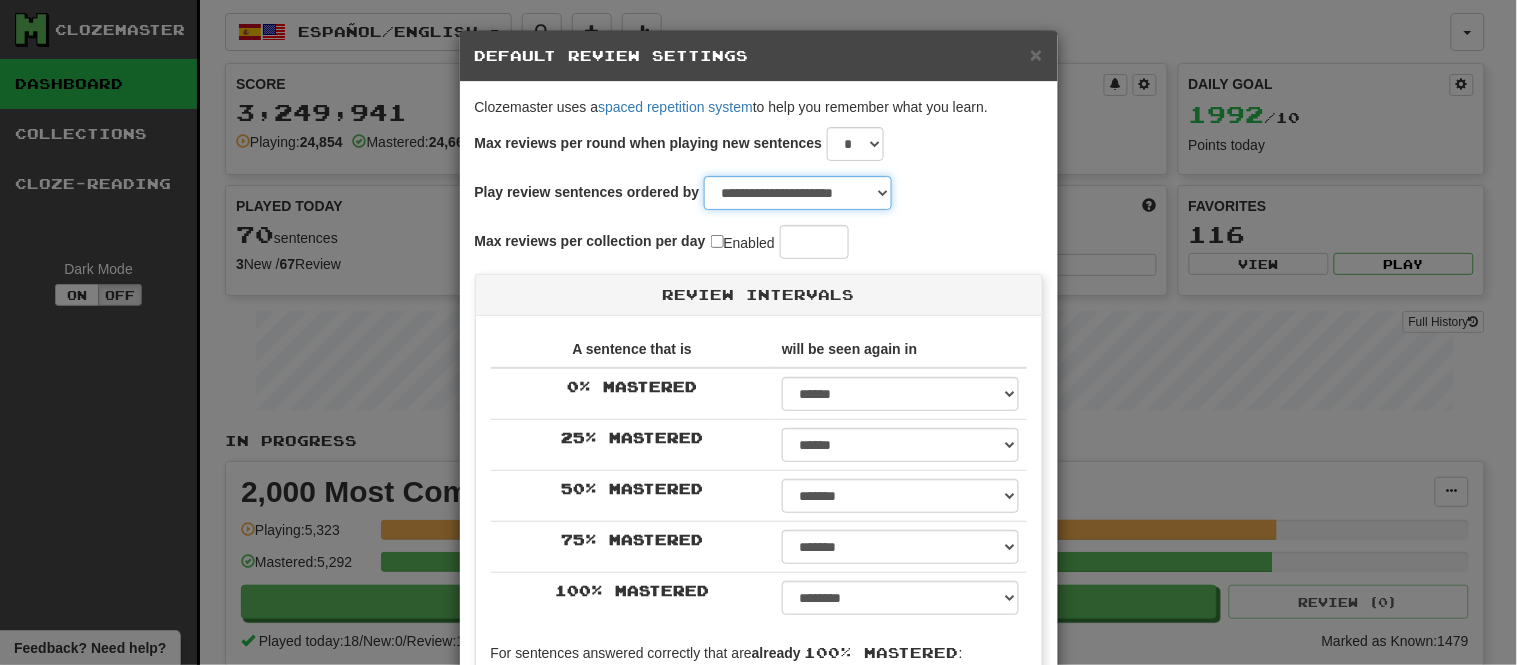 click on "**********" at bounding box center (798, 193) 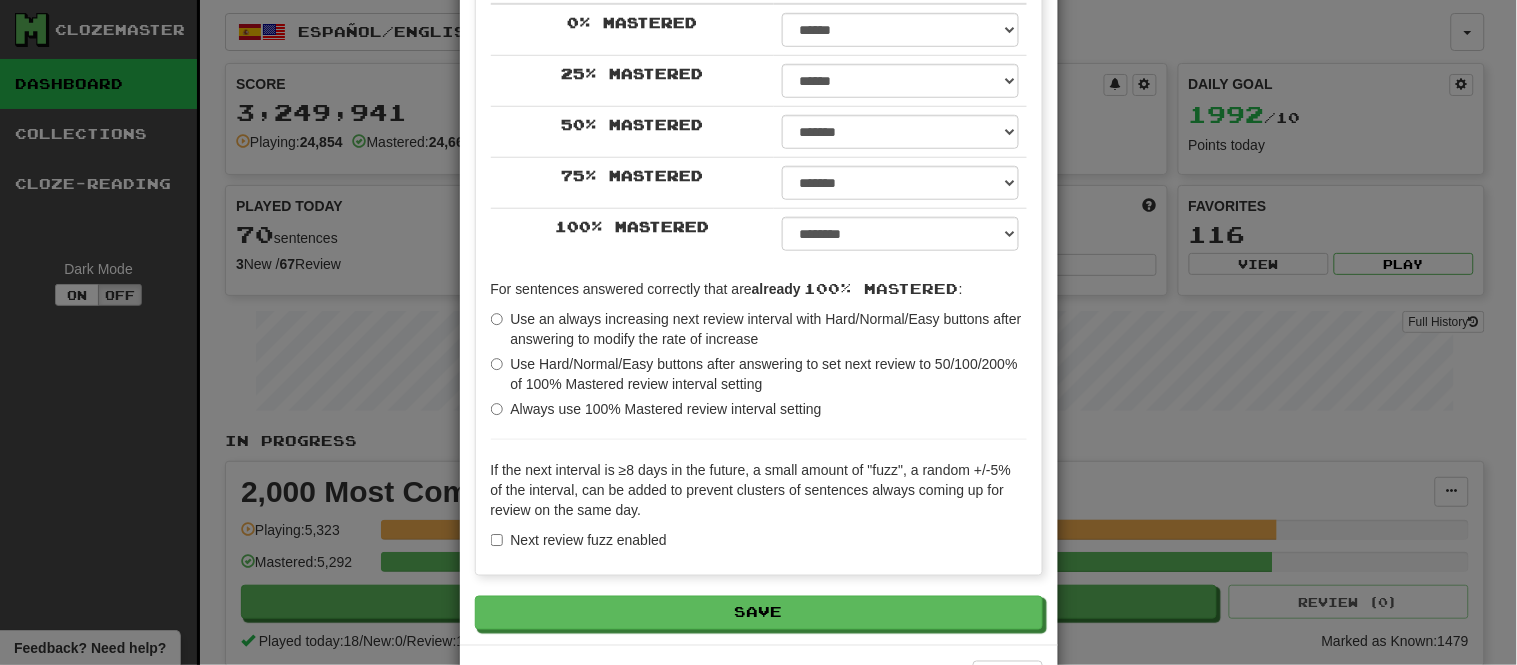scroll, scrollTop: 441, scrollLeft: 0, axis: vertical 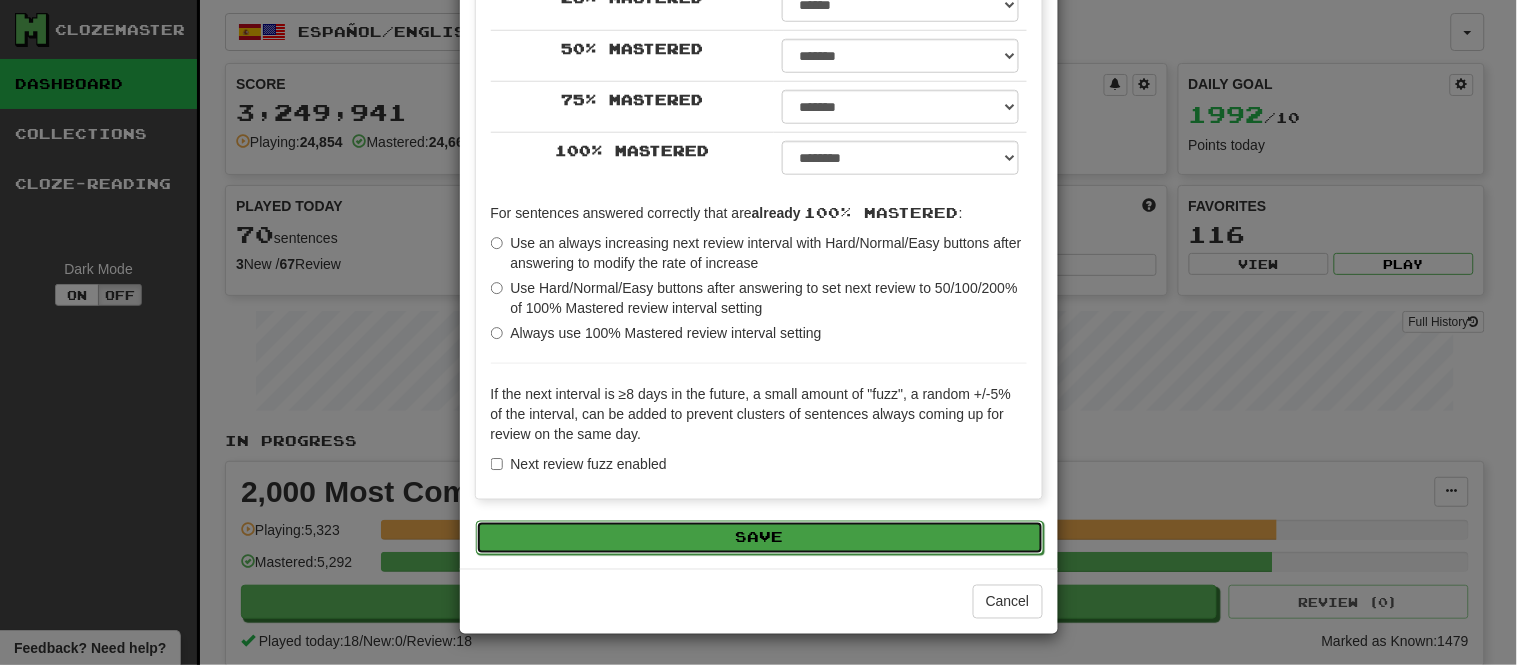 click on "Save" at bounding box center [760, 538] 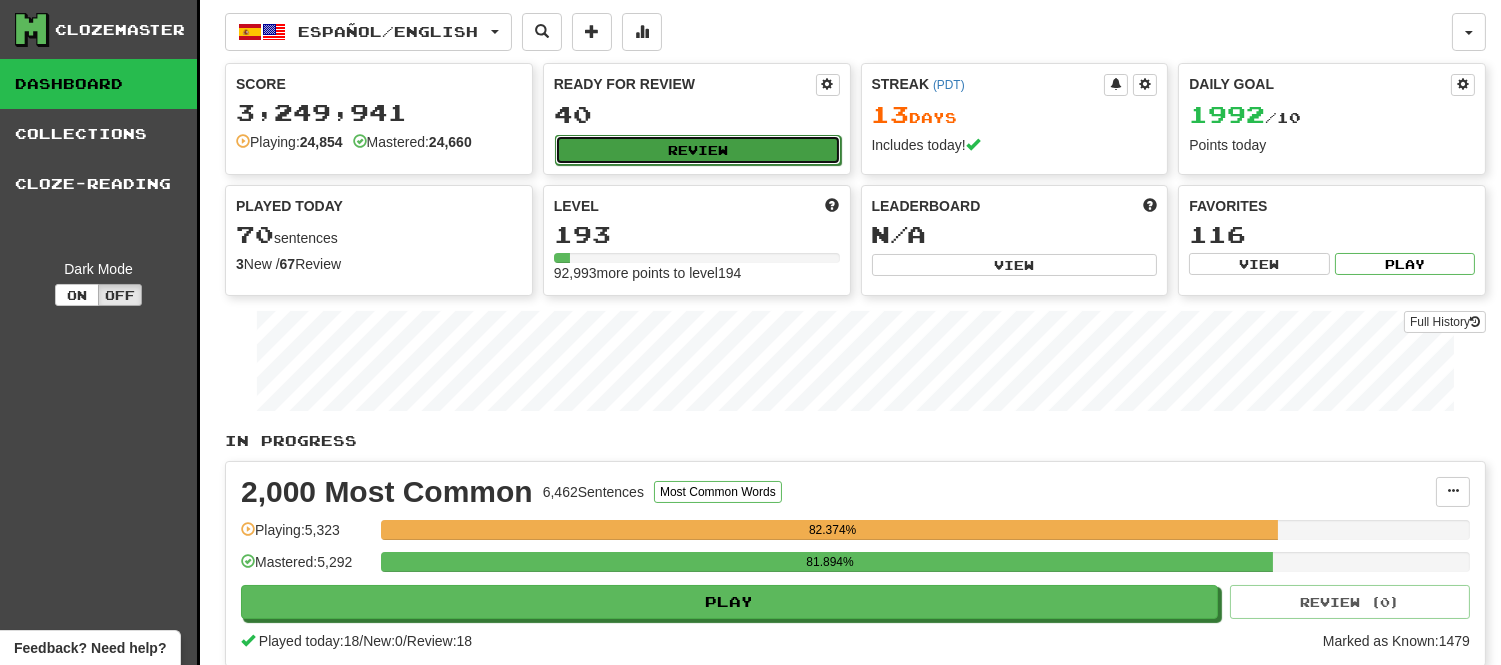 click on "Review" at bounding box center [698, 150] 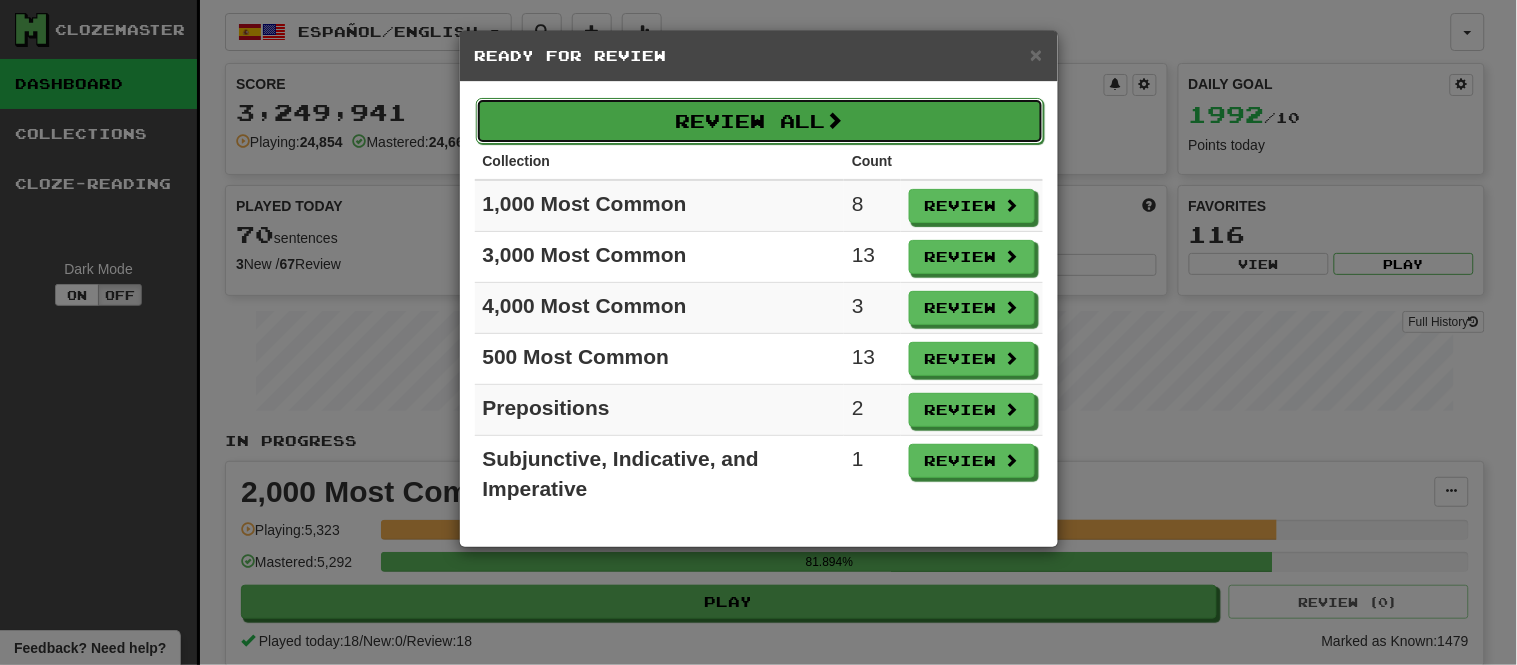 click on "Review All" at bounding box center [760, 121] 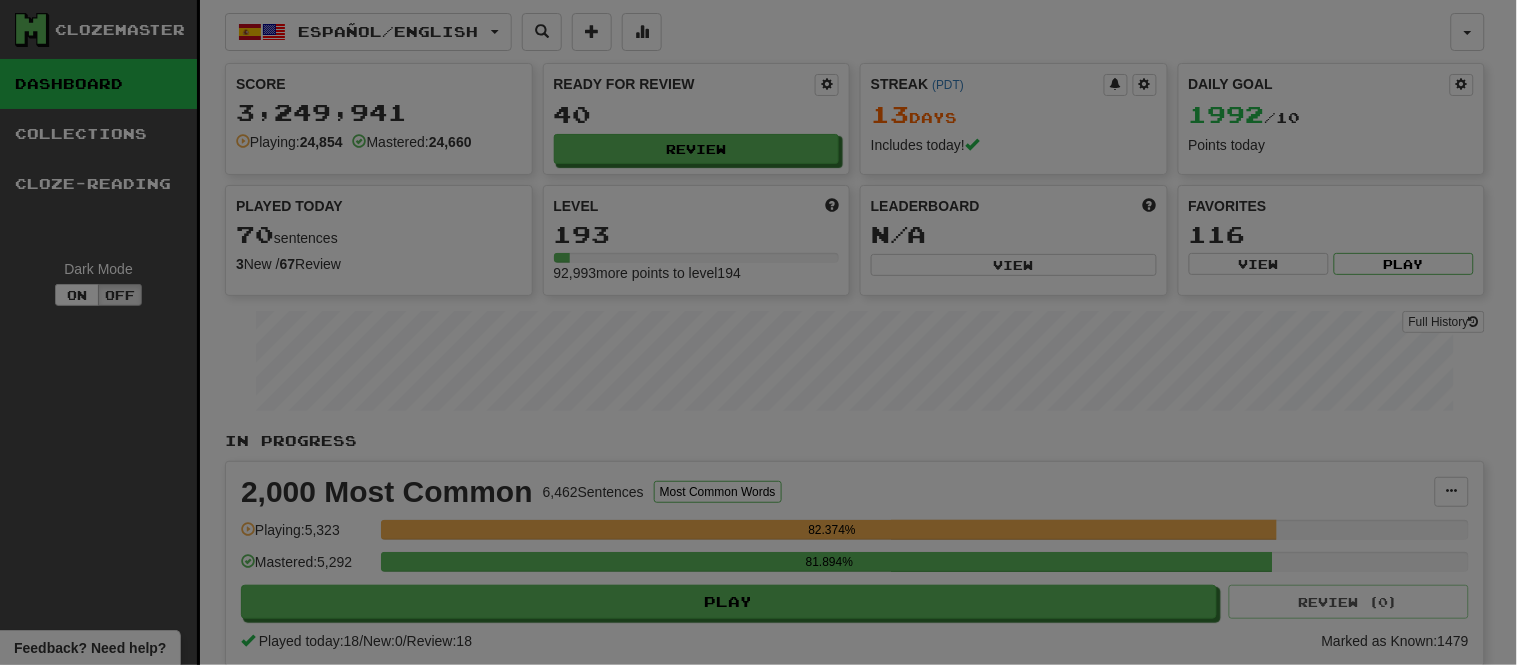 select on "**" 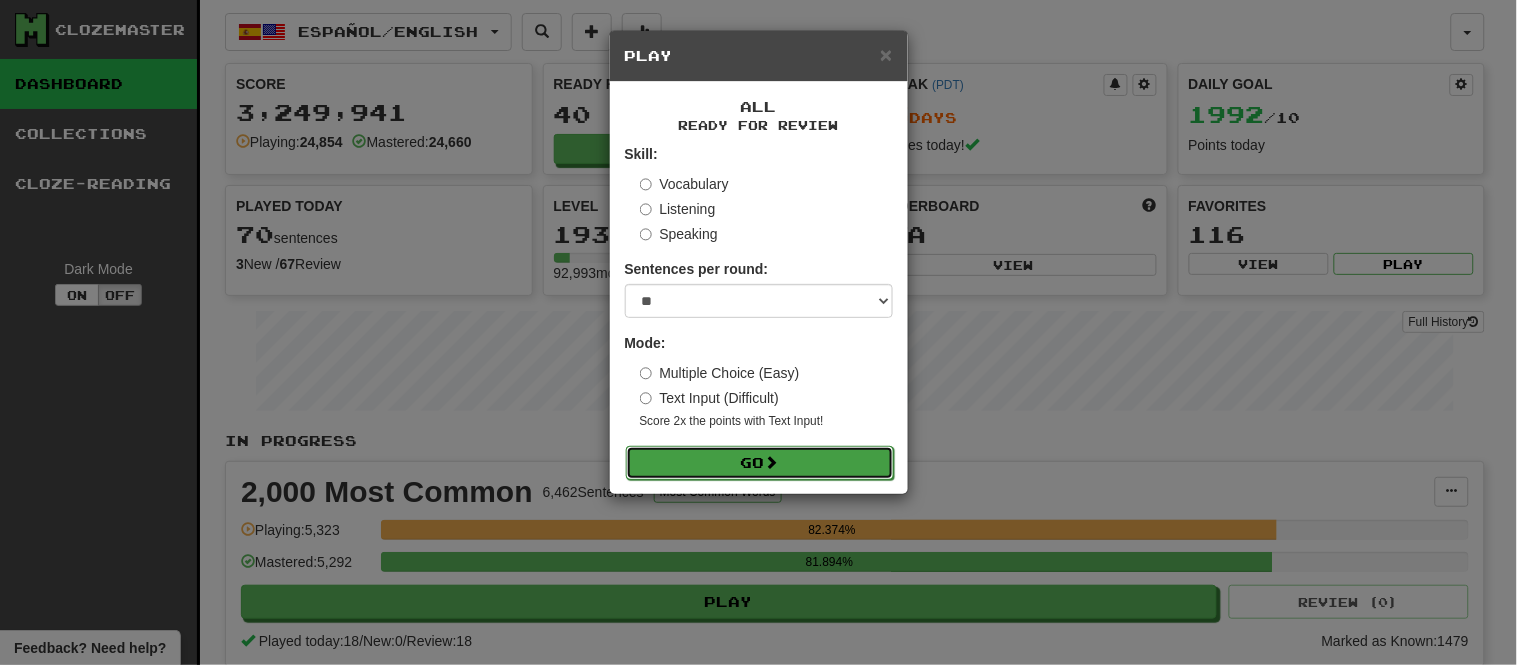 click on "Go" at bounding box center [760, 463] 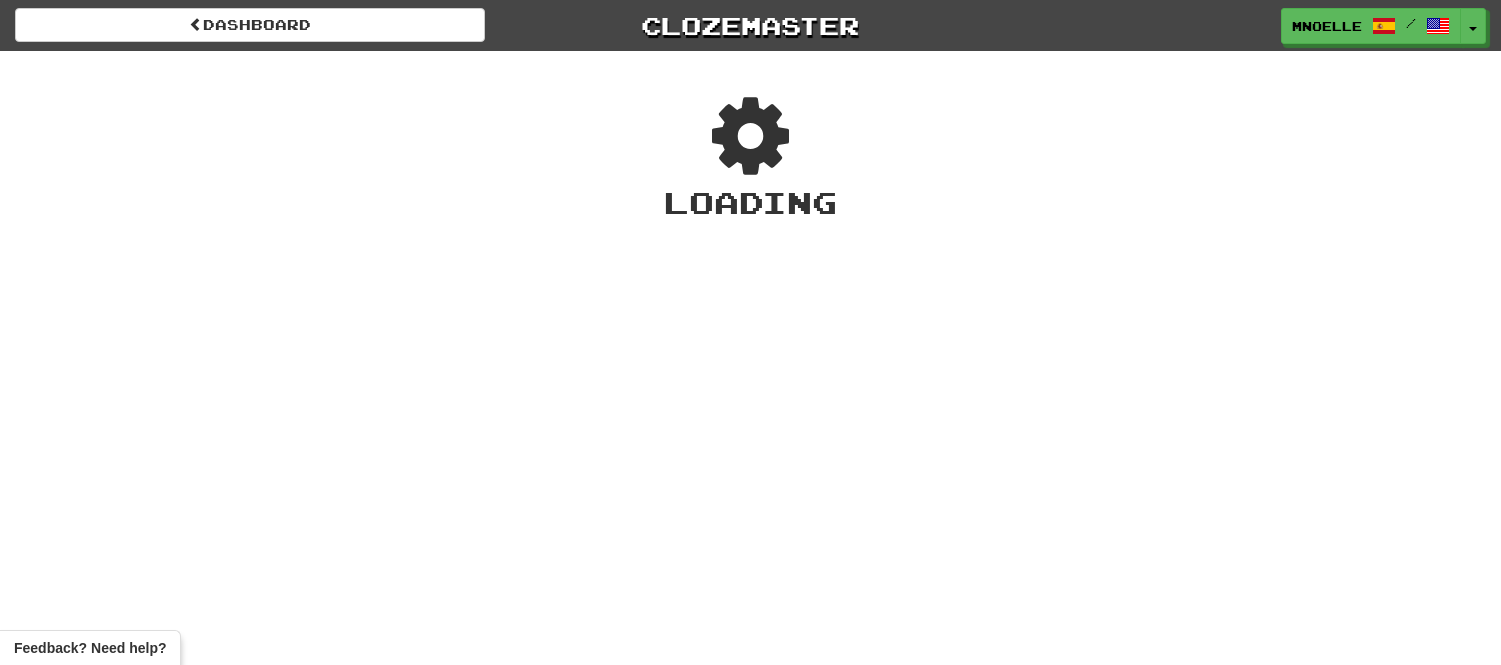 scroll, scrollTop: 0, scrollLeft: 0, axis: both 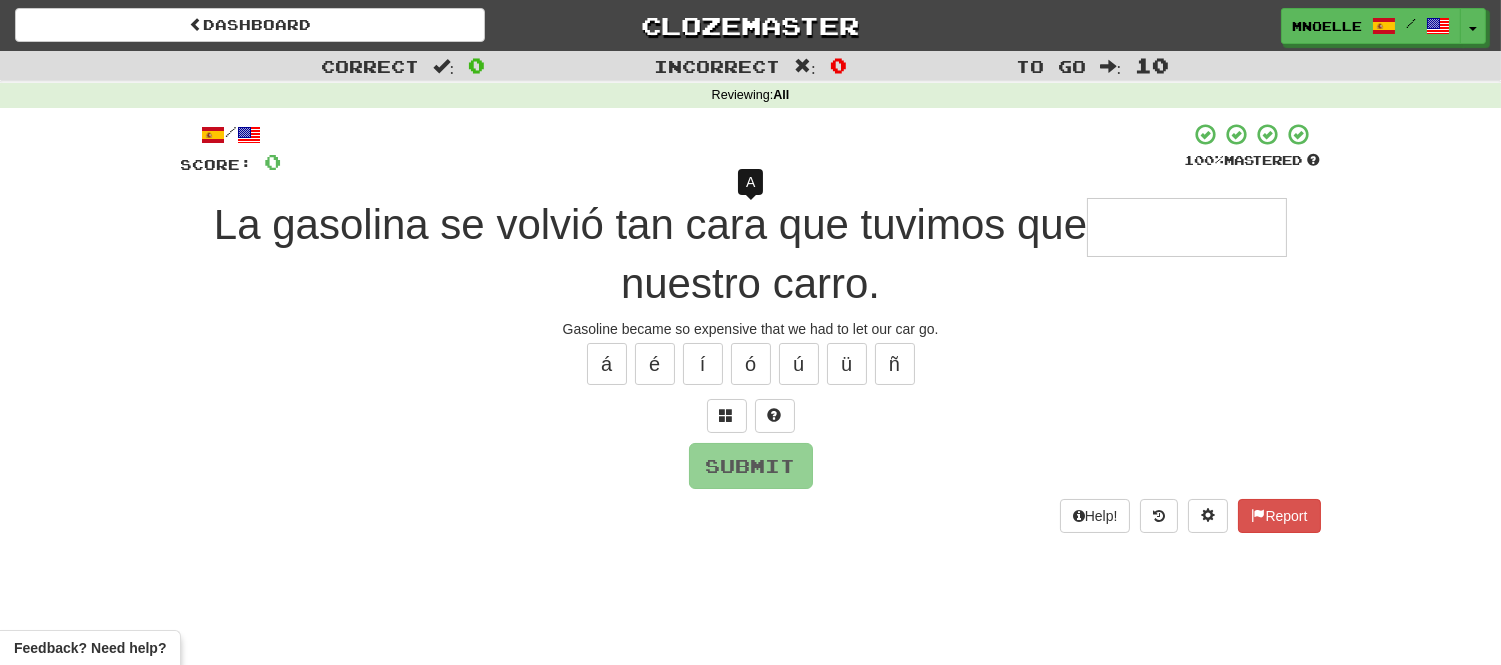 click at bounding box center (1187, 227) 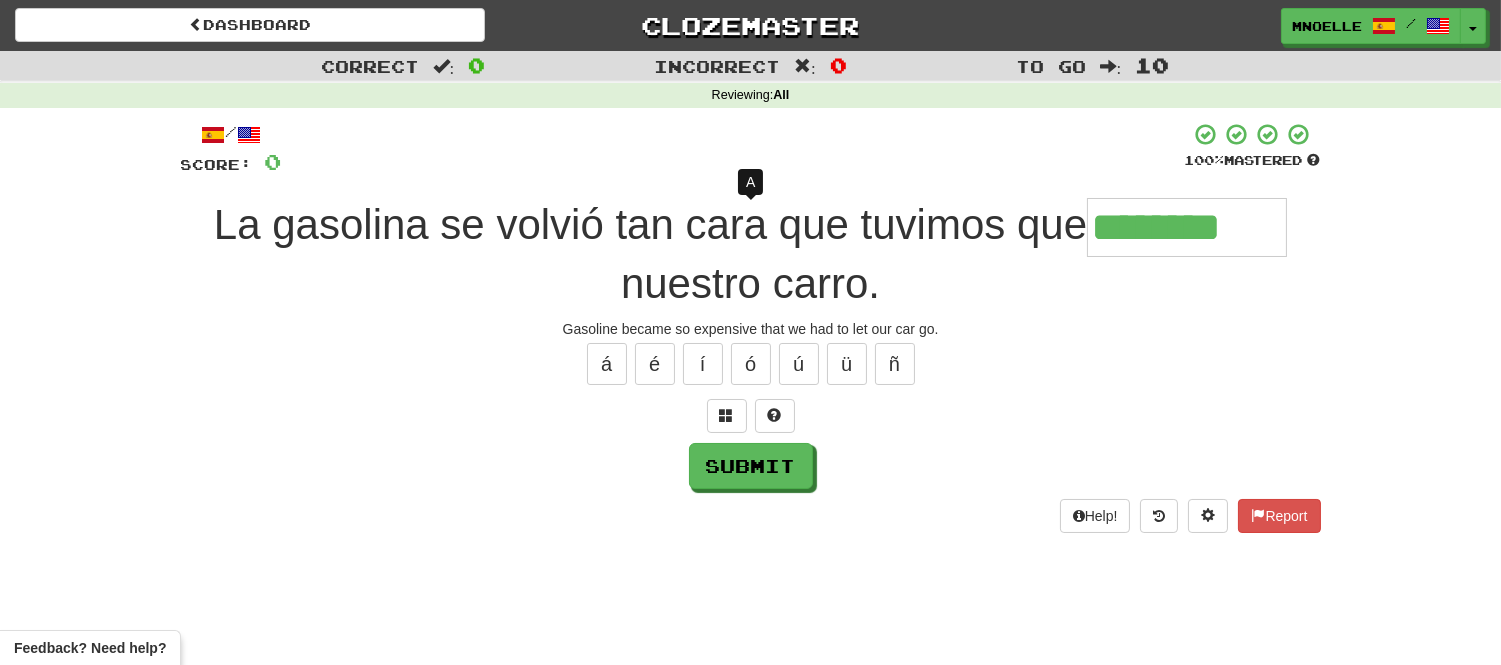 type on "*********" 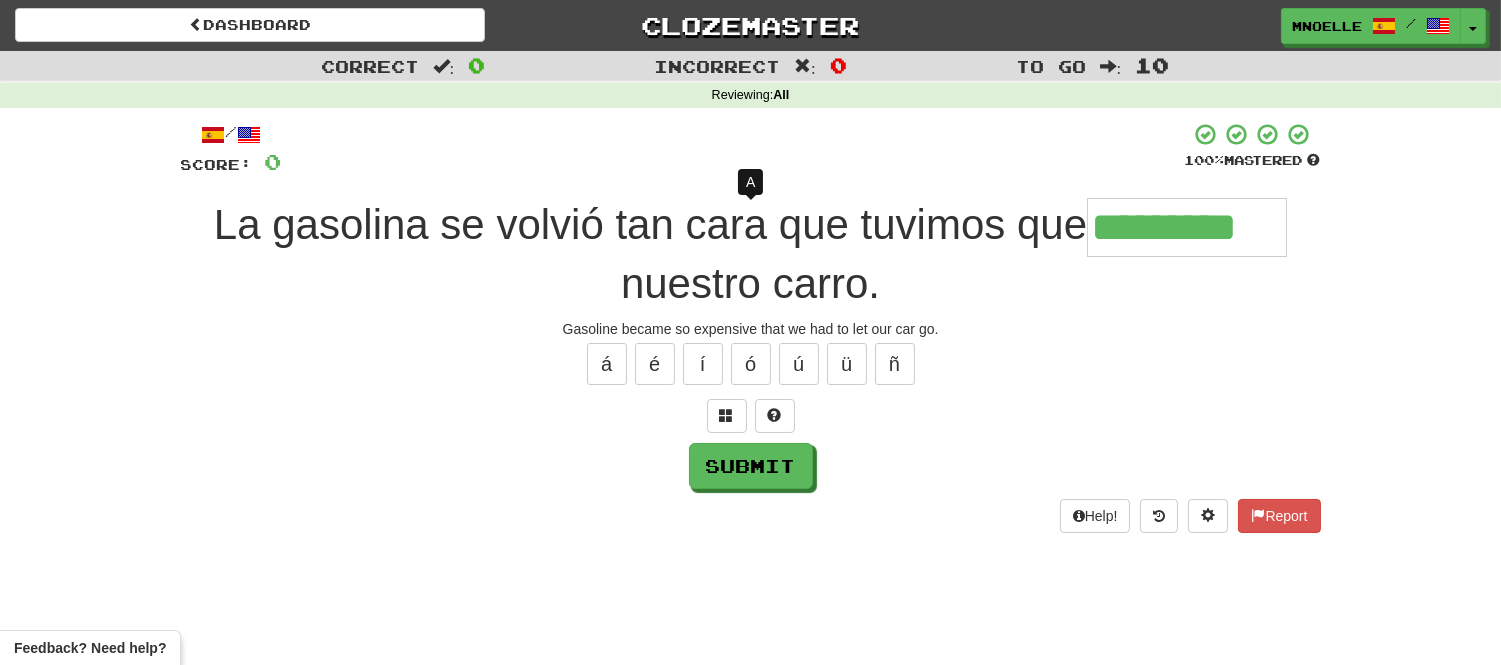 scroll, scrollTop: 0, scrollLeft: 8, axis: horizontal 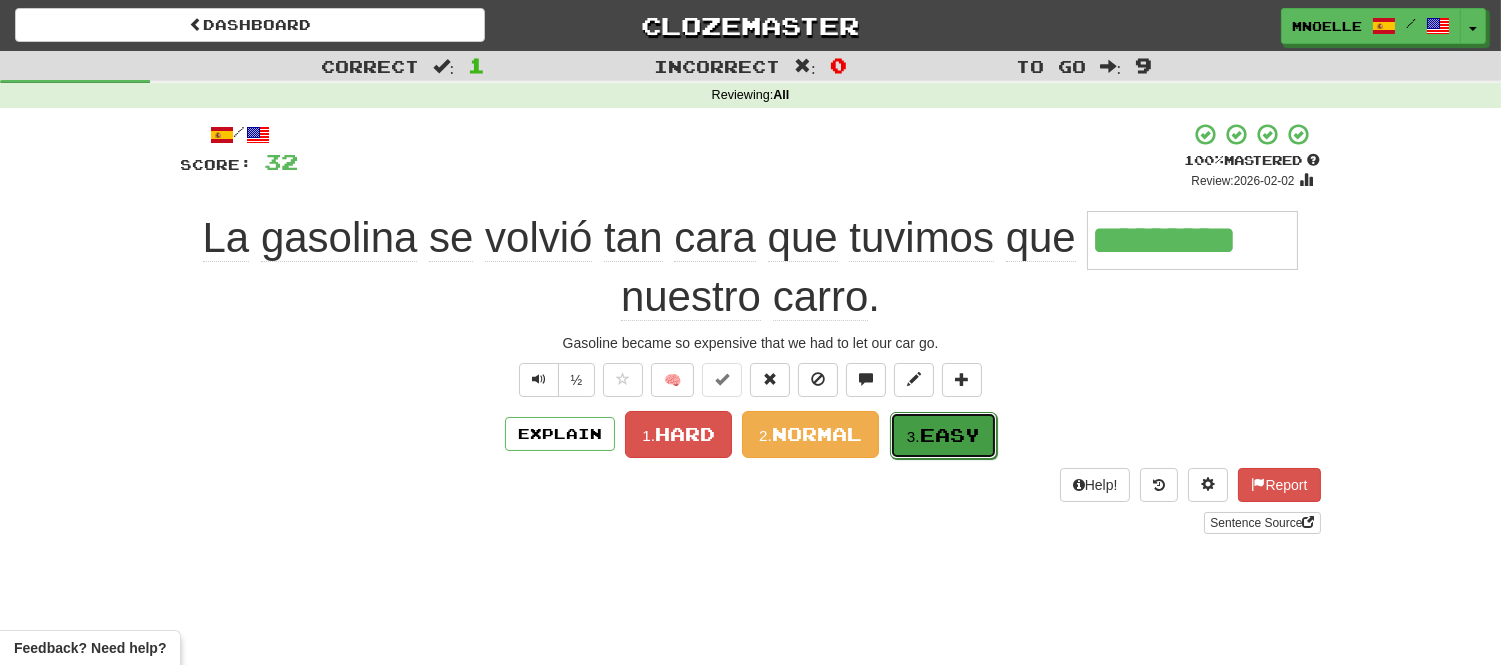 click on "Easy" at bounding box center (950, 435) 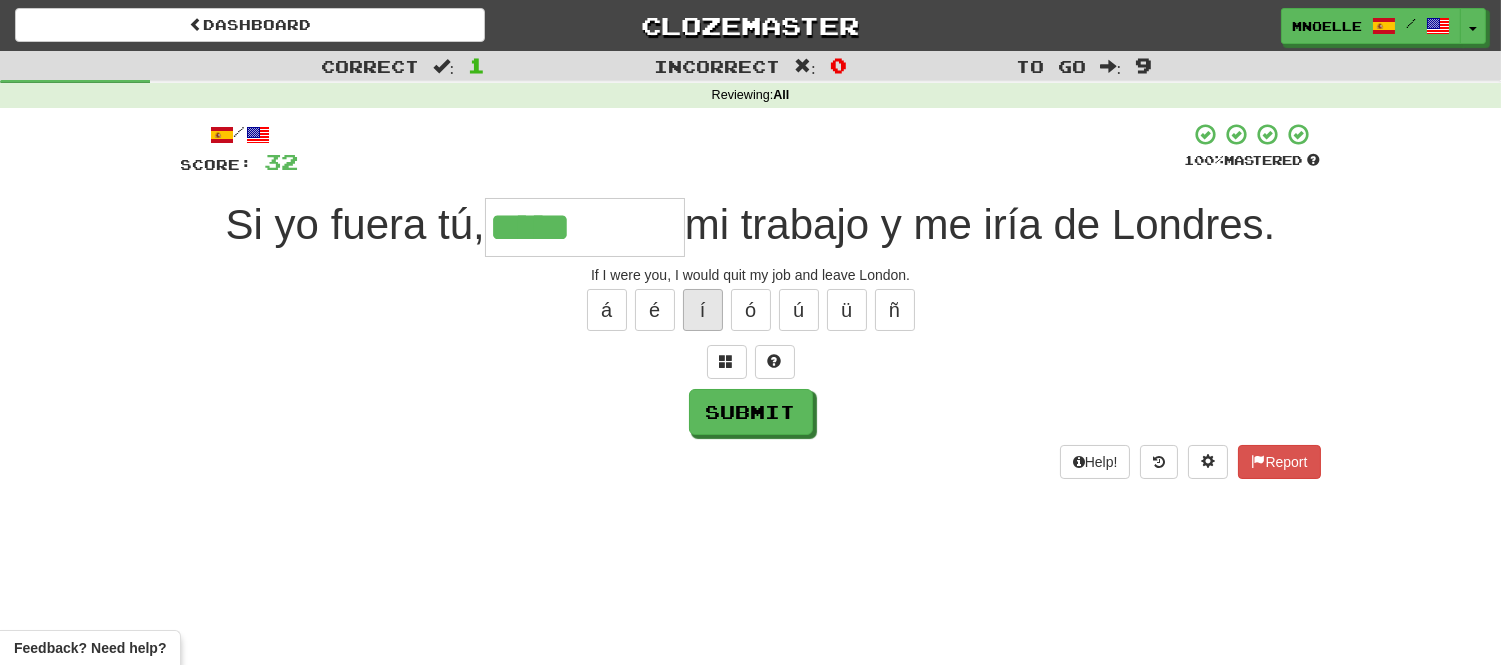 type on "*****" 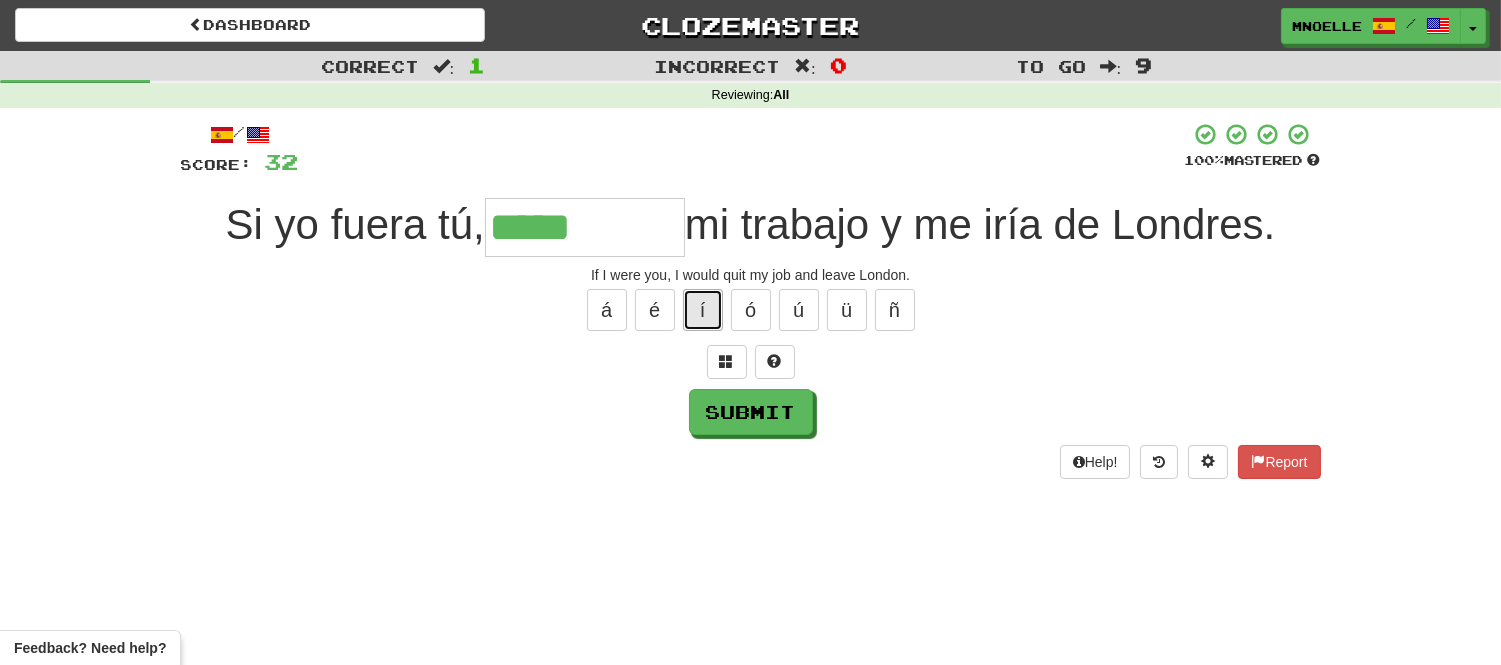 type 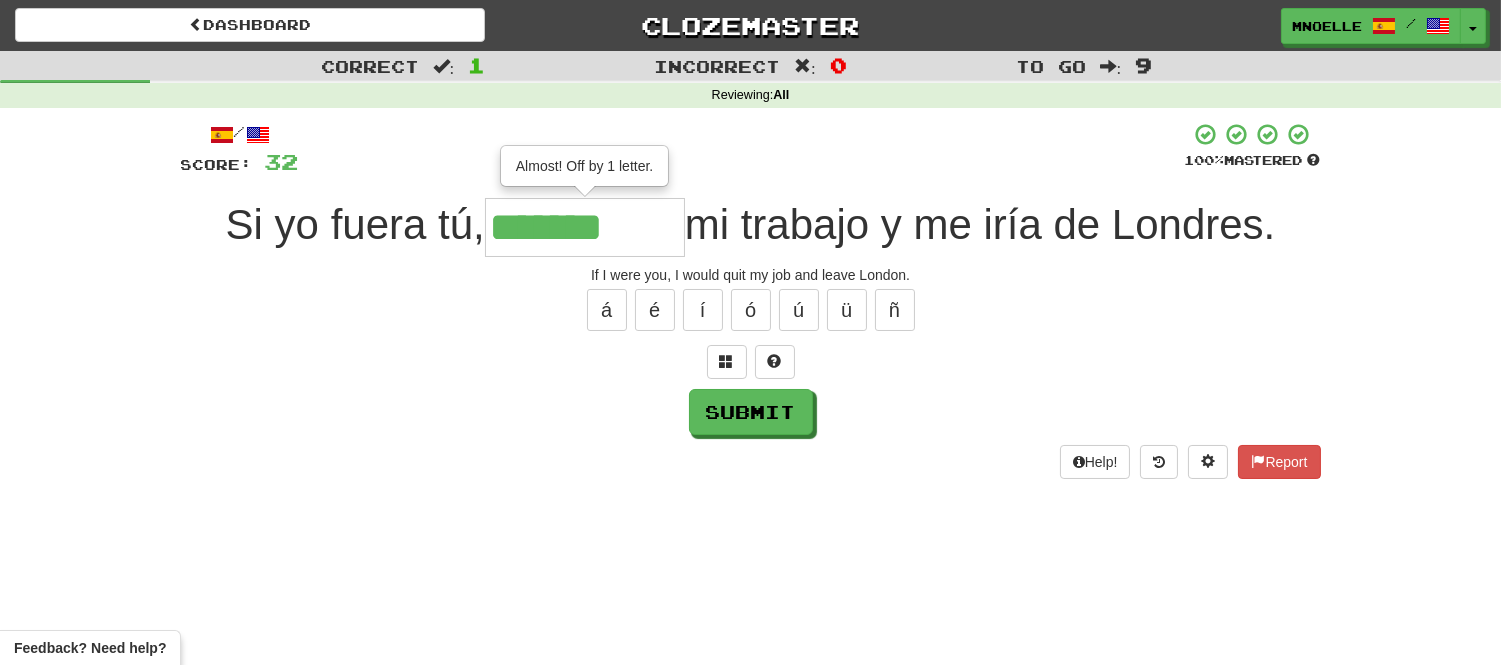 type on "*******" 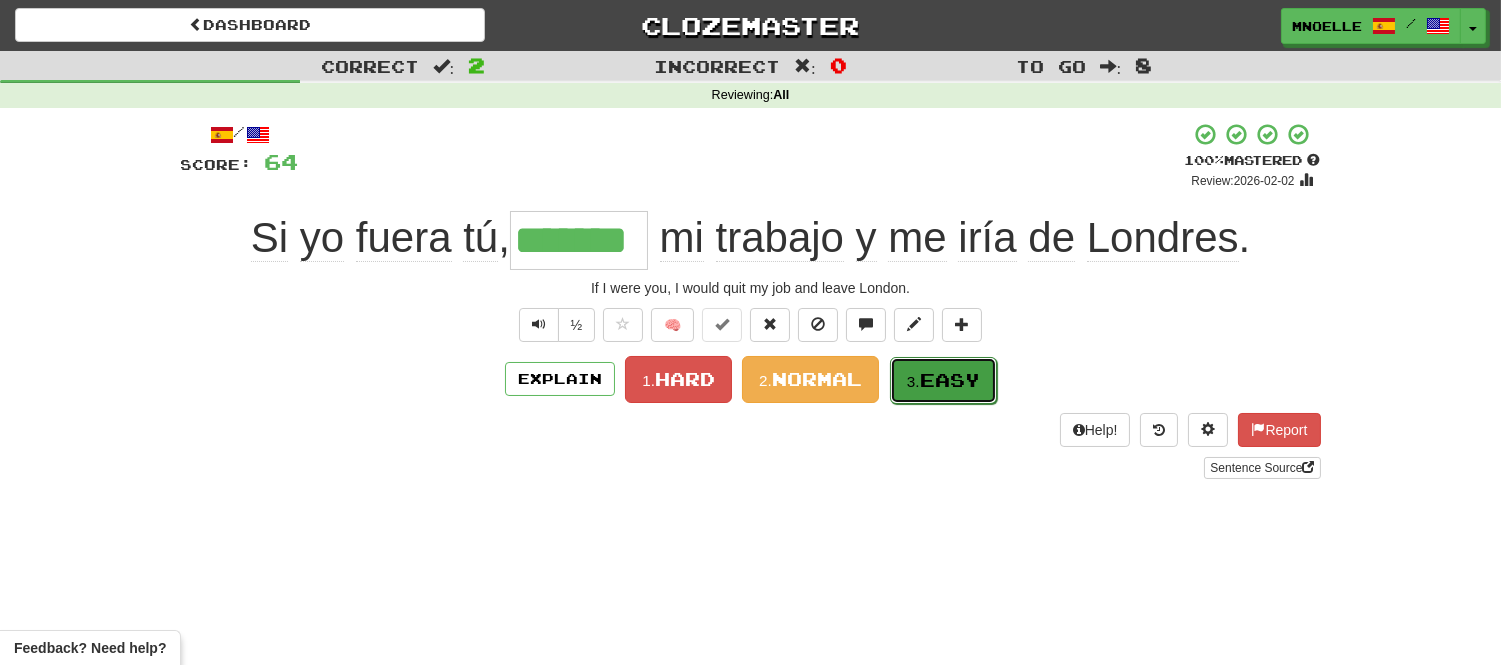 click on "Easy" at bounding box center (950, 380) 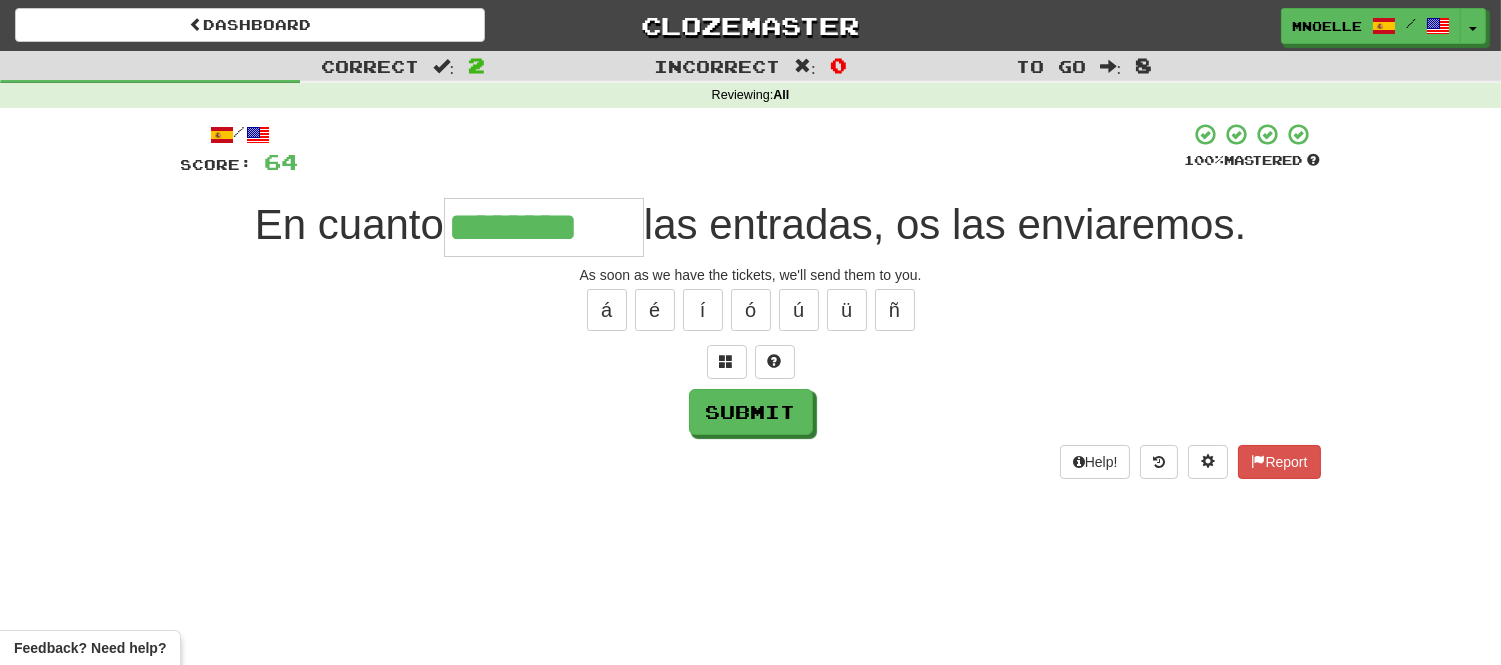 type on "********" 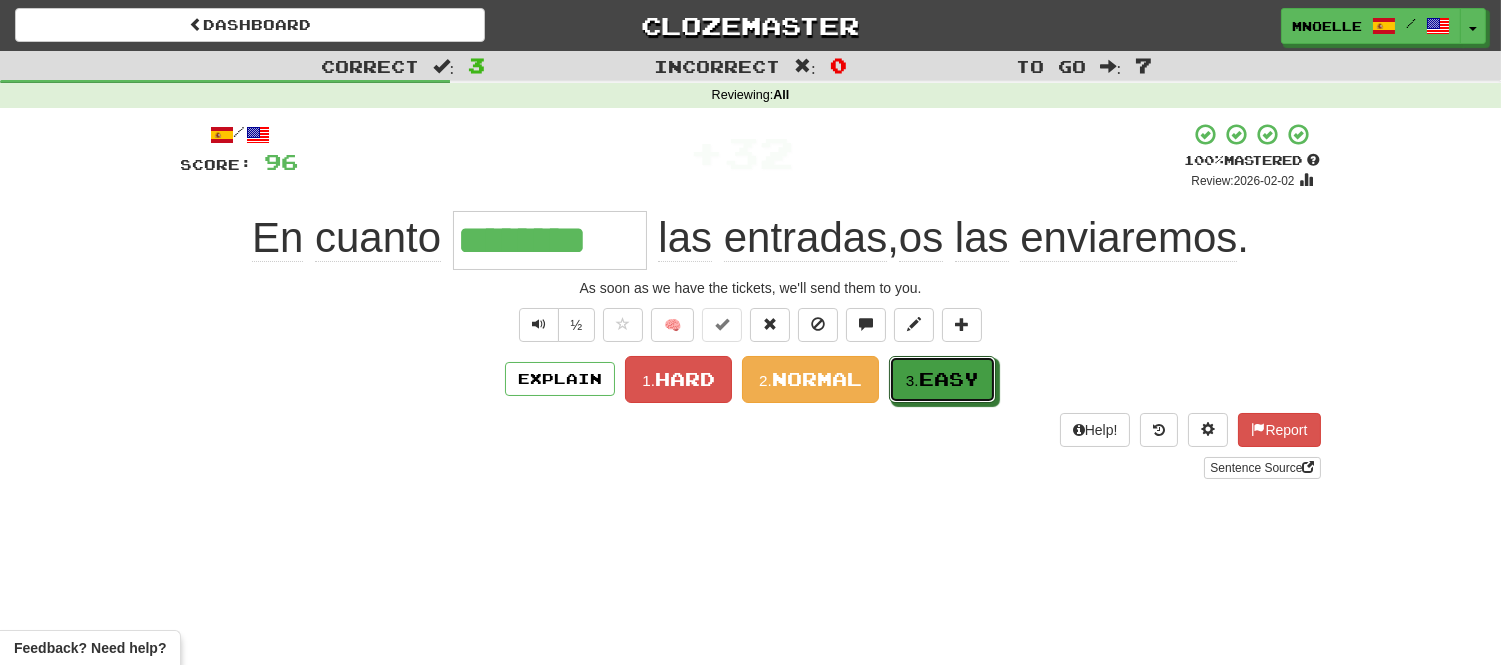 click on "Easy" at bounding box center [949, 379] 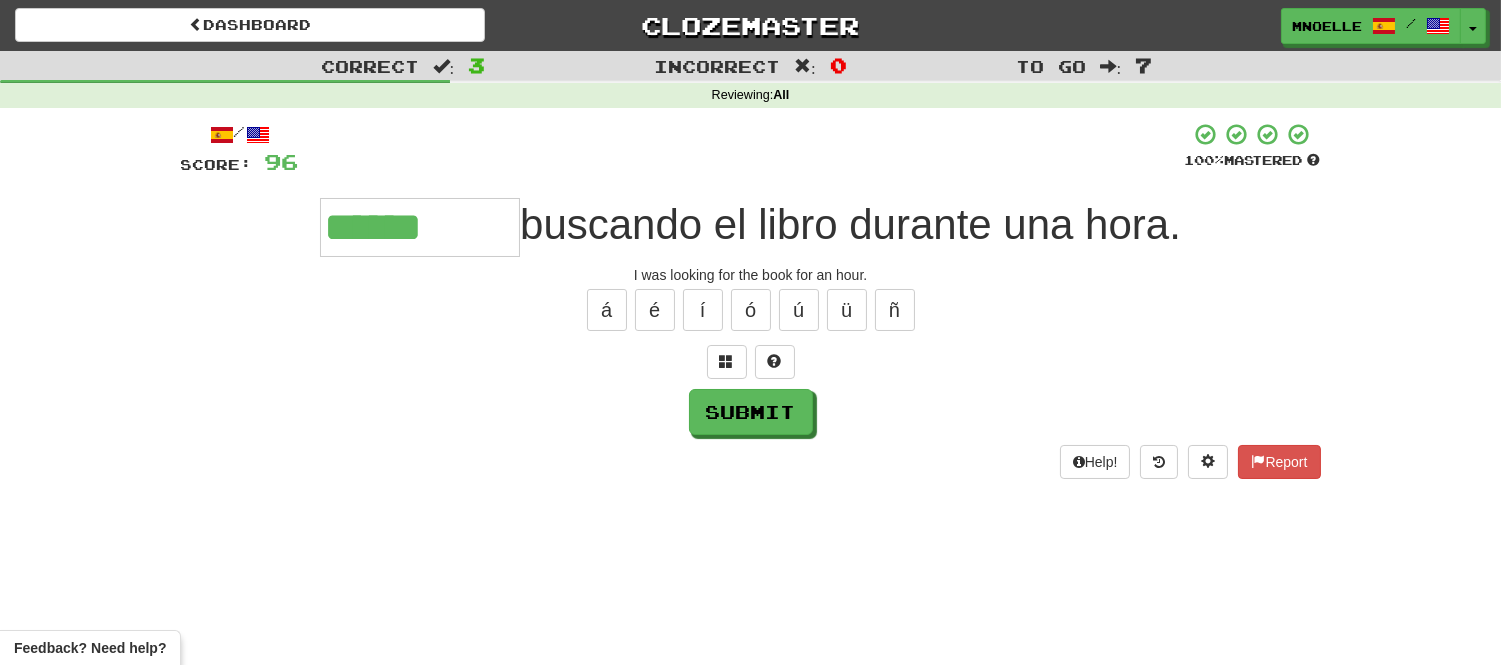type on "******" 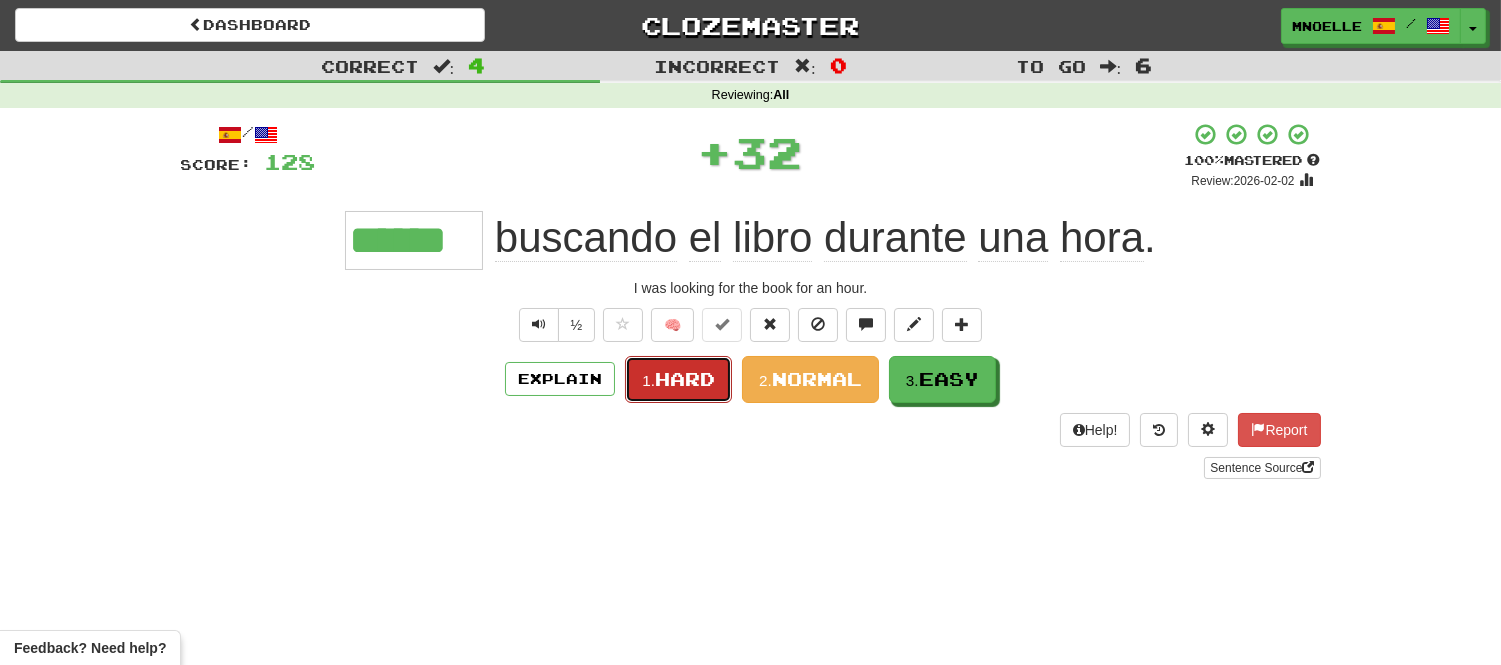 click on "Hard" at bounding box center (685, 379) 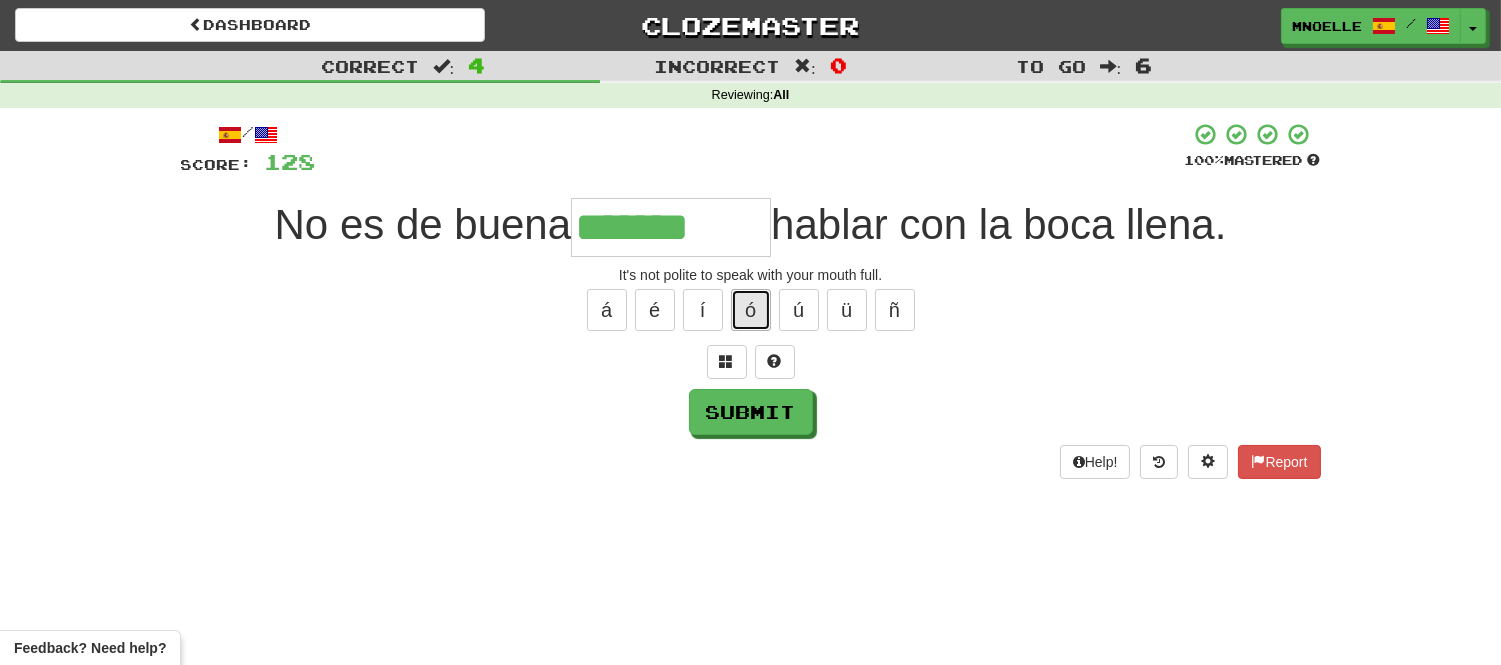 click on "ó" at bounding box center (751, 310) 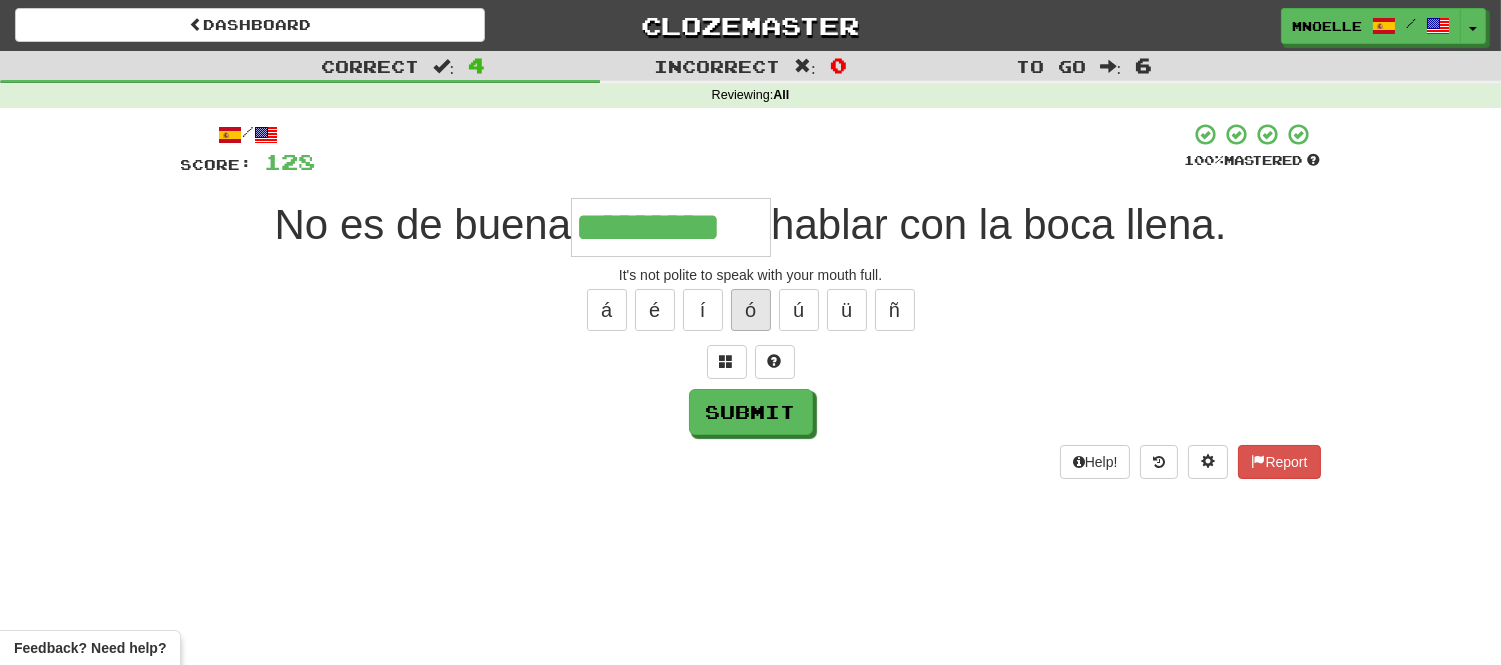 type on "*********" 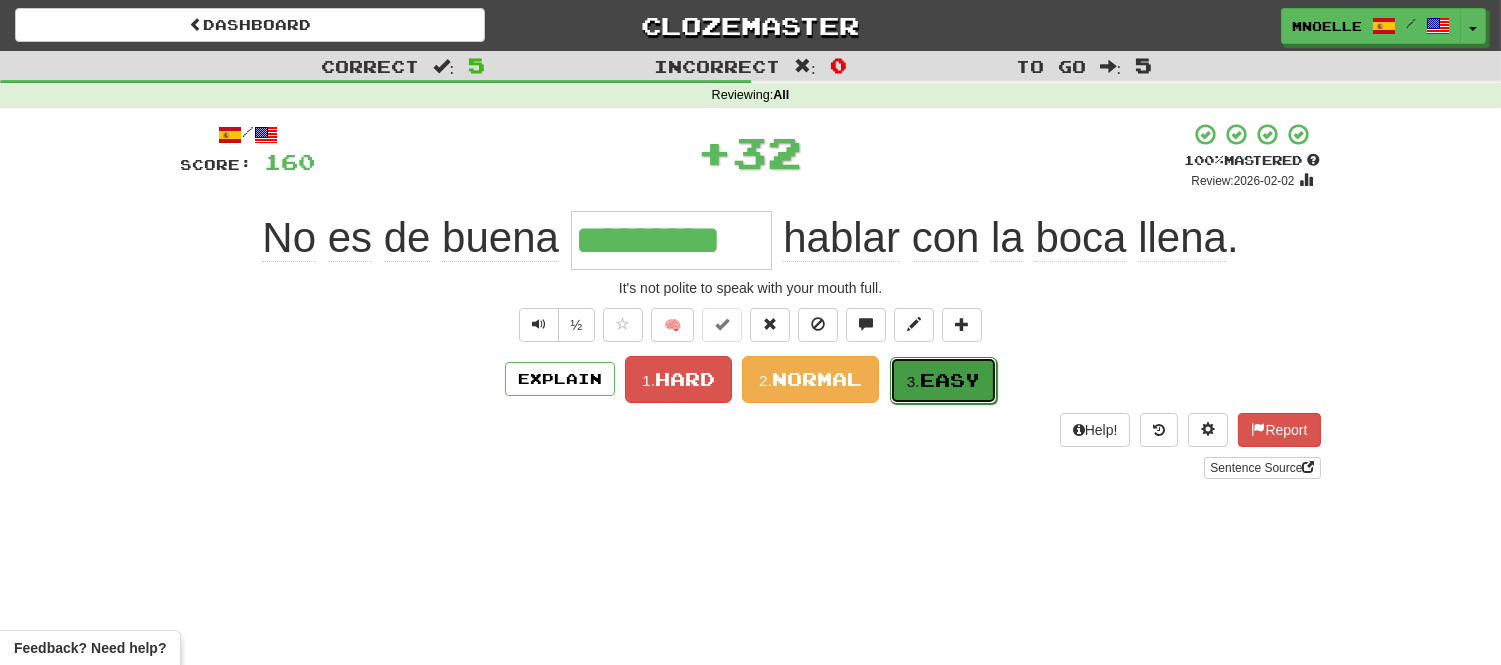 click on "Easy" at bounding box center [950, 380] 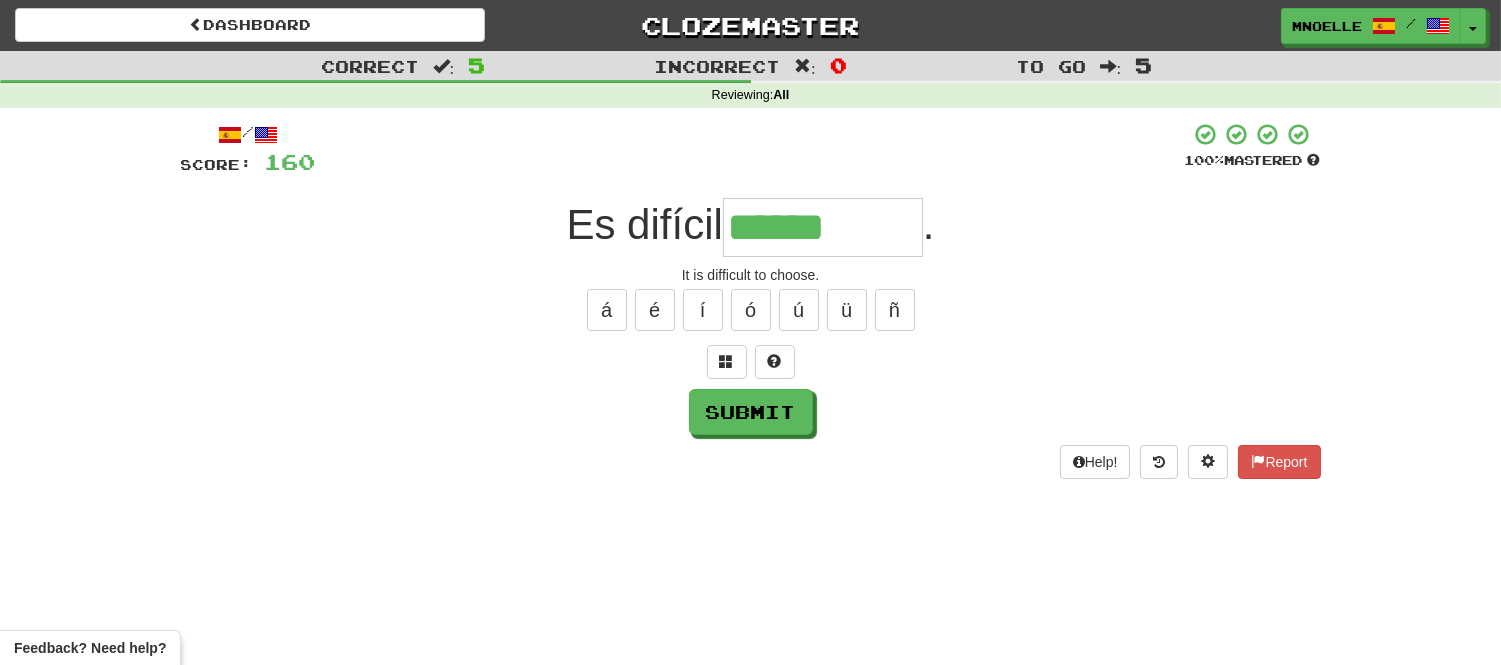 type on "******" 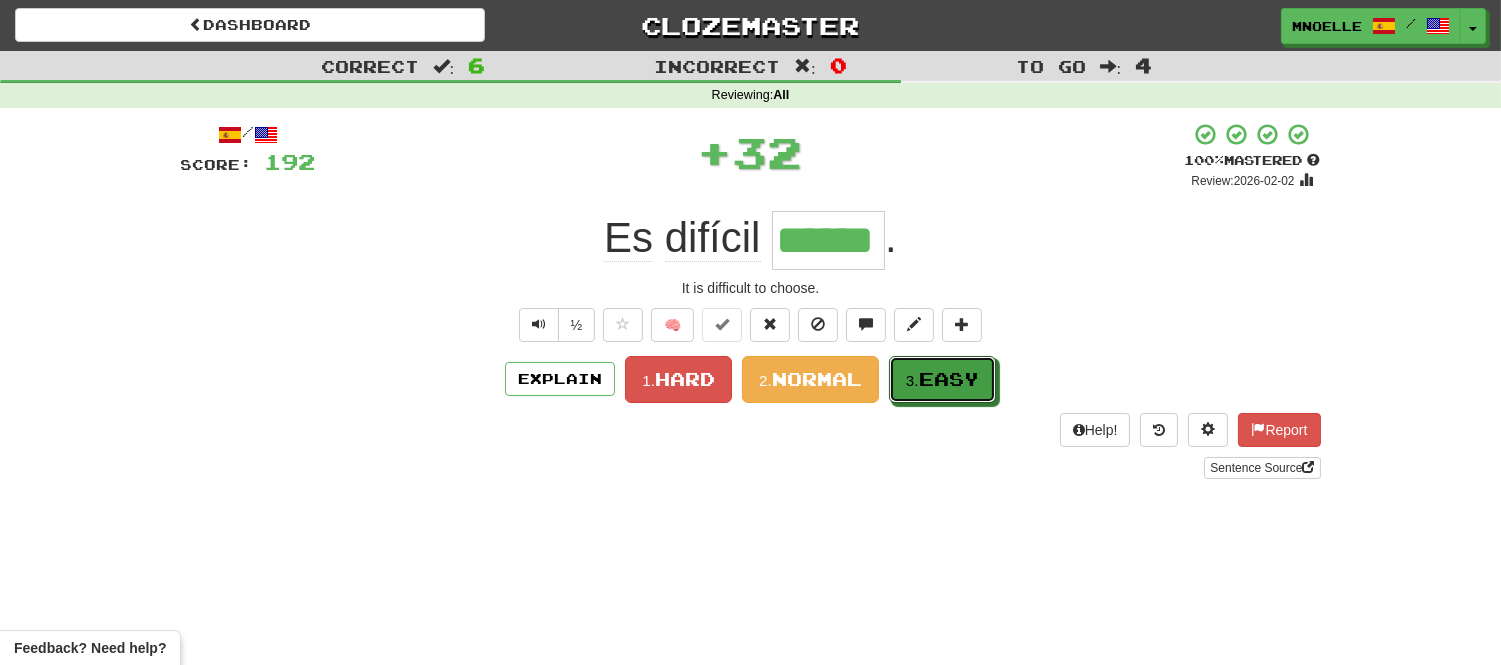click on "Easy" at bounding box center (949, 379) 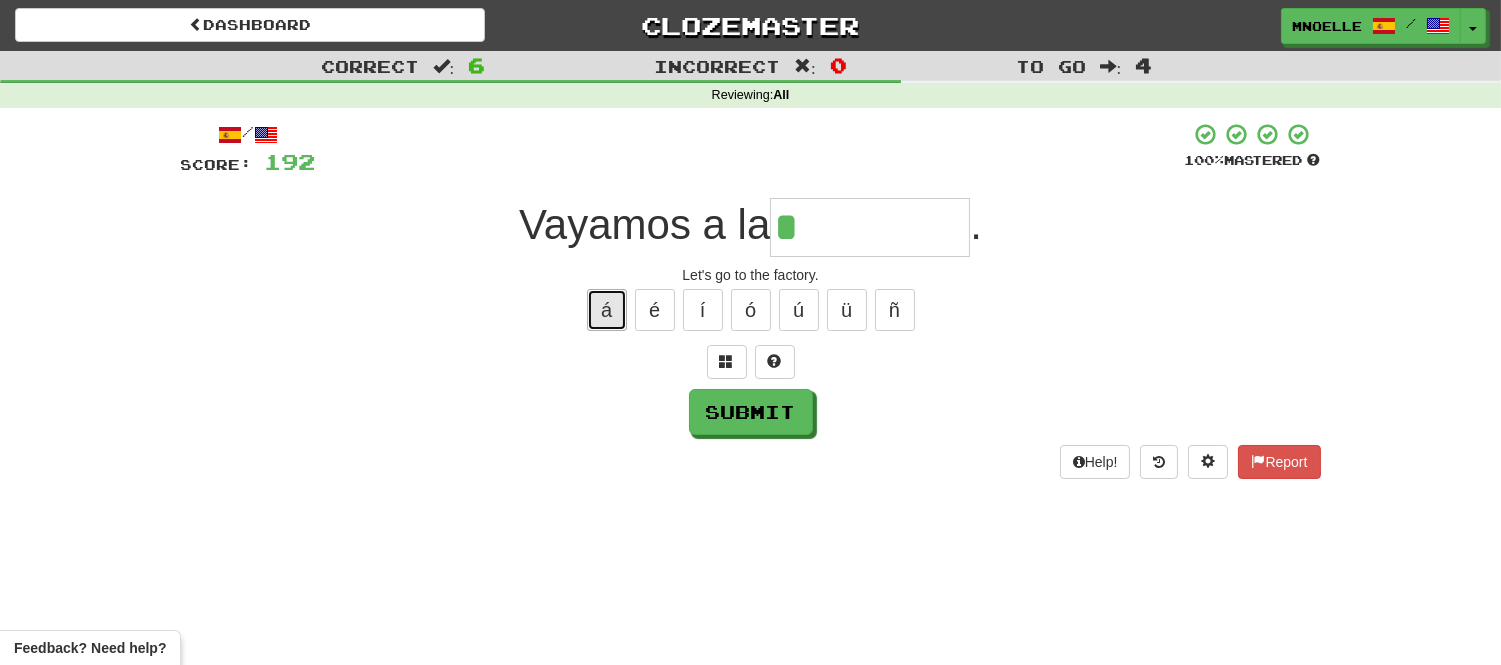 click on "á" at bounding box center [607, 310] 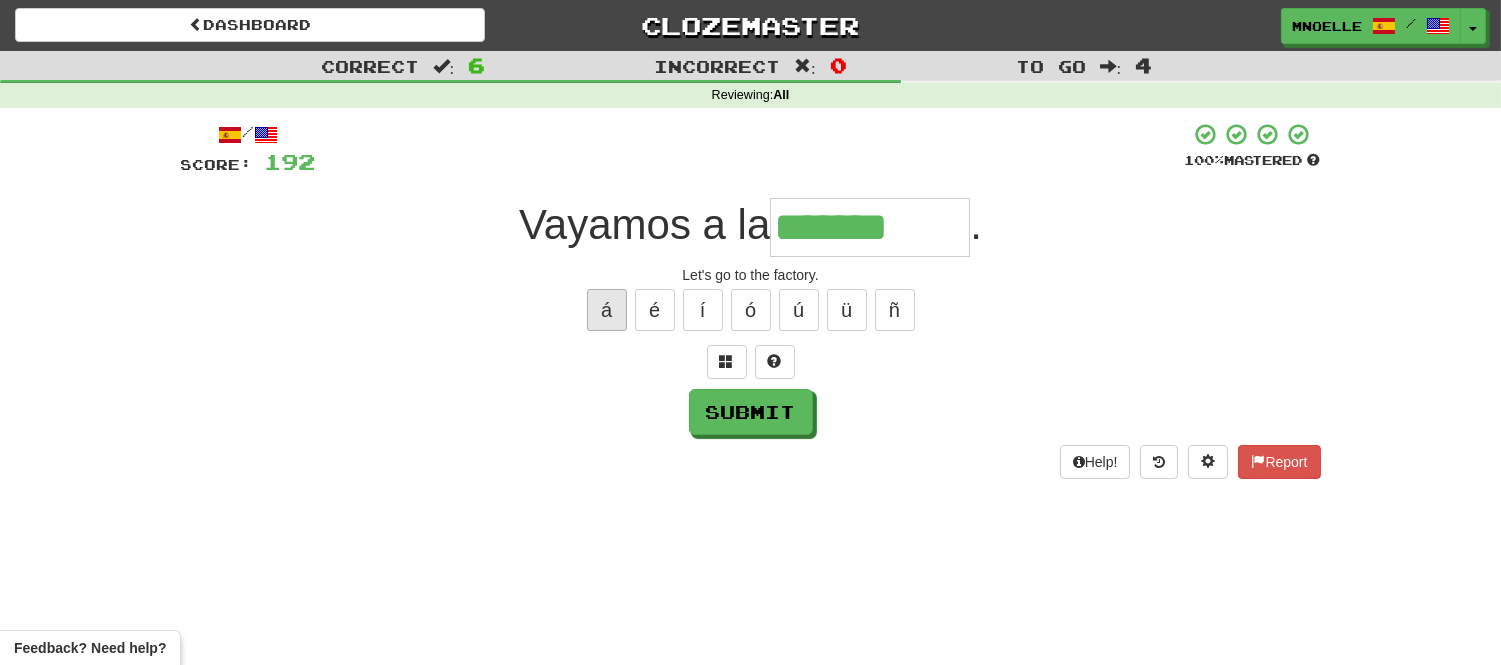 type on "*******" 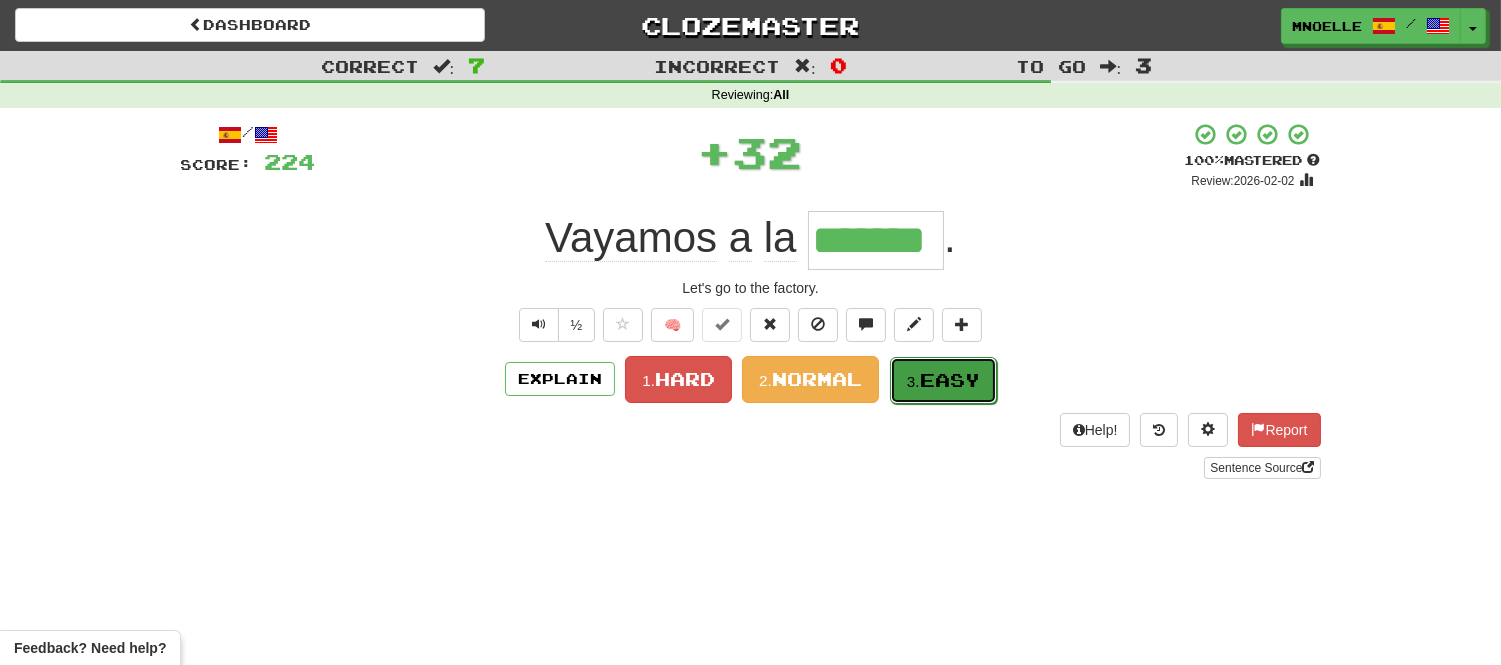 click on "Easy" at bounding box center [950, 380] 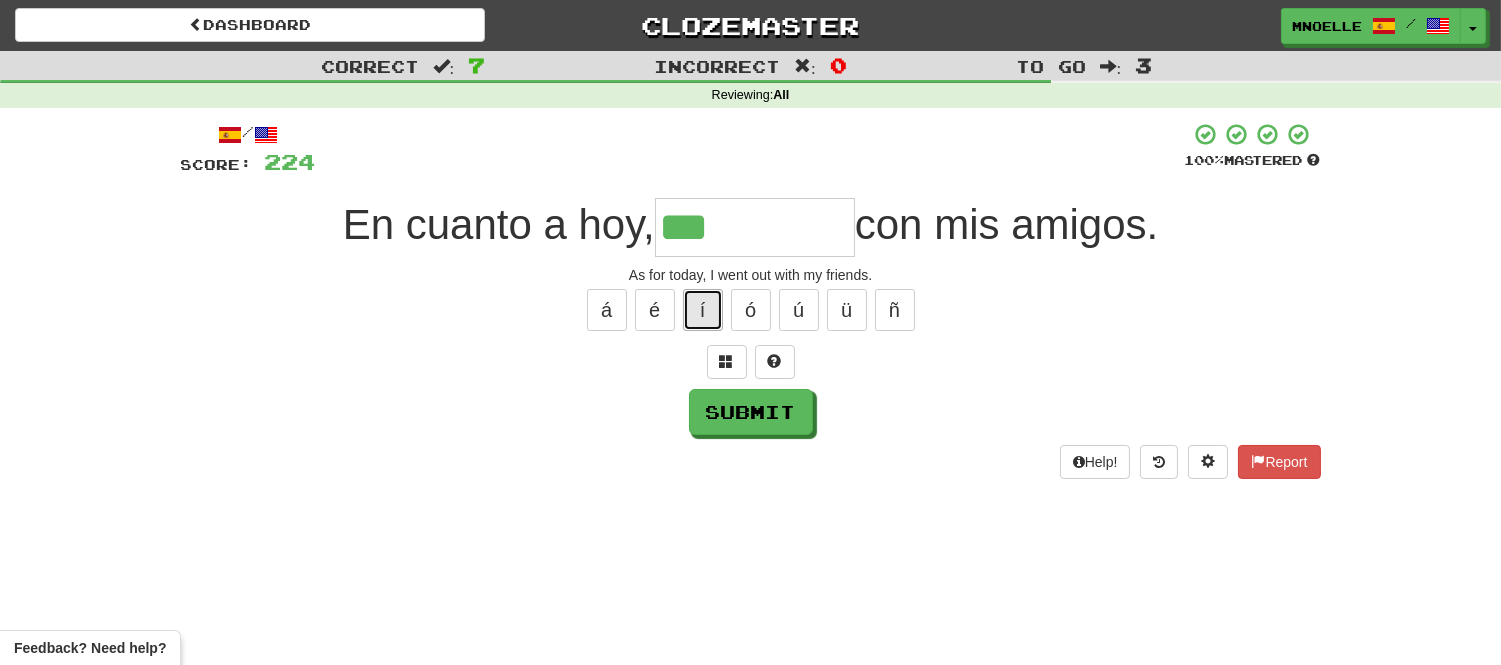 click on "í" at bounding box center [703, 310] 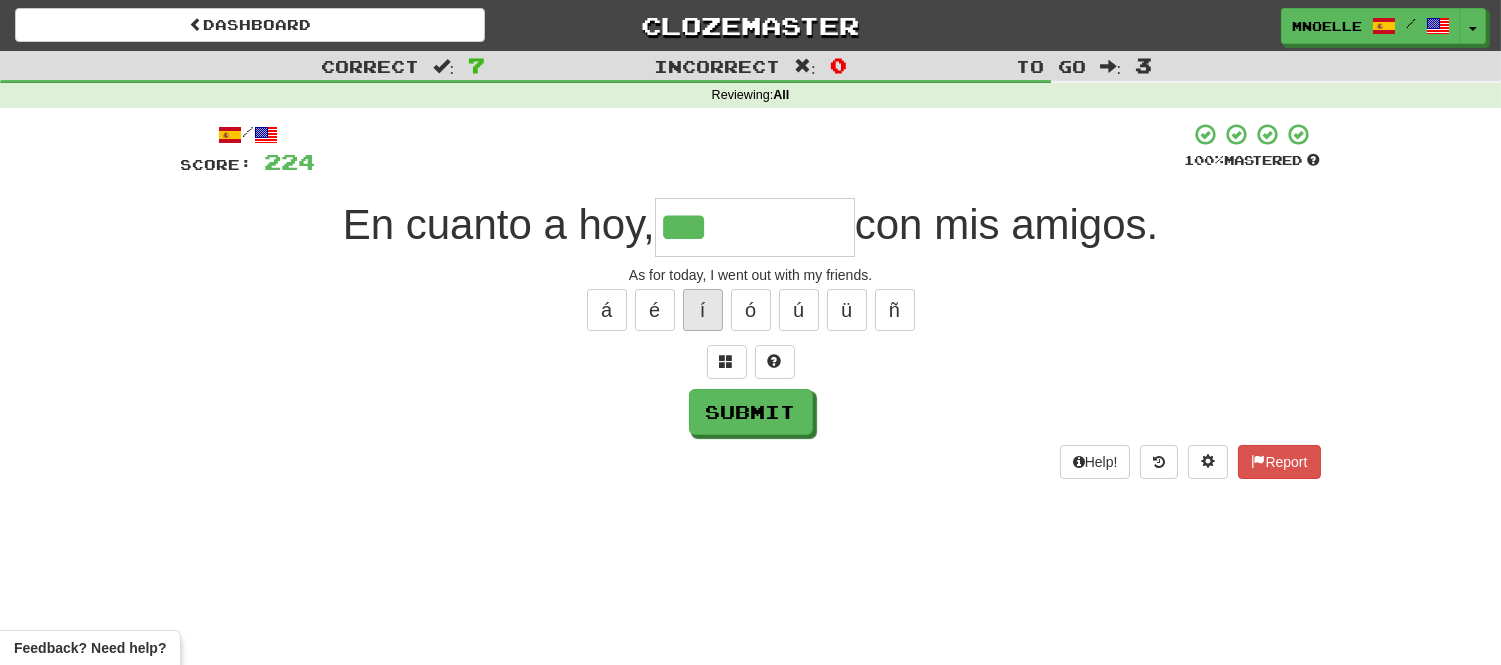 type on "****" 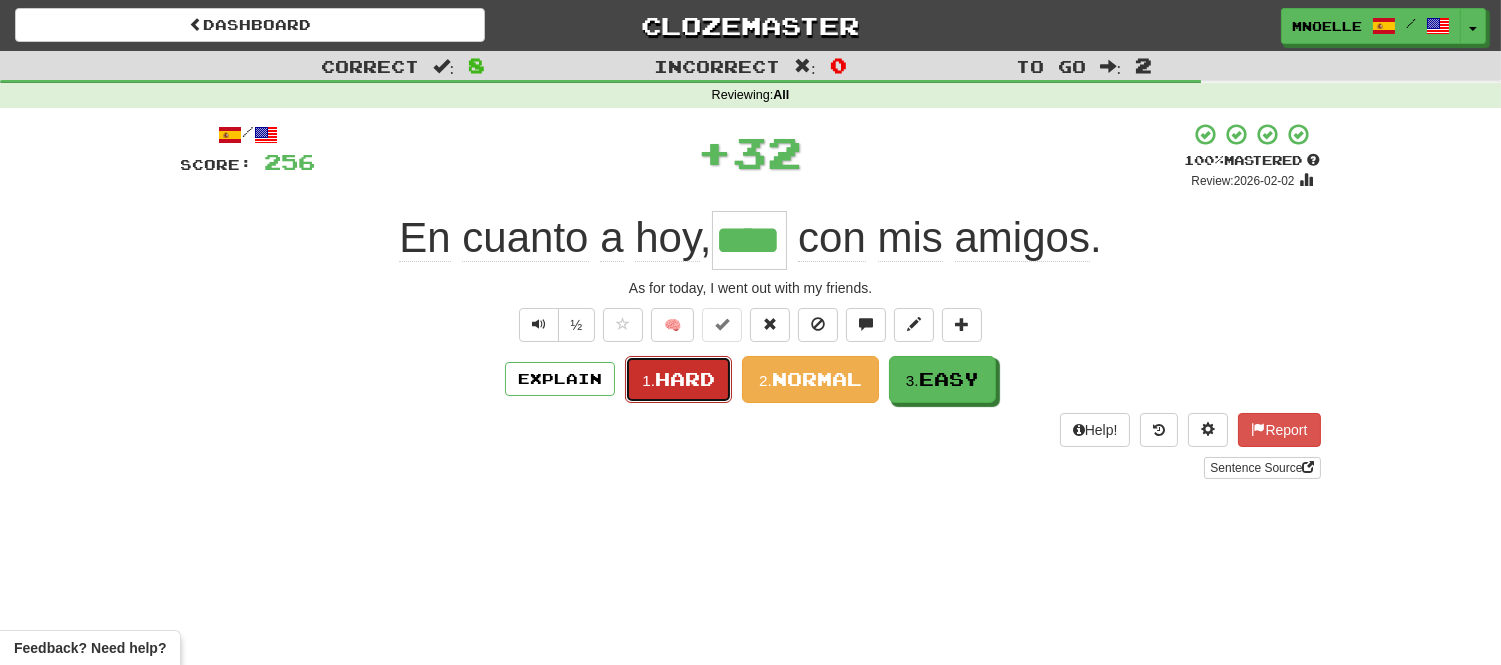 click on "1." at bounding box center (648, 380) 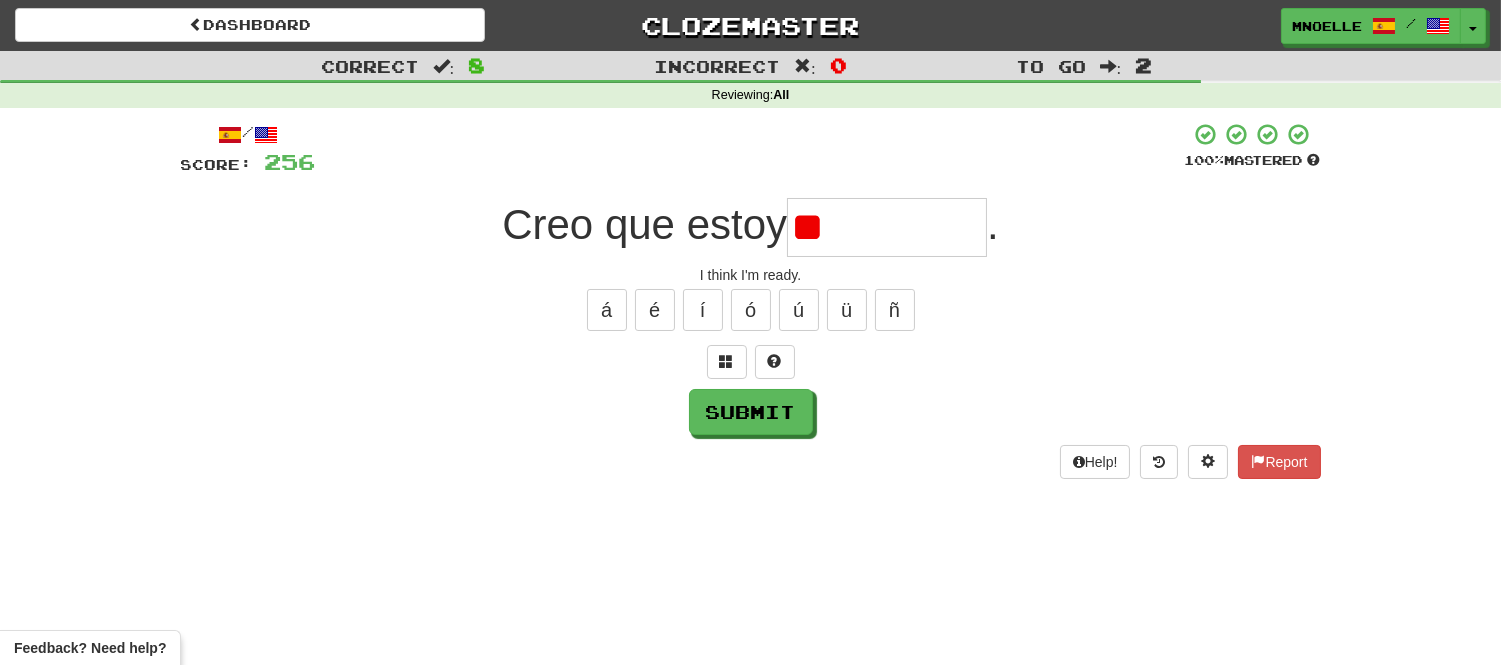 type on "*" 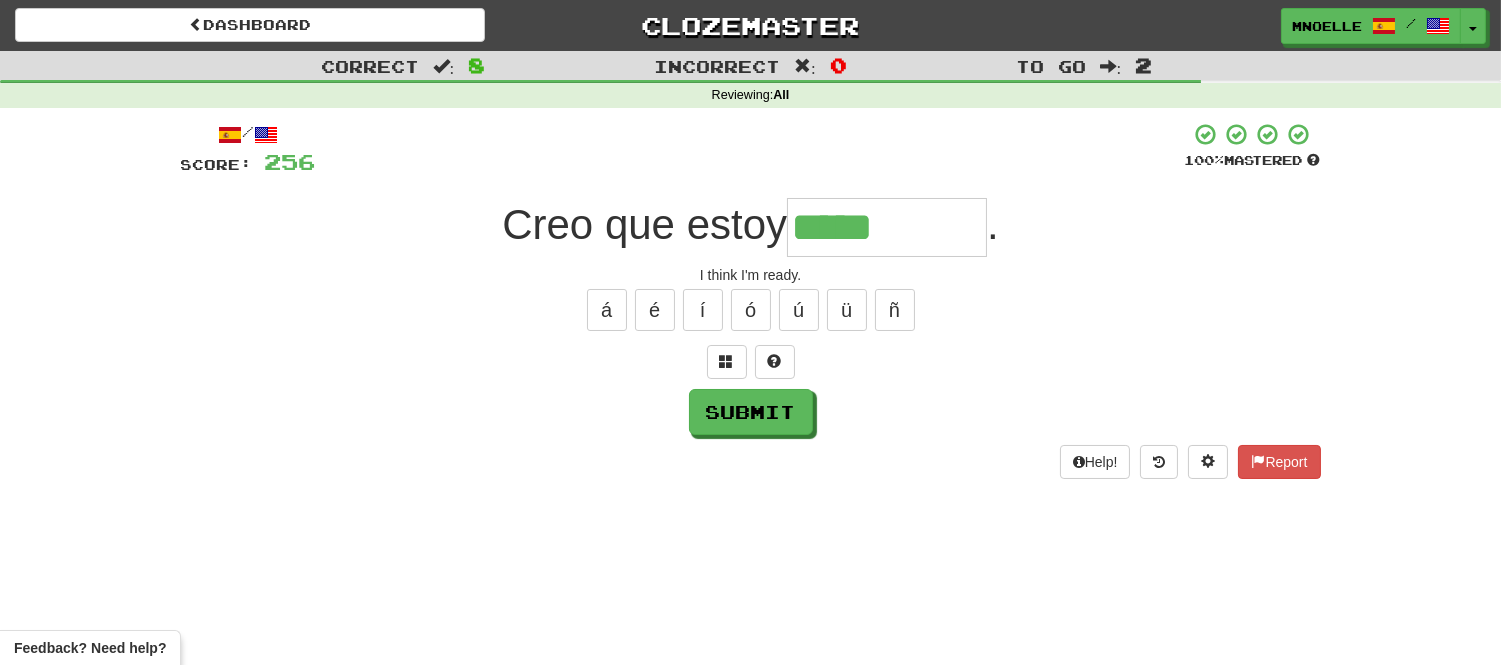 type on "*****" 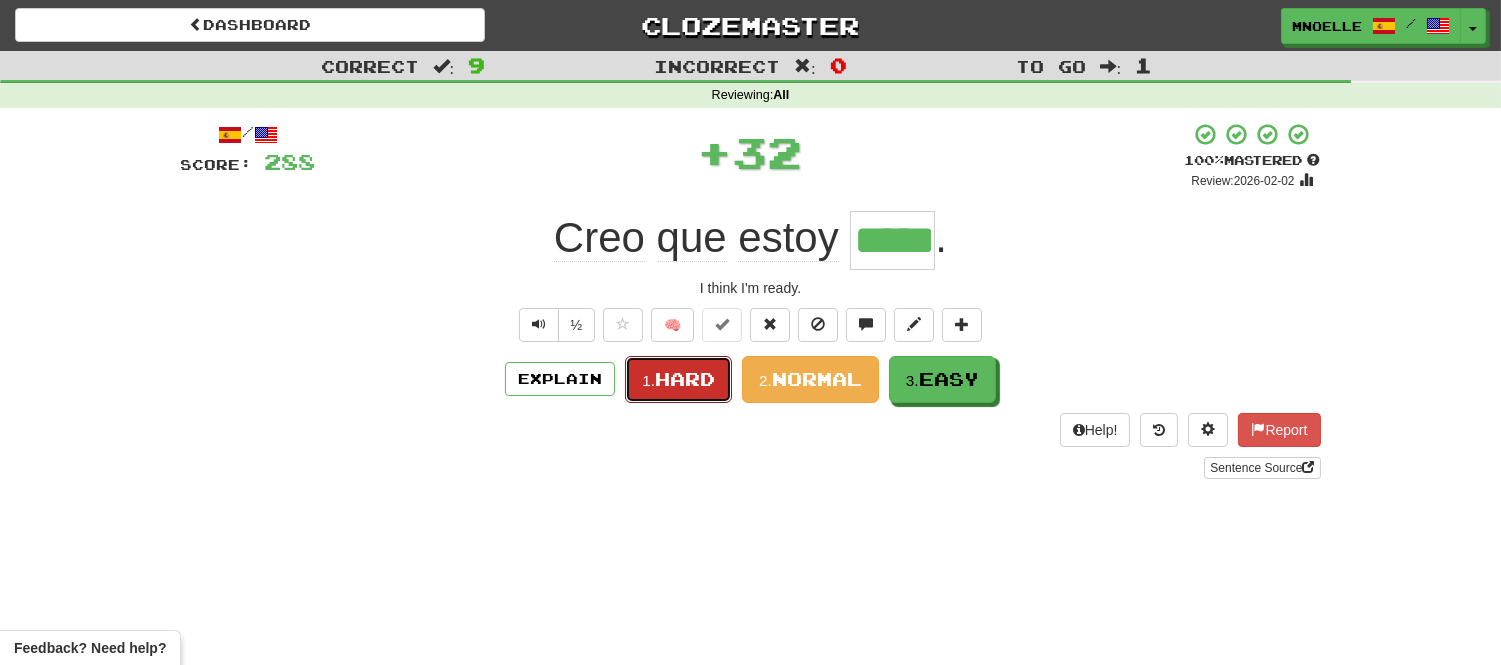 click on "1." at bounding box center (648, 380) 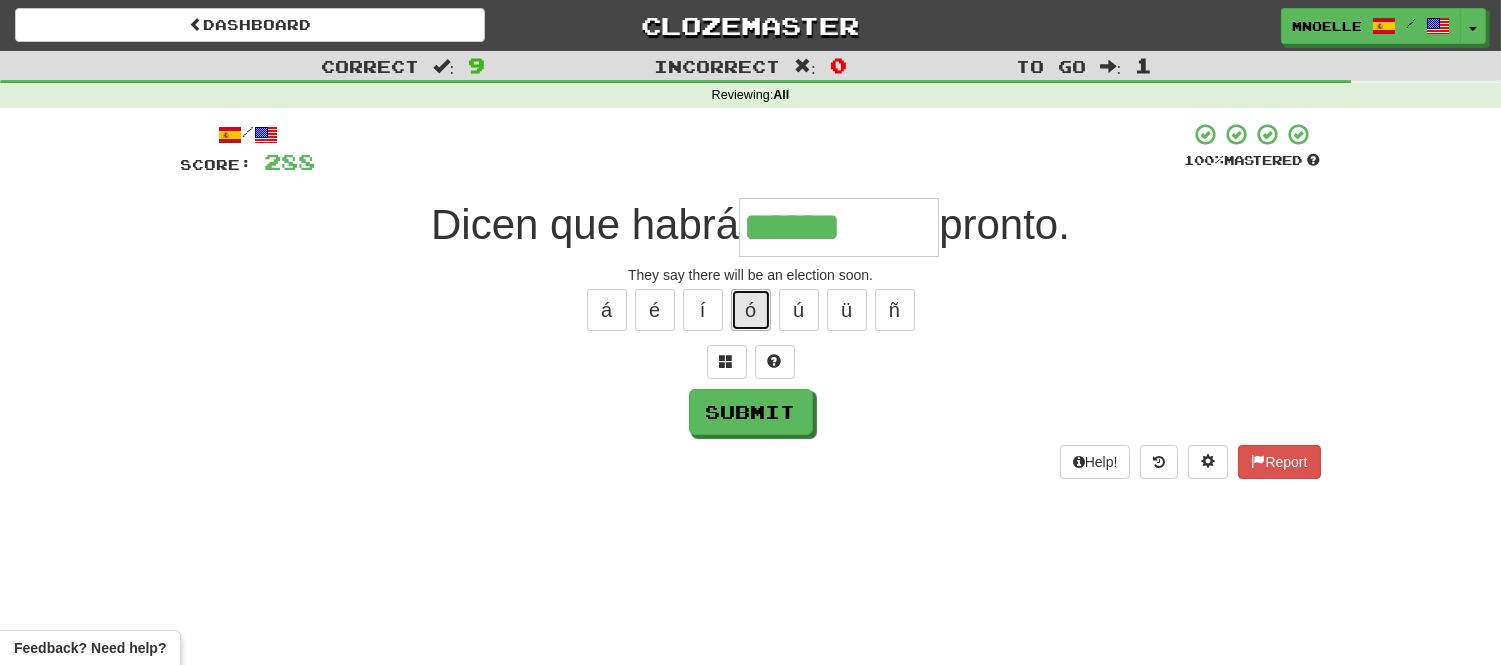 click on "ó" at bounding box center [751, 310] 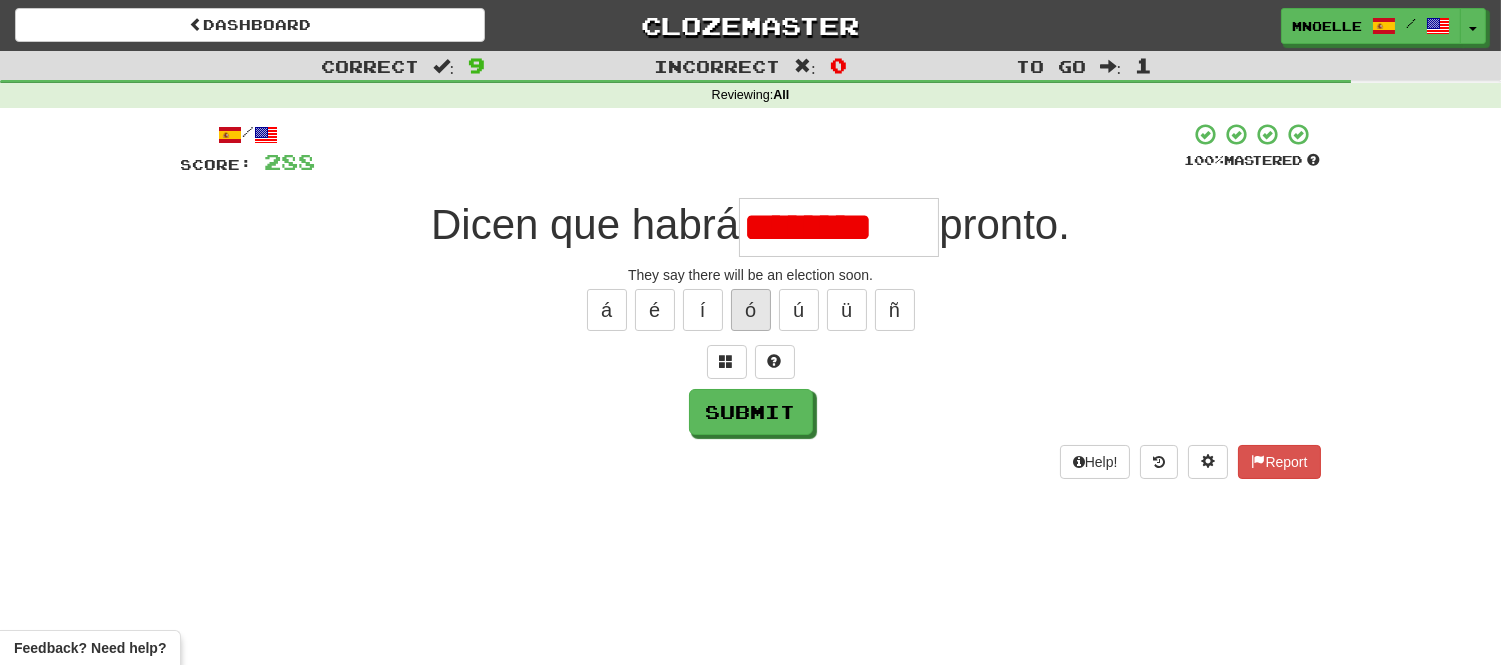type on "**********" 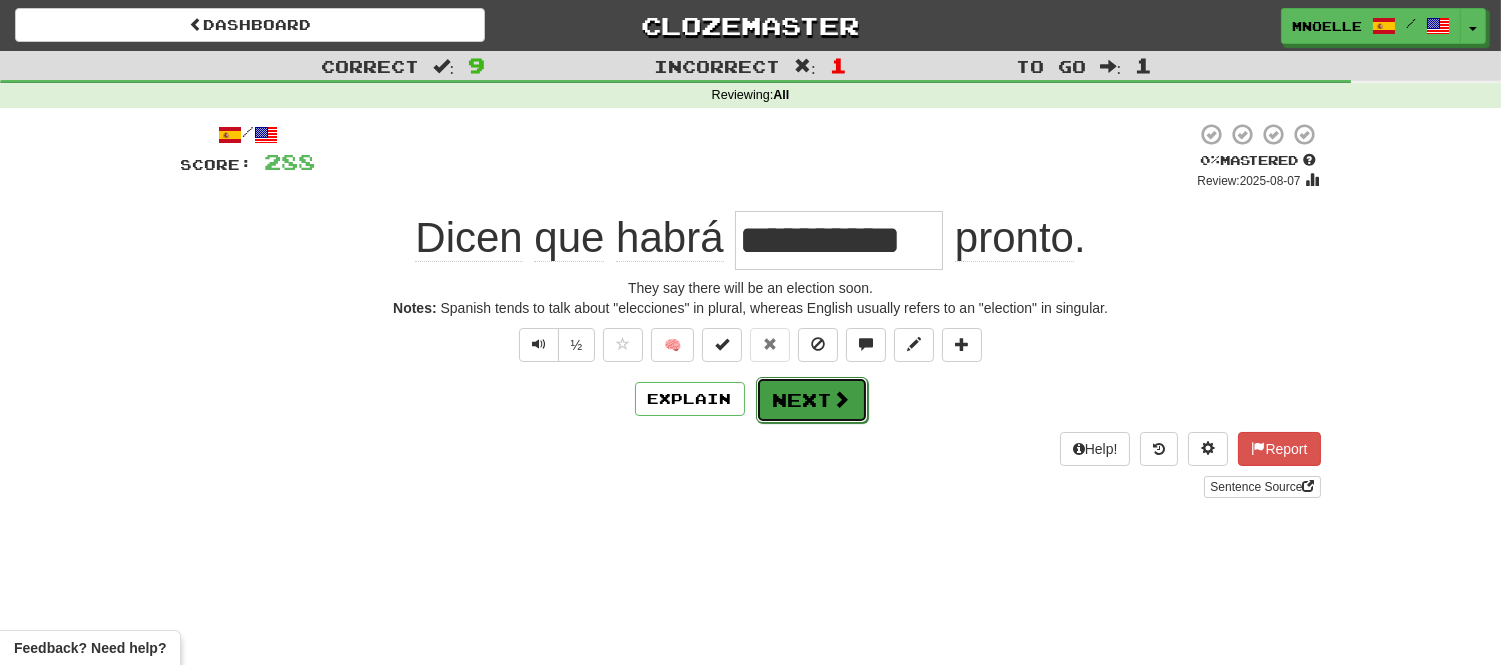 click on "Next" at bounding box center (812, 400) 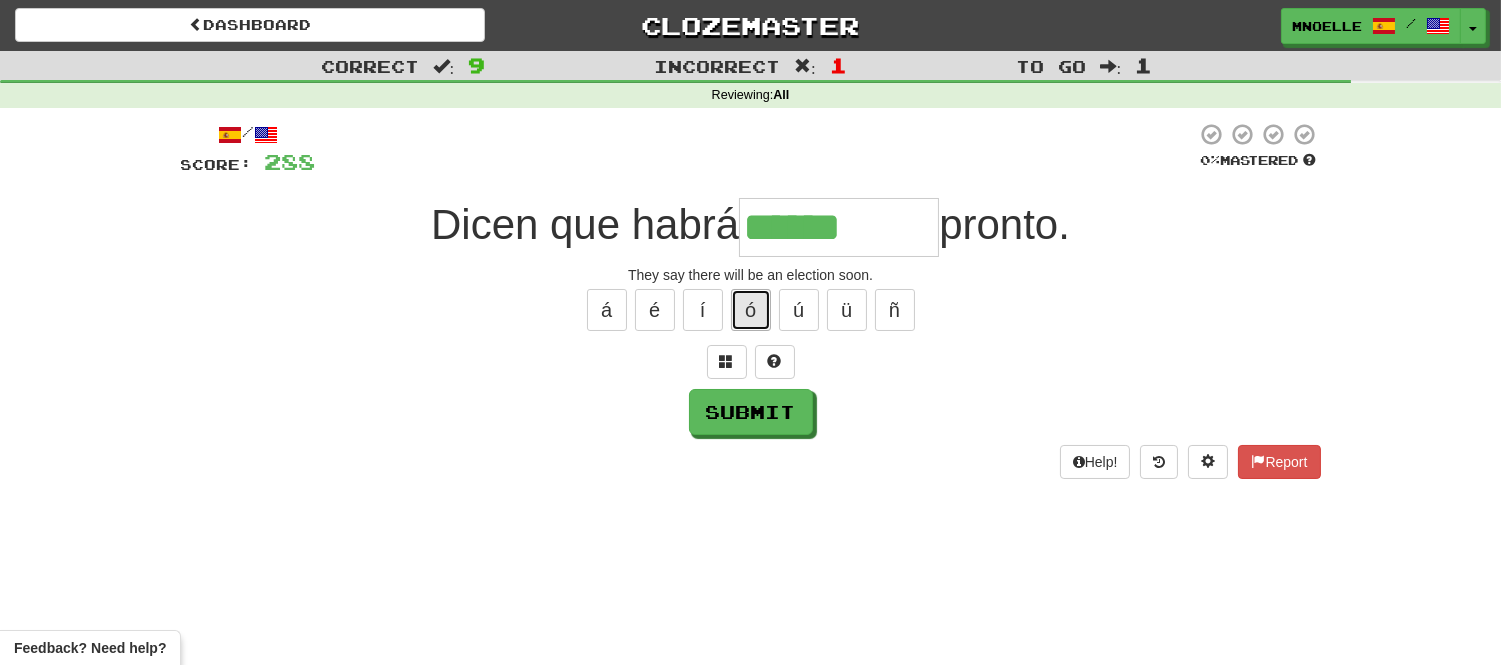 click on "ó" at bounding box center [751, 310] 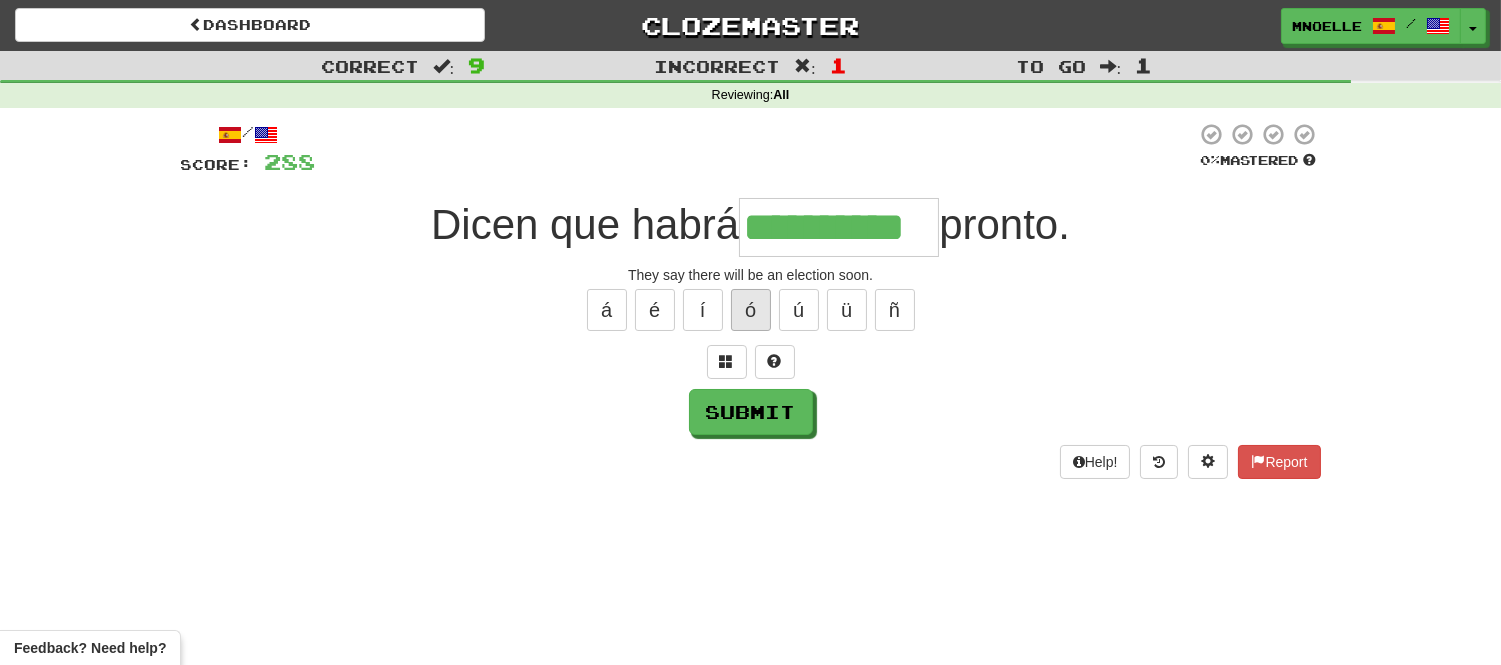 scroll, scrollTop: 0, scrollLeft: 6, axis: horizontal 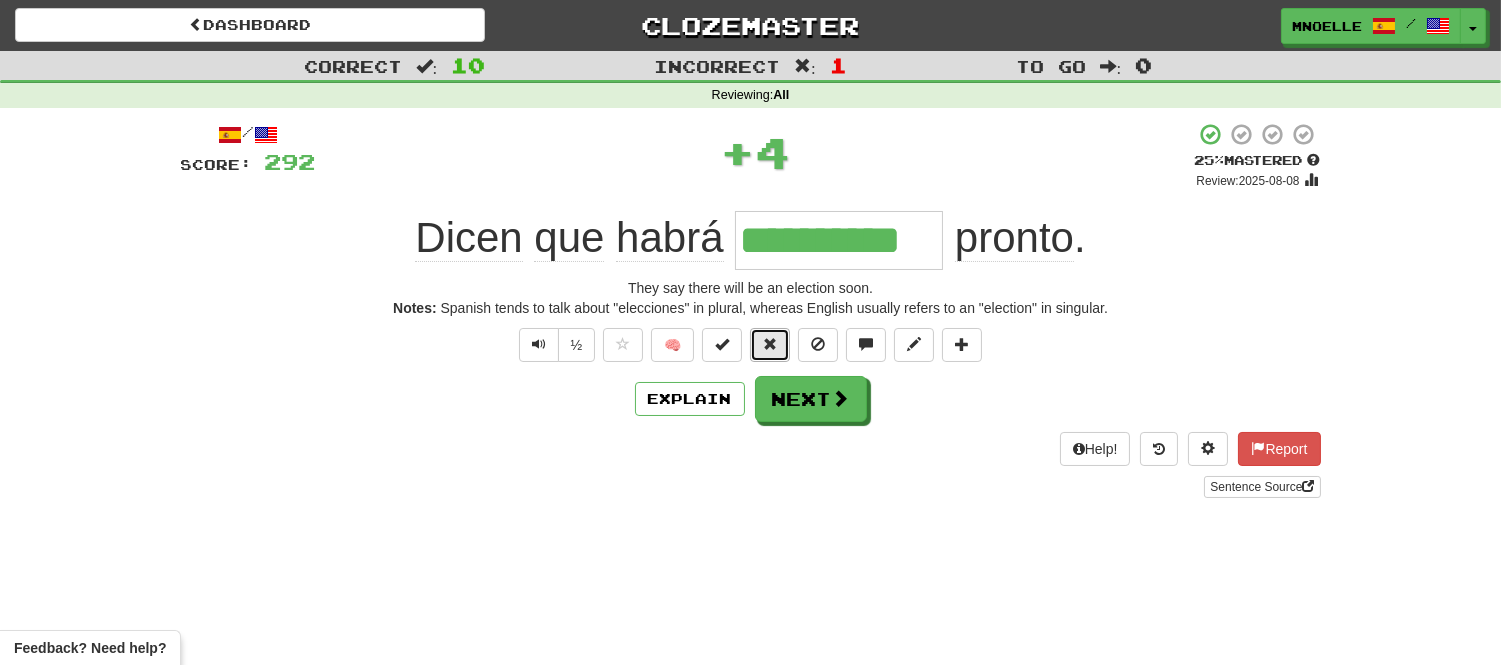 click at bounding box center (770, 344) 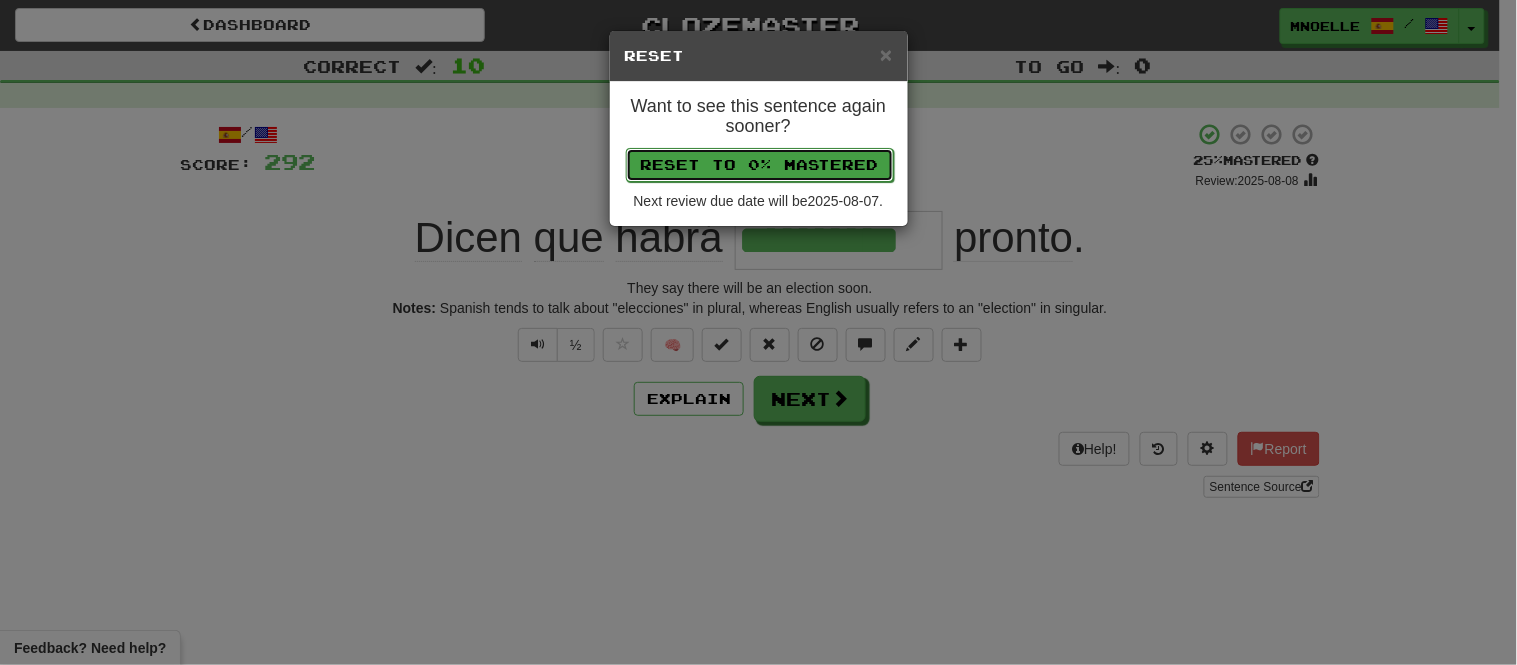 click on "Reset to 0% Mastered" at bounding box center [760, 165] 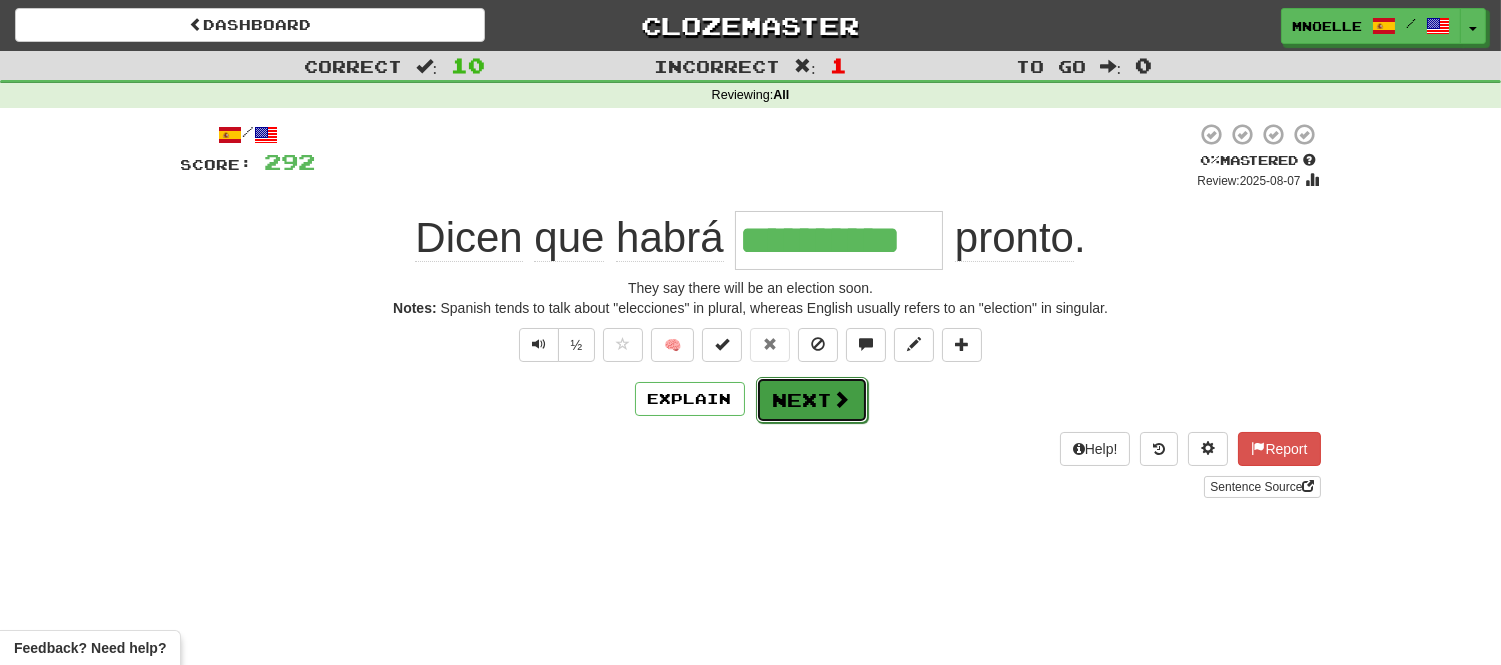 click on "Next" at bounding box center [812, 400] 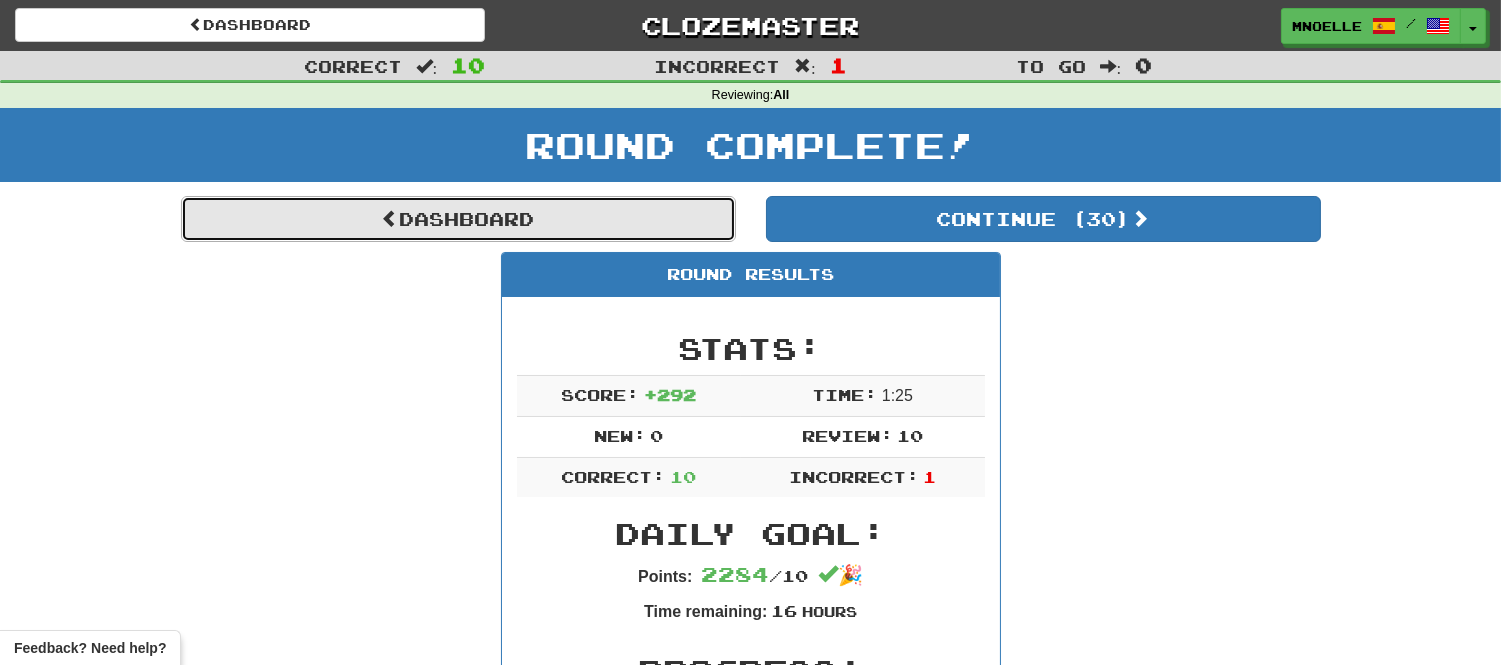 click on "Dashboard" at bounding box center [458, 219] 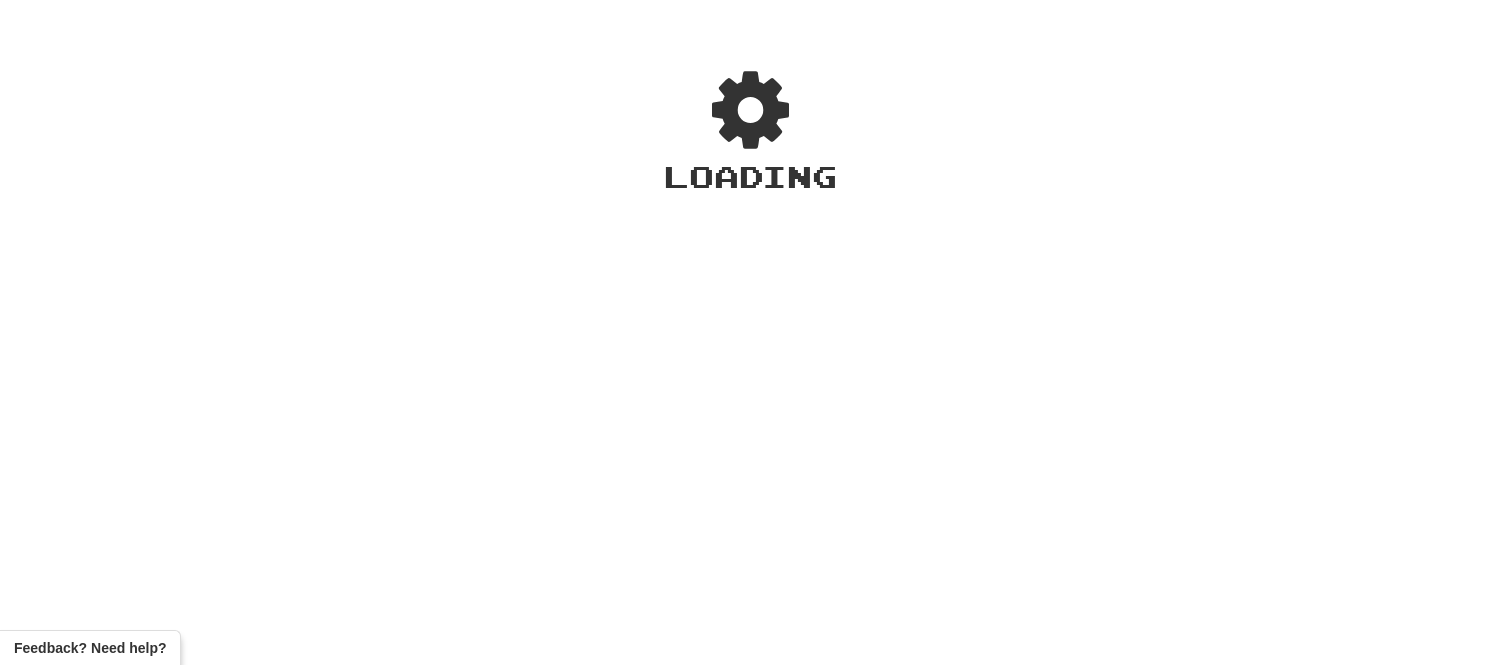 scroll, scrollTop: 0, scrollLeft: 0, axis: both 